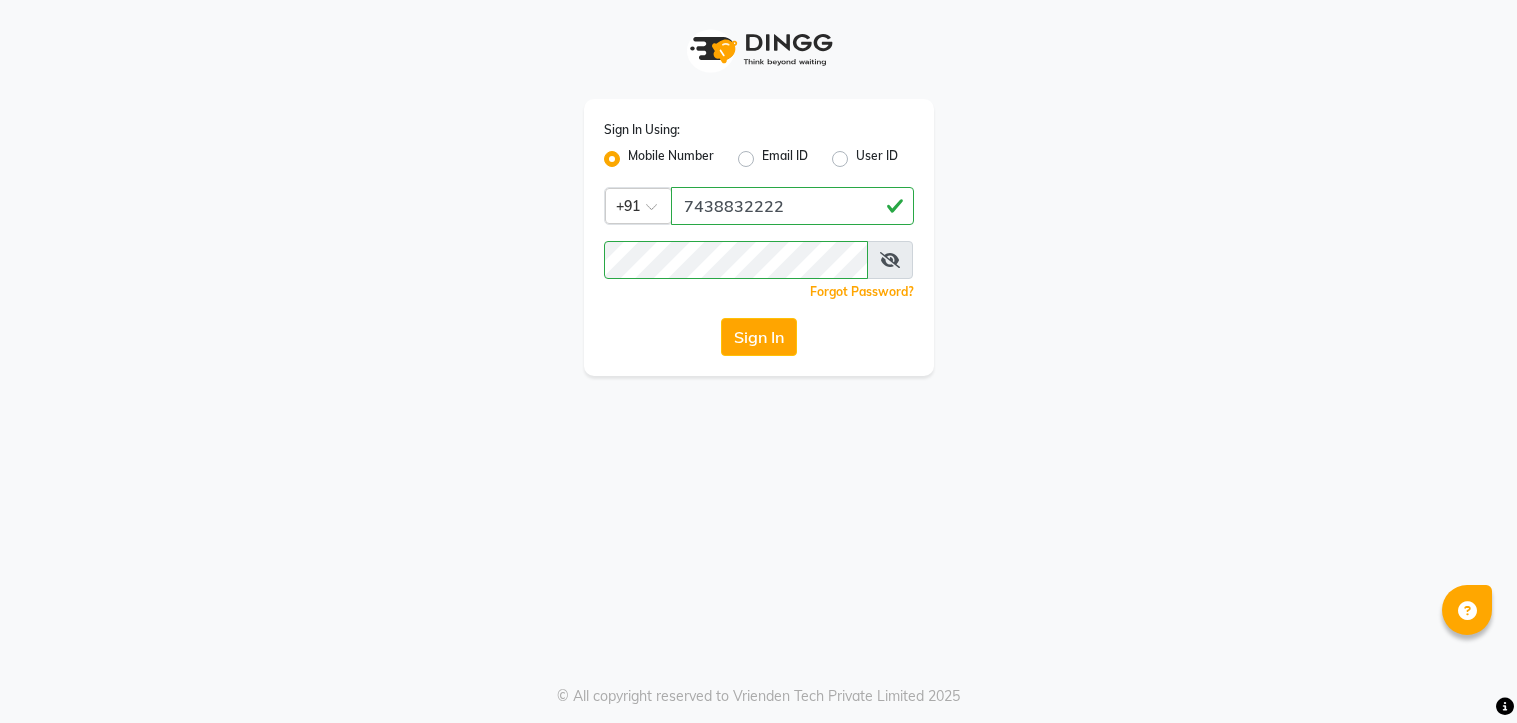 scroll, scrollTop: 0, scrollLeft: 0, axis: both 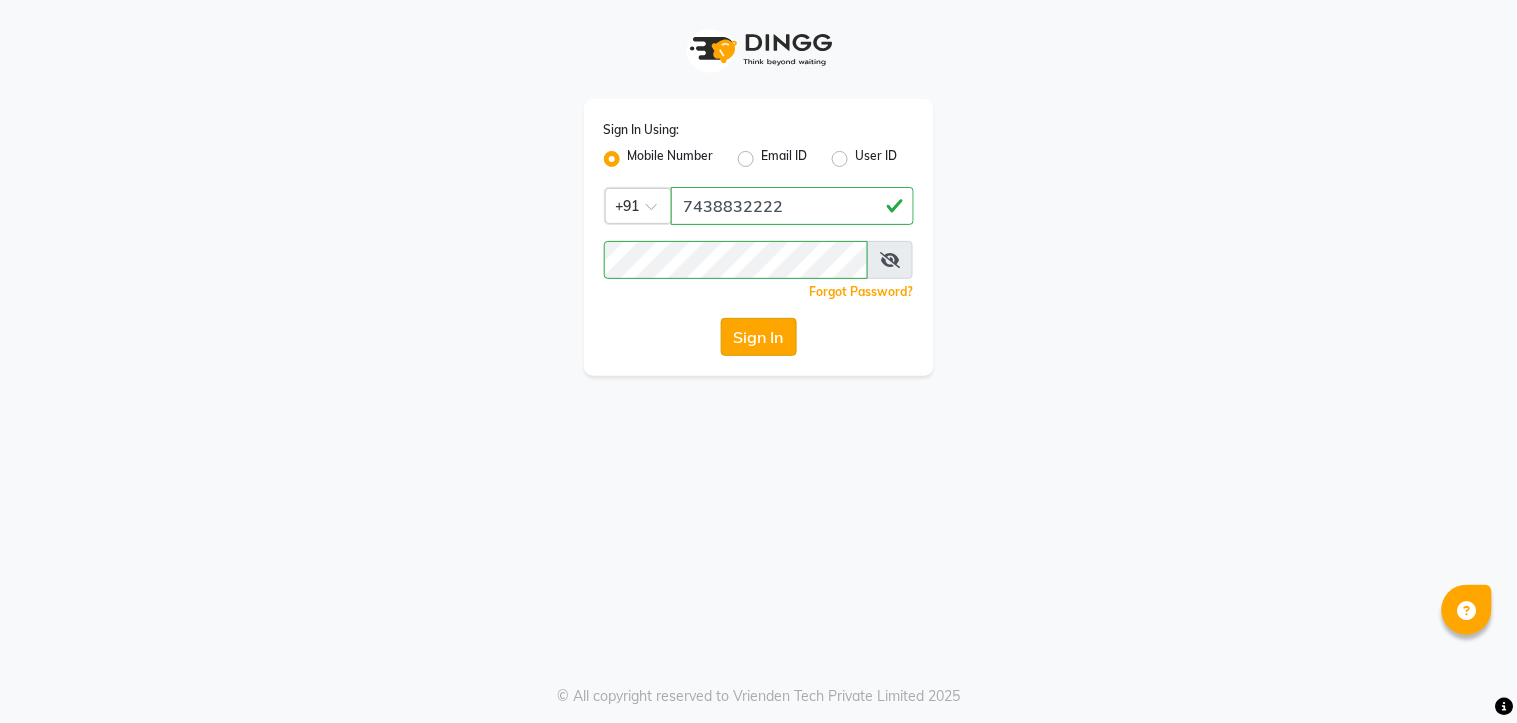 click on "Sign In" 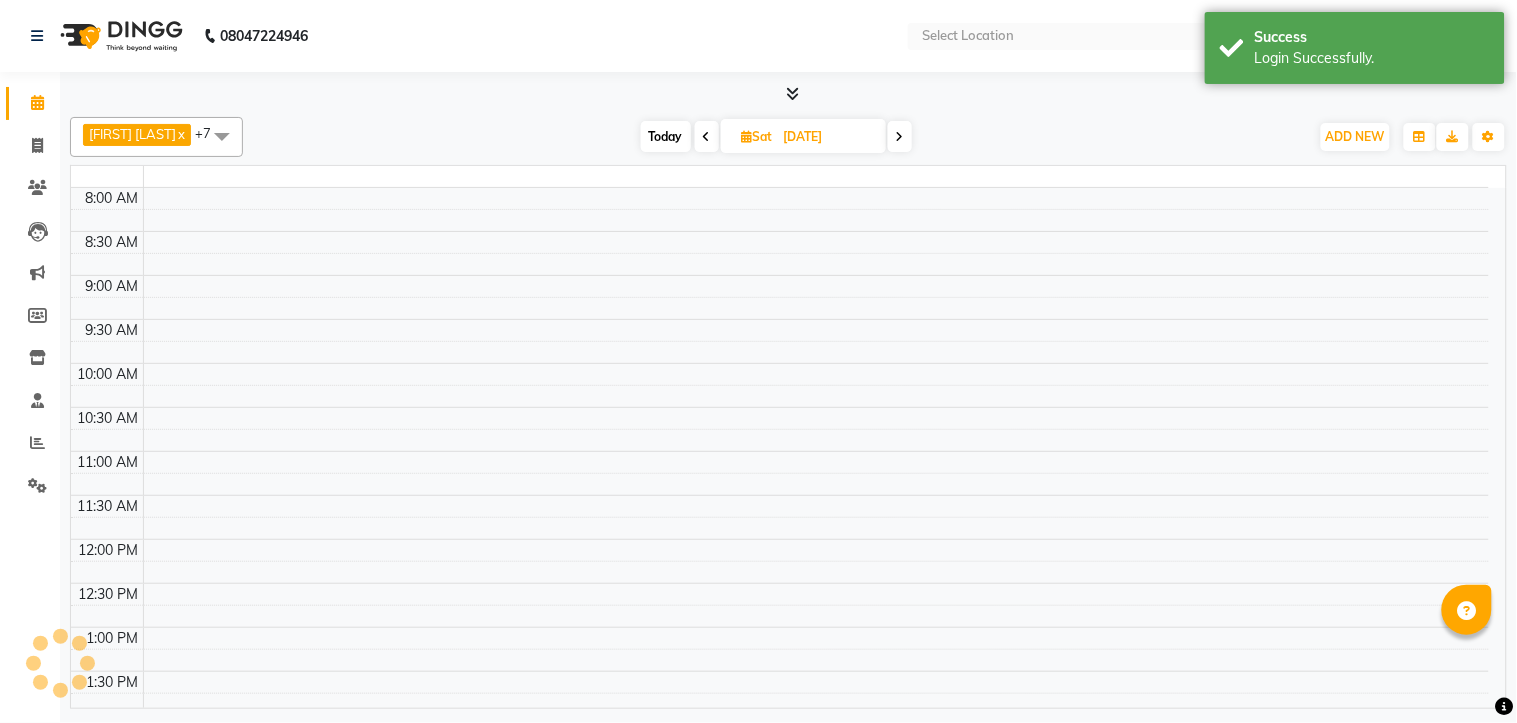 select on "en" 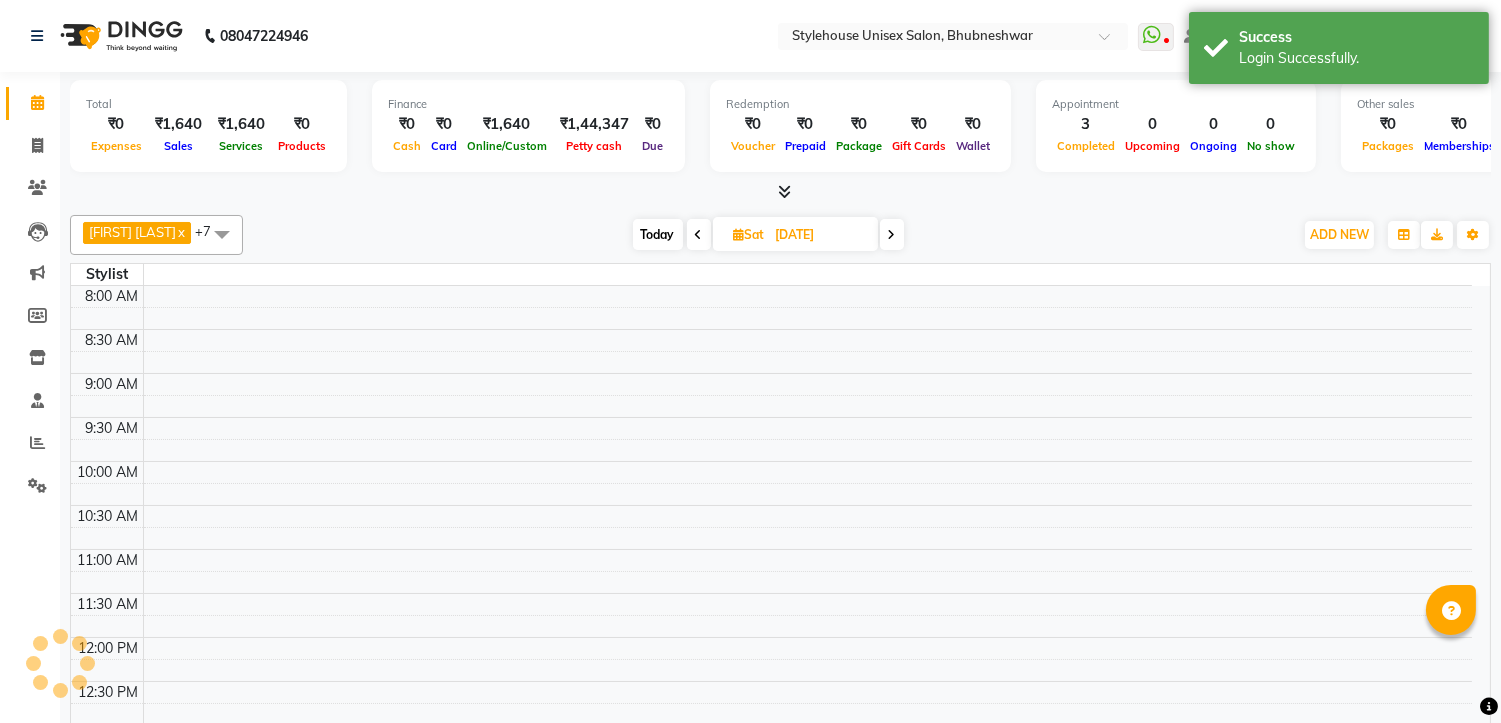 scroll, scrollTop: 735, scrollLeft: 0, axis: vertical 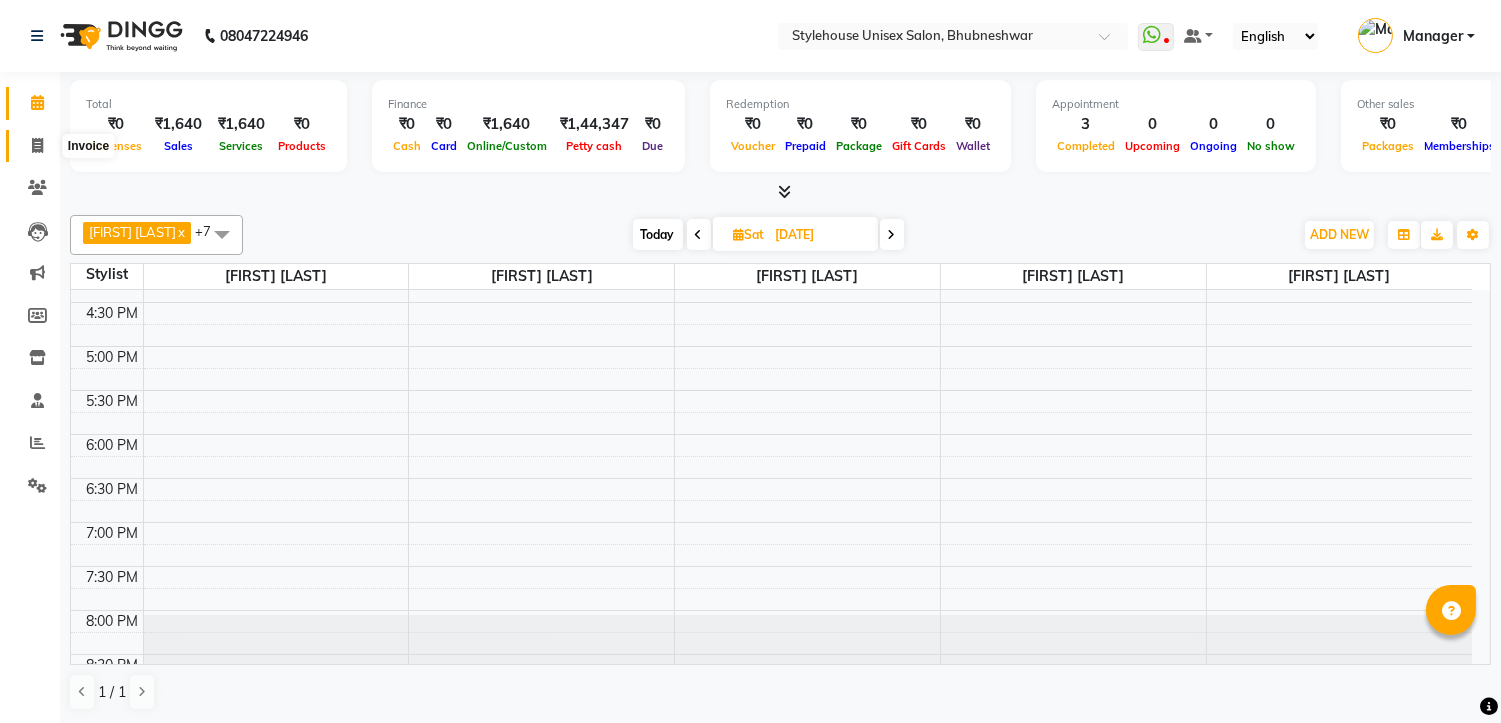 click 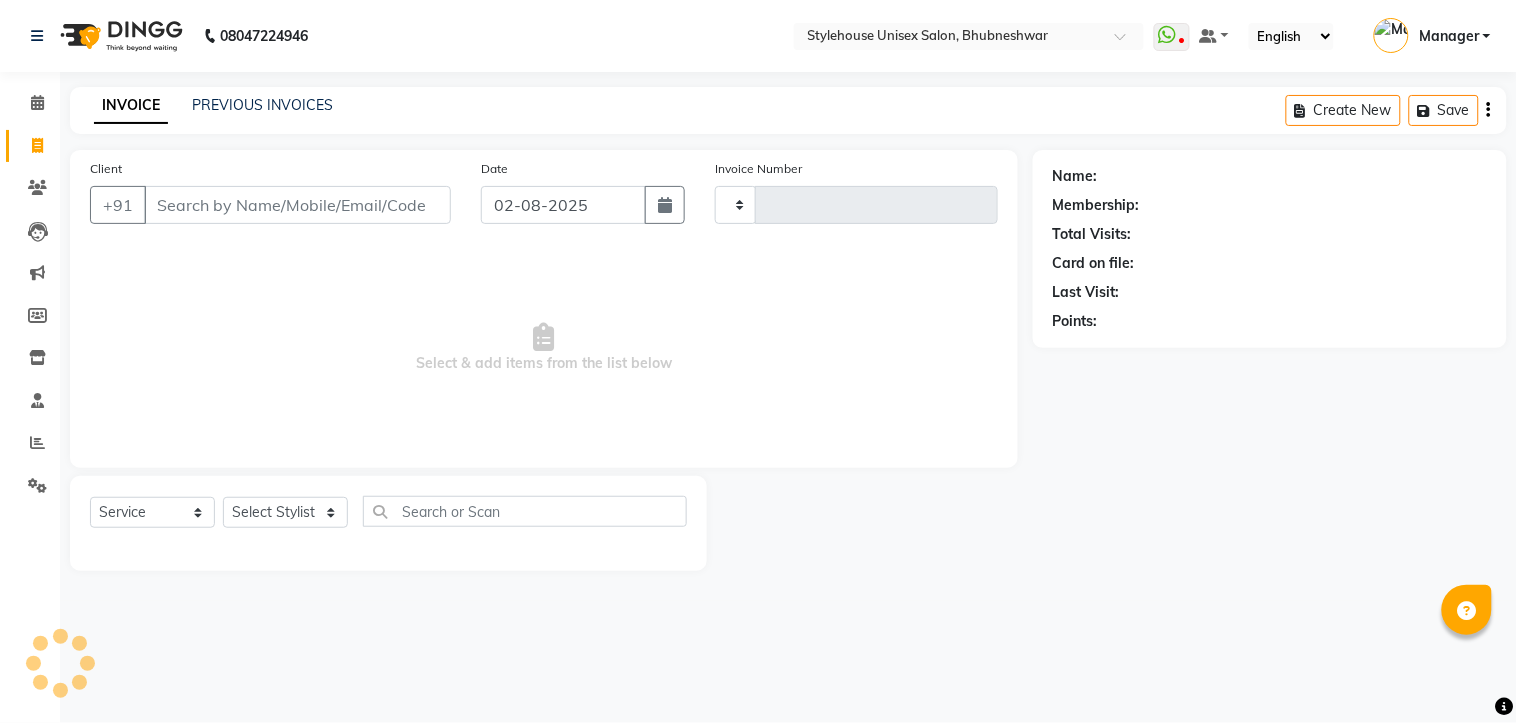 type on "1036" 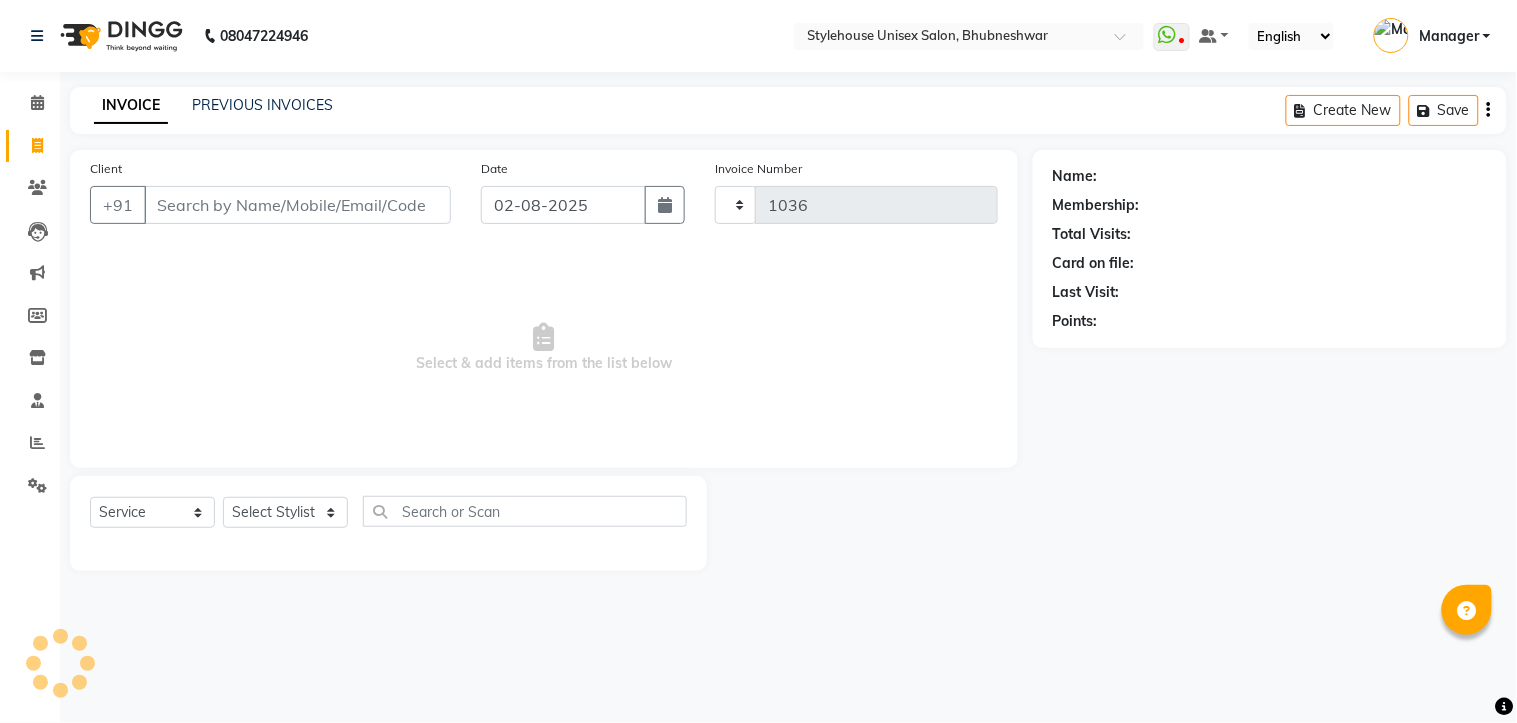 select on "7906" 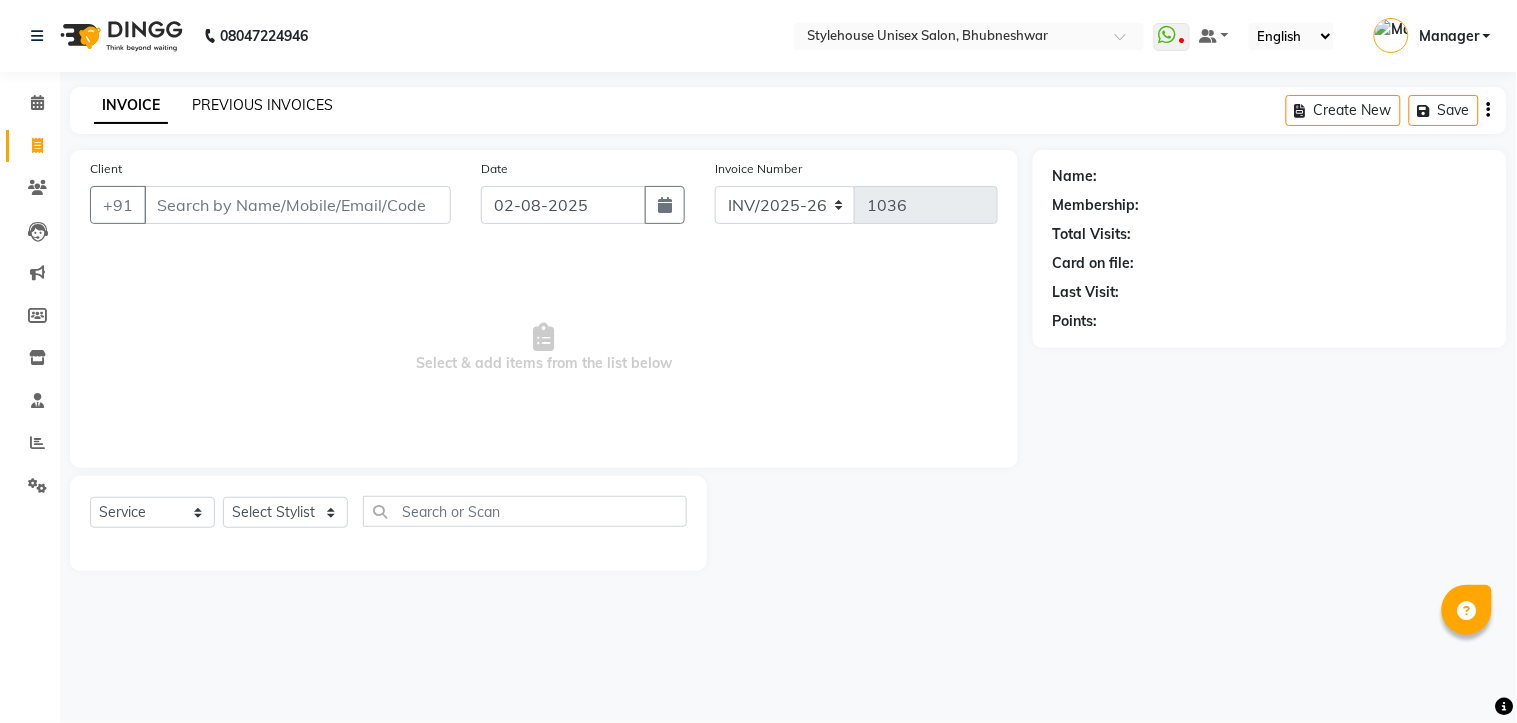 click on "PREVIOUS INVOICES" 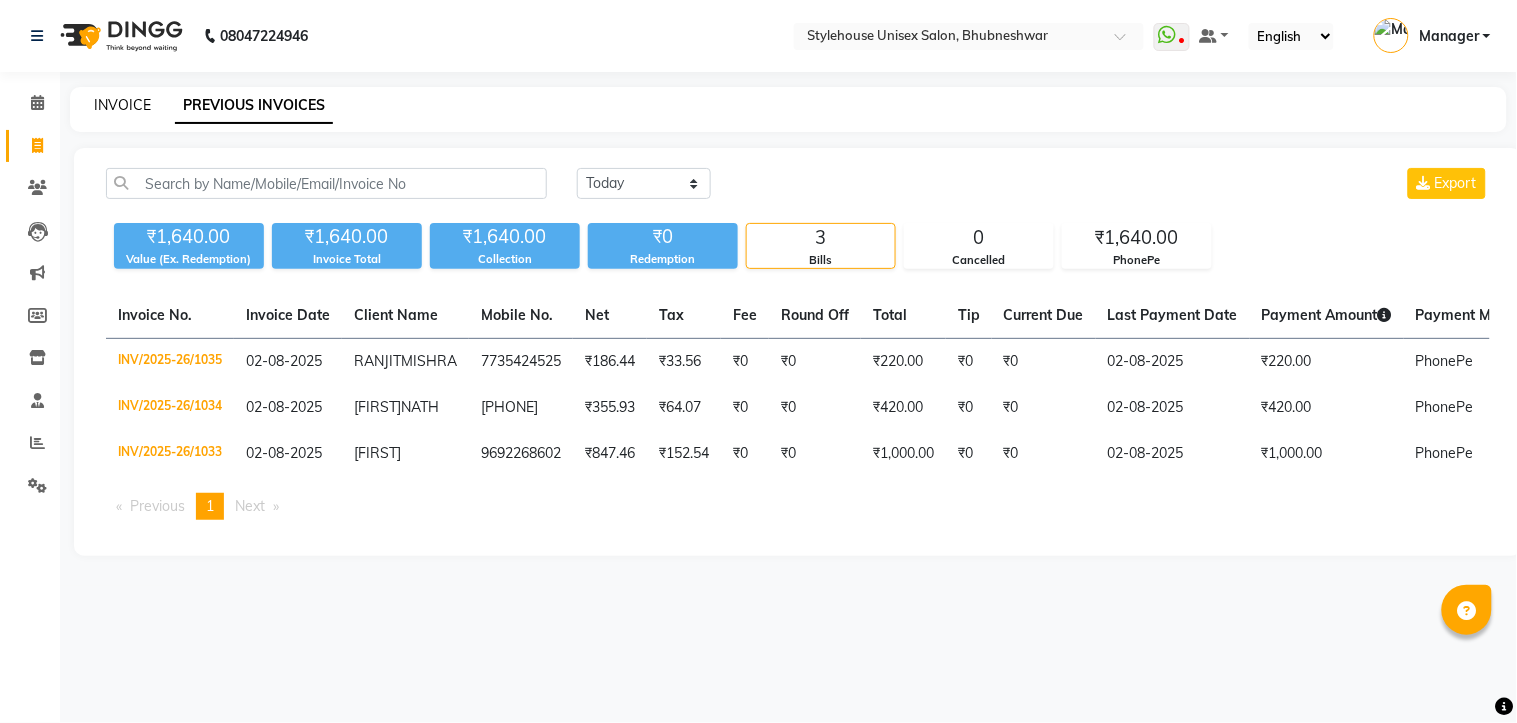 click on "INVOICE" 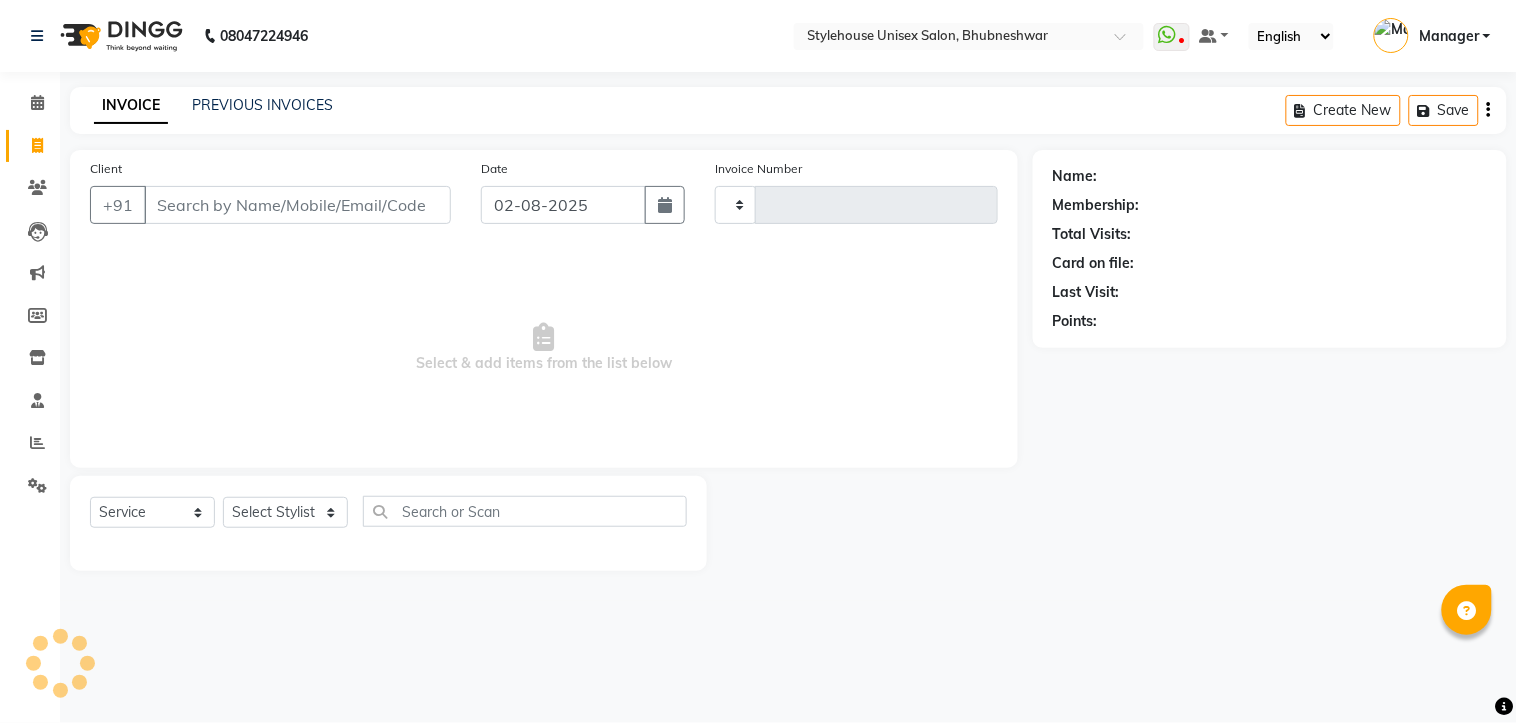 type on "1036" 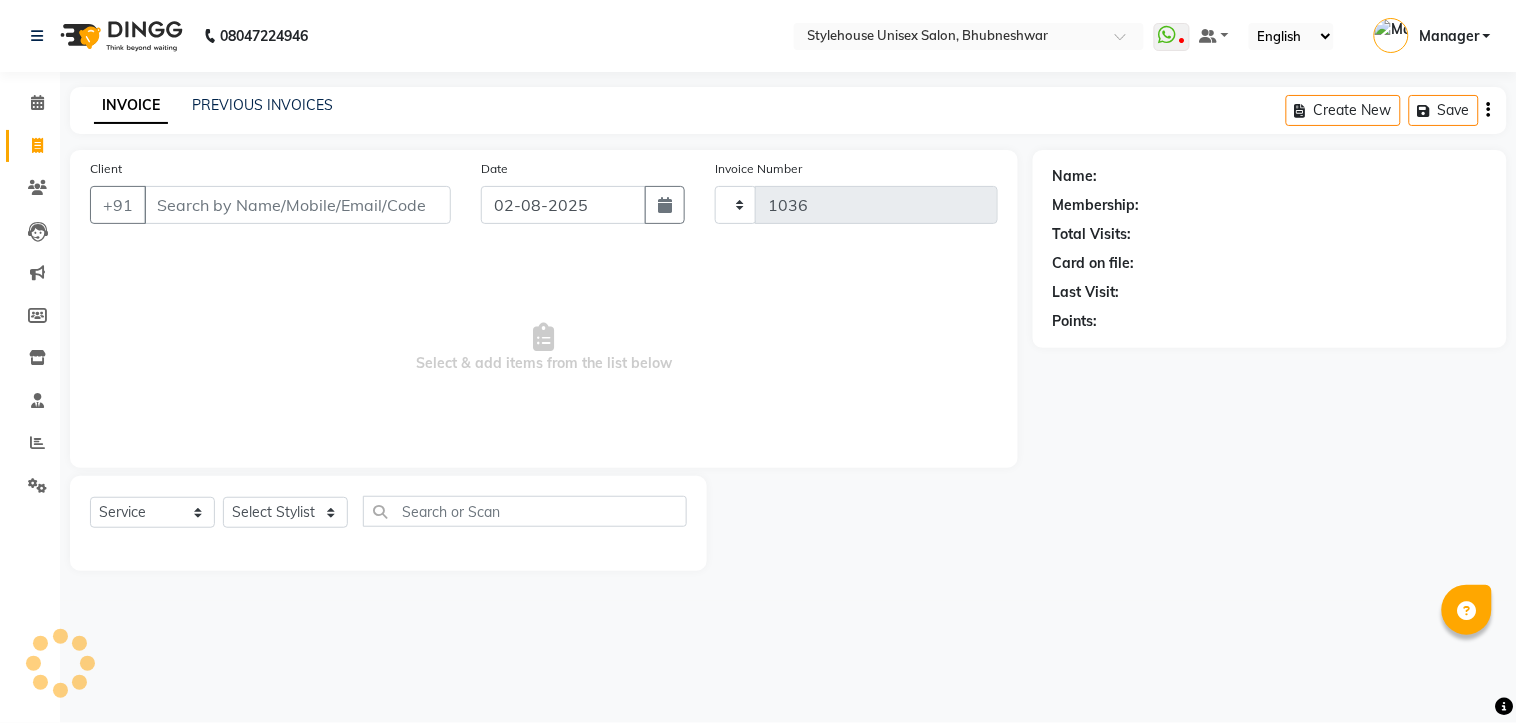 select on "7906" 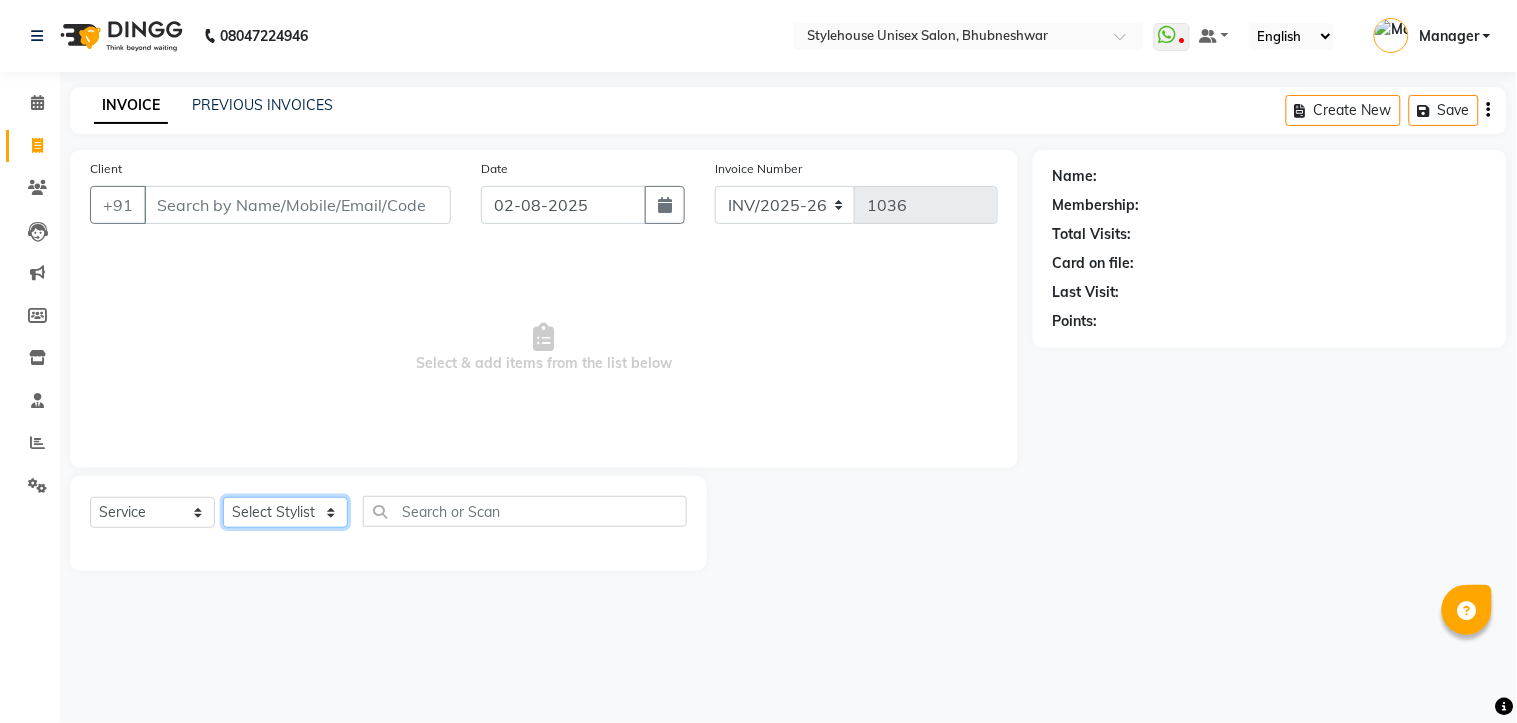 click on "Select Stylist ASISH MANTRI BIKASH BARIK LIMARANI SAMAL Manager NAZNI BEGUM PABITRA BARIK RUPANJALI SAMAL" 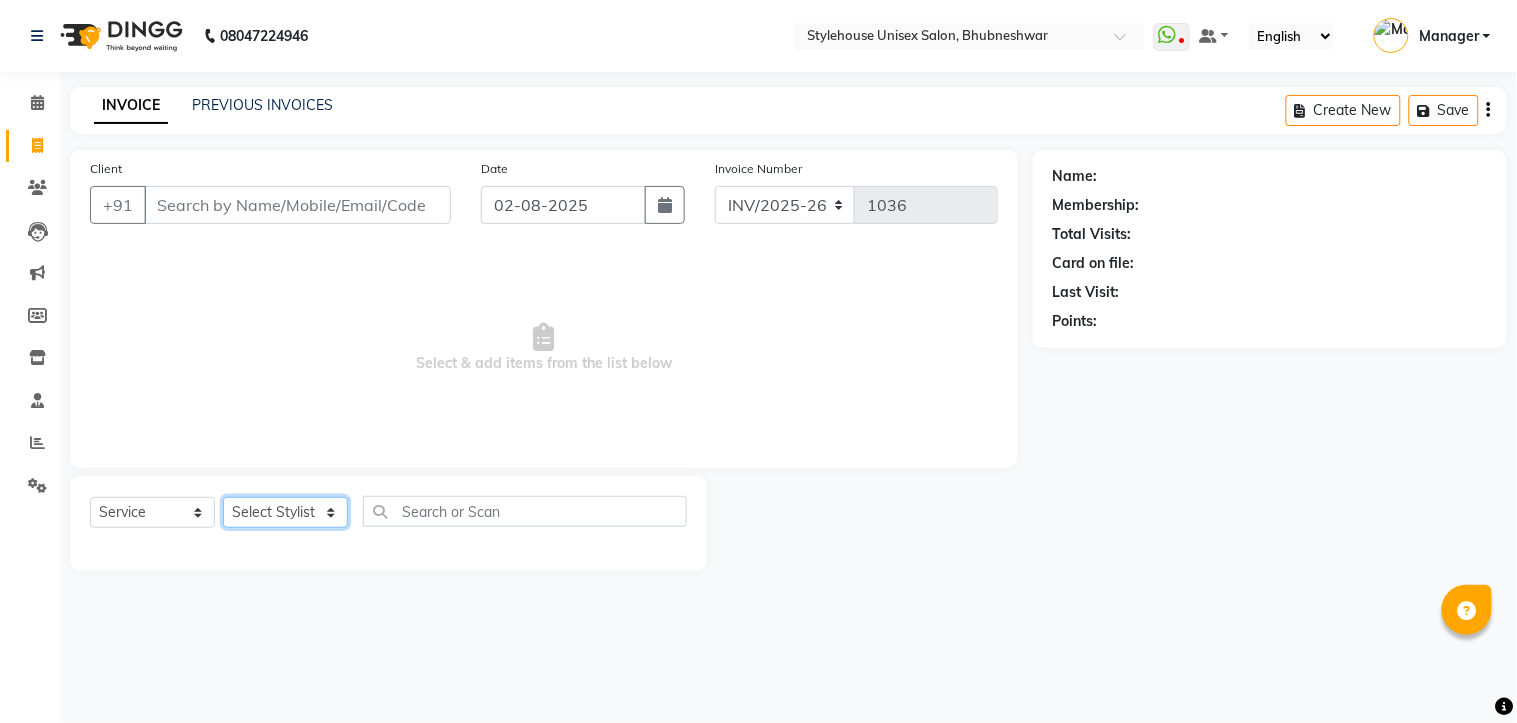select on "69917" 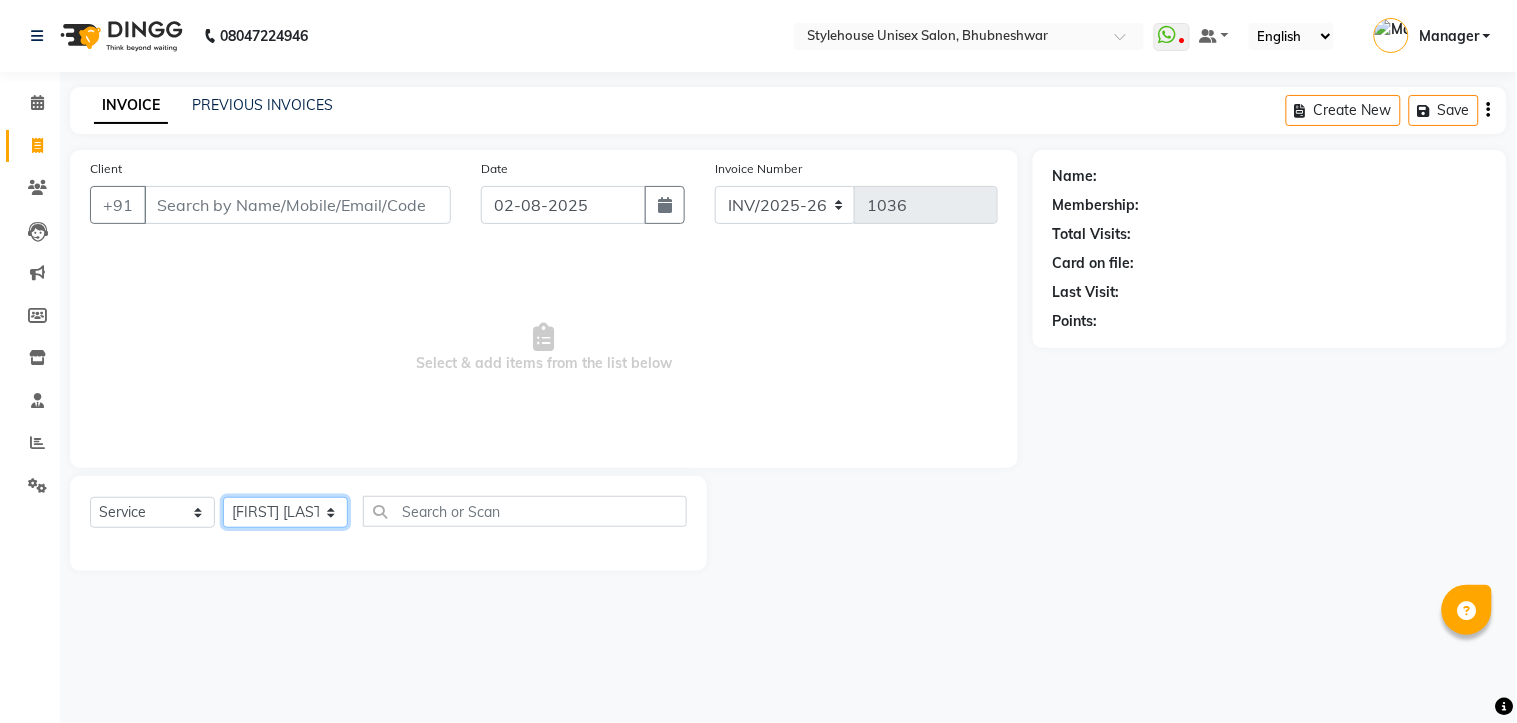 click on "Select Stylist ASISH MANTRI BIKASH BARIK LIMARANI SAMAL Manager NAZNI BEGUM PABITRA BARIK RUPANJALI SAMAL" 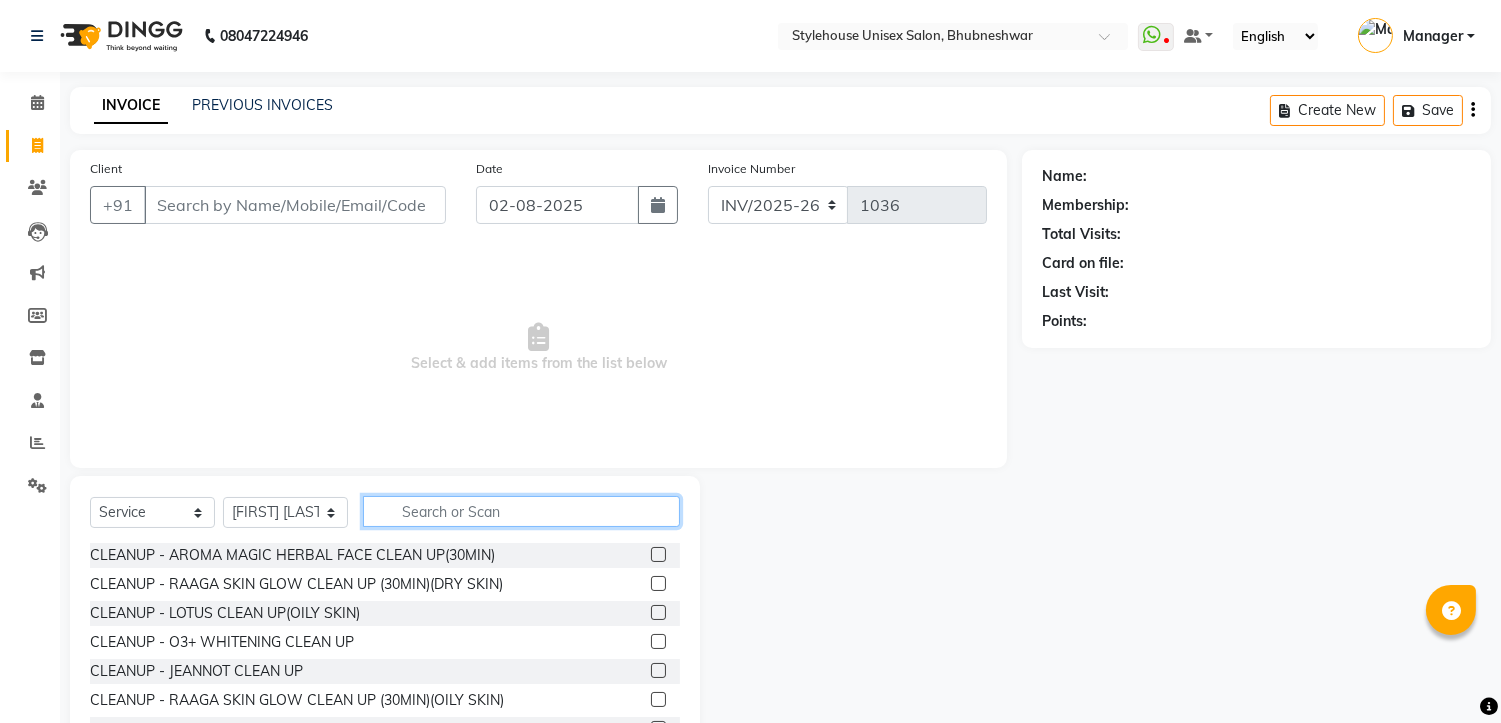 click 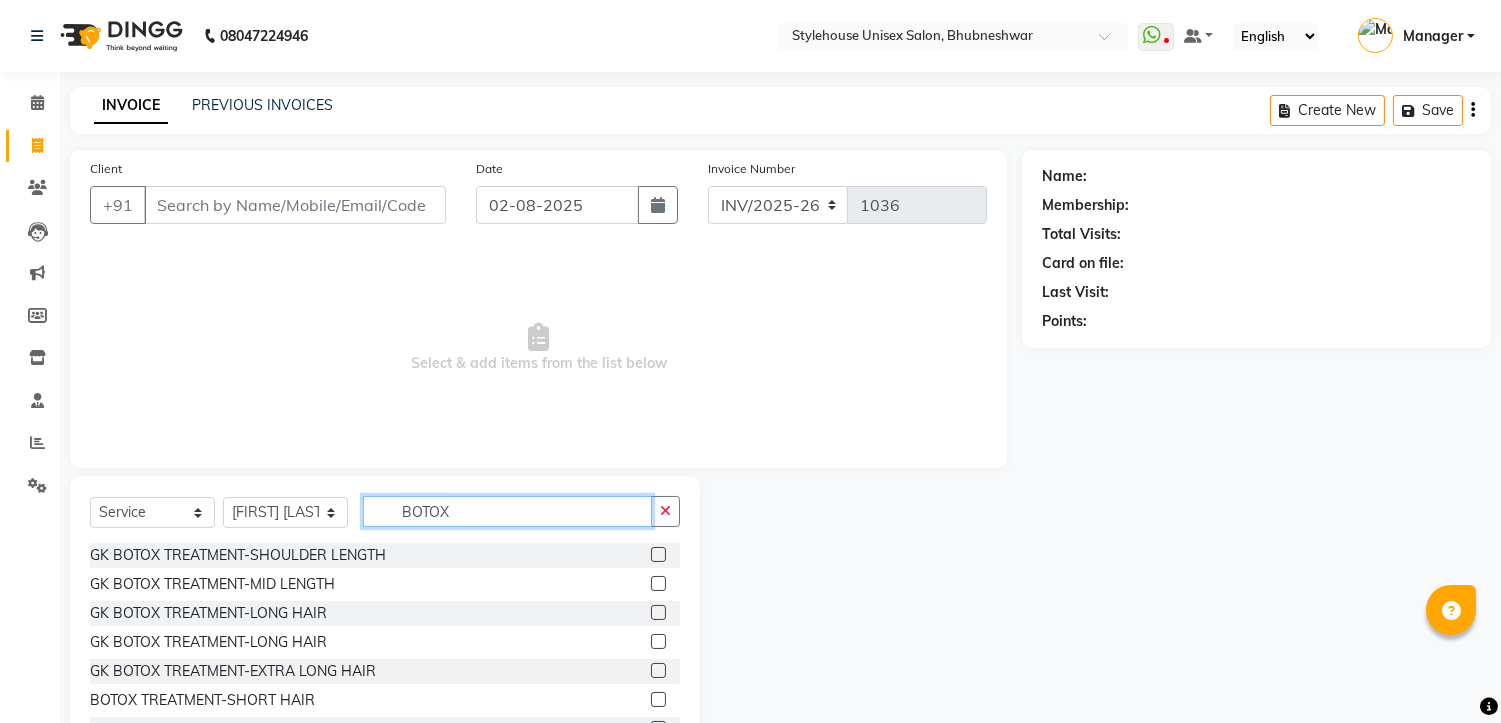 type on "BOTOX" 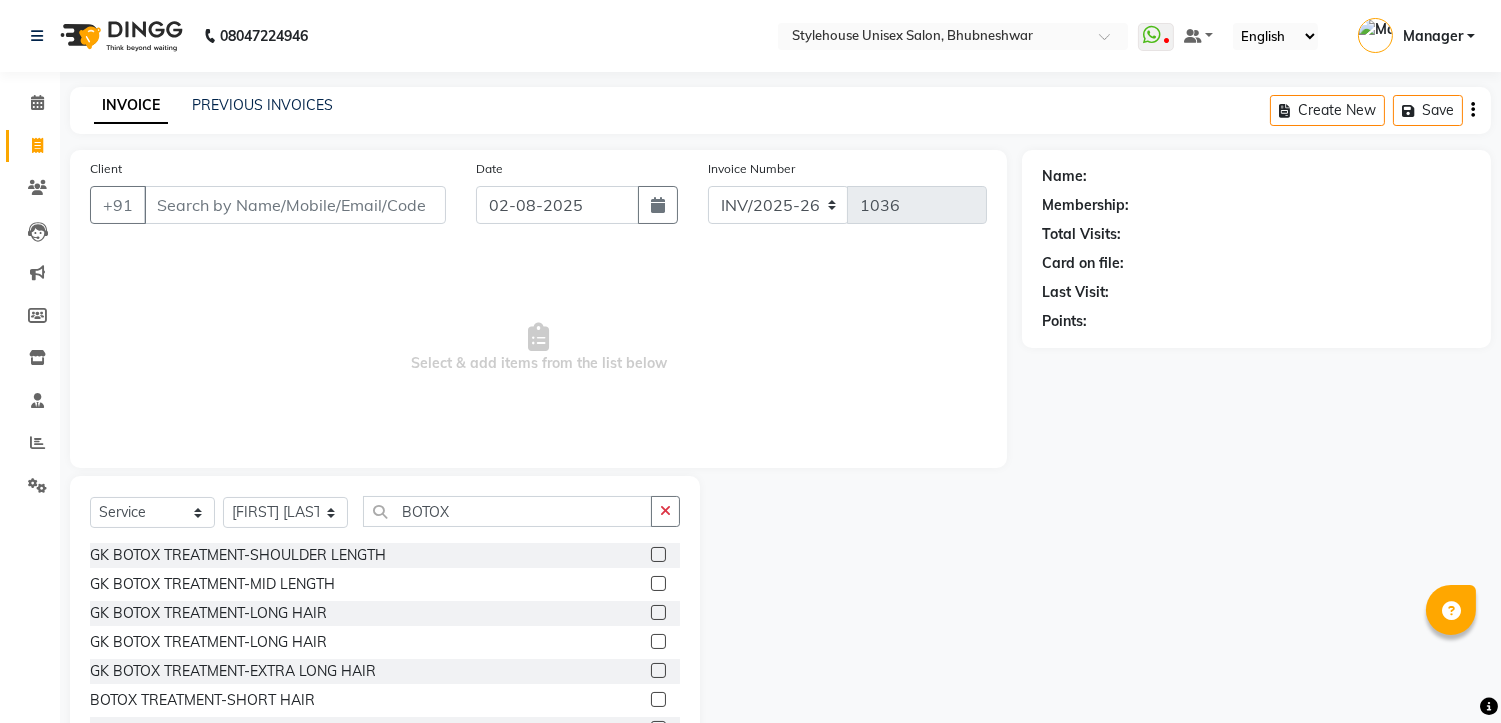click 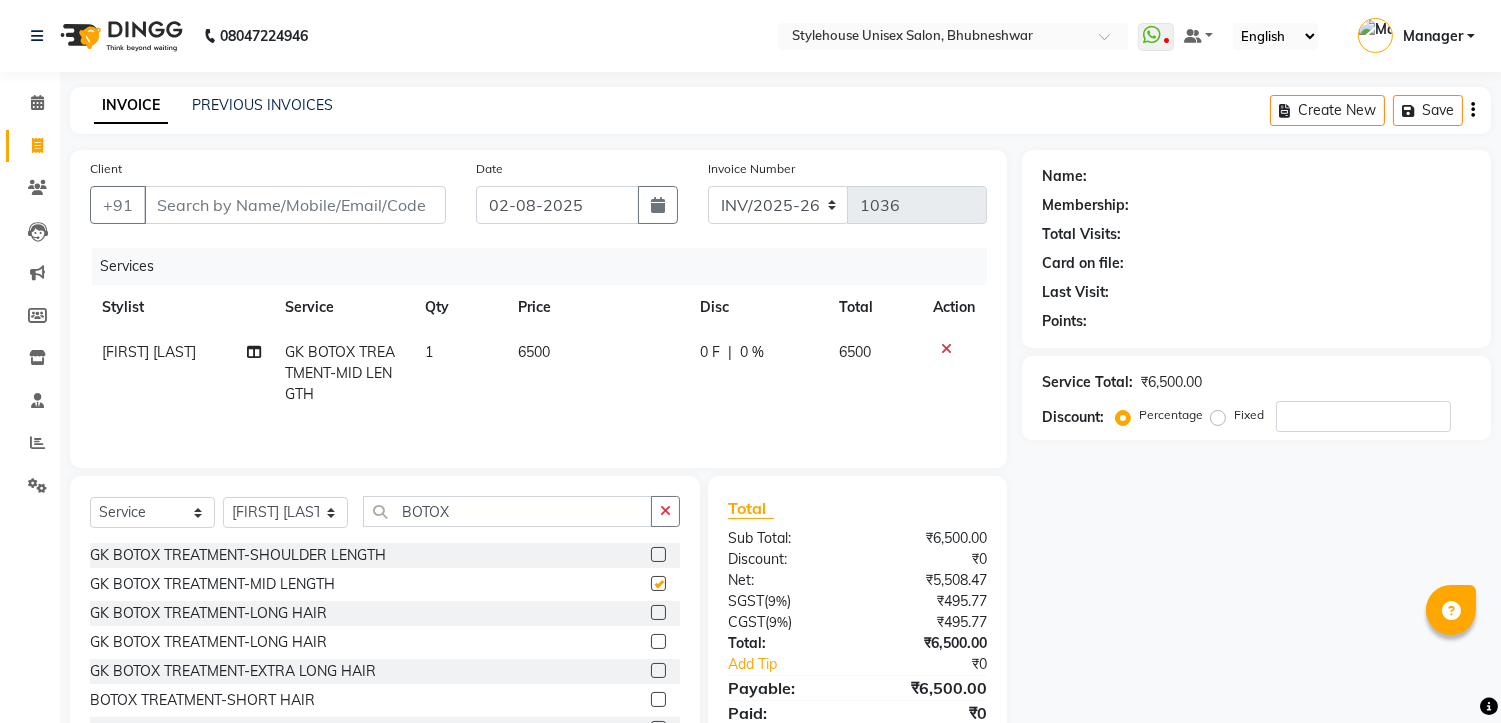 checkbox on "false" 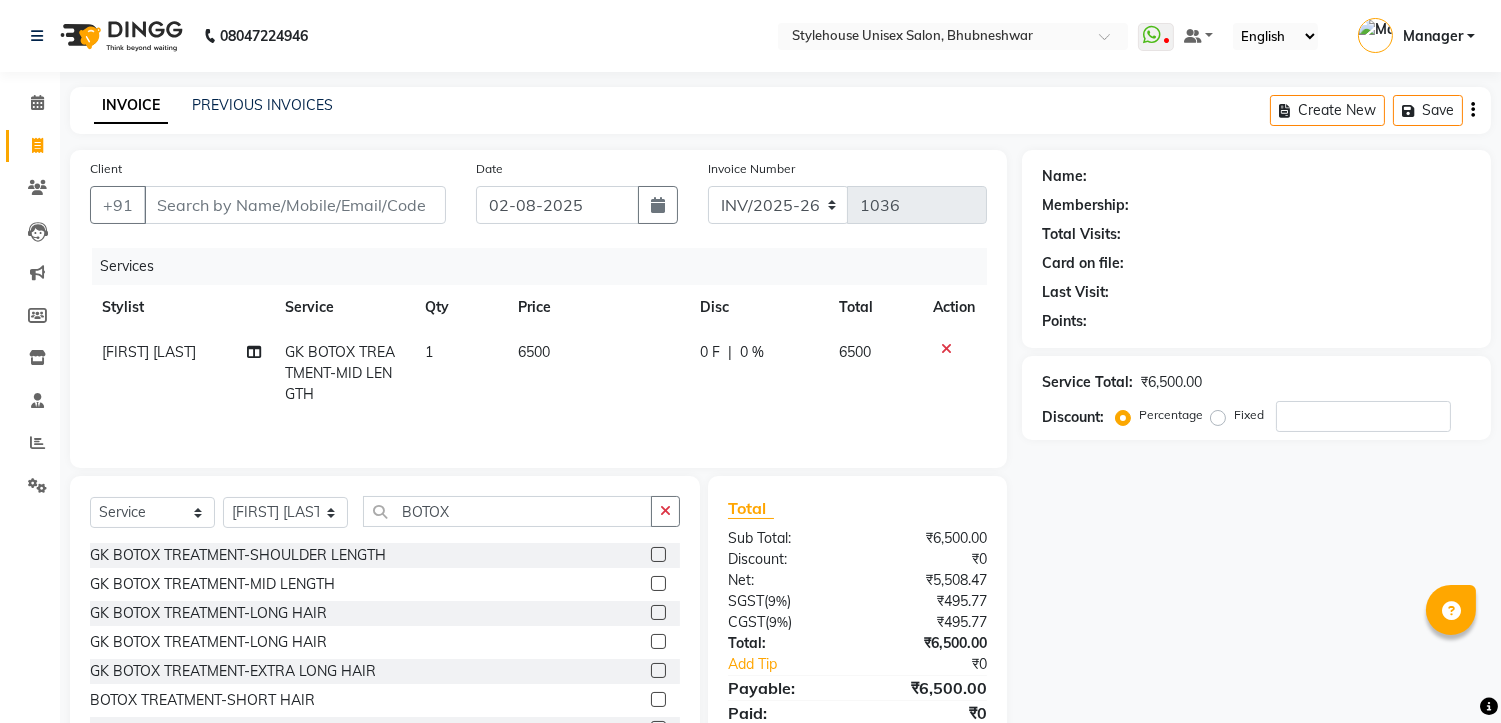 click 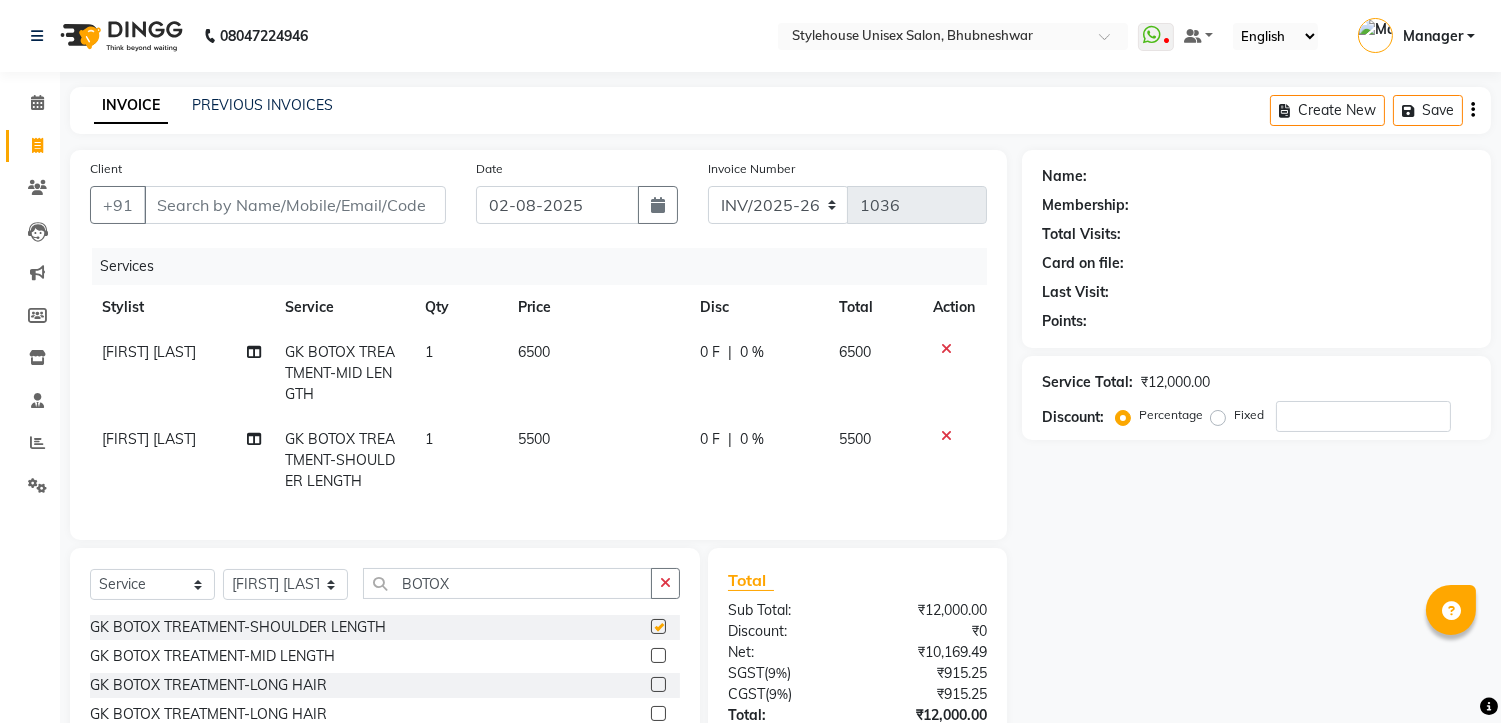 checkbox on "false" 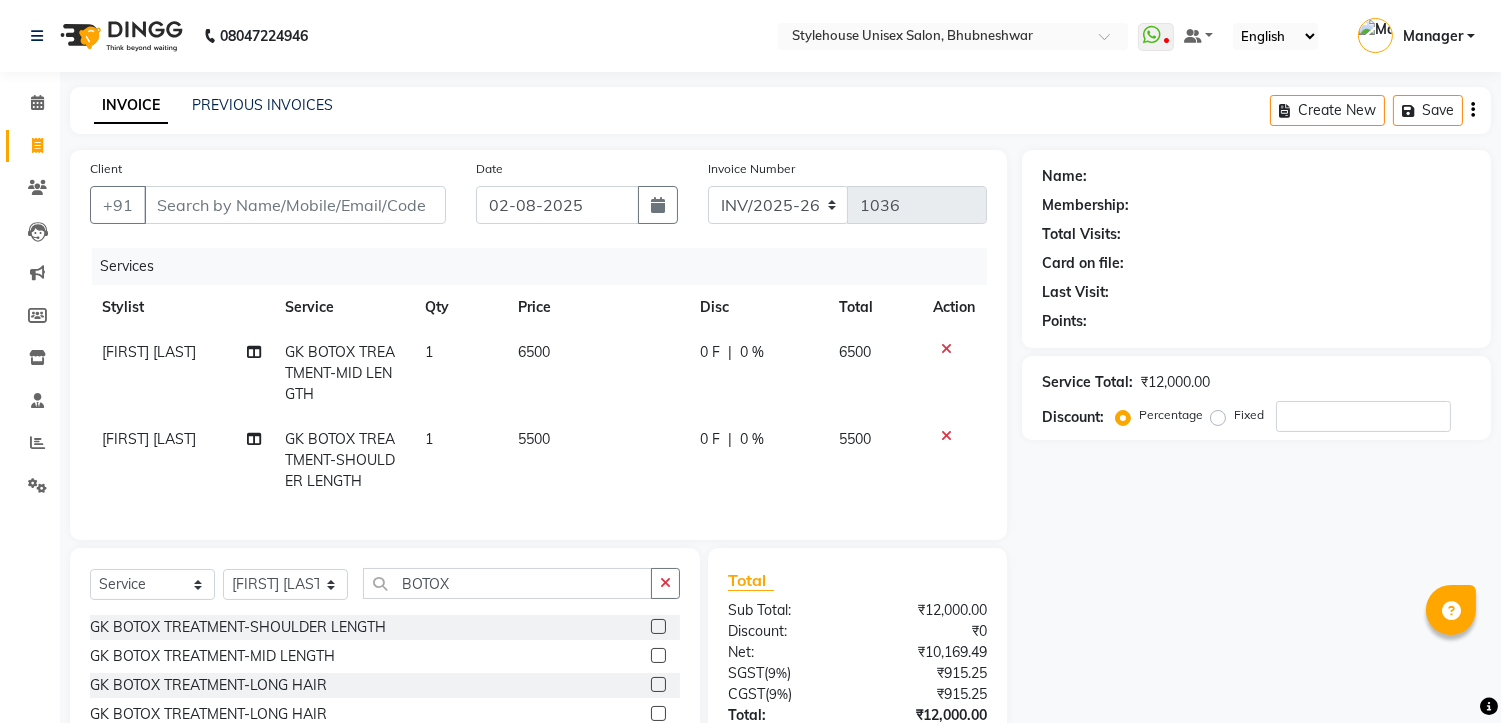 click 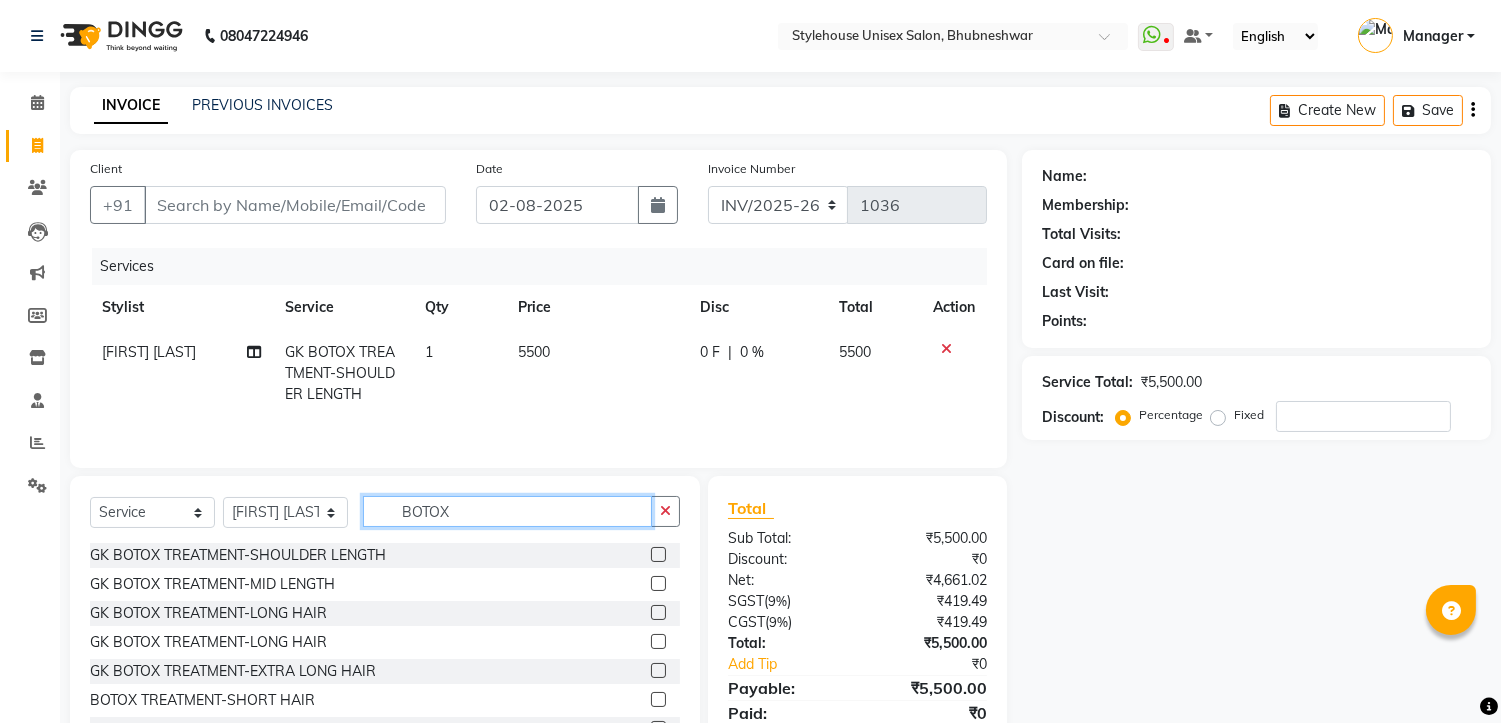 click on "BOTOX" 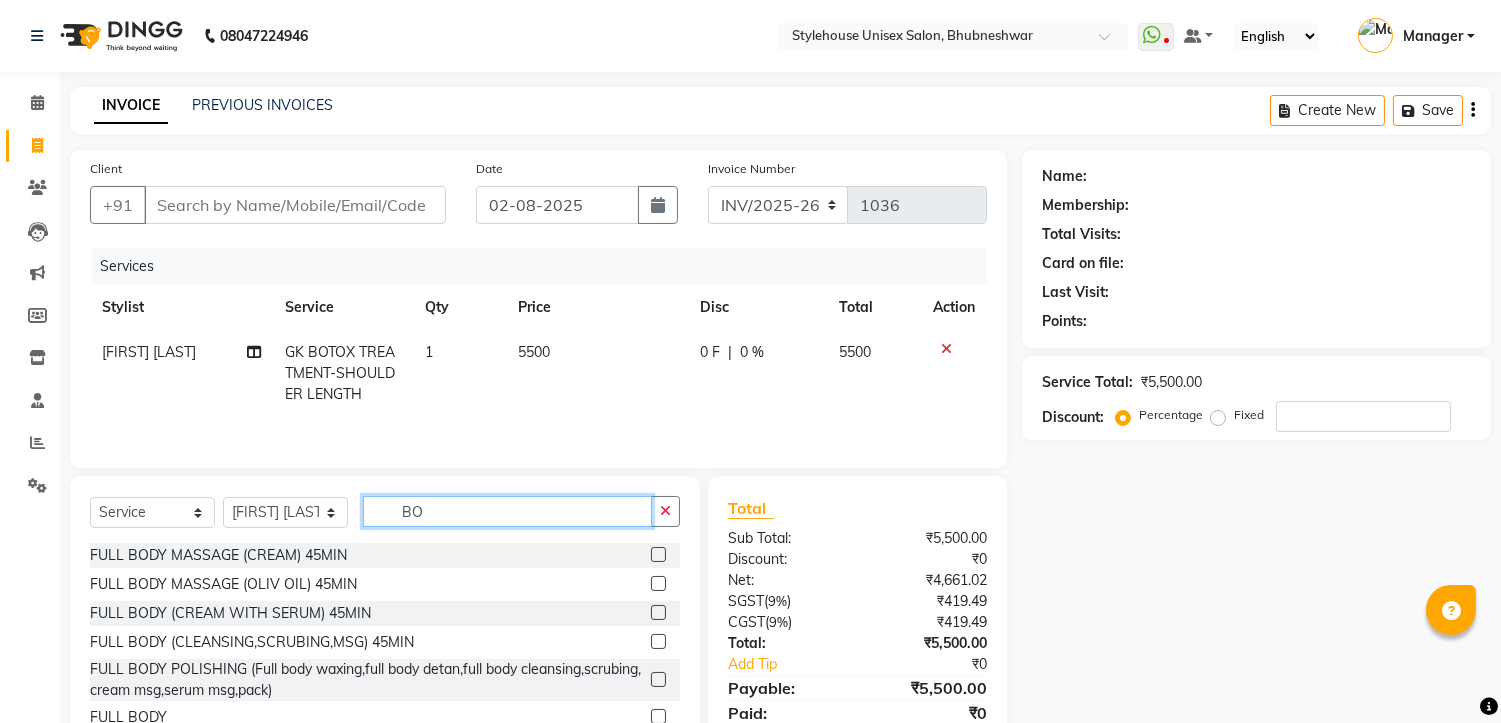 type on "B" 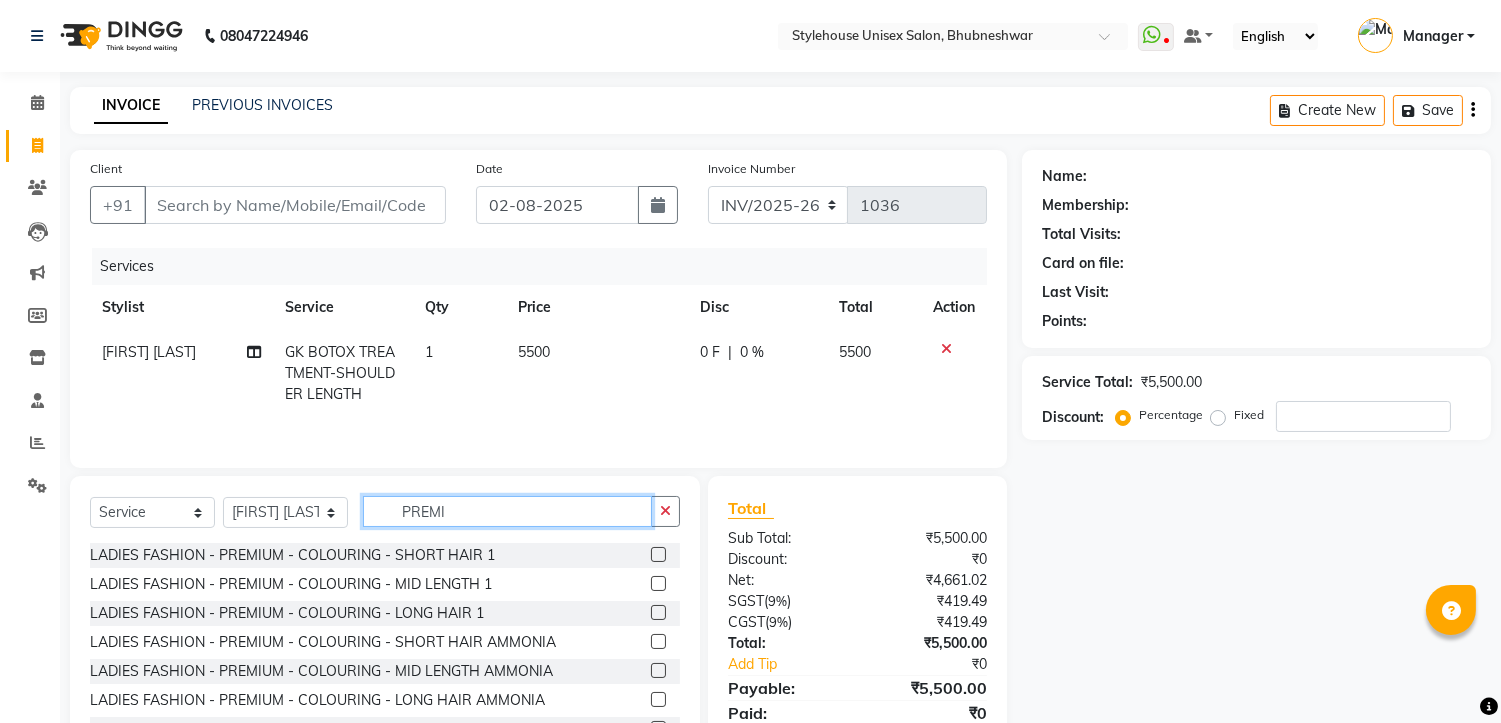 type on "PREMI" 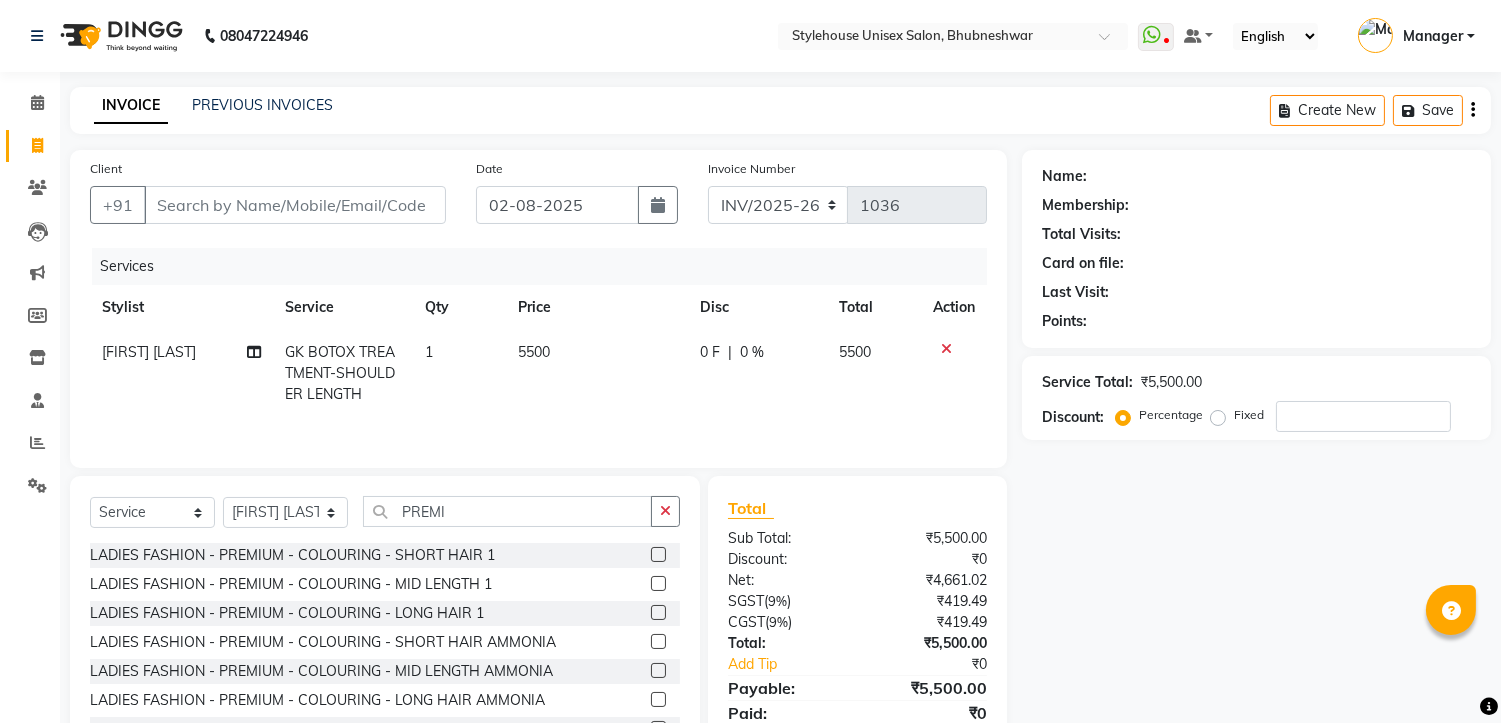 click 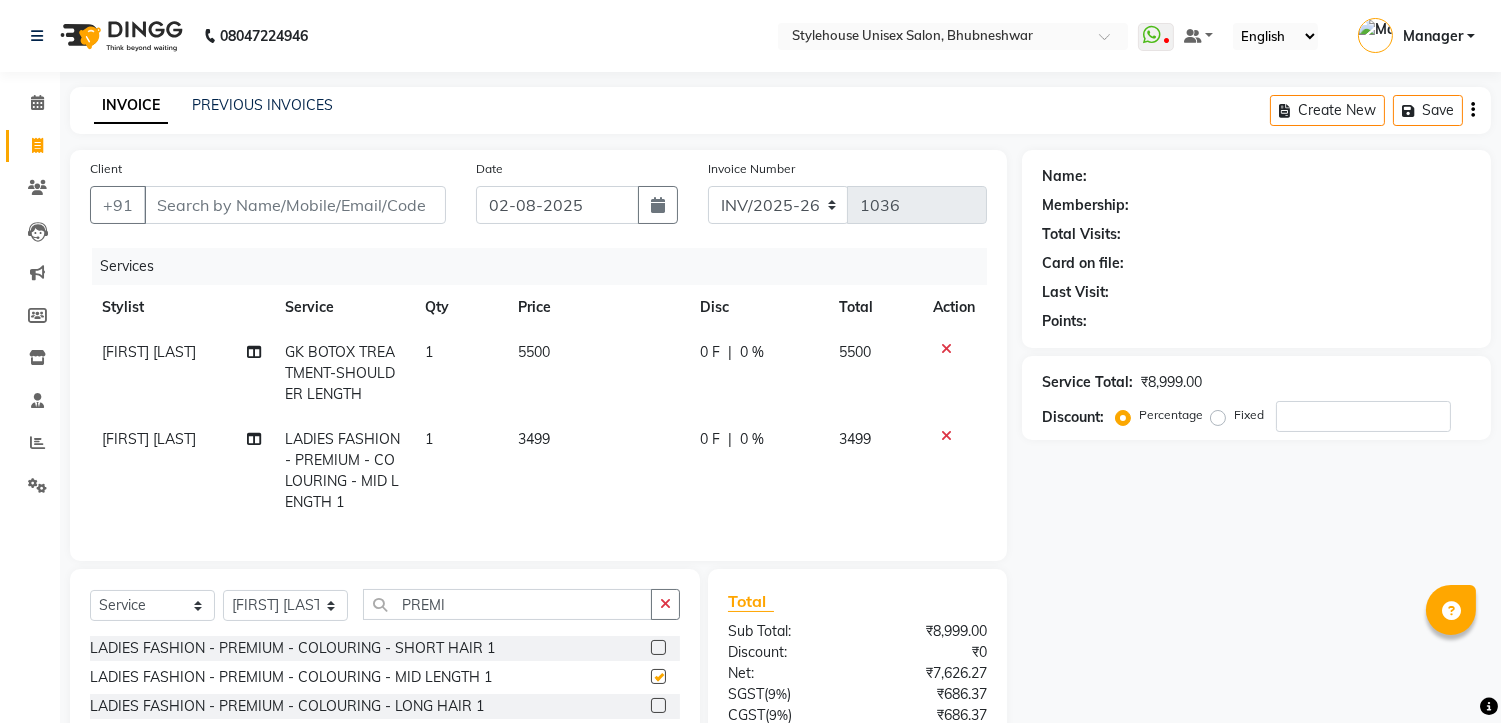 checkbox on "false" 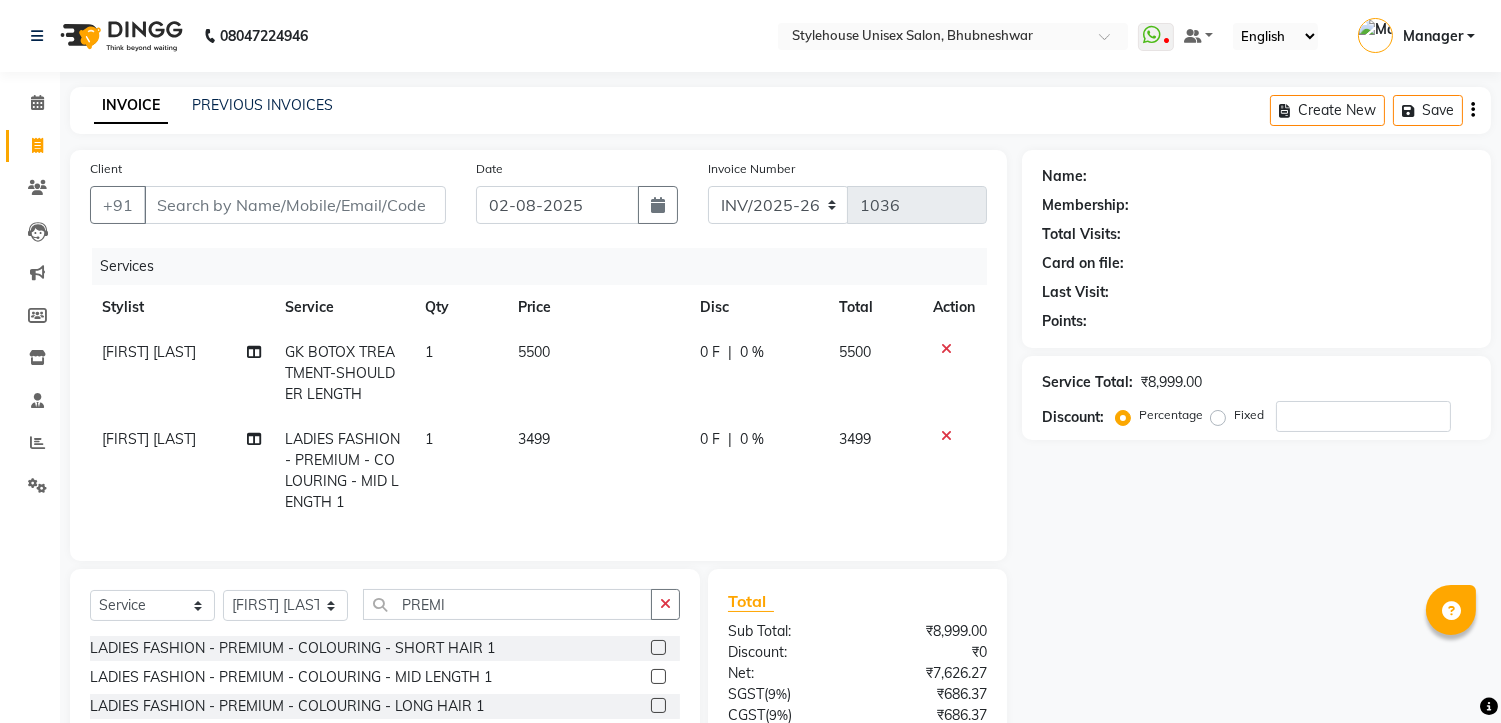 scroll, scrollTop: 187, scrollLeft: 0, axis: vertical 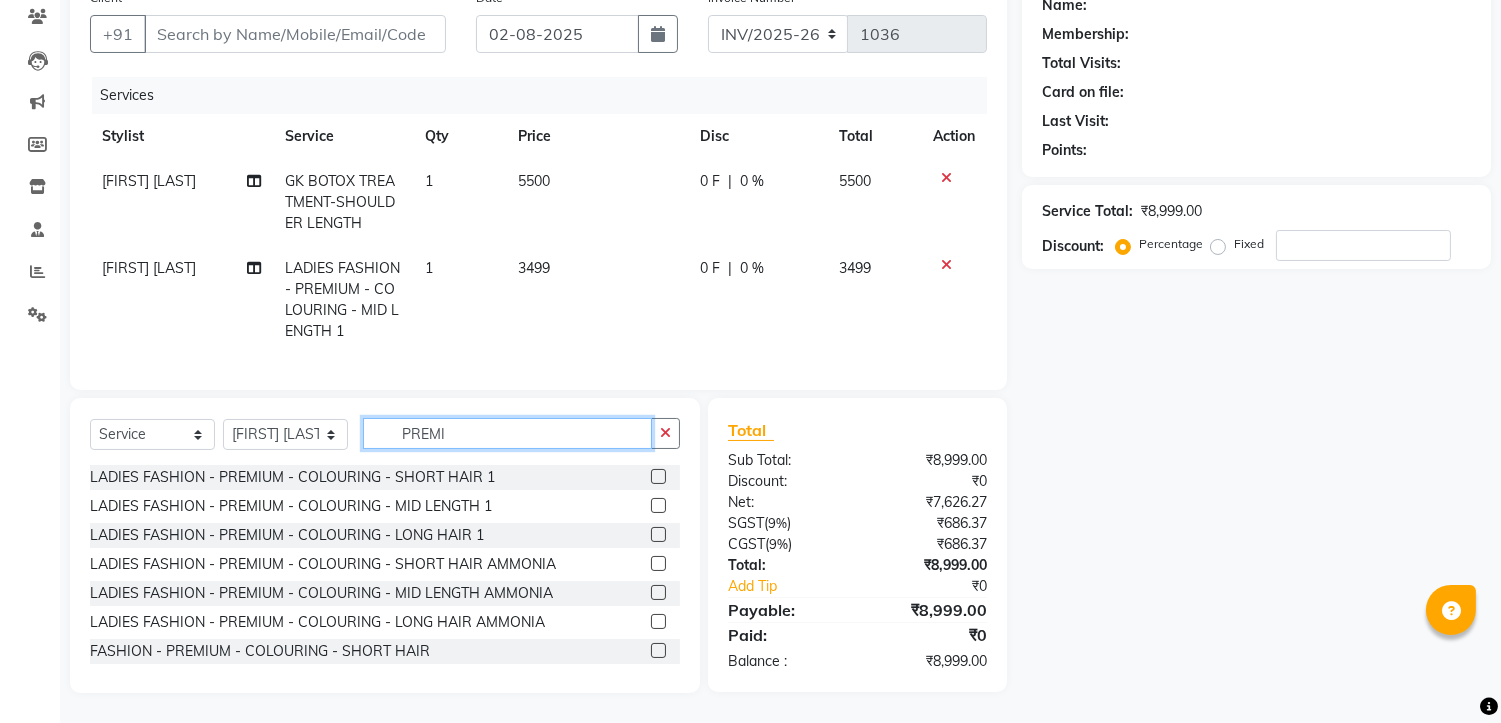 click on "PREMI" 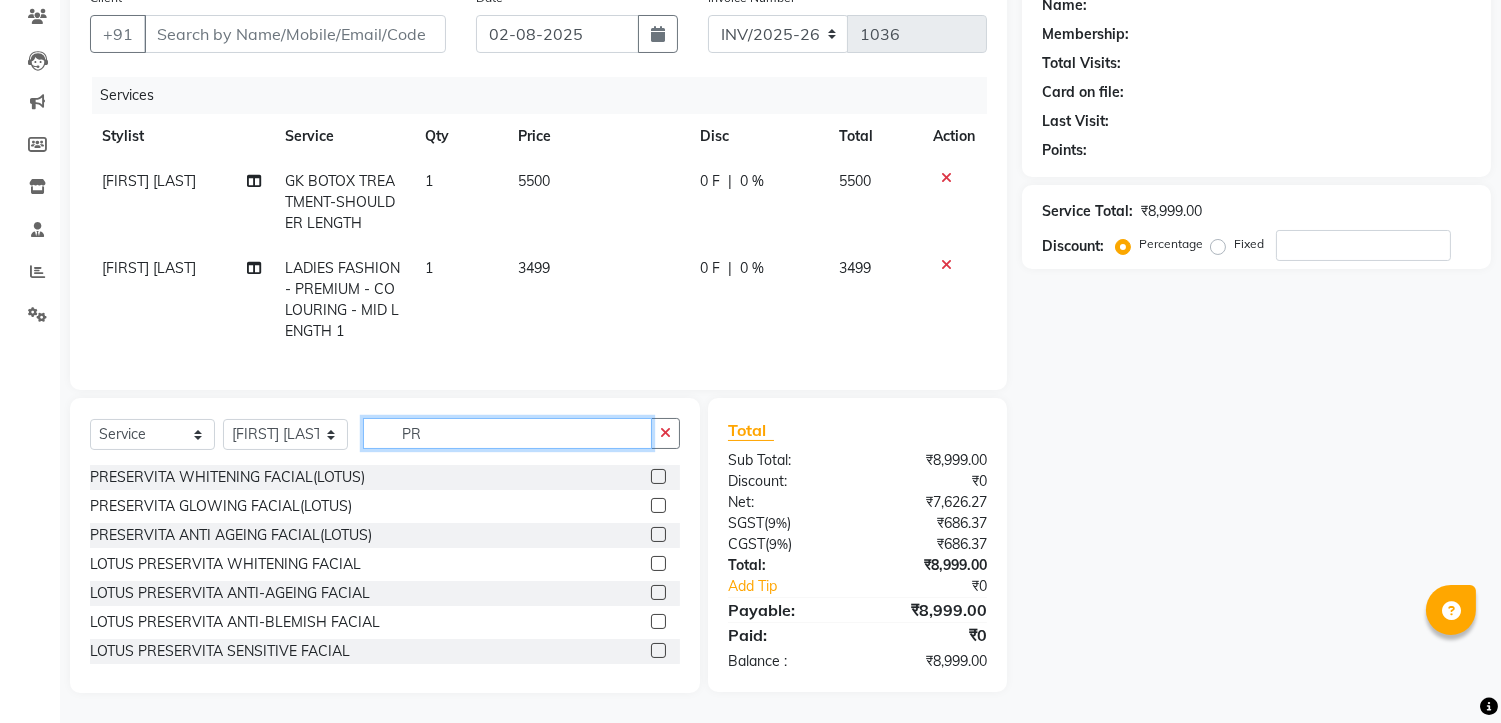type on "P" 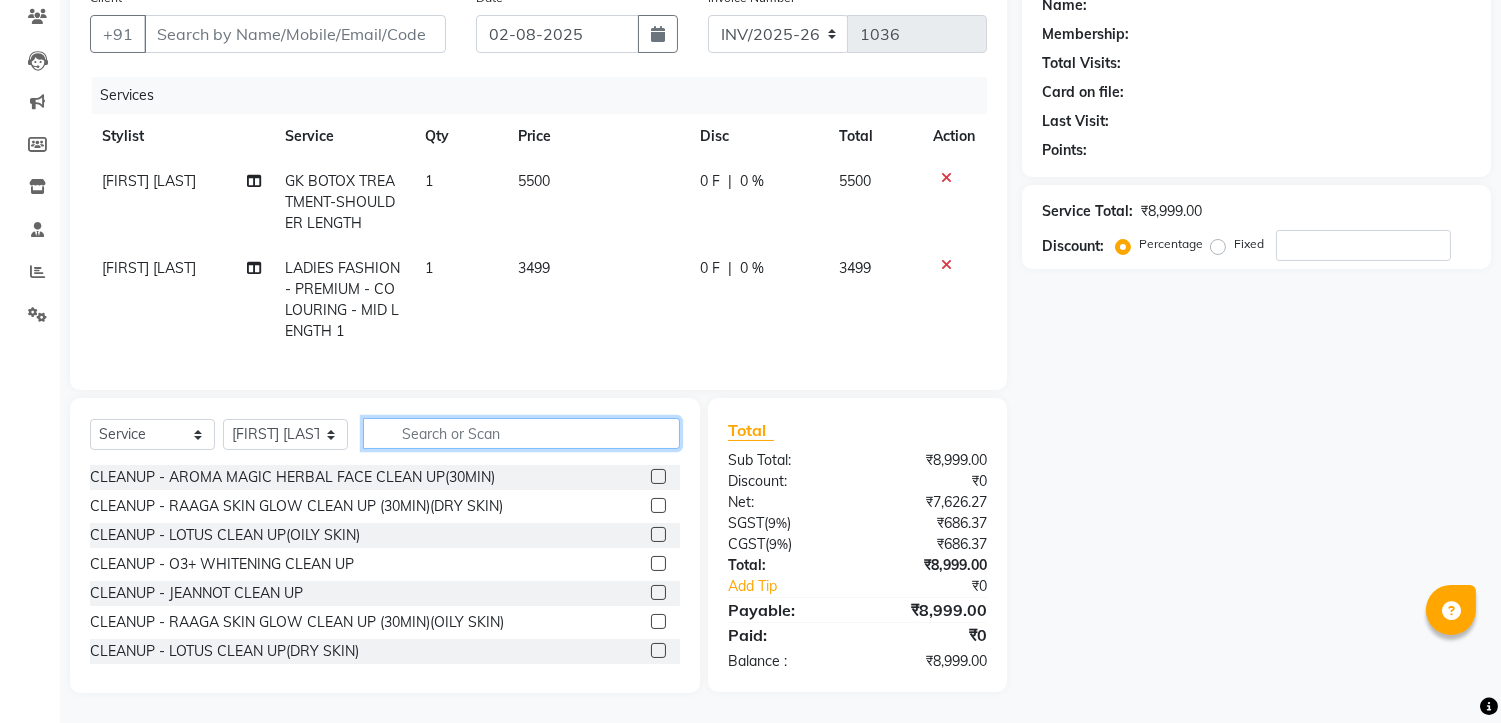 type 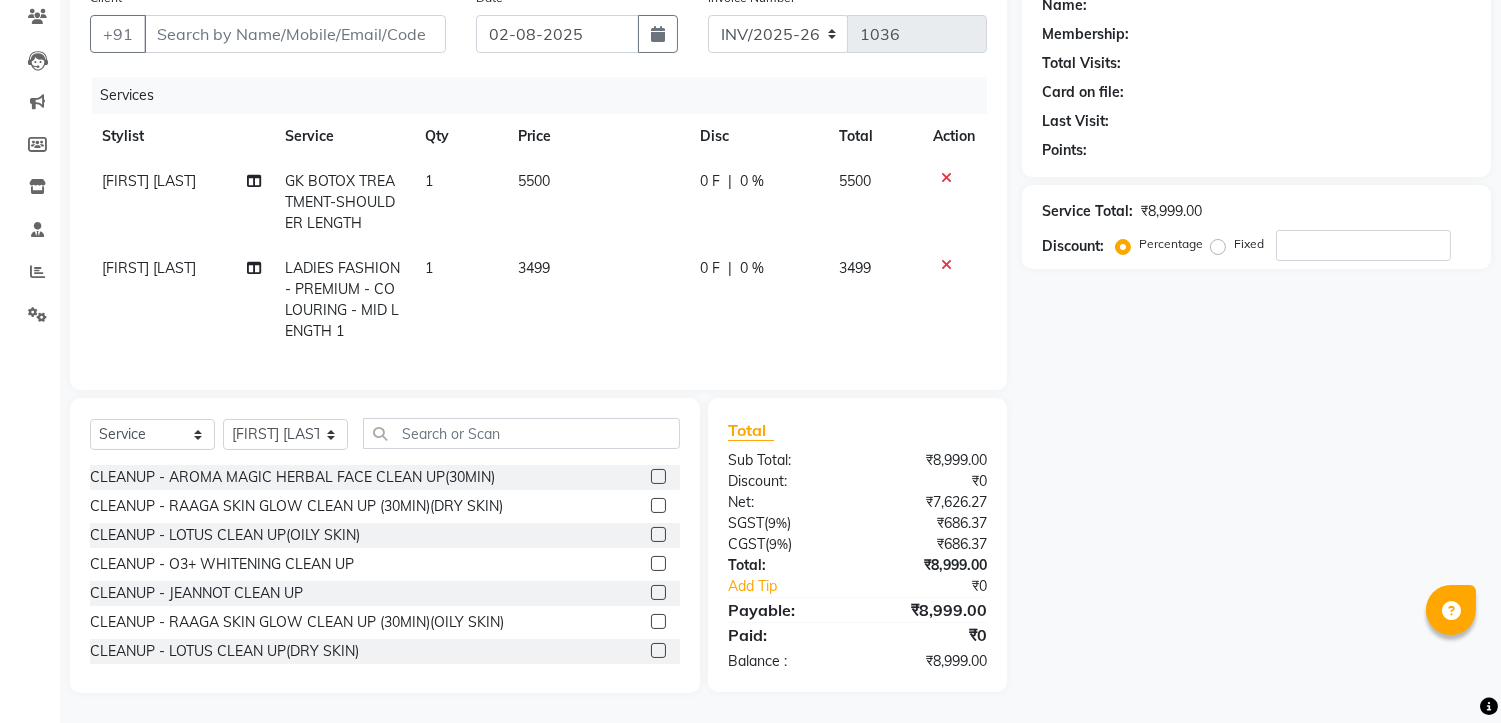 click on "3499" 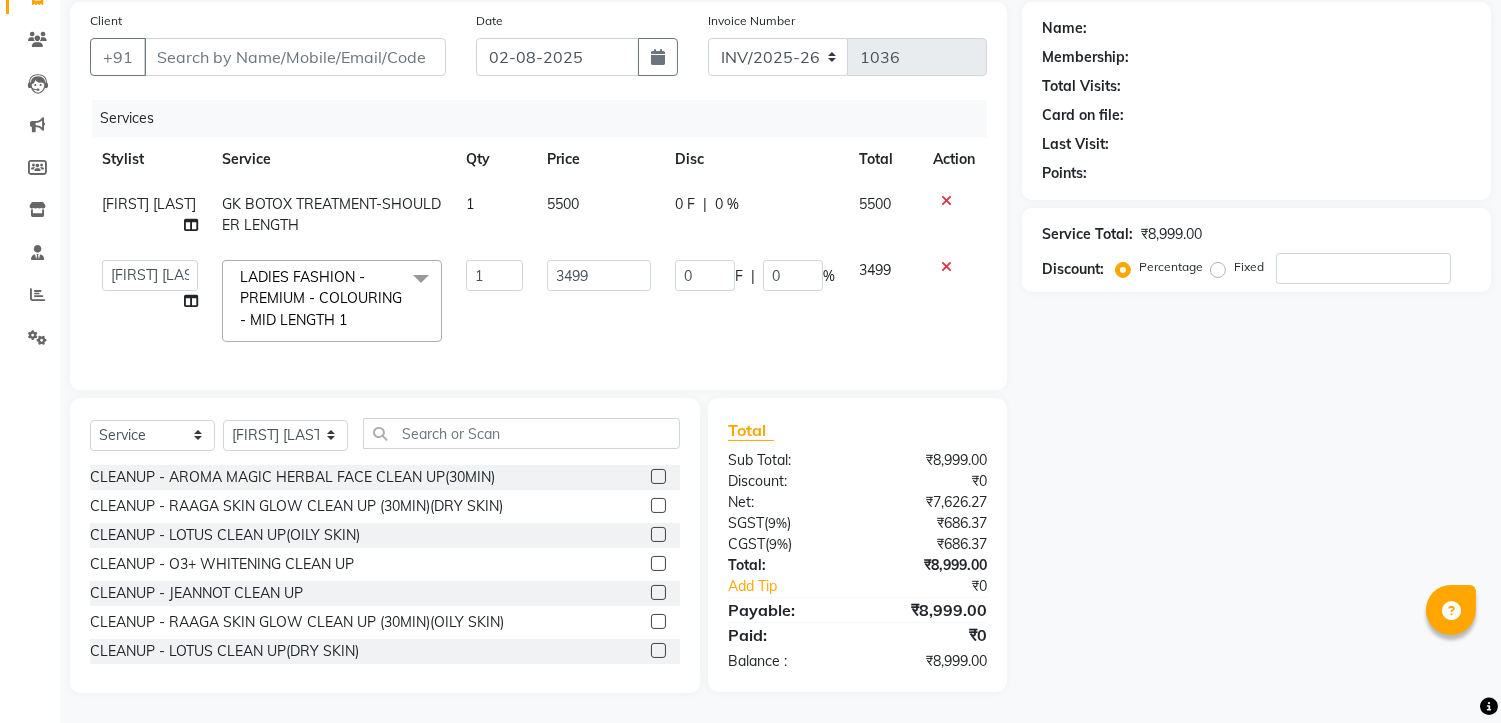 scroll, scrollTop: 164, scrollLeft: 0, axis: vertical 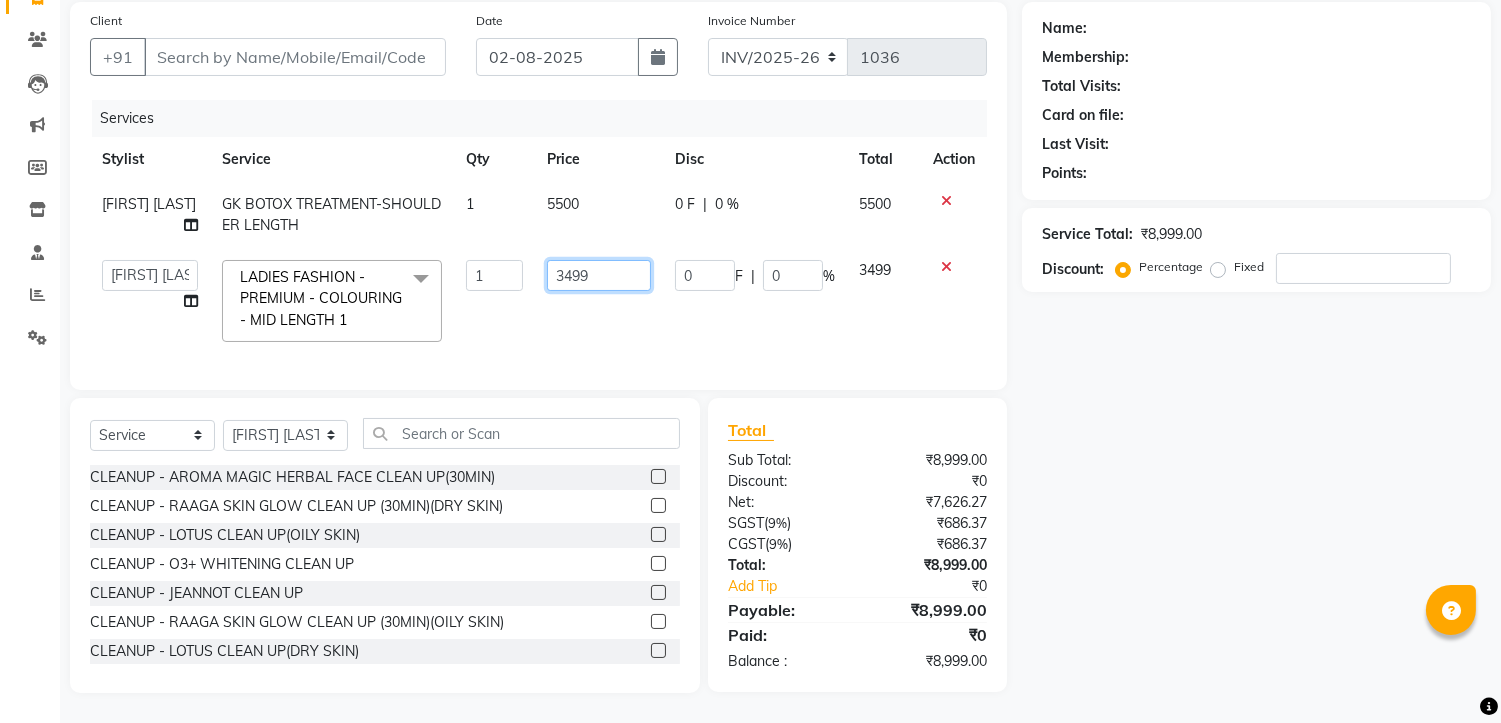 click on "3499" 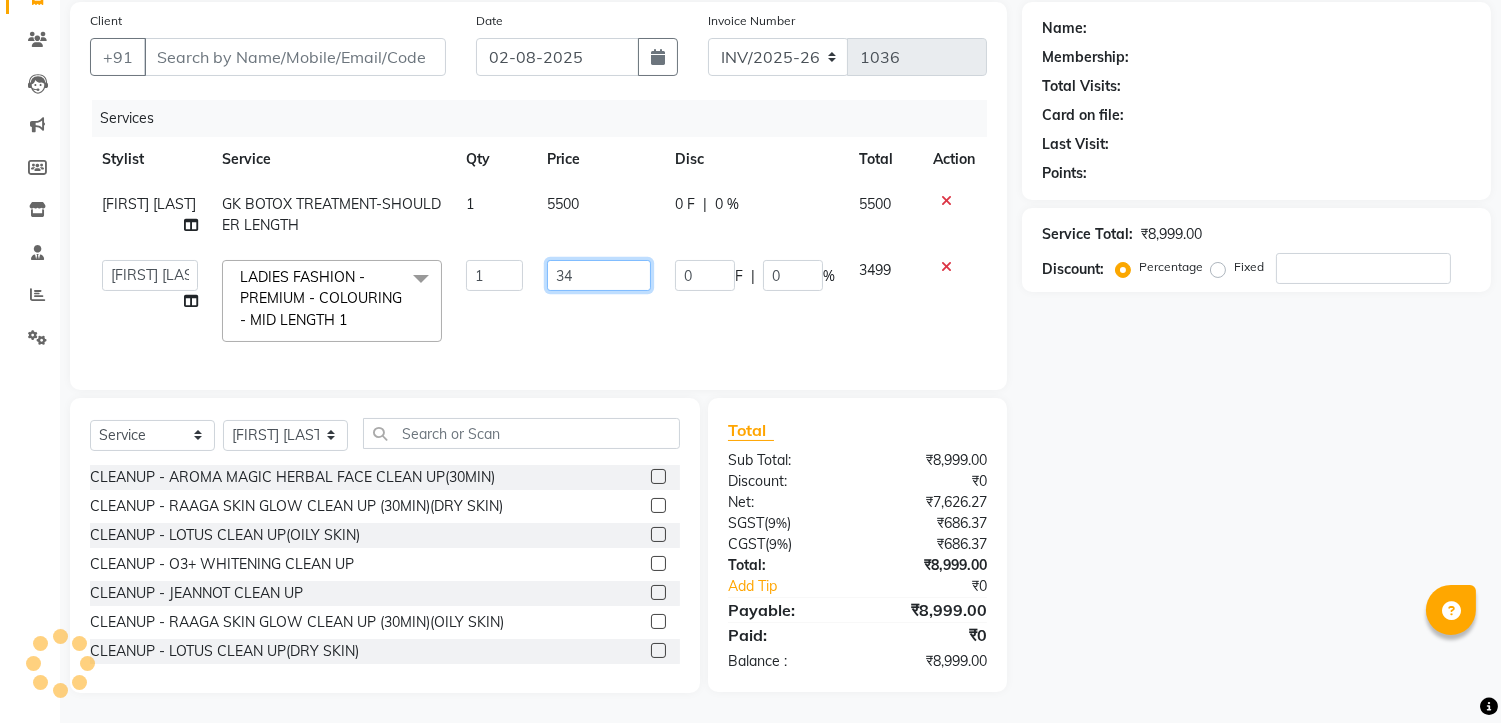 type on "3" 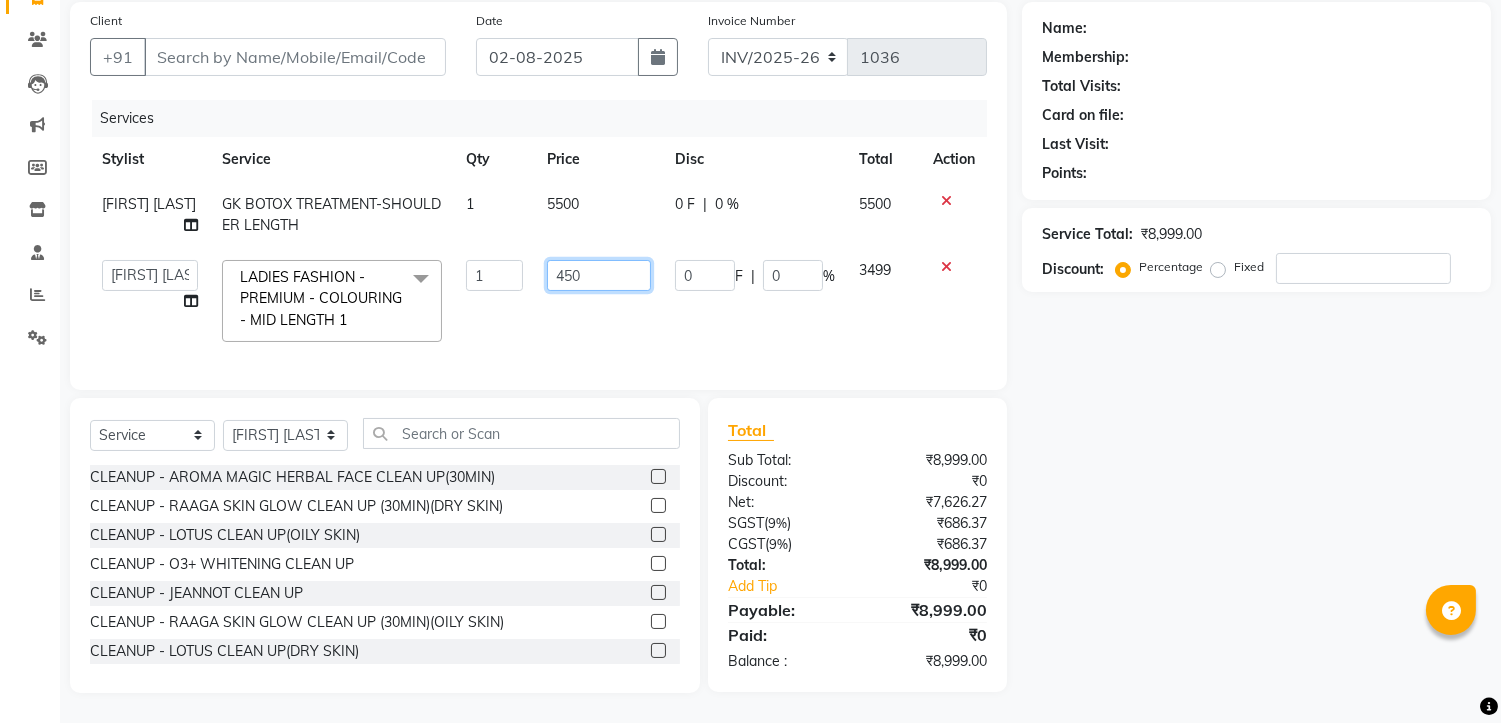 type on "4500" 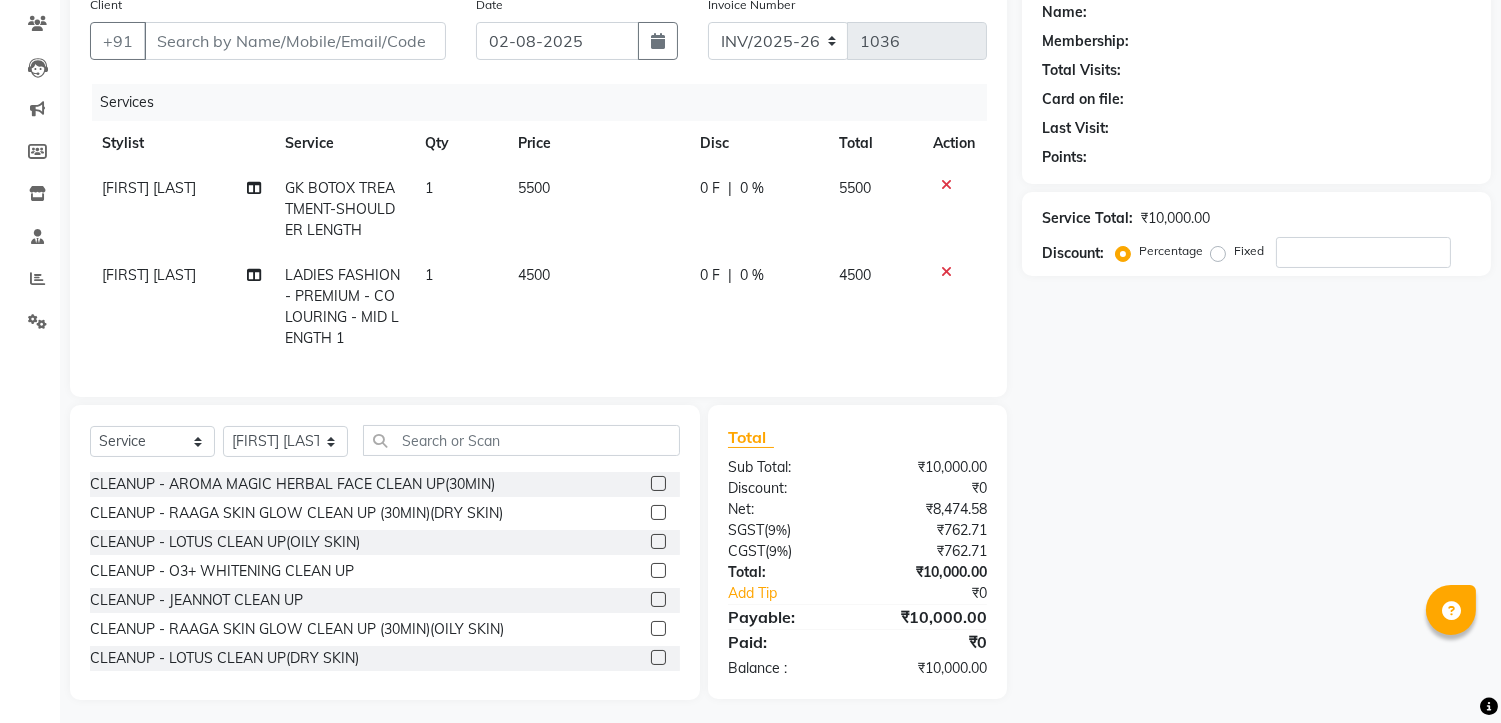 click on "Name: Membership: Total Visits: Card on file: Last Visit:  Points:  Service Total:  ₹10,000.00  Discount:  Percentage   Fixed" 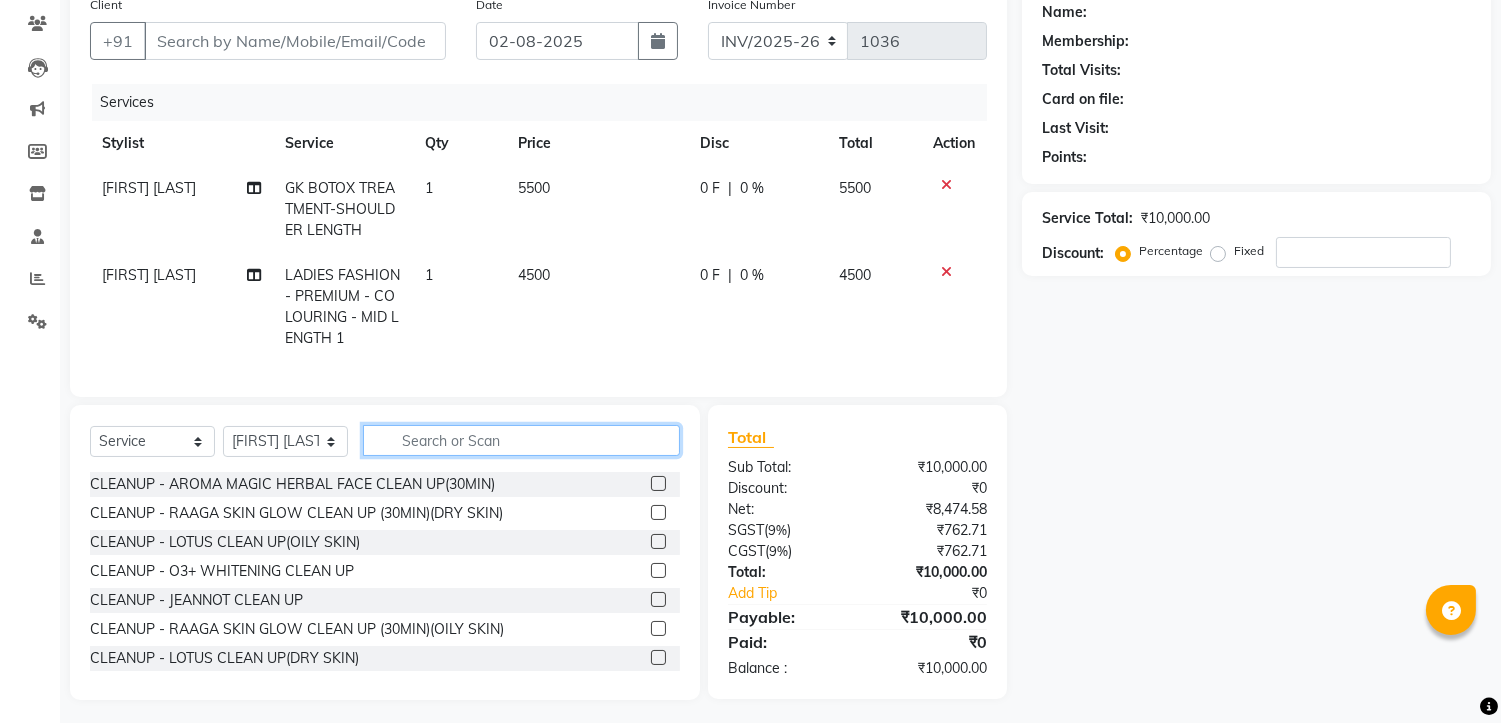 click 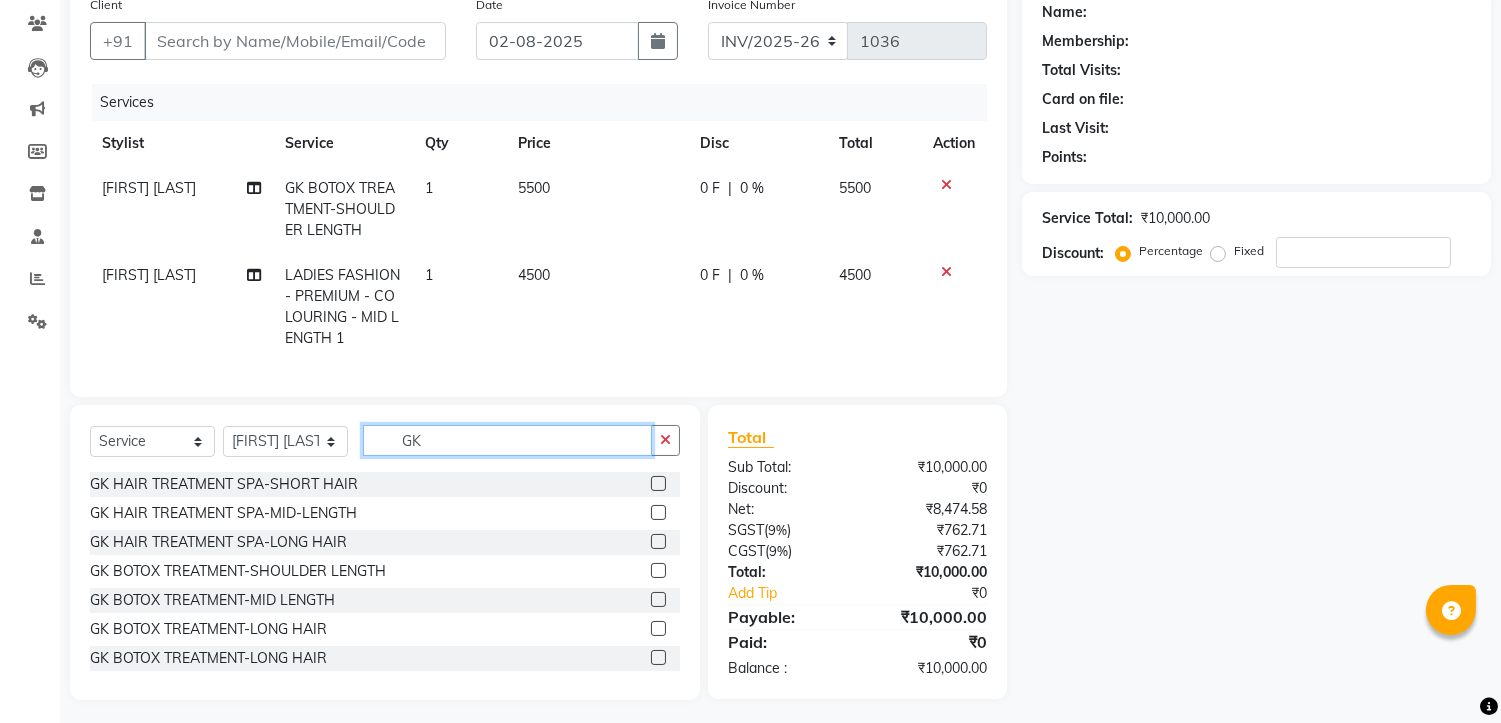 type on "GK" 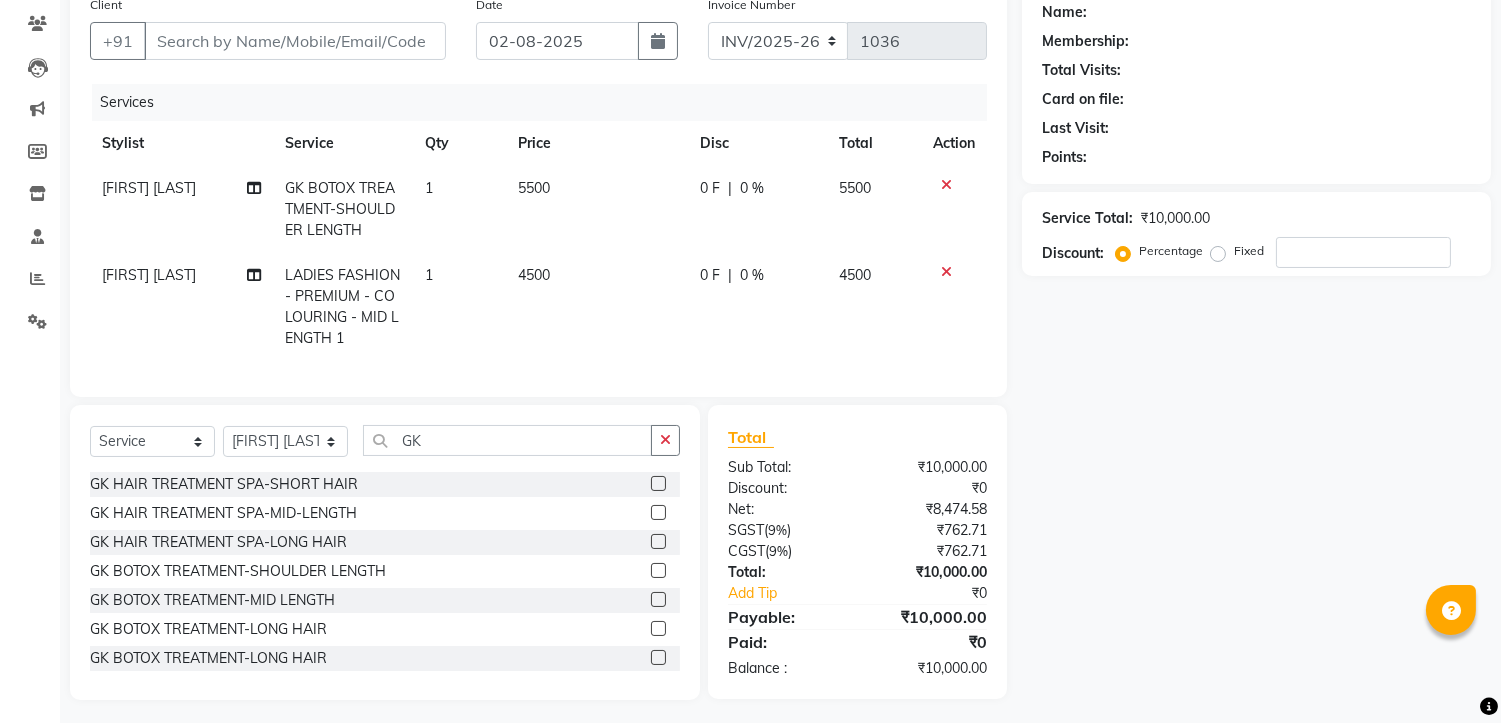 click 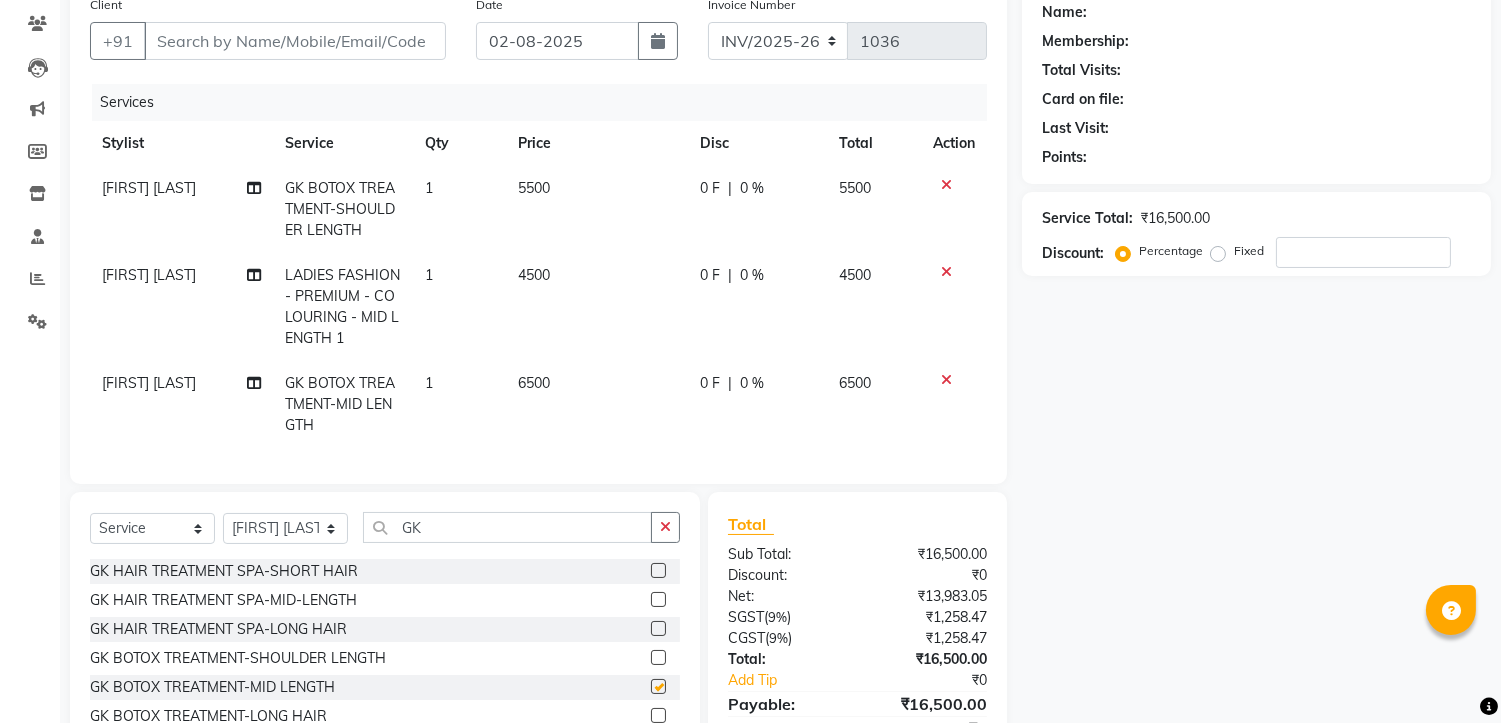 checkbox on "false" 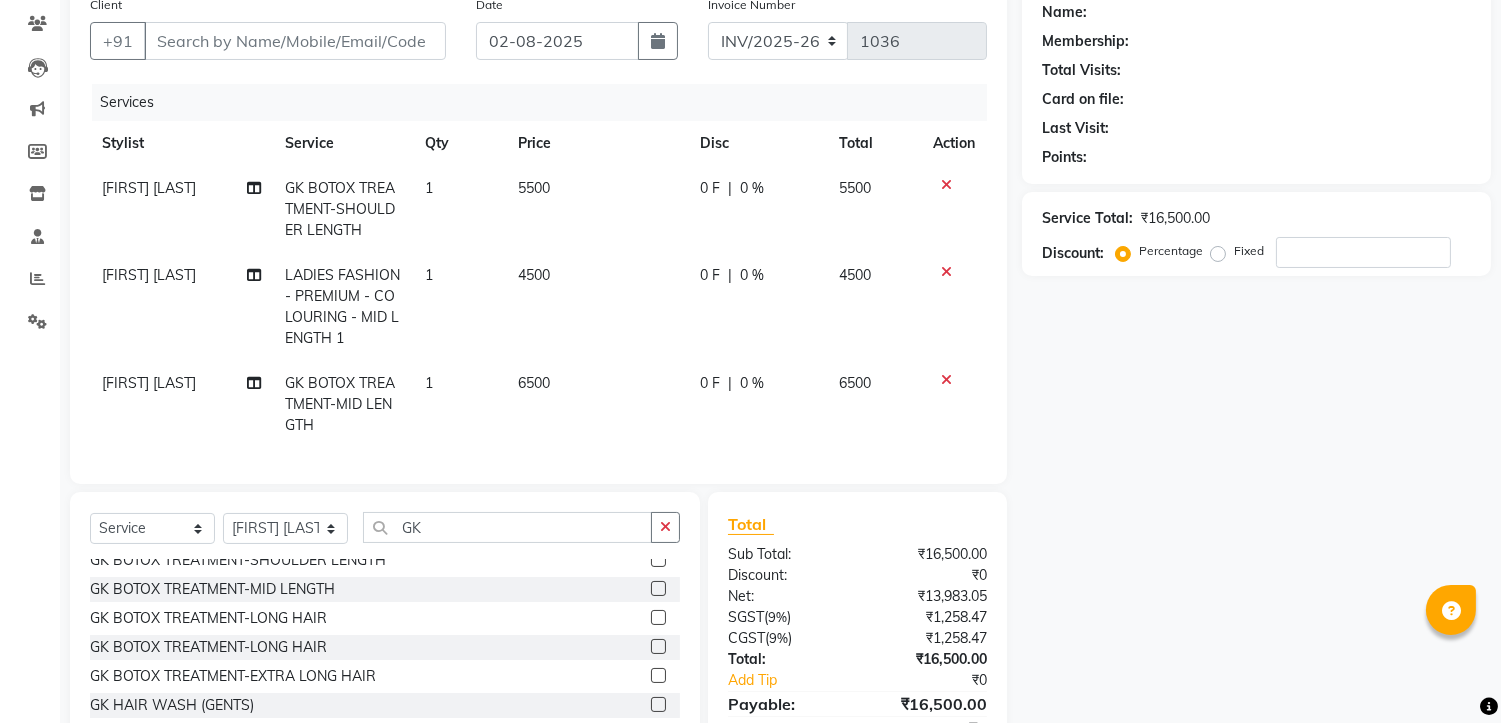 scroll, scrollTop: 0, scrollLeft: 0, axis: both 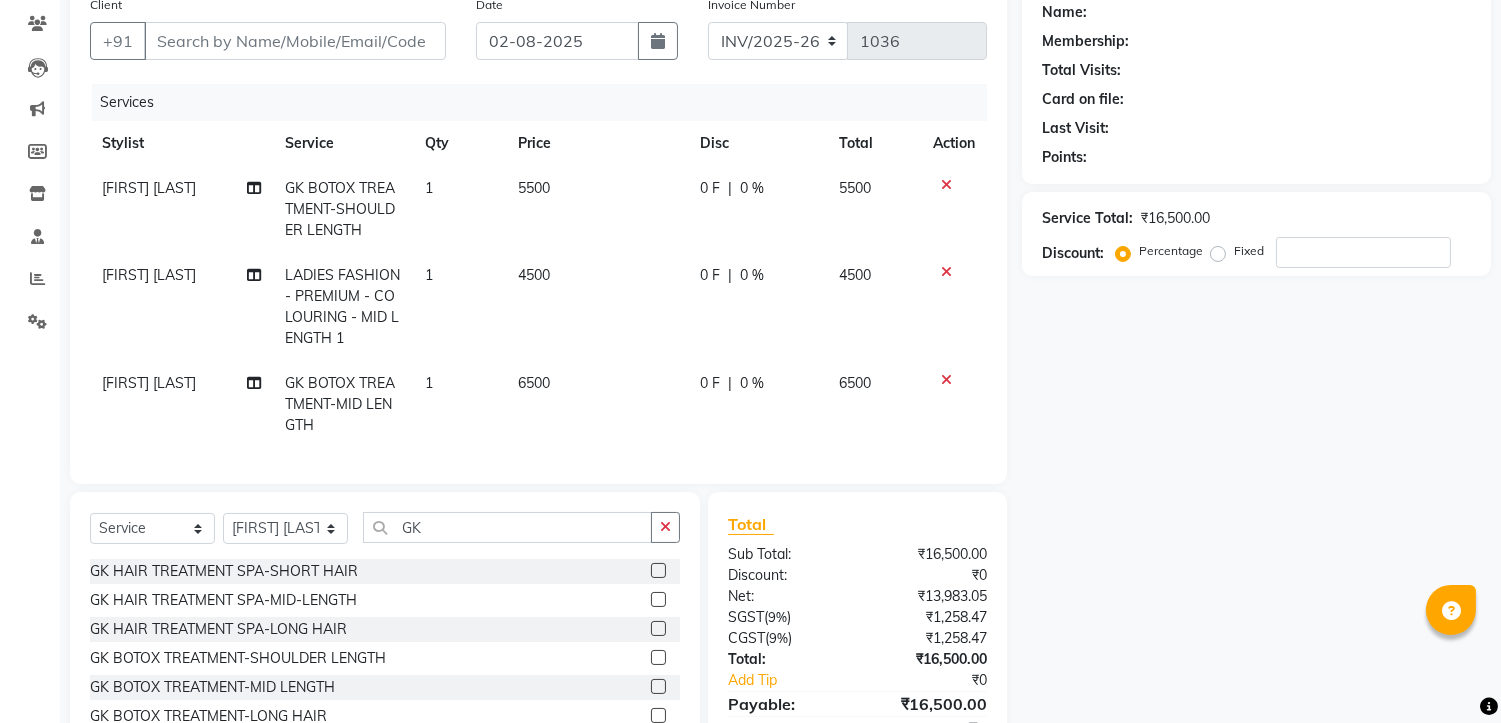 click 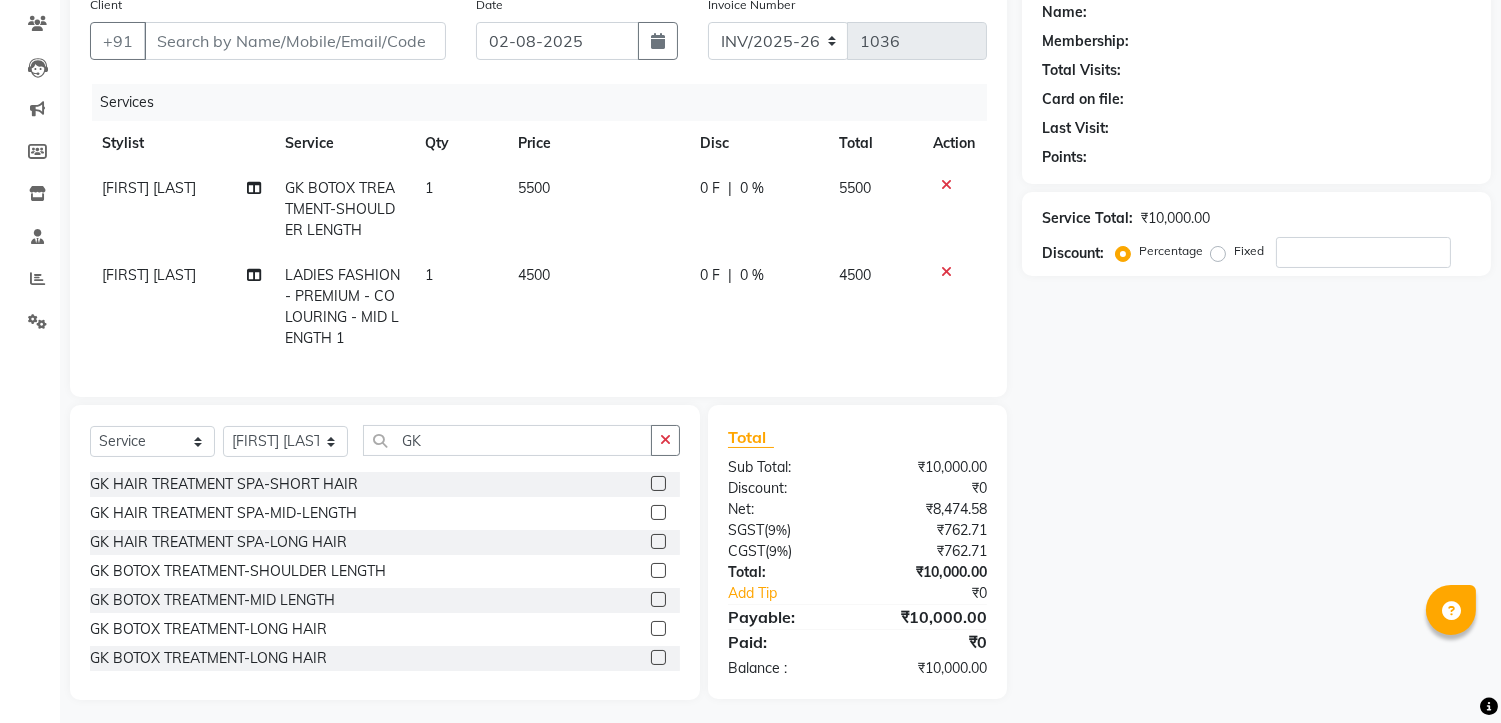 click on "0 F" 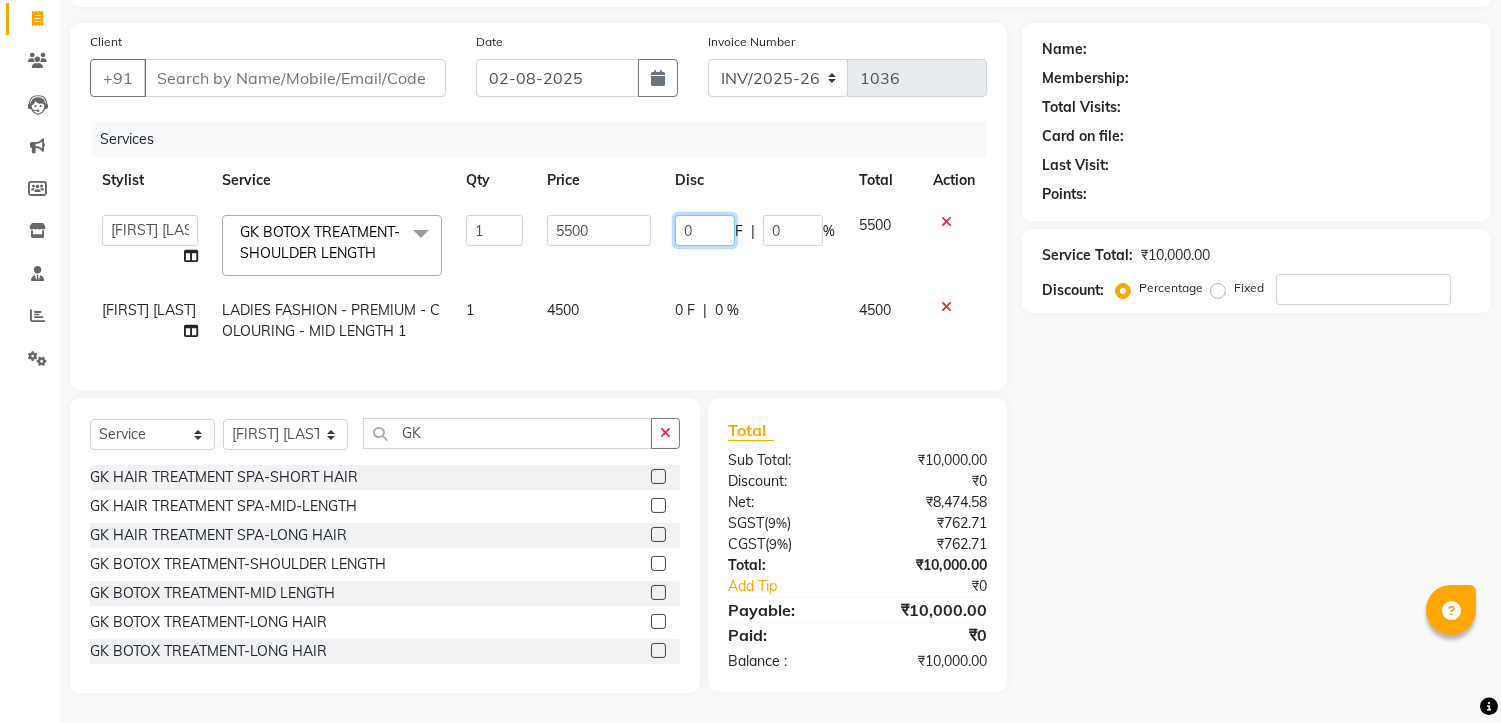 click on "0" 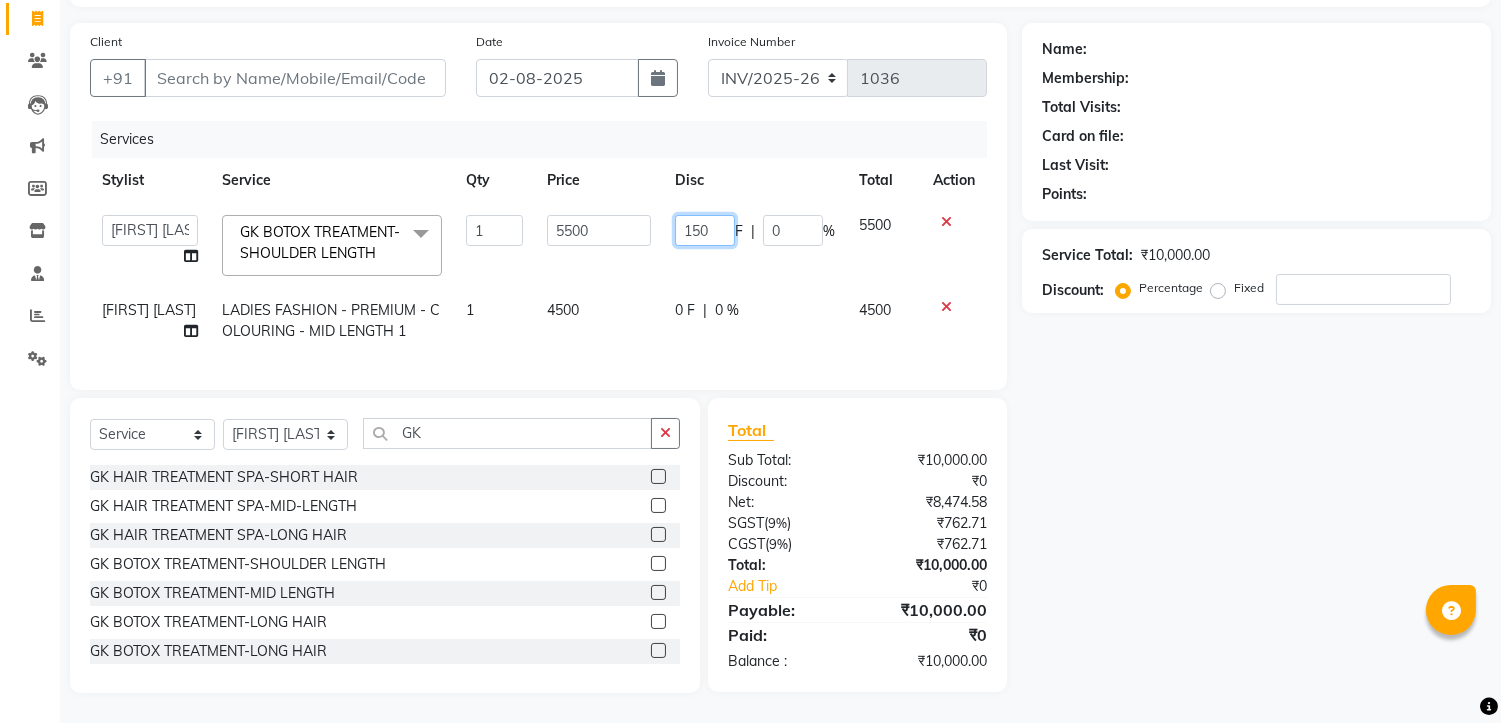 type on "1500" 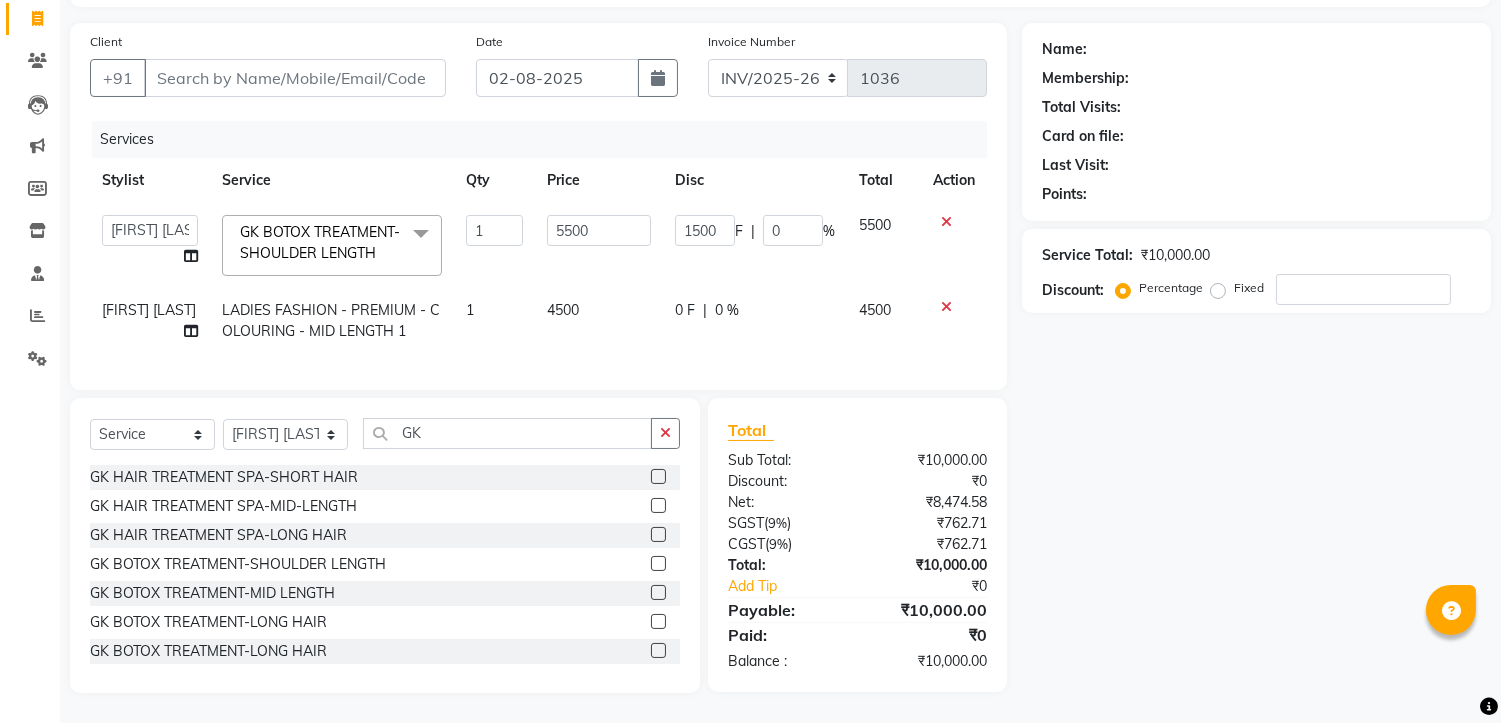 click on "Name: Membership: Total Visits: Card on file: Last Visit:  Points:  Service Total:  ₹10,000.00  Discount:  Percentage   Fixed" 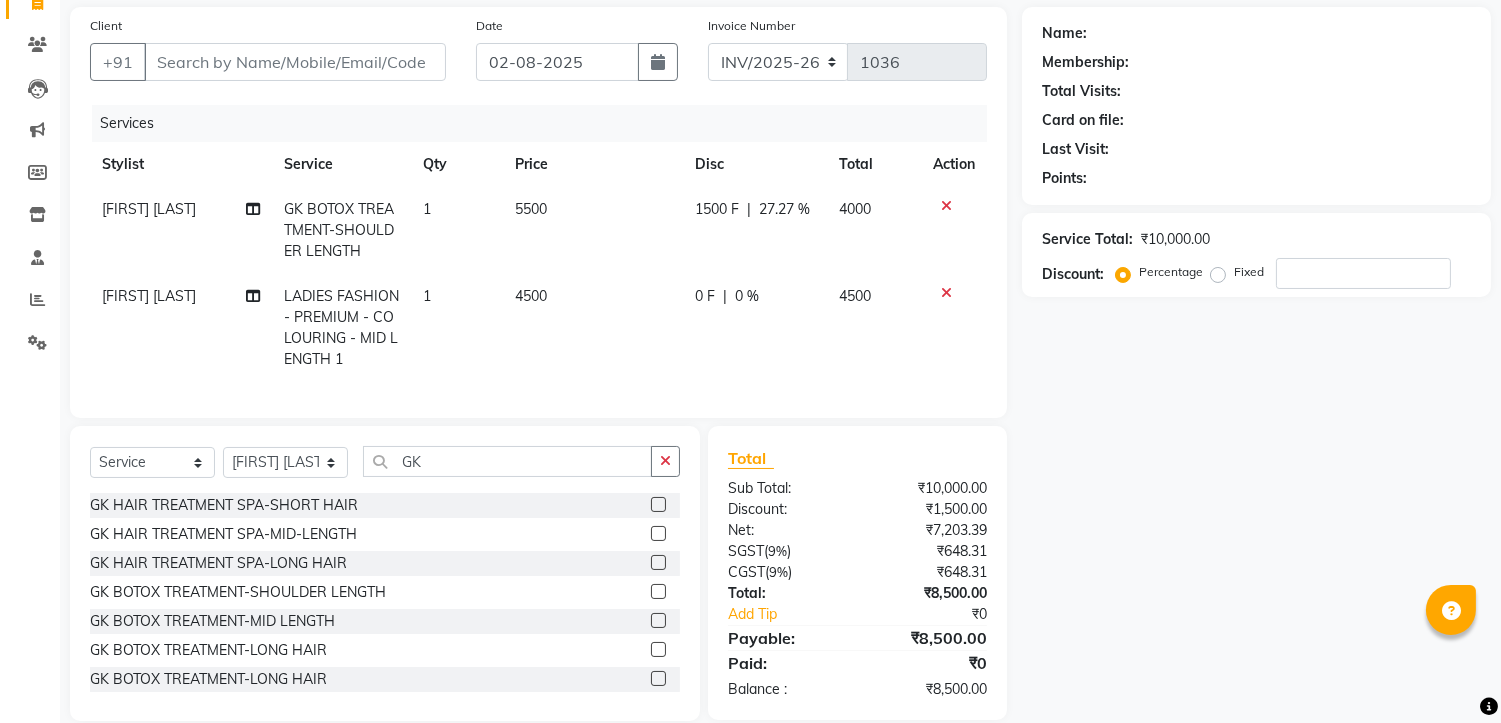 click on "1500 F" 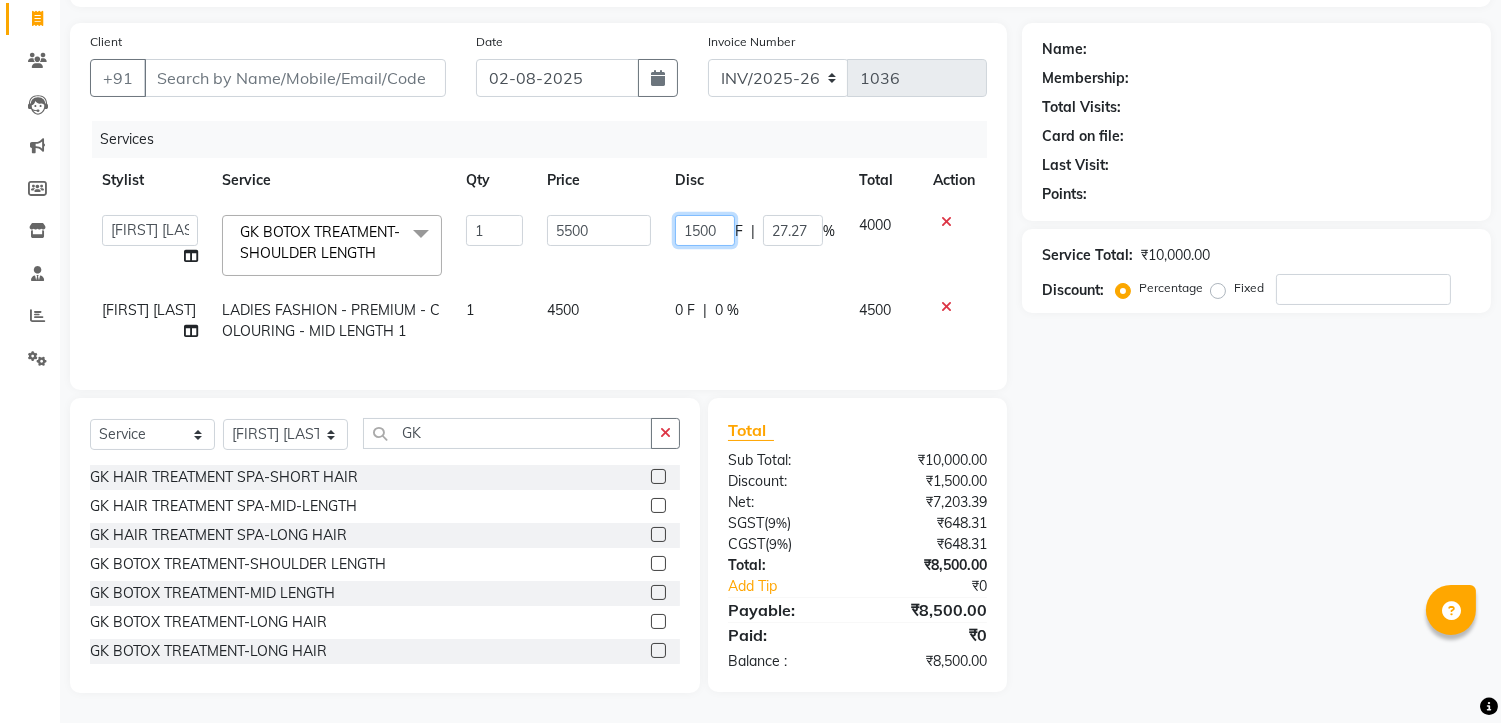 click on "1500" 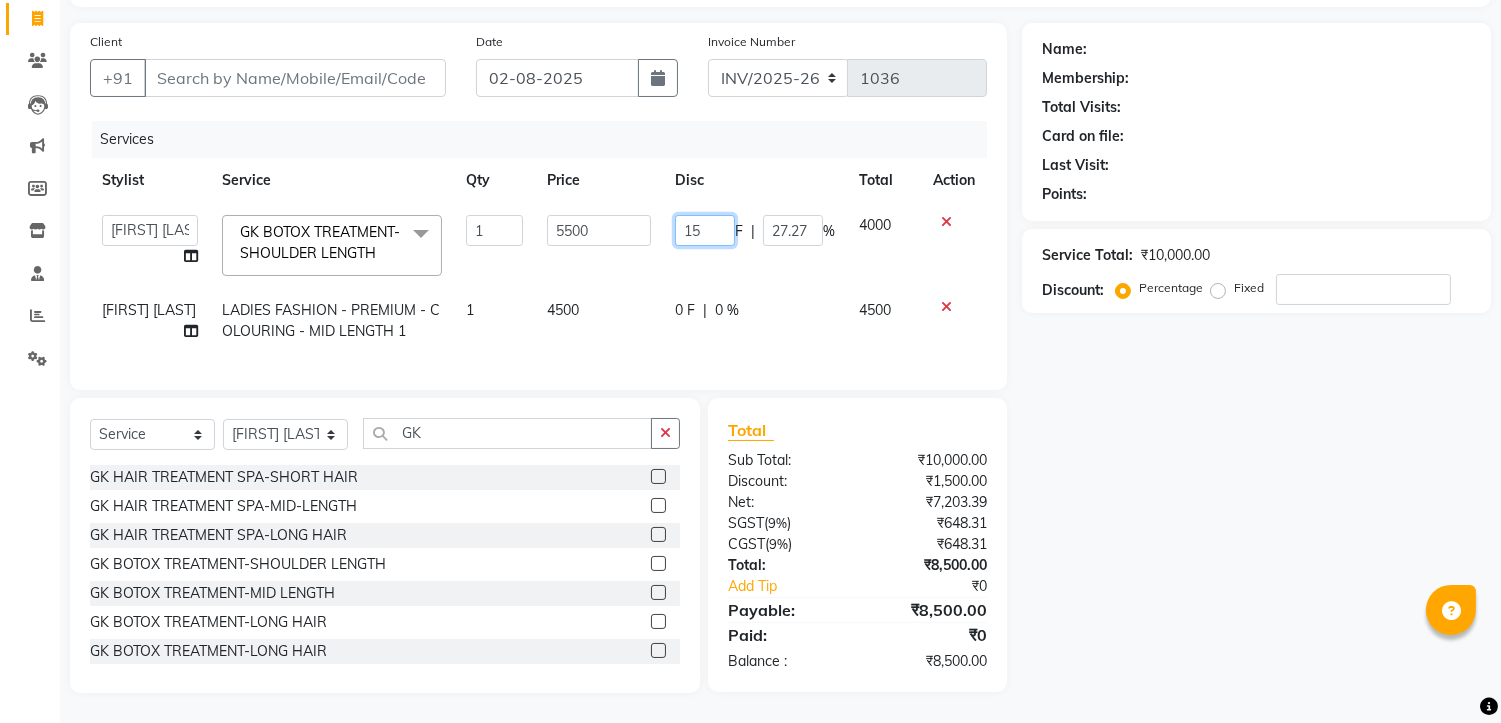 type on "1" 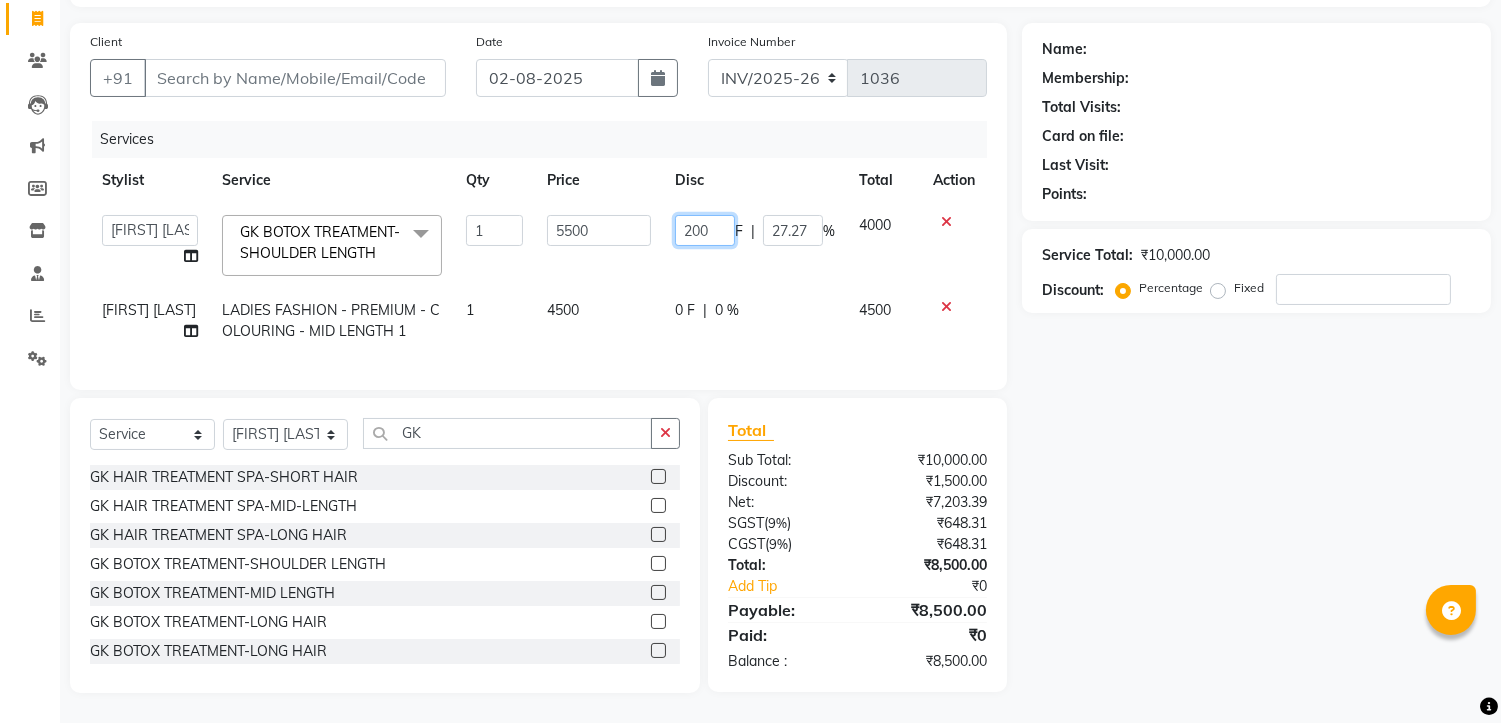 type on "2000" 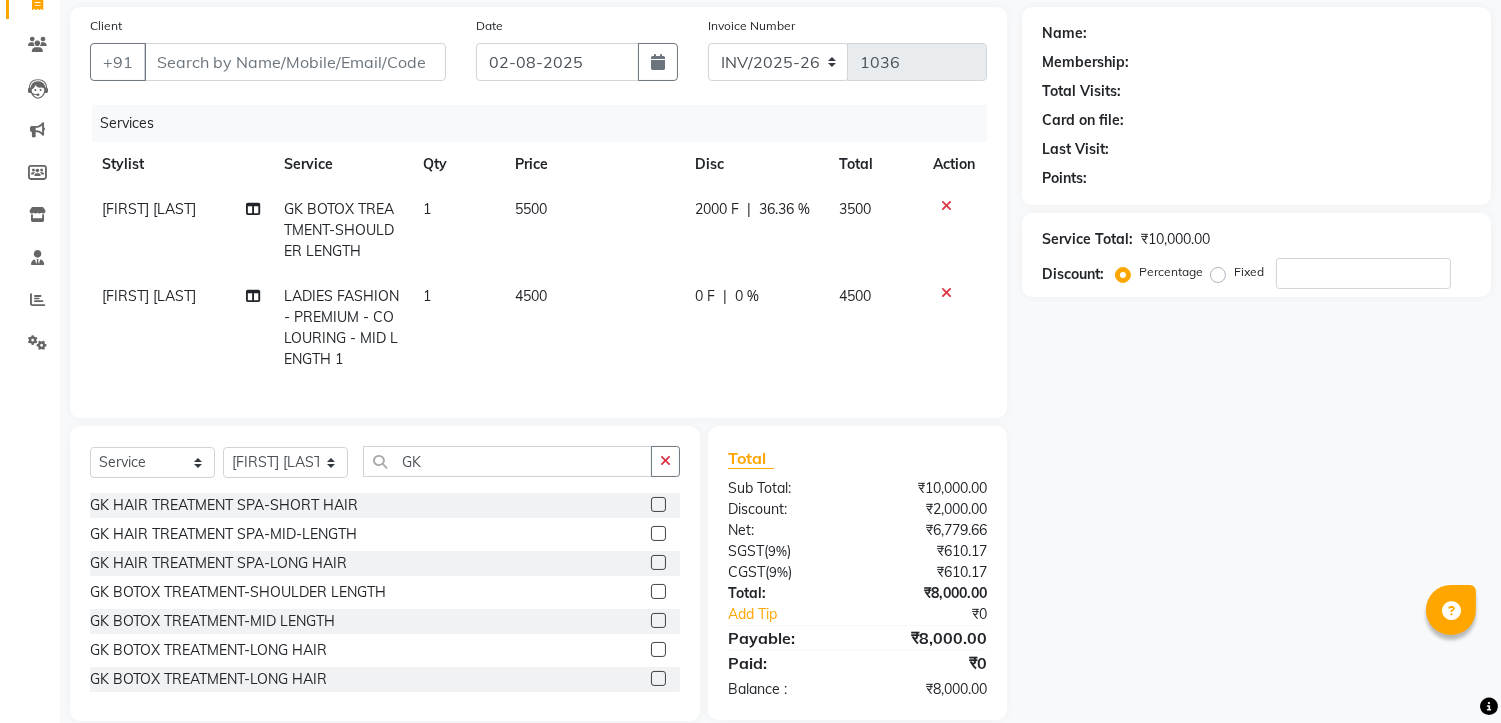 click on "Name: Membership: Total Visits: Card on file: Last Visit:  Points:  Service Total:  ₹10,000.00  Discount:  Percentage   Fixed" 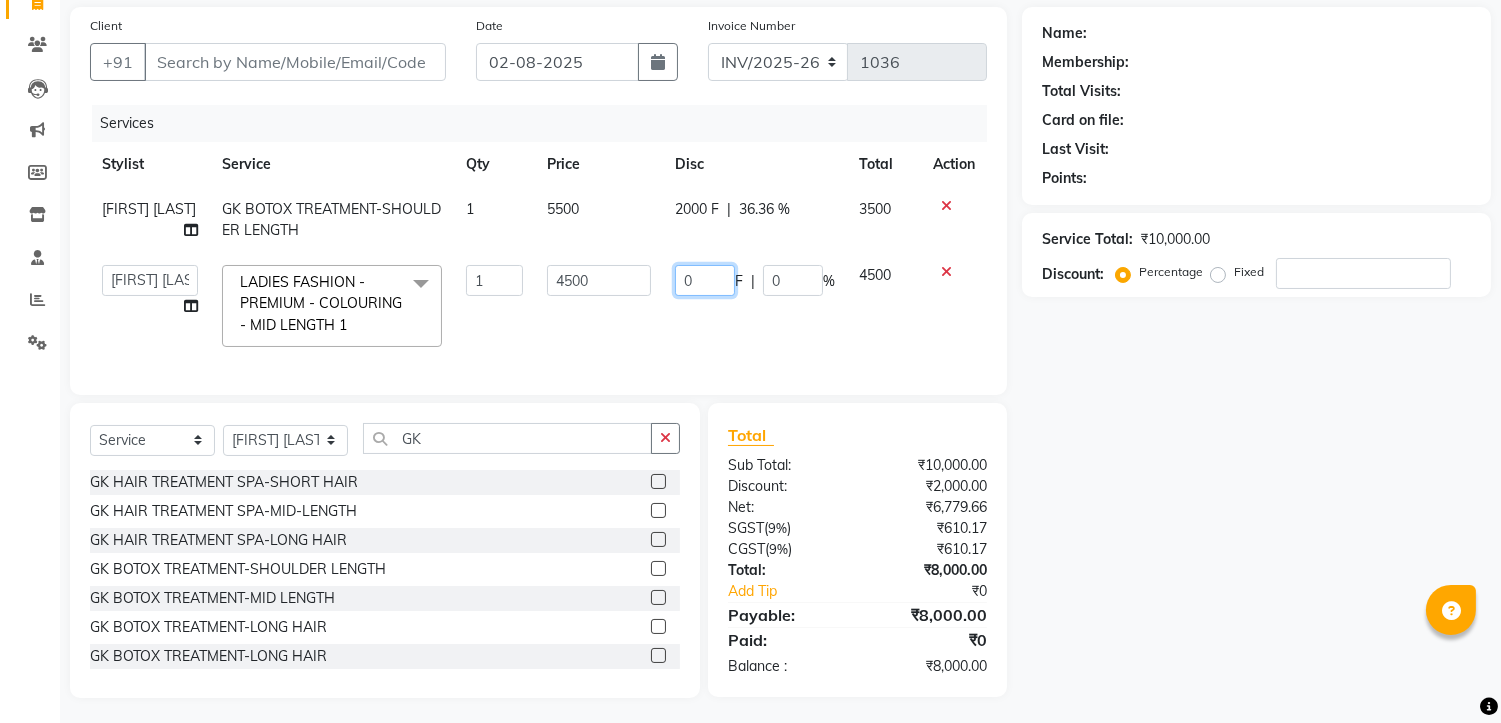 click on "0" 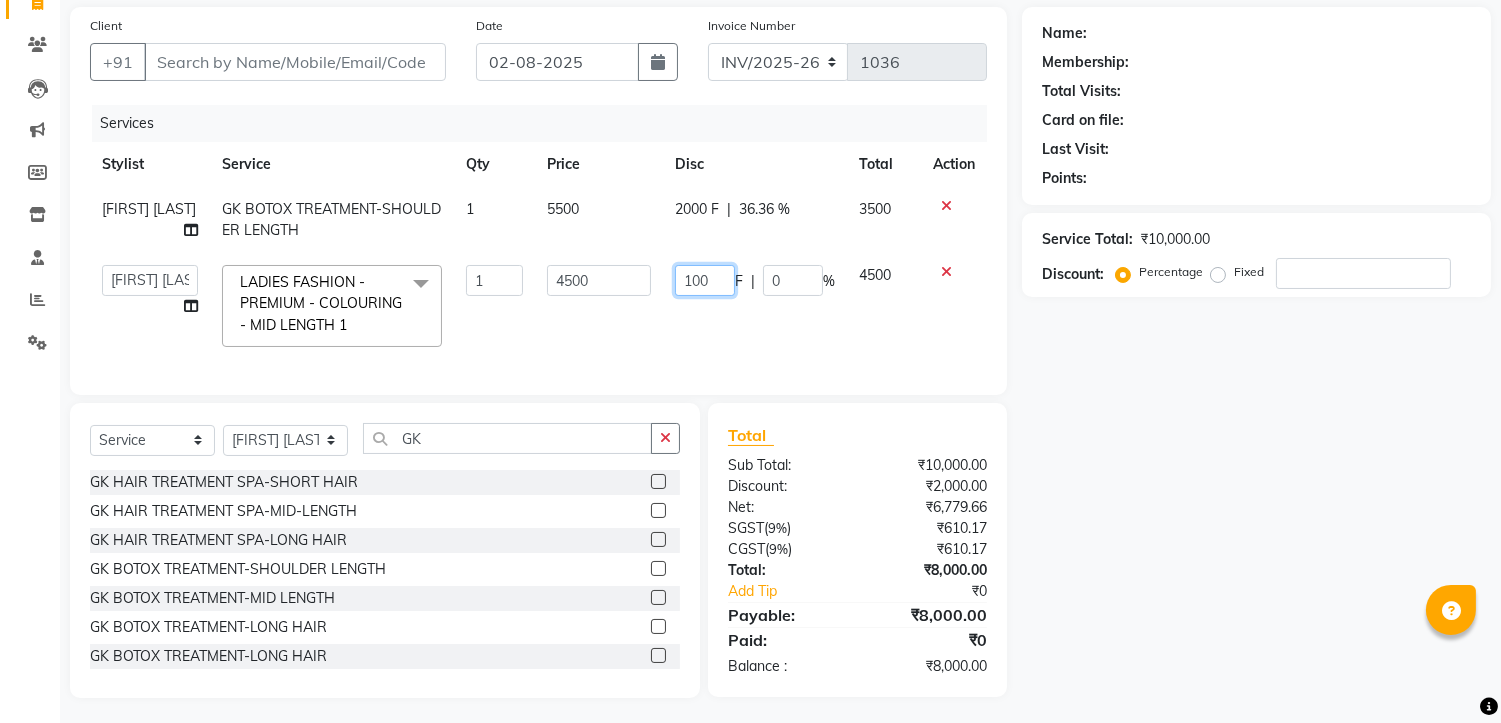 type on "1000" 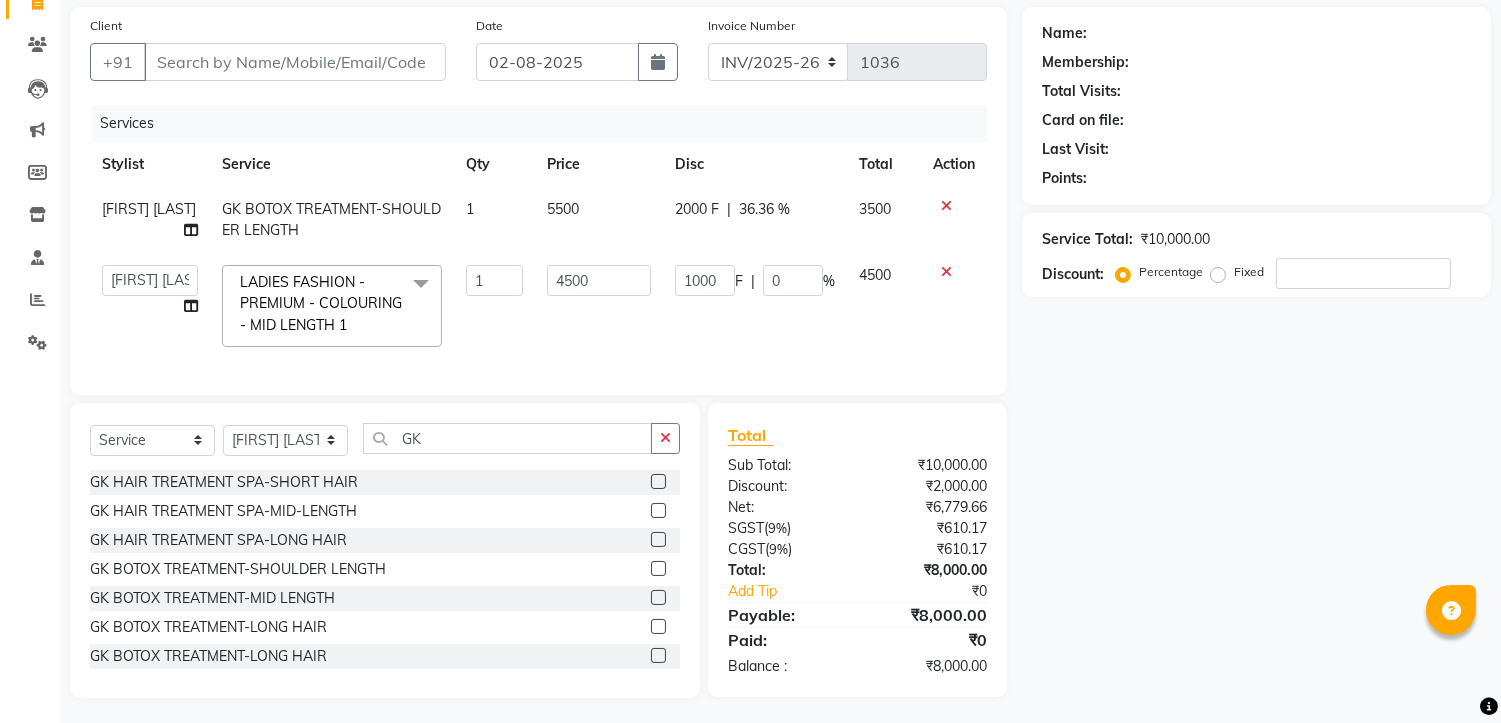 click on "Name: Membership: Total Visits: Card on file: Last Visit:  Points:  Service Total:  ₹10,000.00  Discount:  Percentage   Fixed" 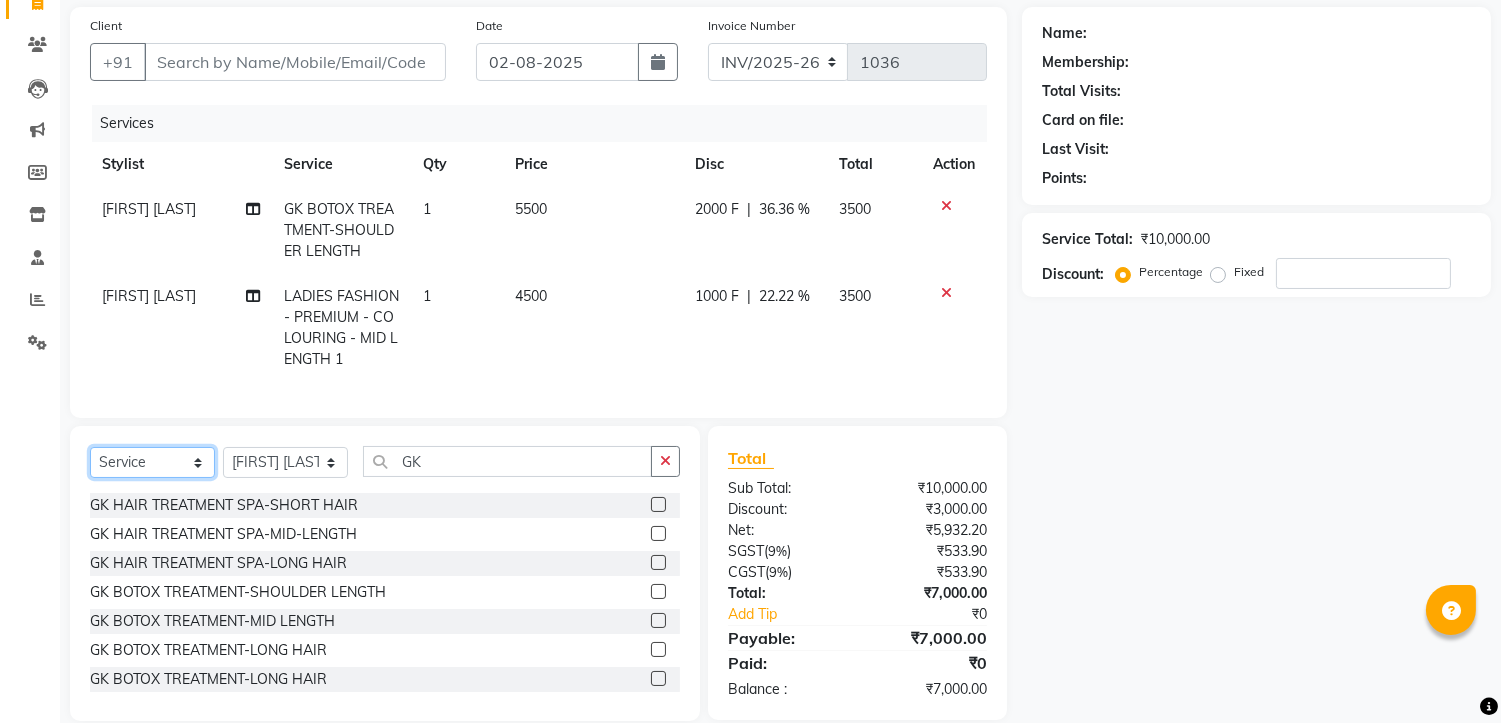 click on "Select  Service  Product  Membership  Package Voucher Prepaid Gift Card" 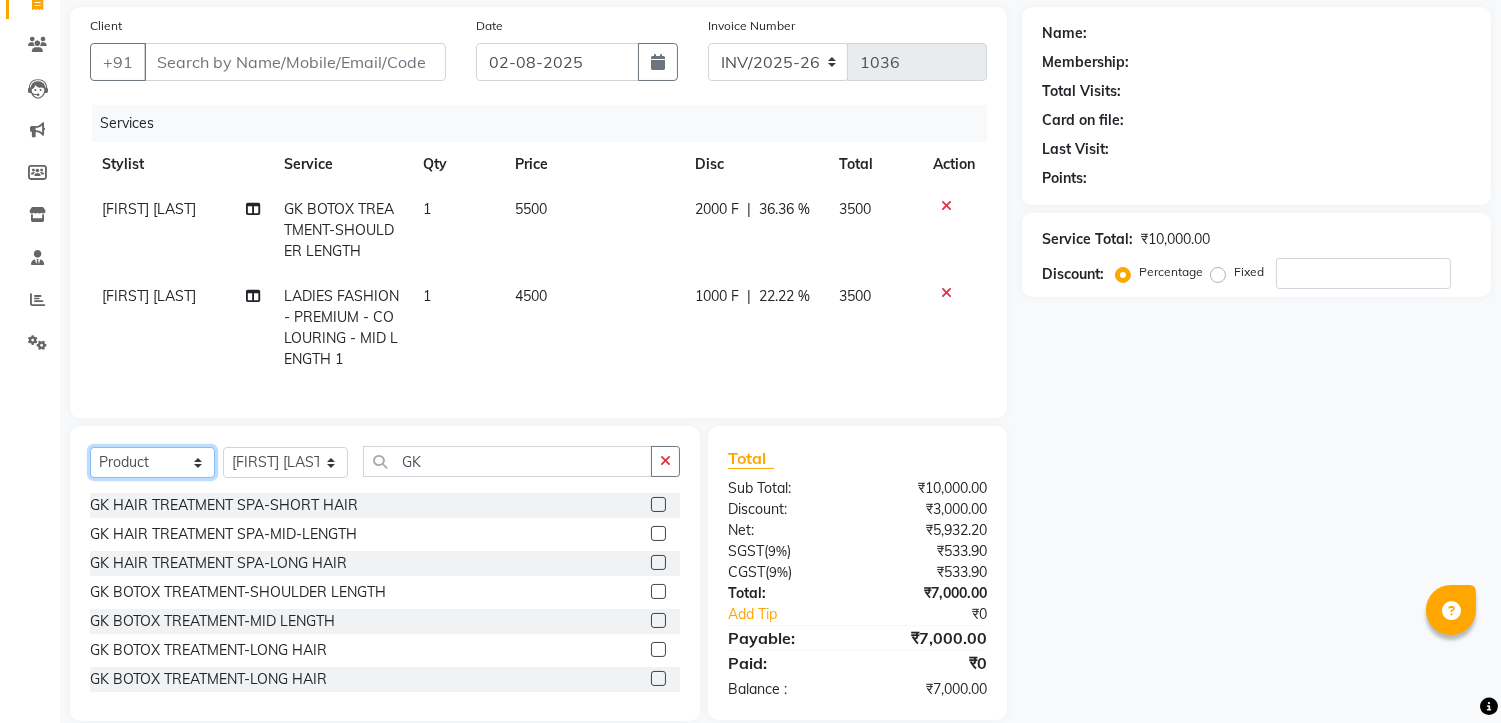 click on "Select  Service  Product  Membership  Package Voucher Prepaid Gift Card" 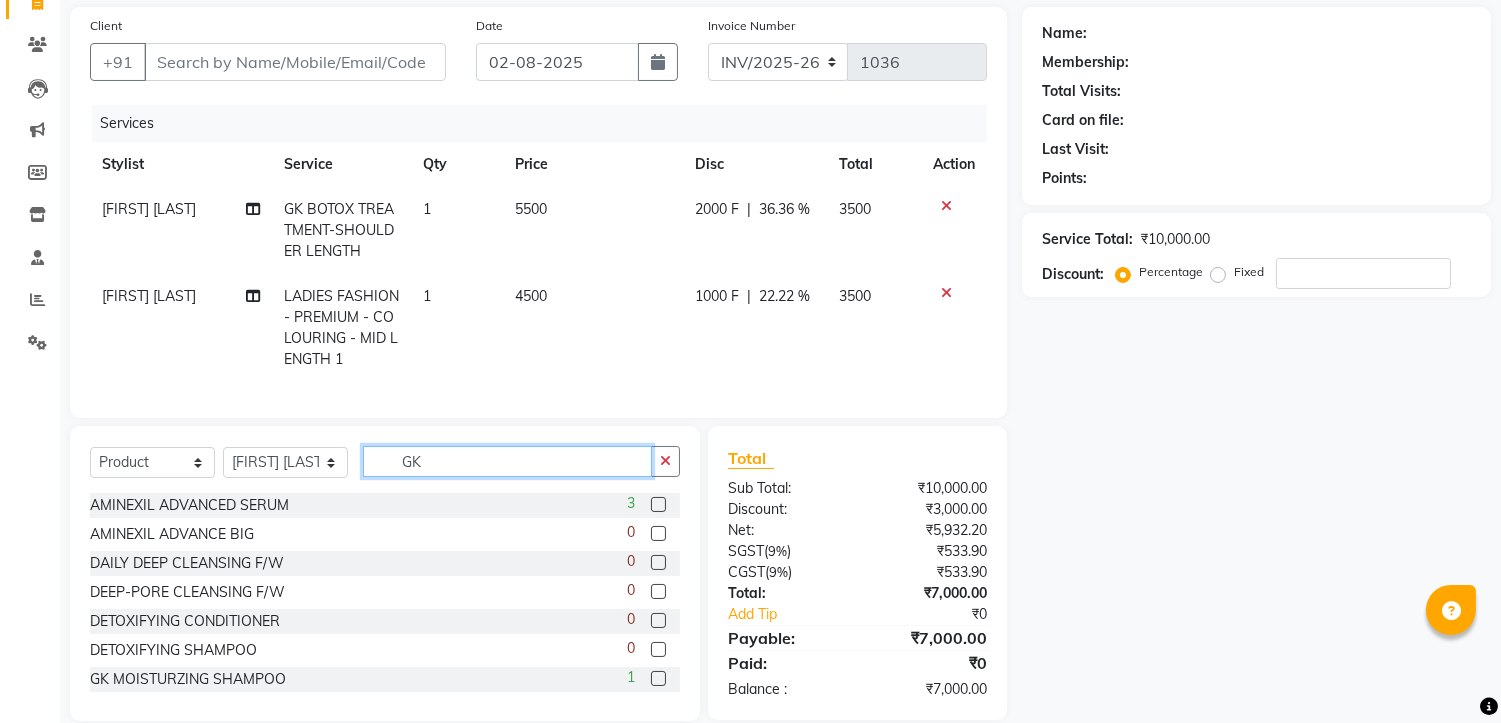 click on "GK" 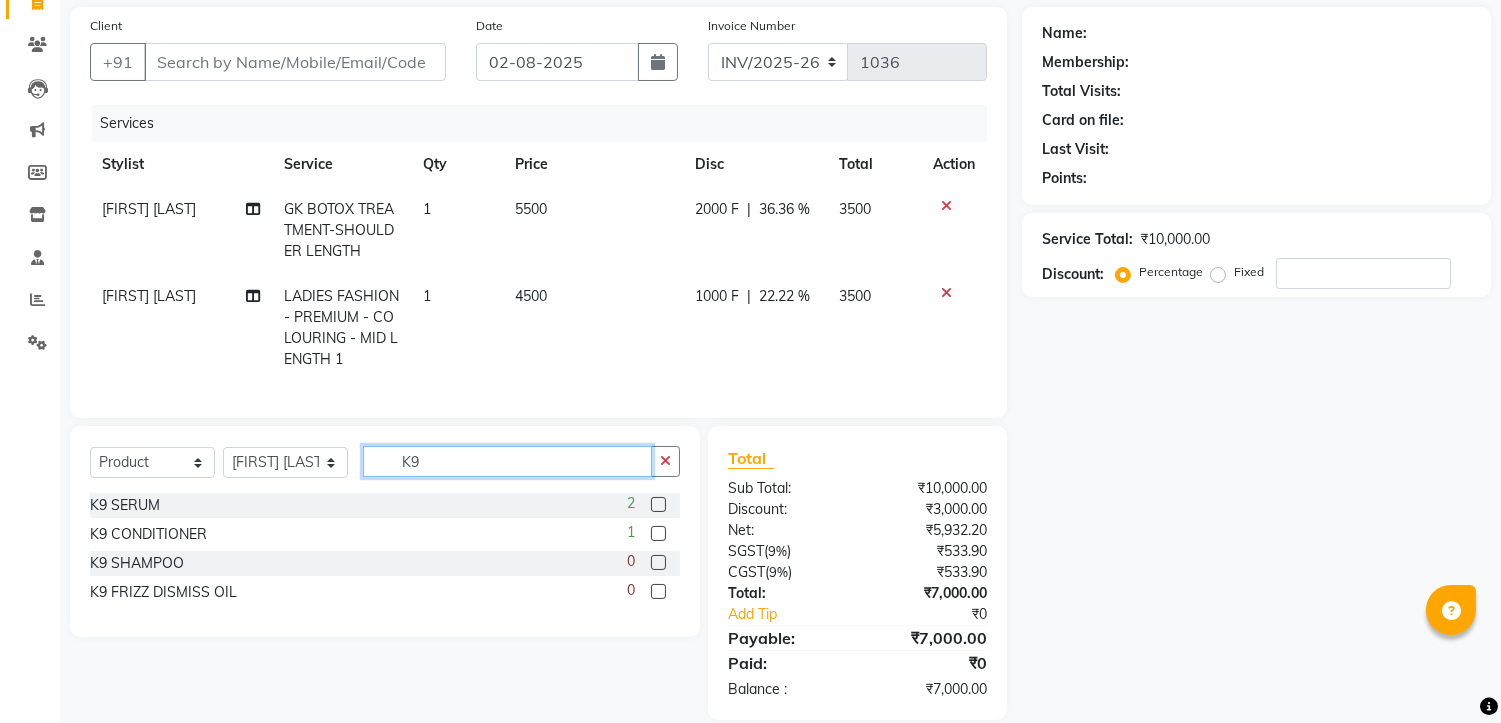 type on "K9" 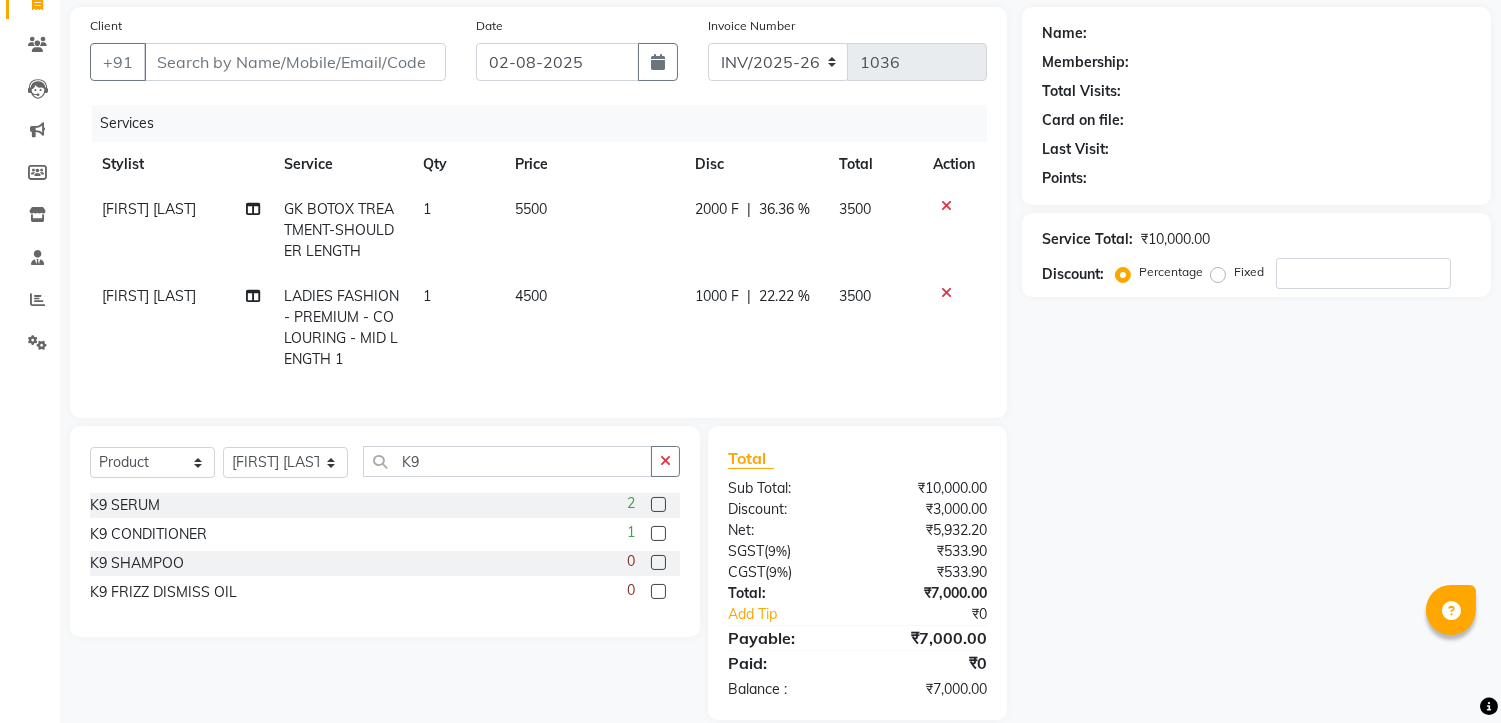 click 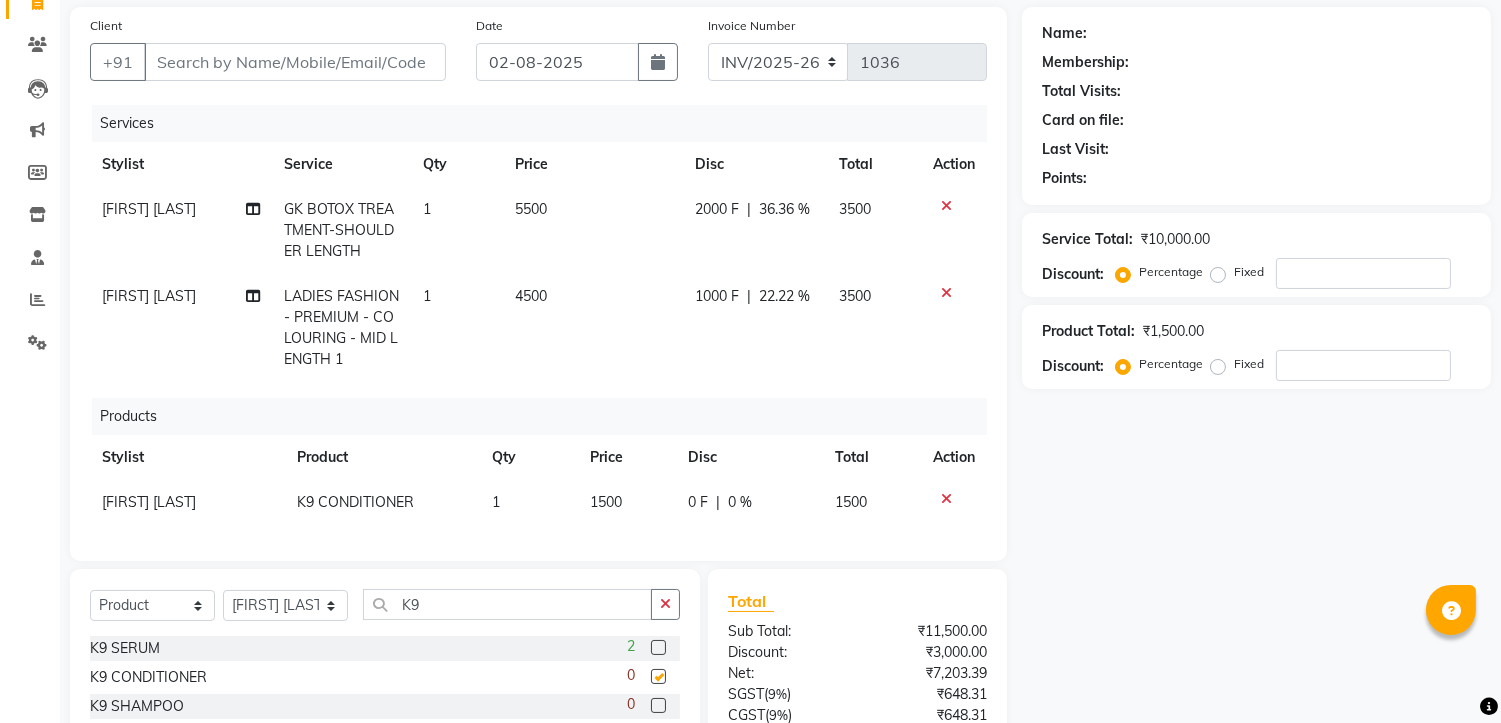 checkbox on "false" 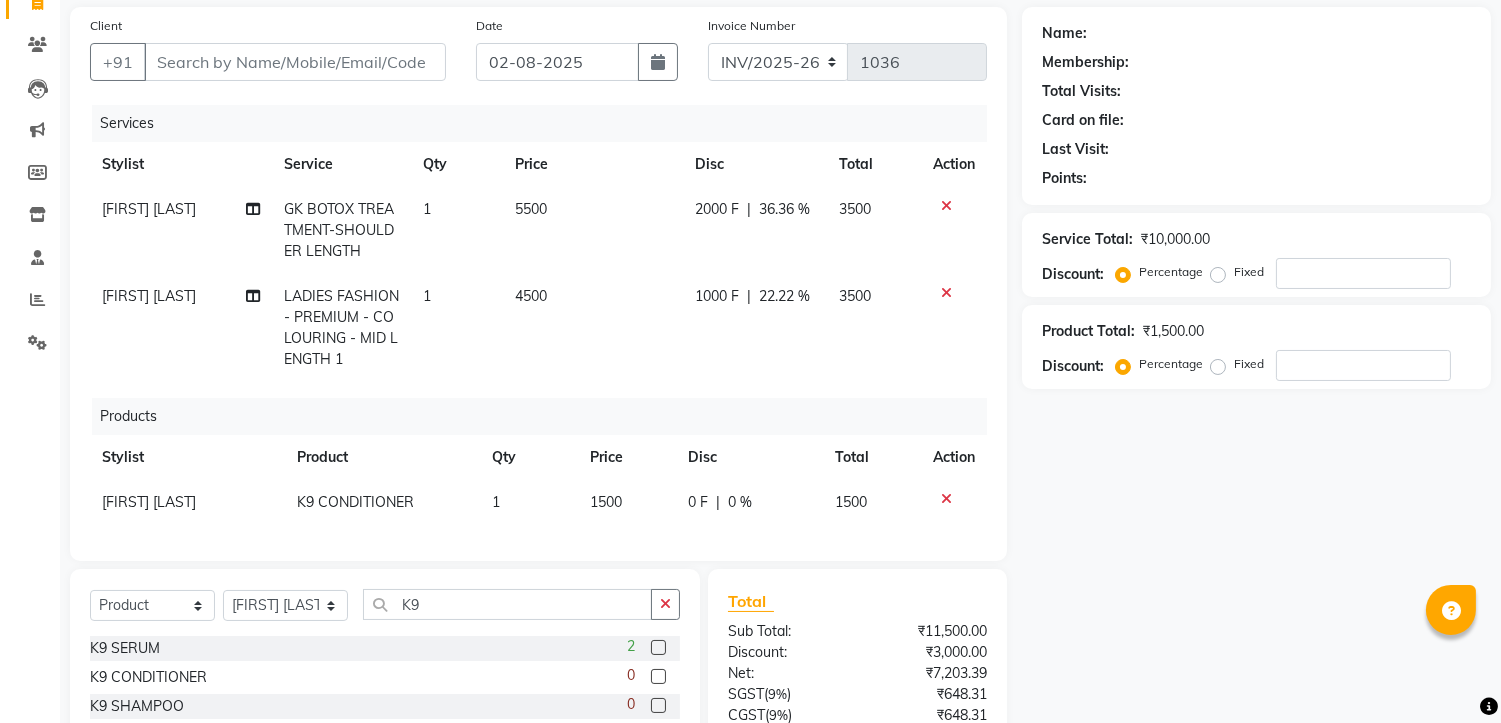 scroll, scrollTop: 330, scrollLeft: 0, axis: vertical 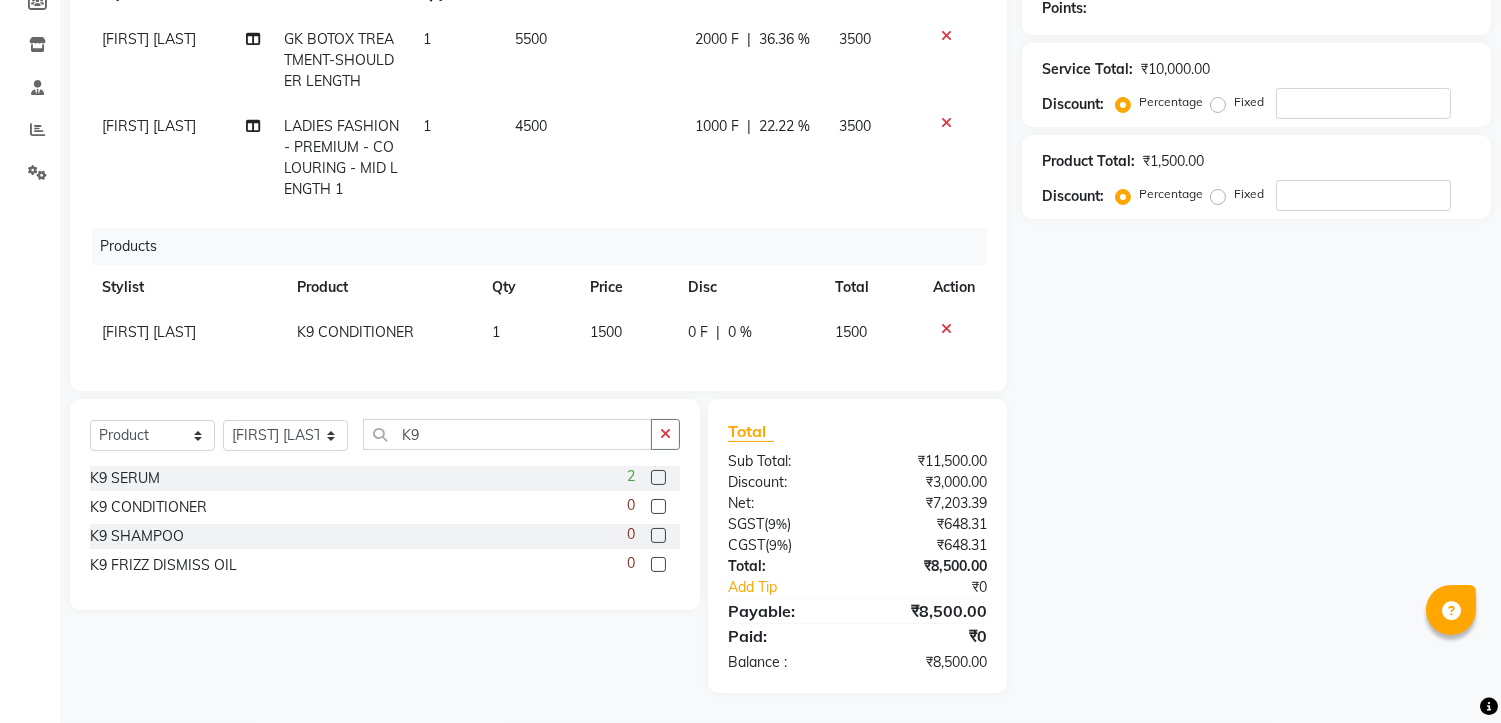 click 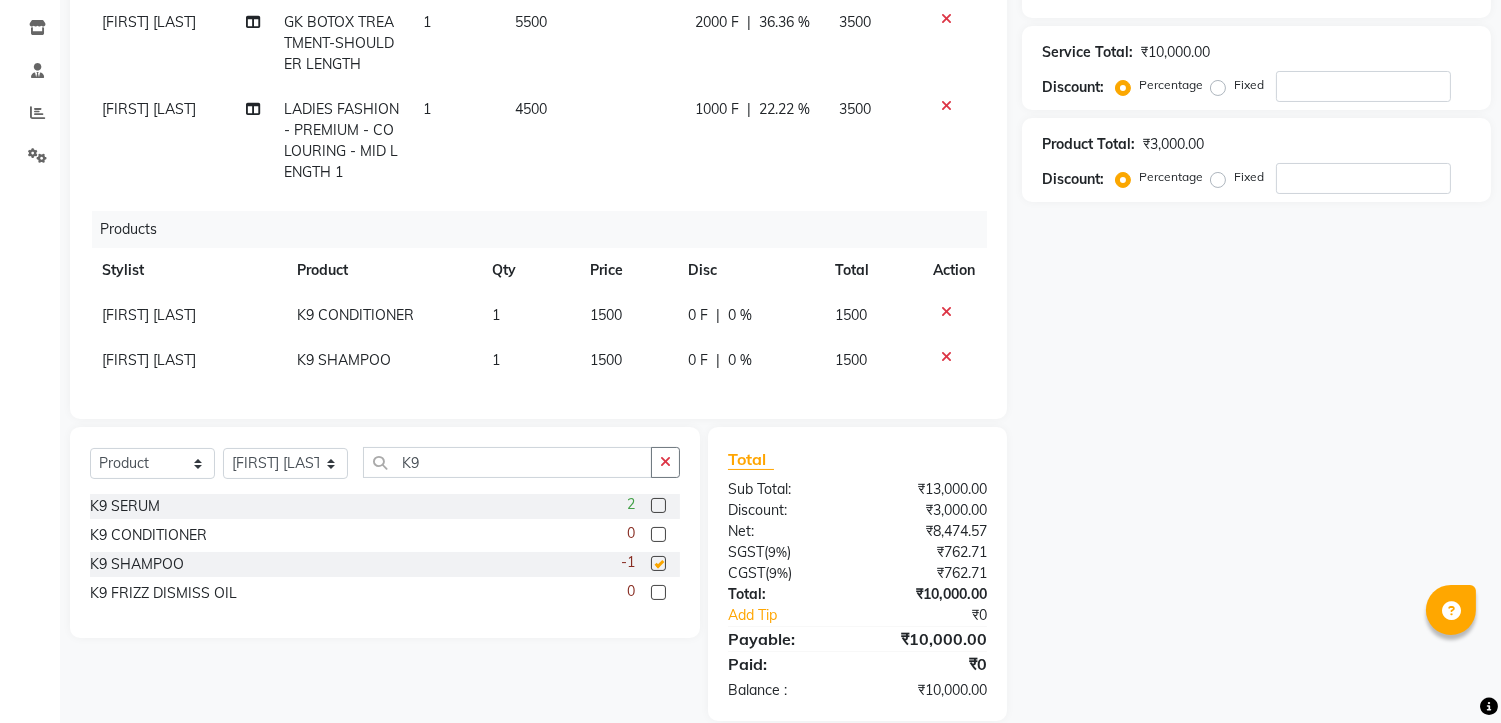 checkbox on "false" 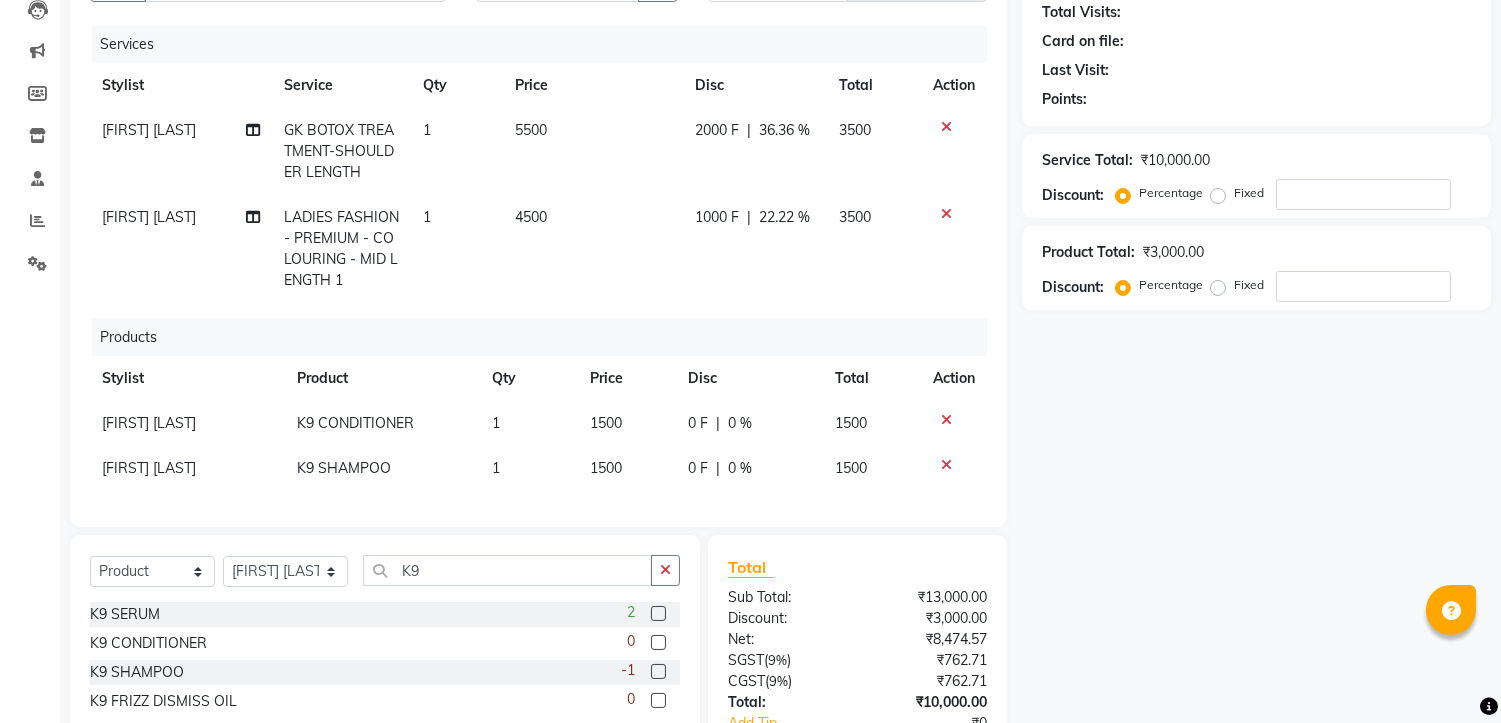 scroll, scrollTop: 0, scrollLeft: 0, axis: both 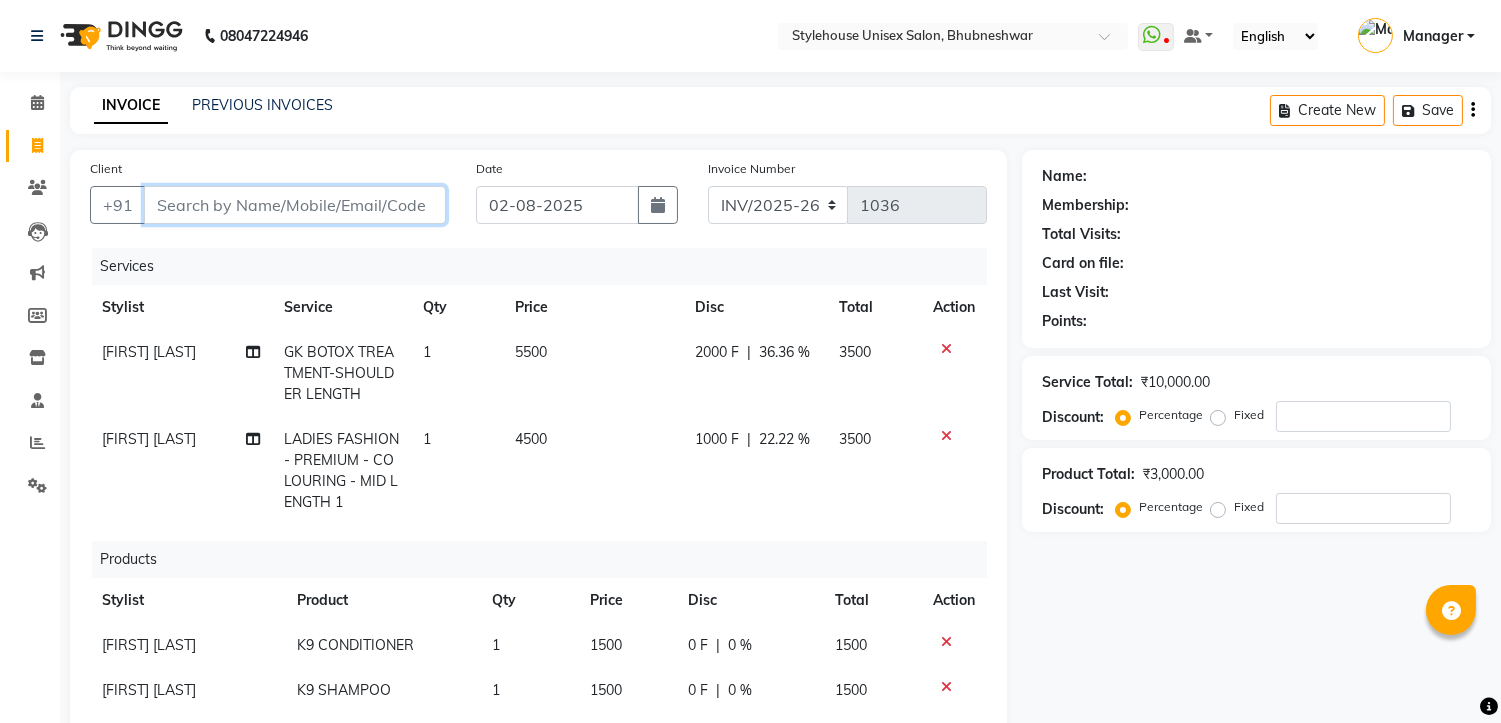click on "Client" at bounding box center [295, 205] 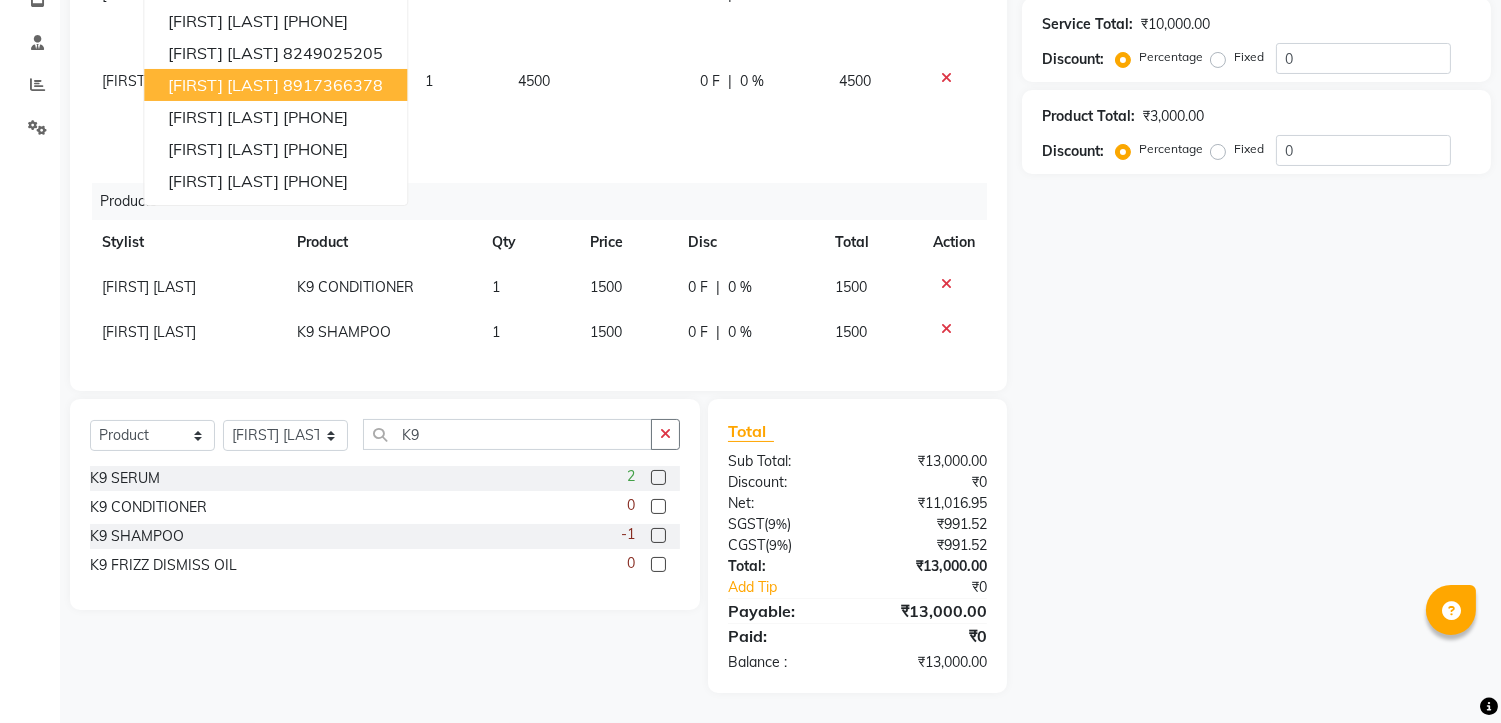scroll, scrollTop: 0, scrollLeft: 0, axis: both 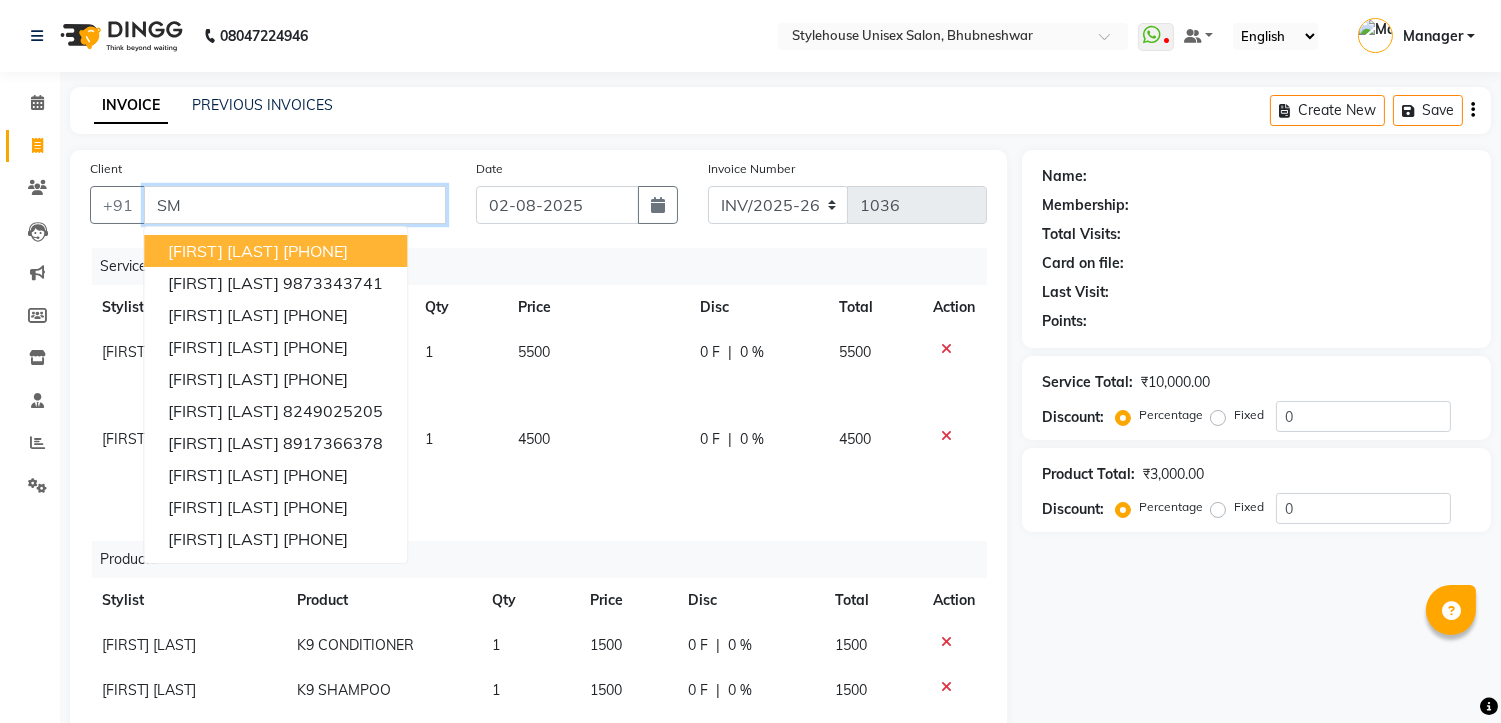 type on "S" 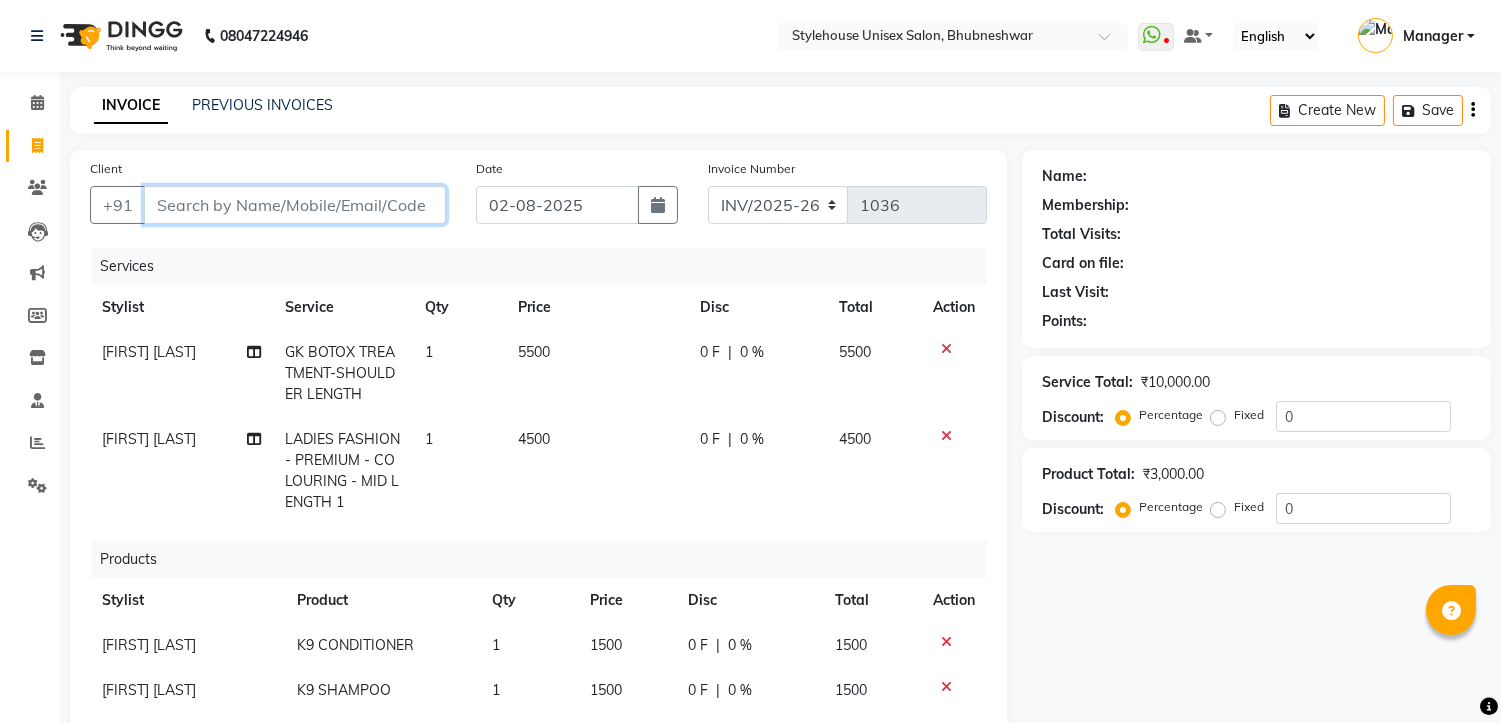 click on "Client" at bounding box center (295, 205) 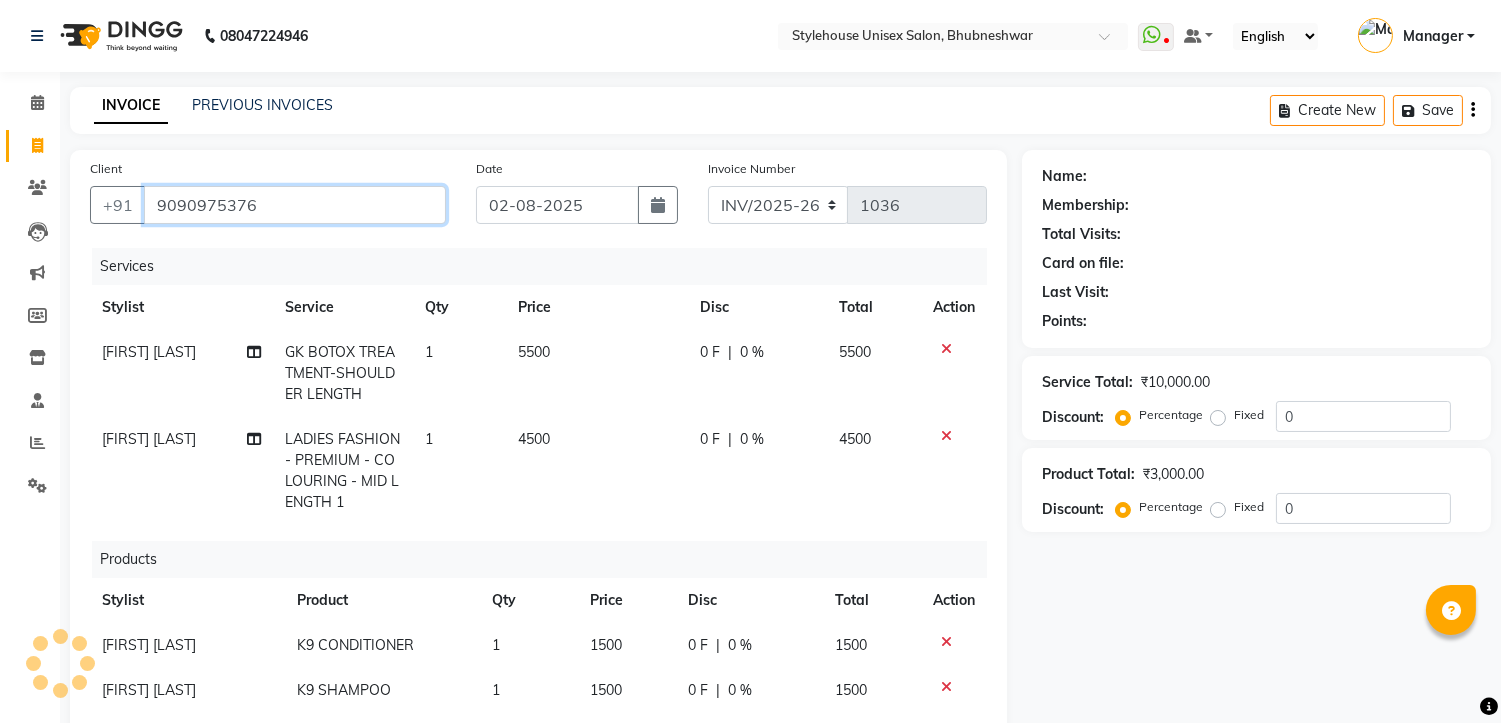 type on "9090975376" 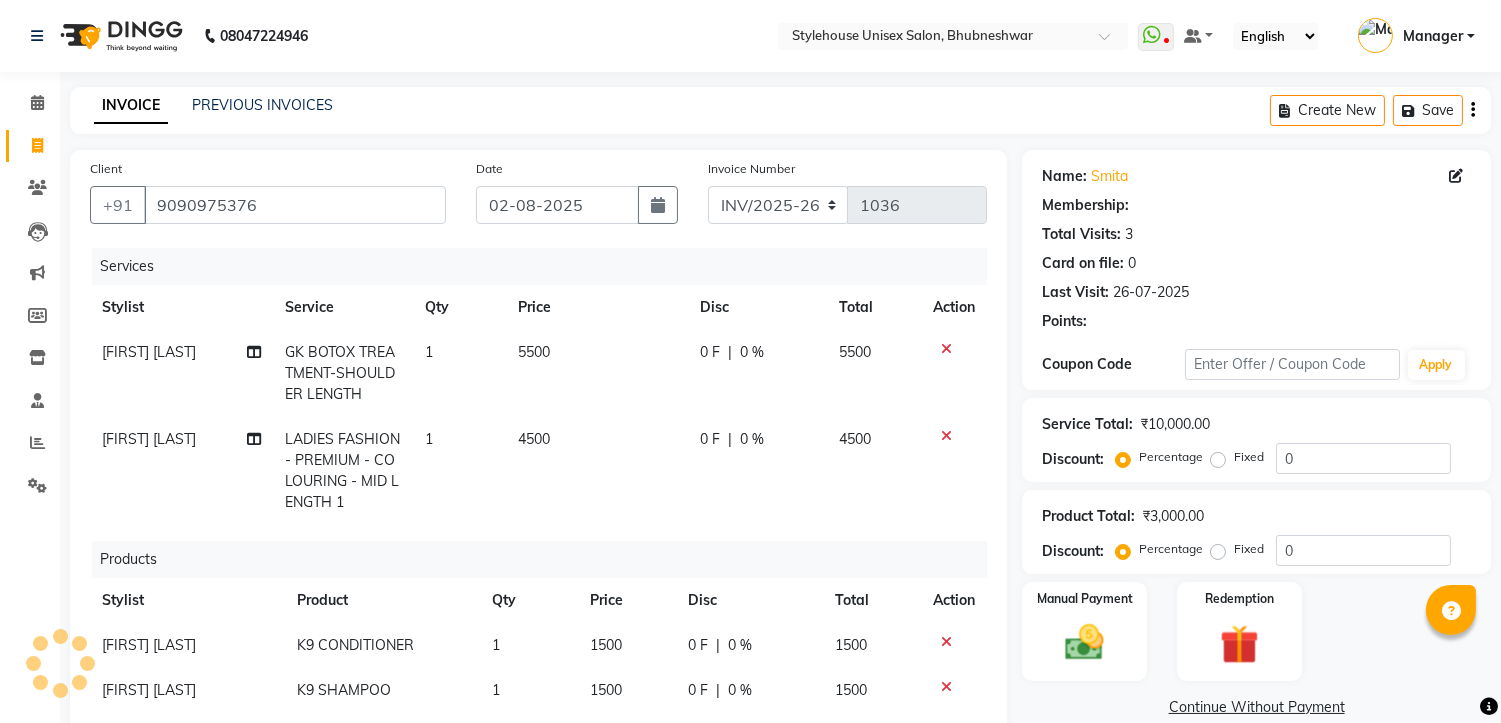select on "1: Object" 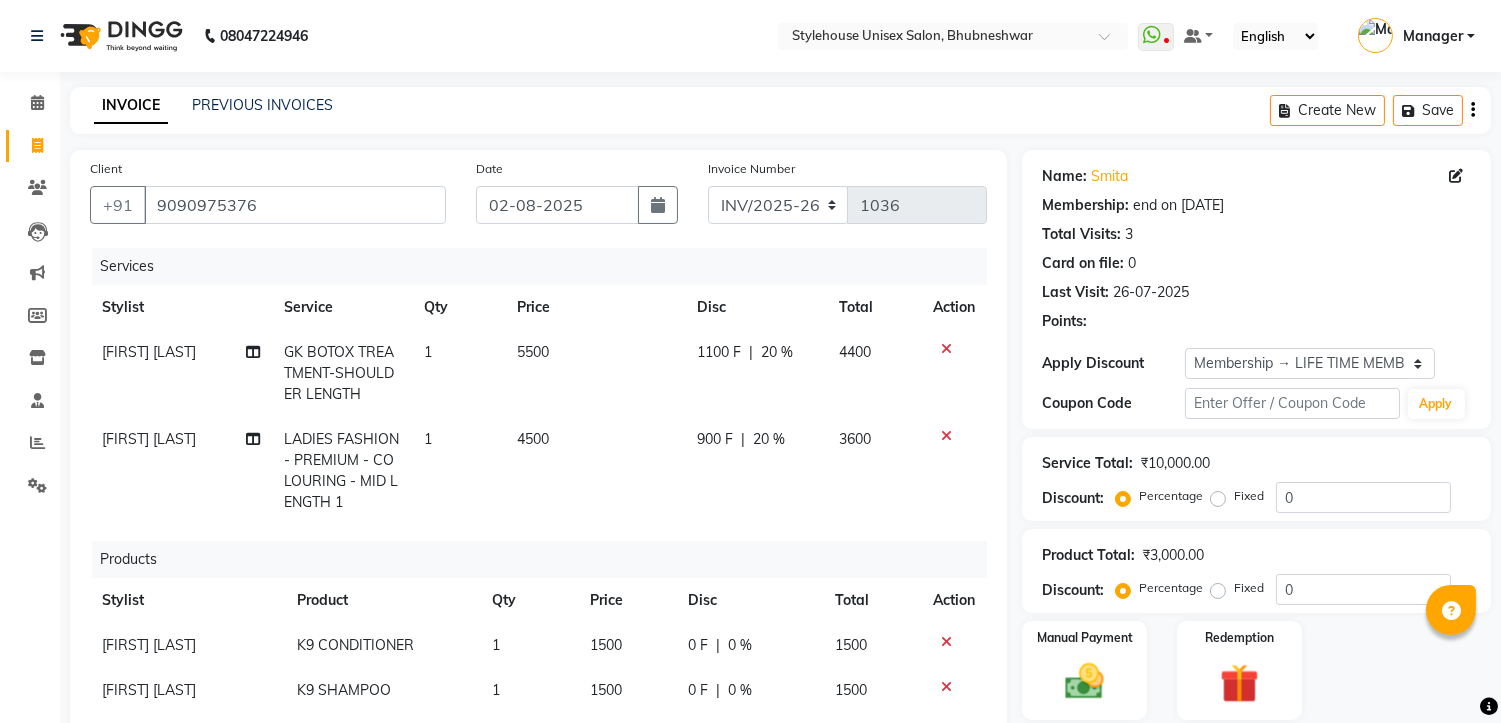 type on "20" 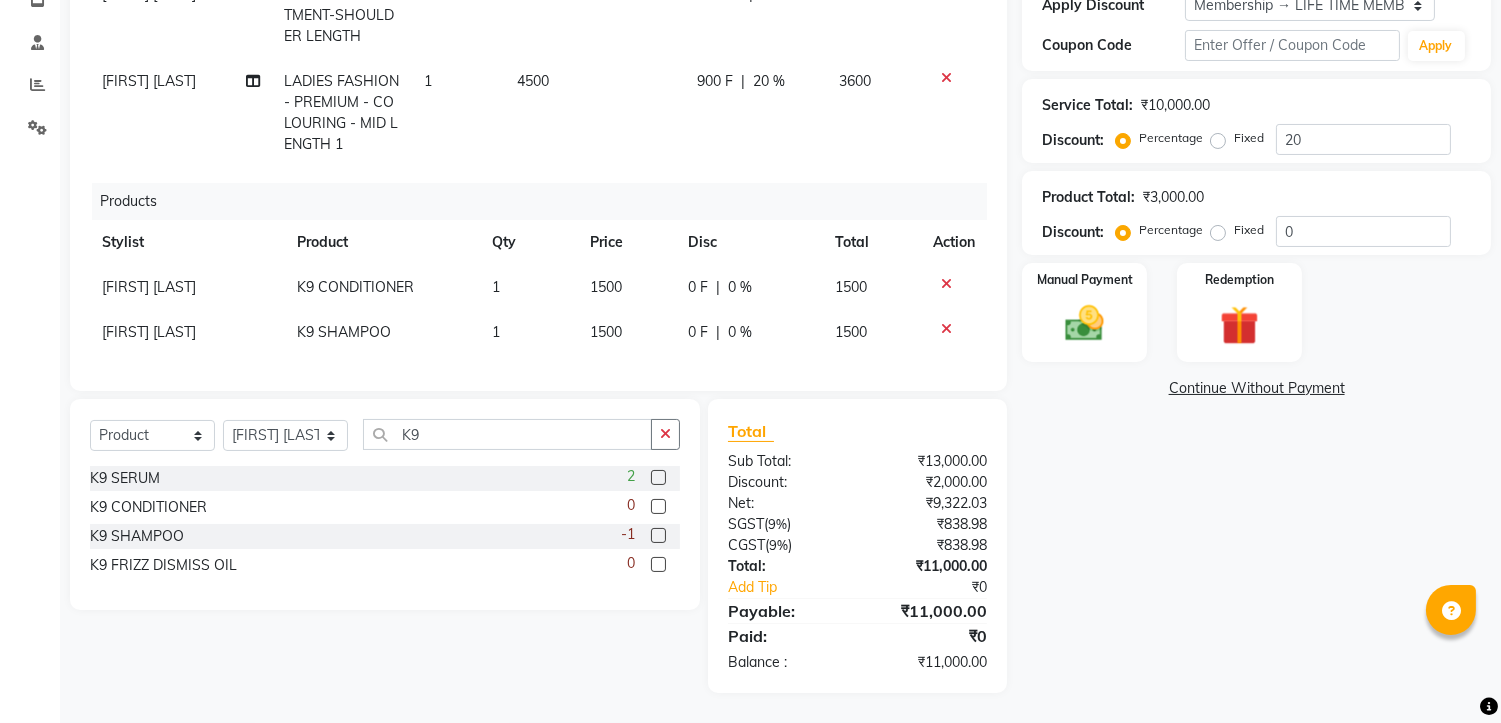 scroll, scrollTop: 41, scrollLeft: 0, axis: vertical 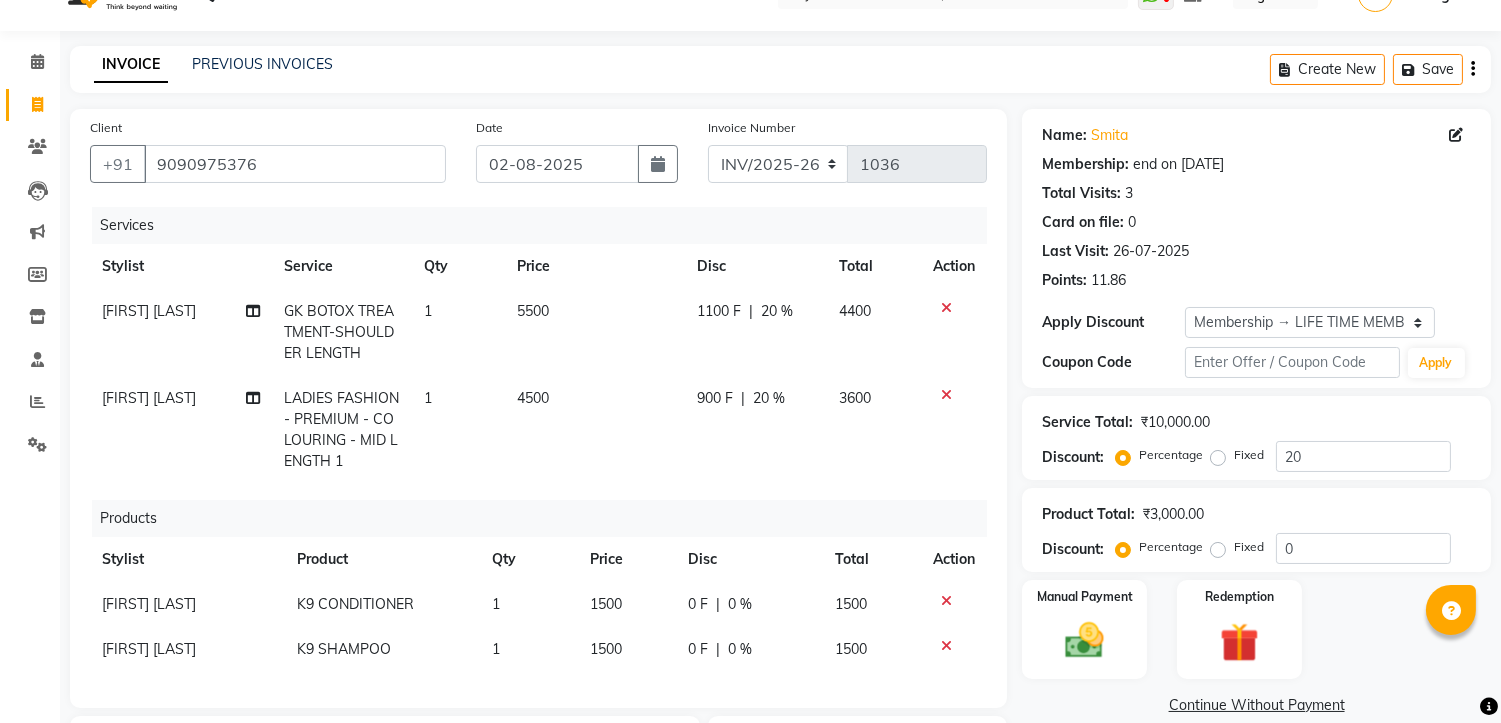 click on "900 F" 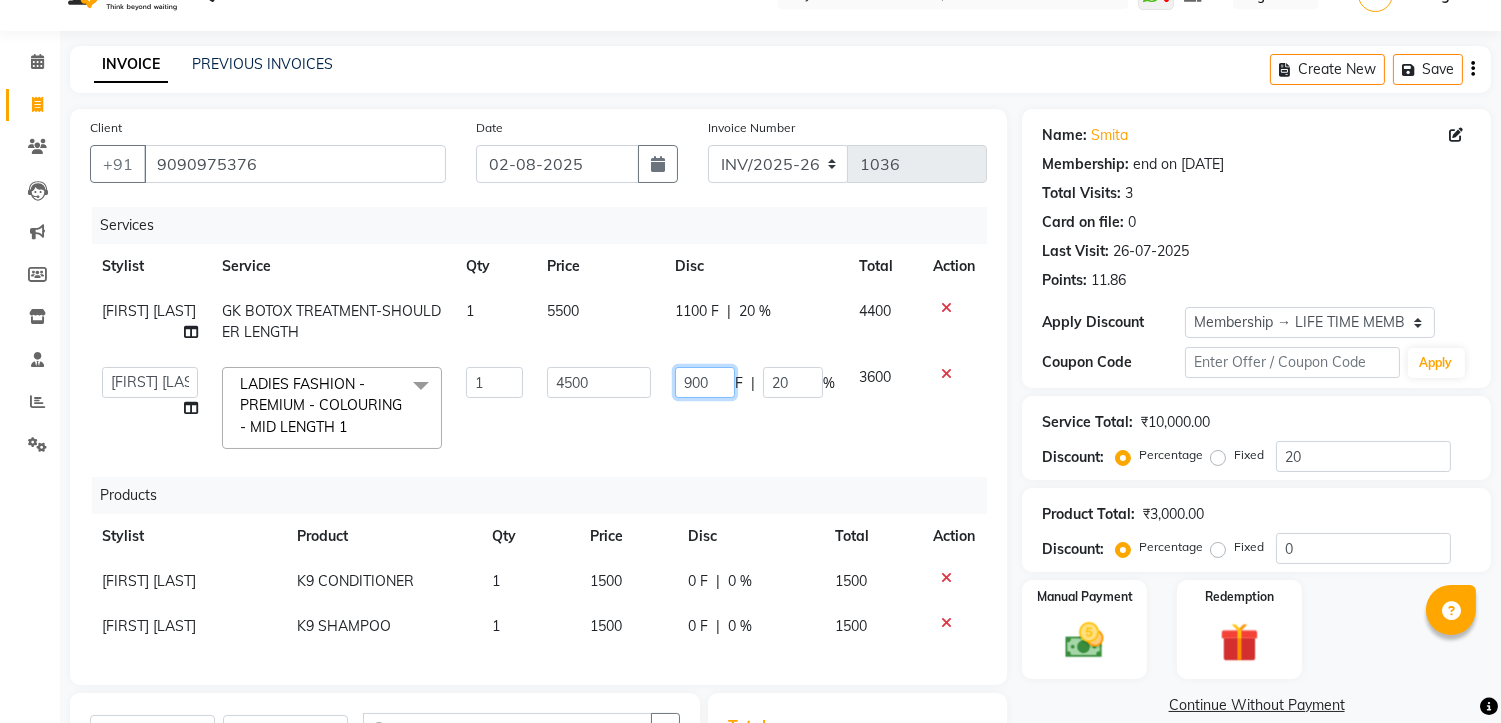 click on "900" 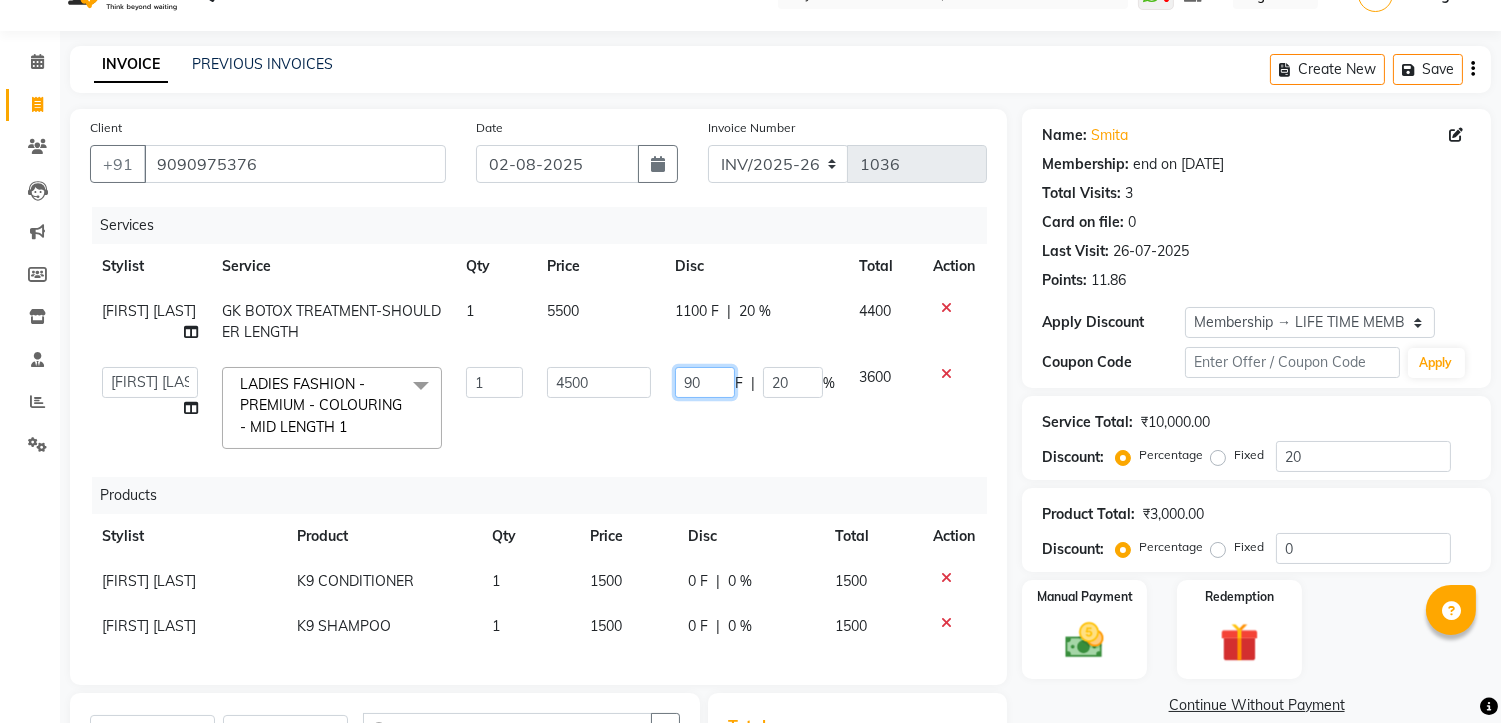 type on "9" 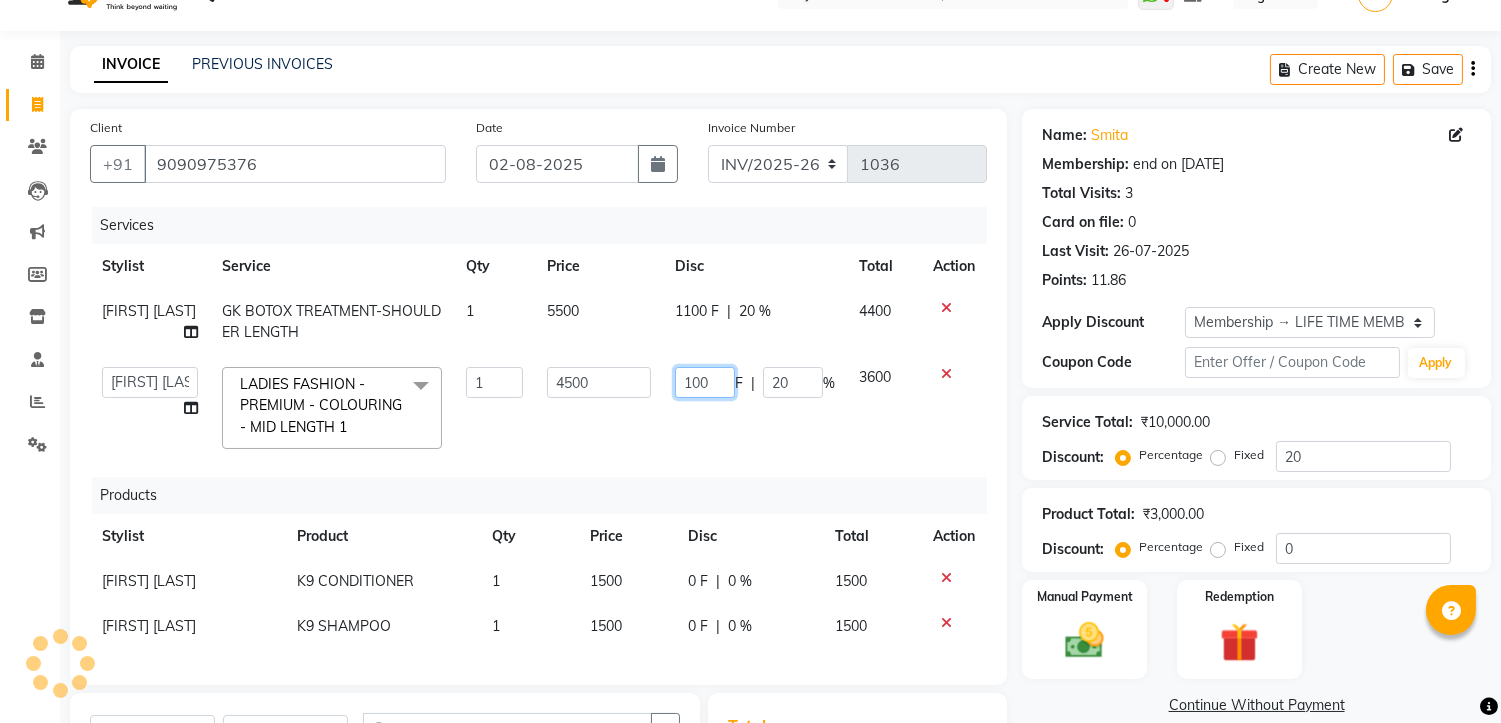 type on "1000" 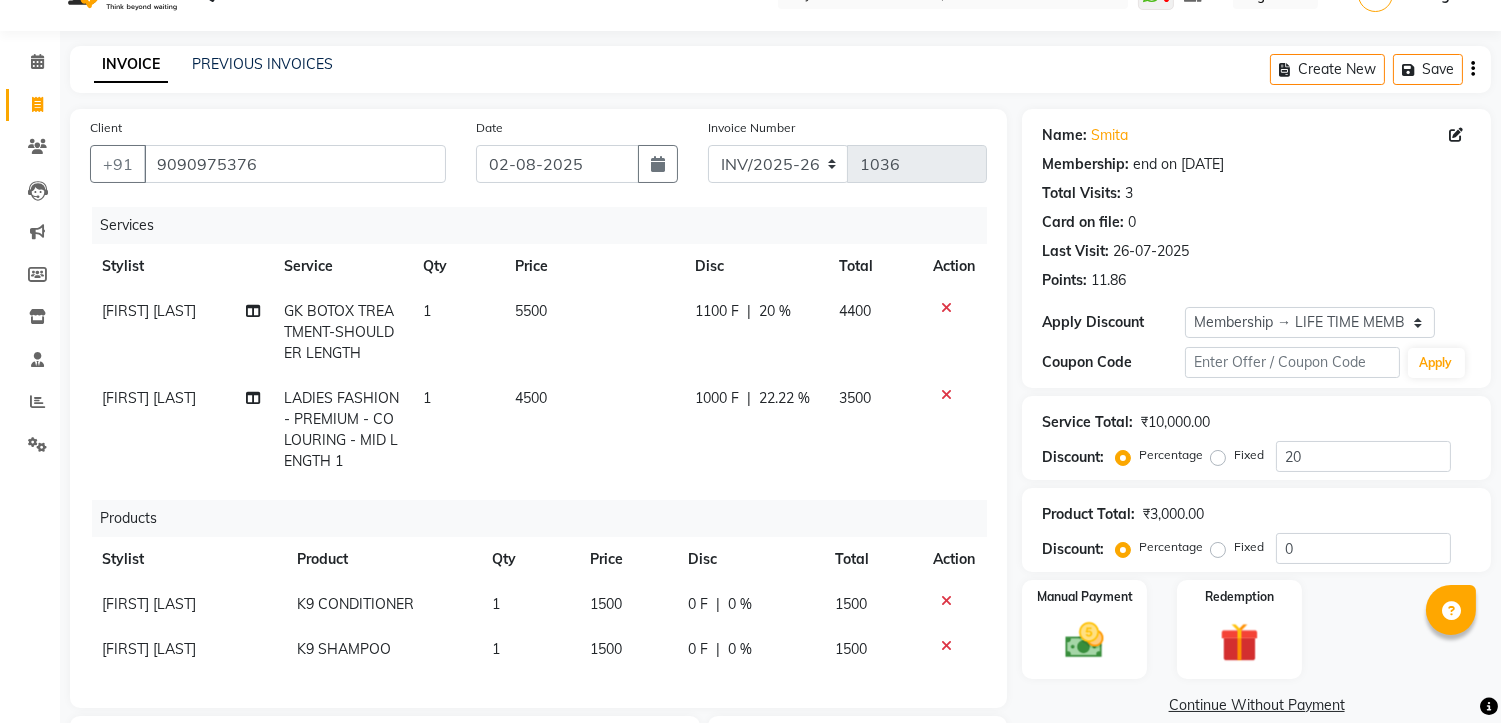 click on "1100 F" 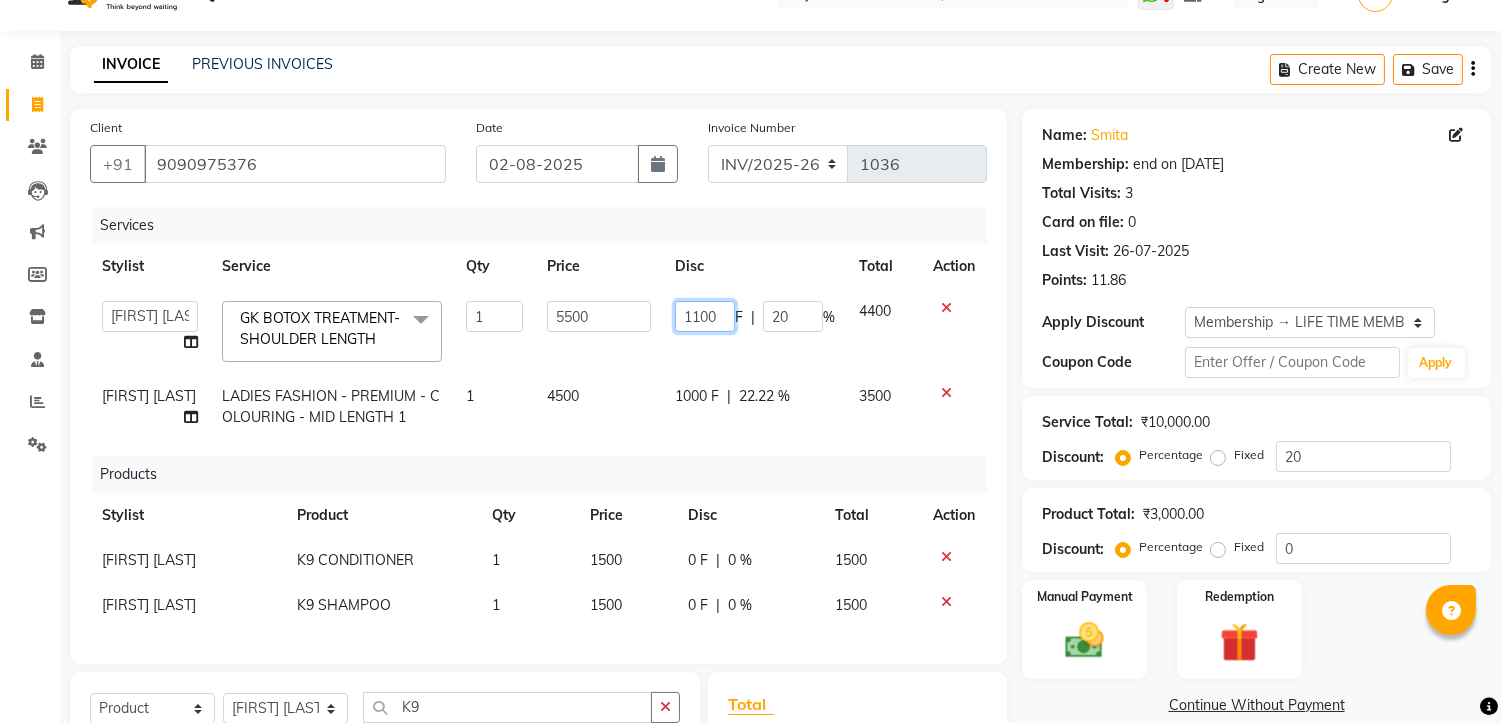 click on "1100" 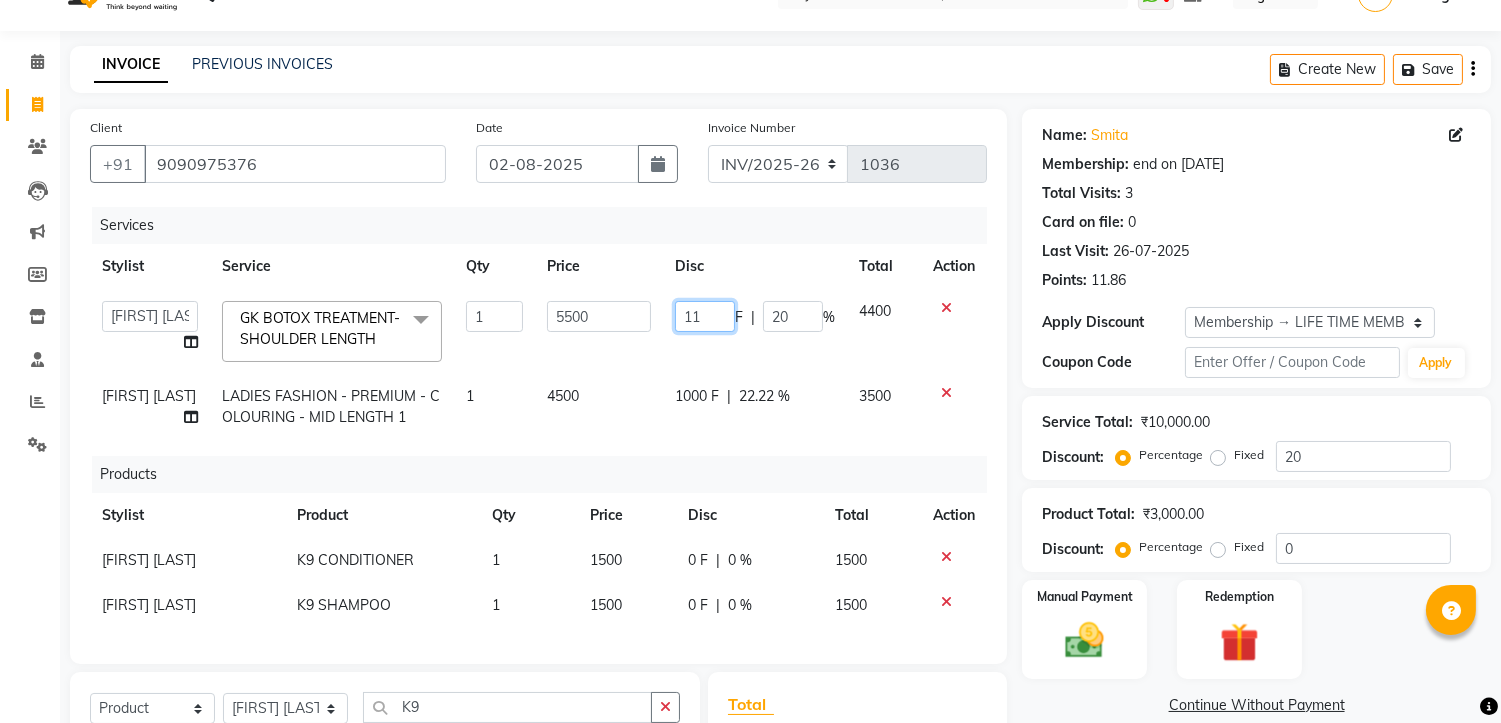 type on "1" 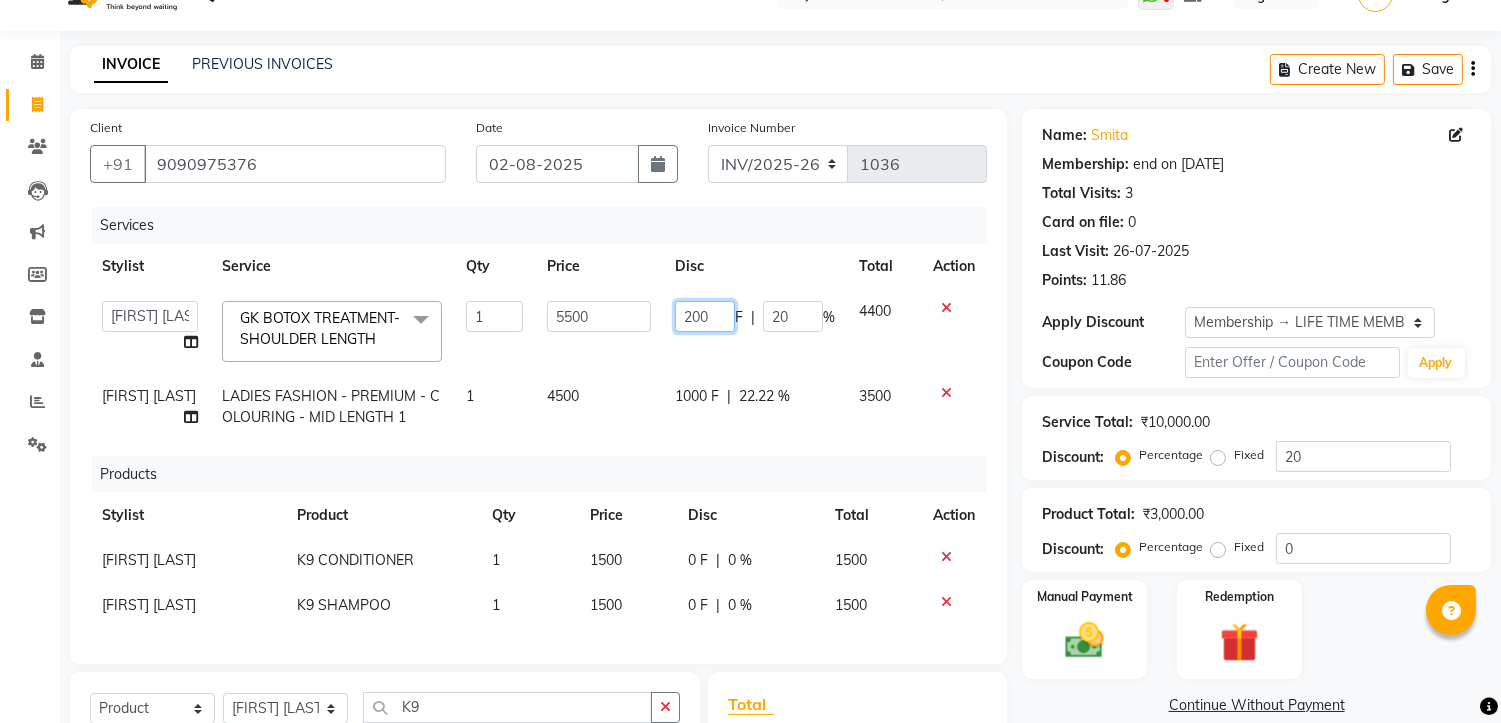 type on "2000" 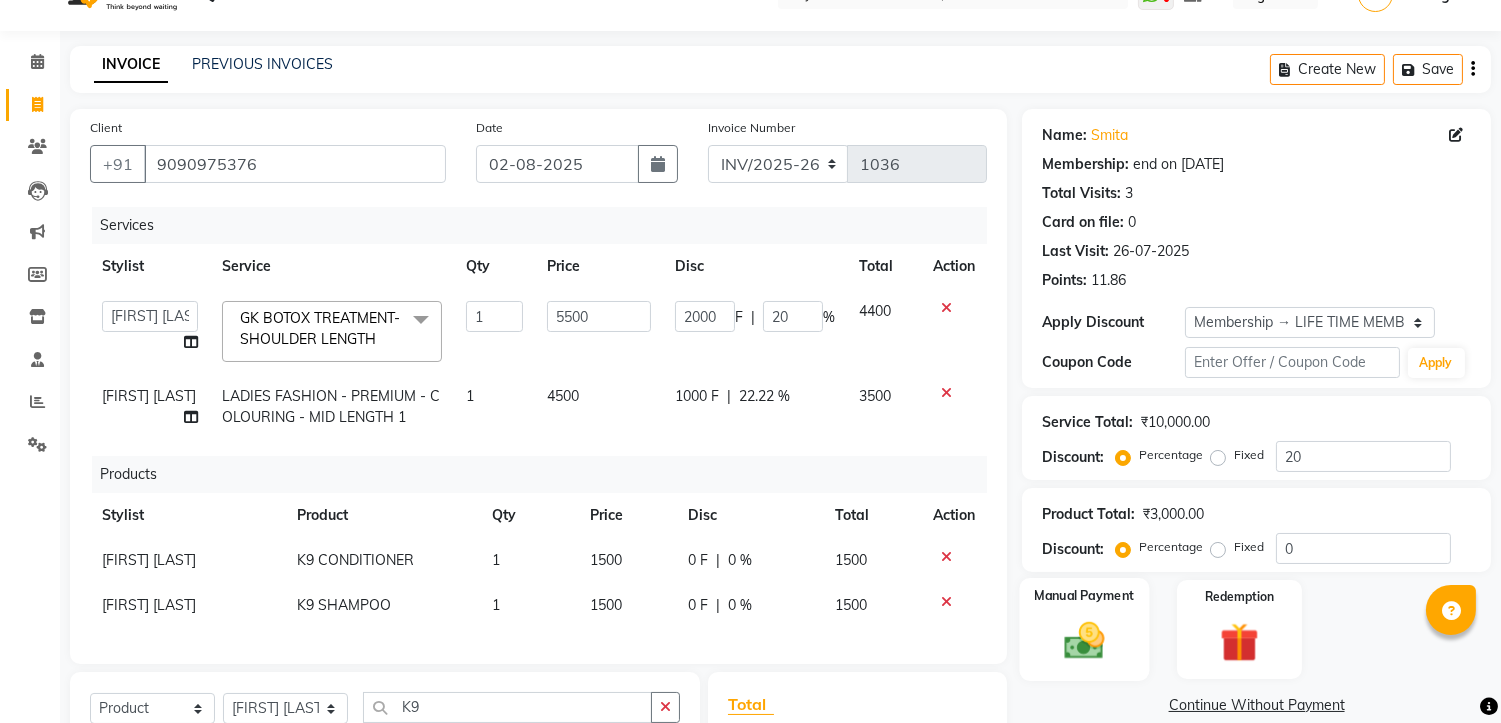 click 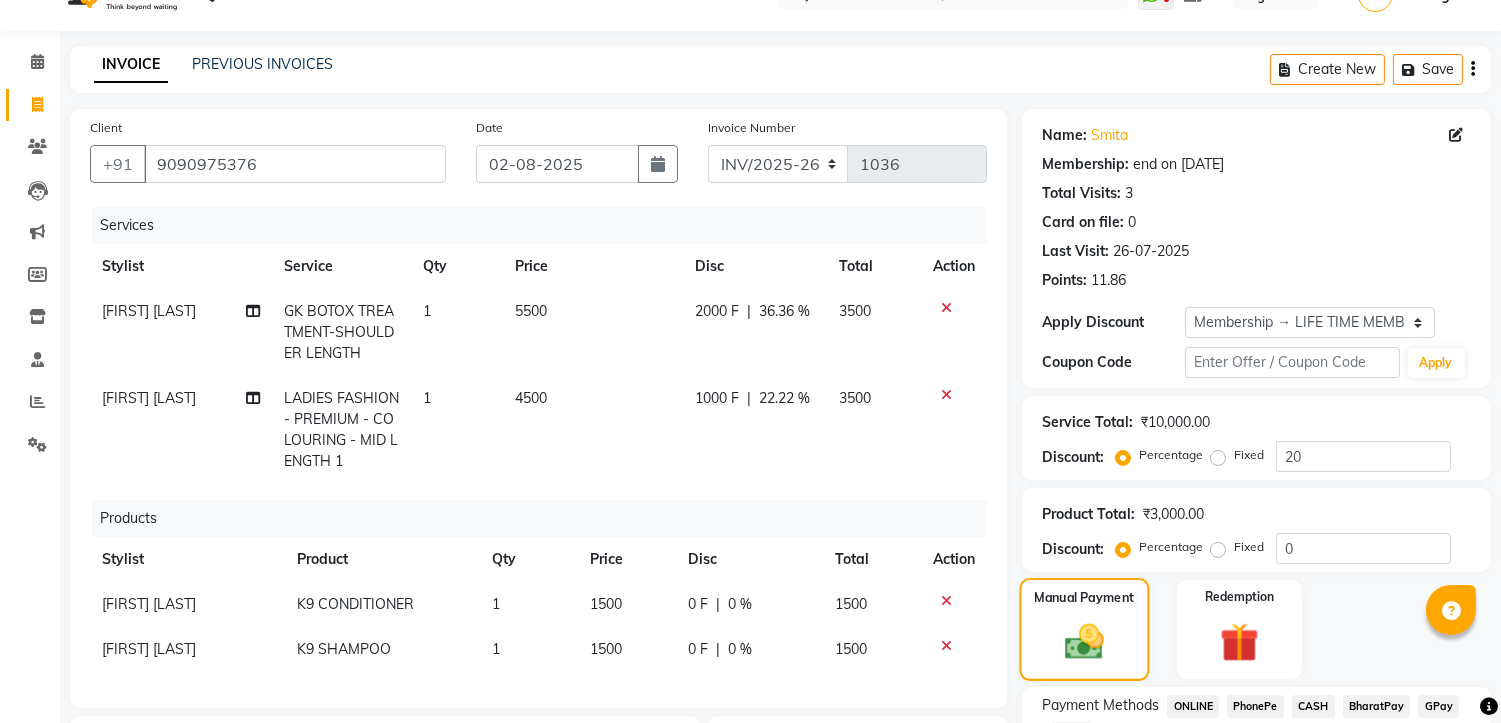 scroll, scrollTop: 263, scrollLeft: 0, axis: vertical 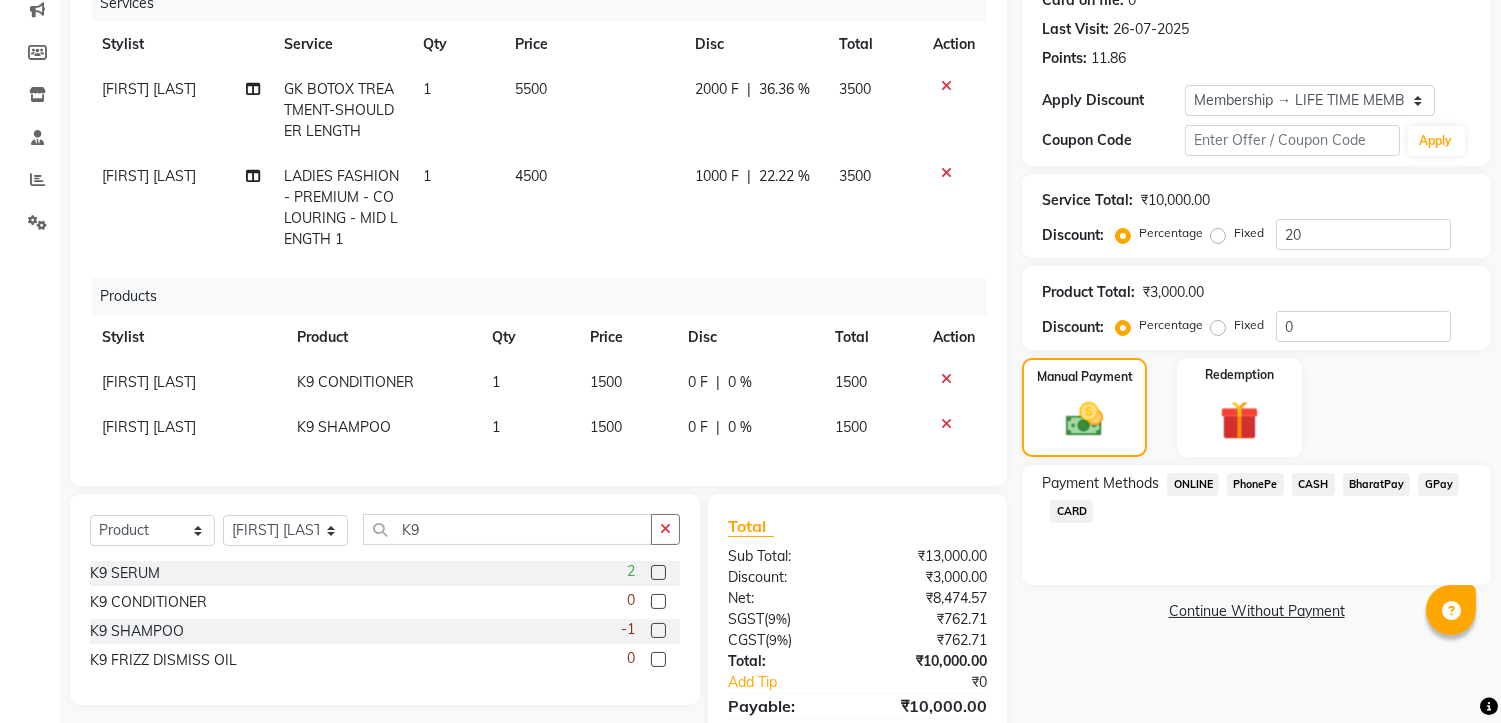 click on "PhonePe" 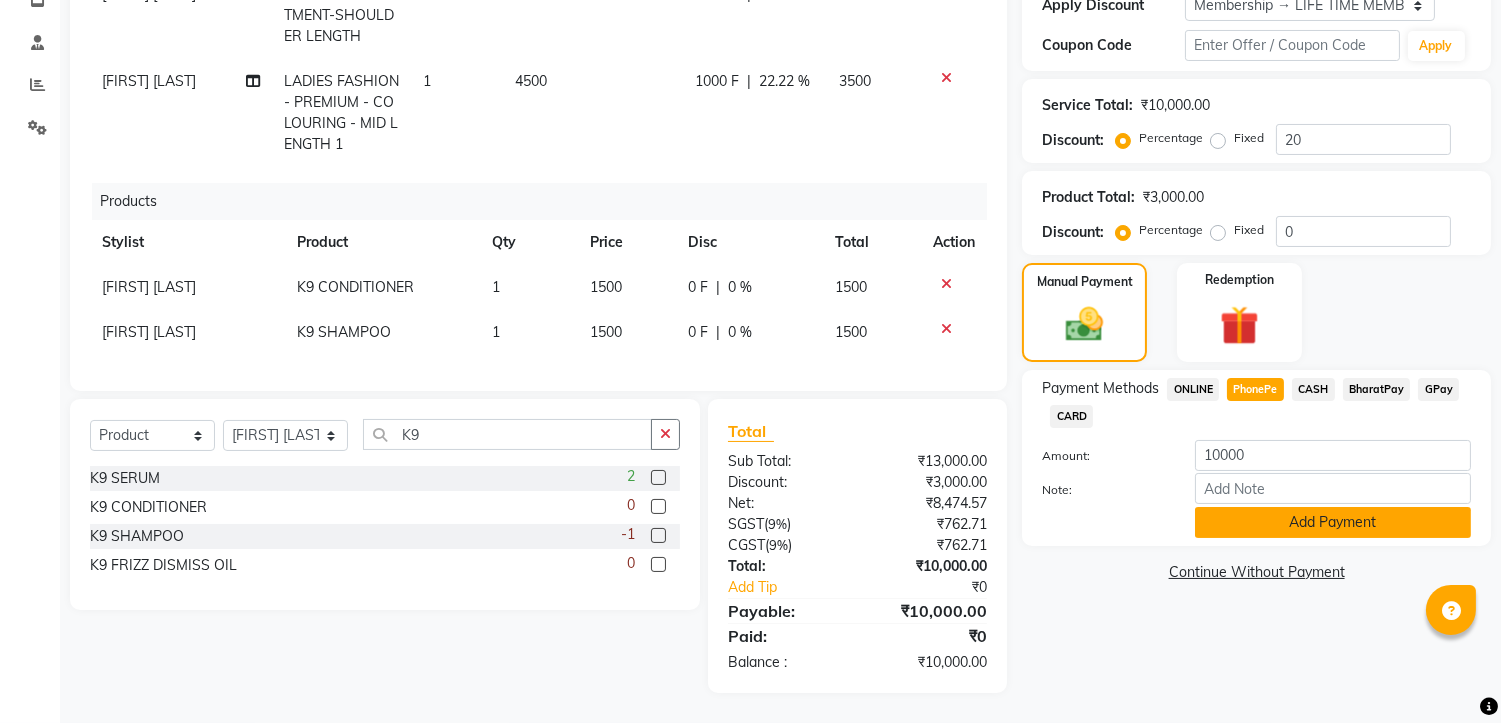 scroll, scrollTop: 374, scrollLeft: 0, axis: vertical 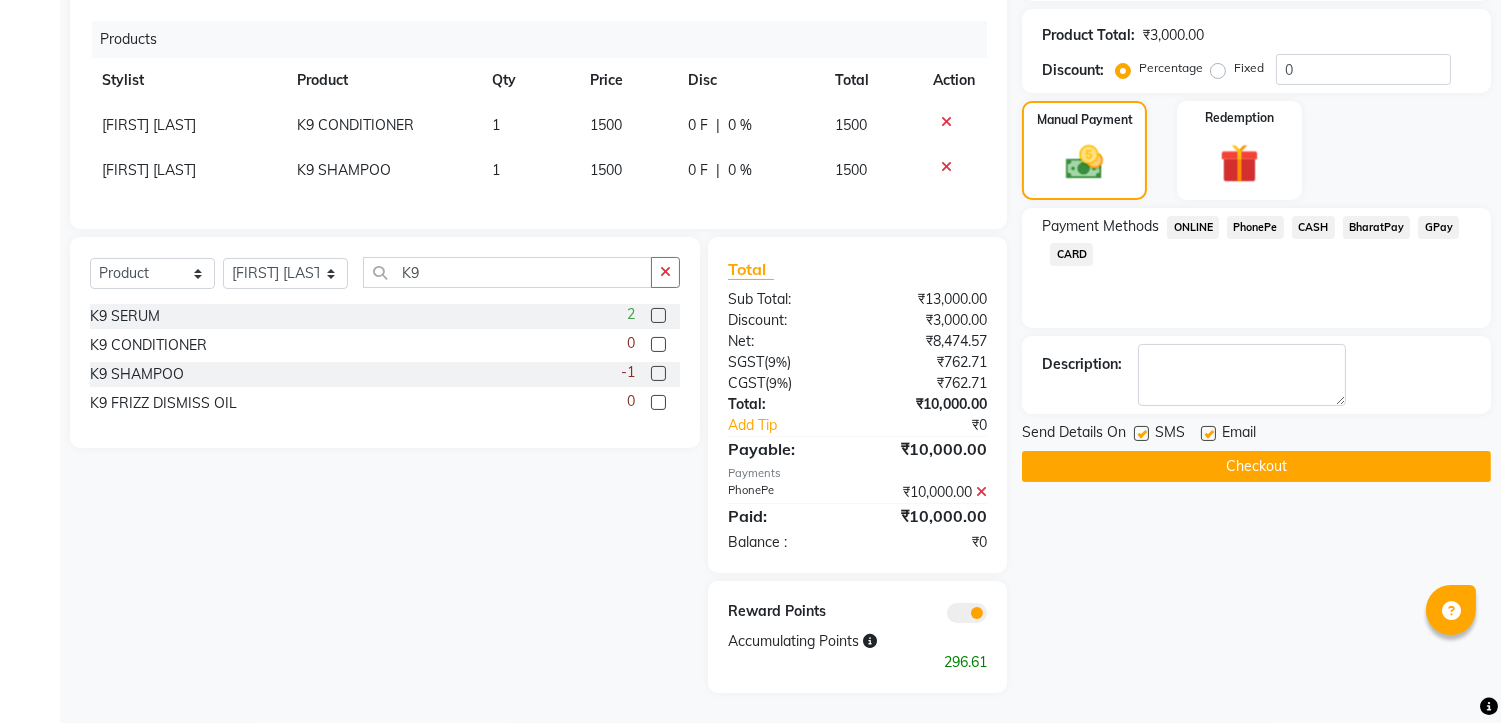 click on "Checkout" 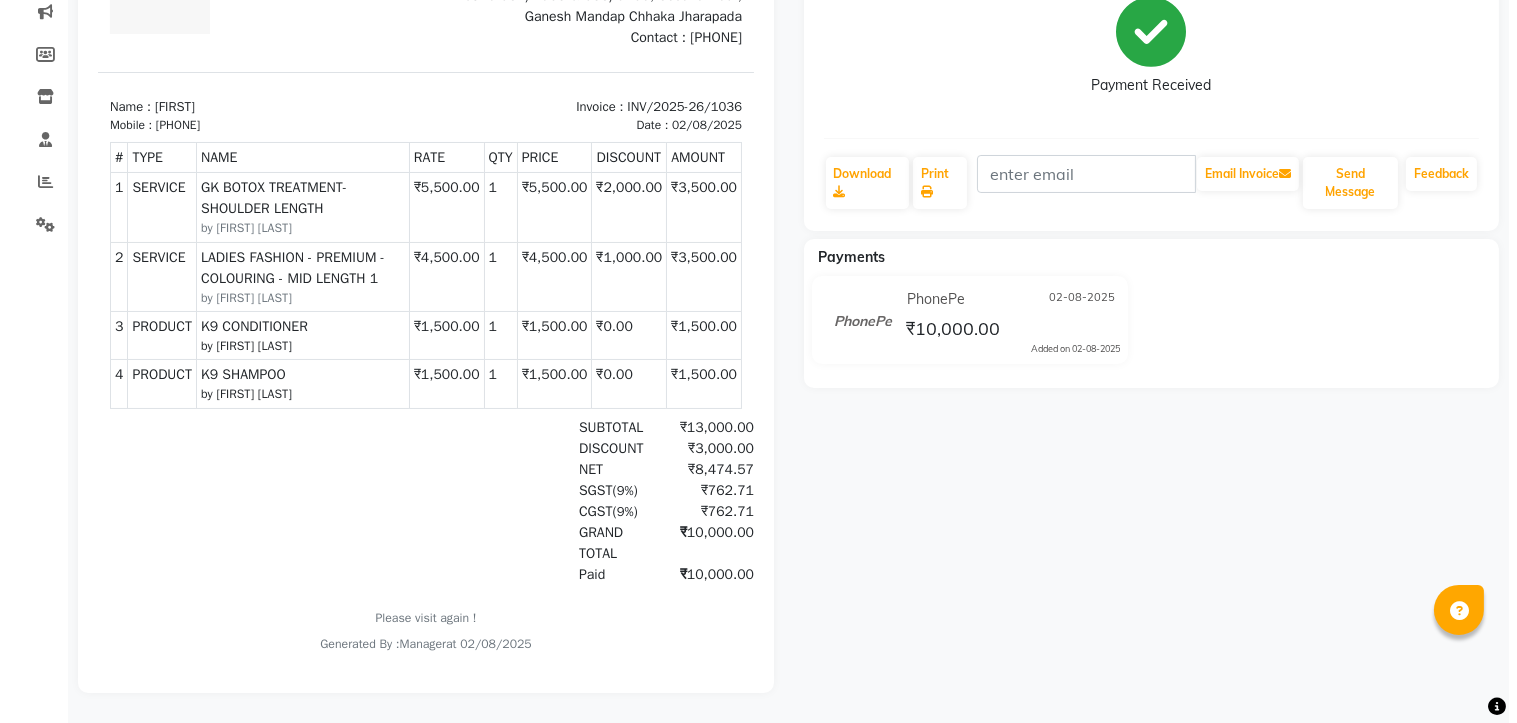 scroll, scrollTop: 0, scrollLeft: 0, axis: both 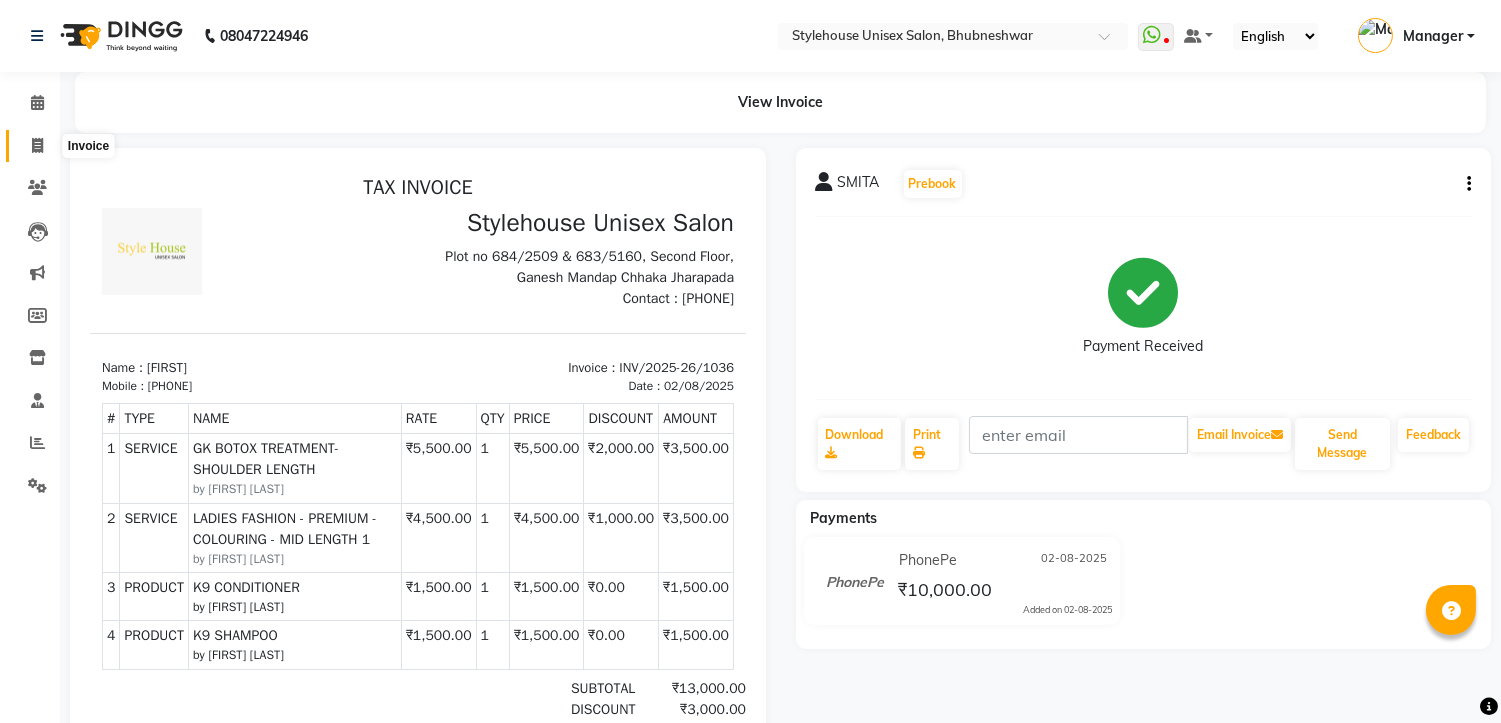 click 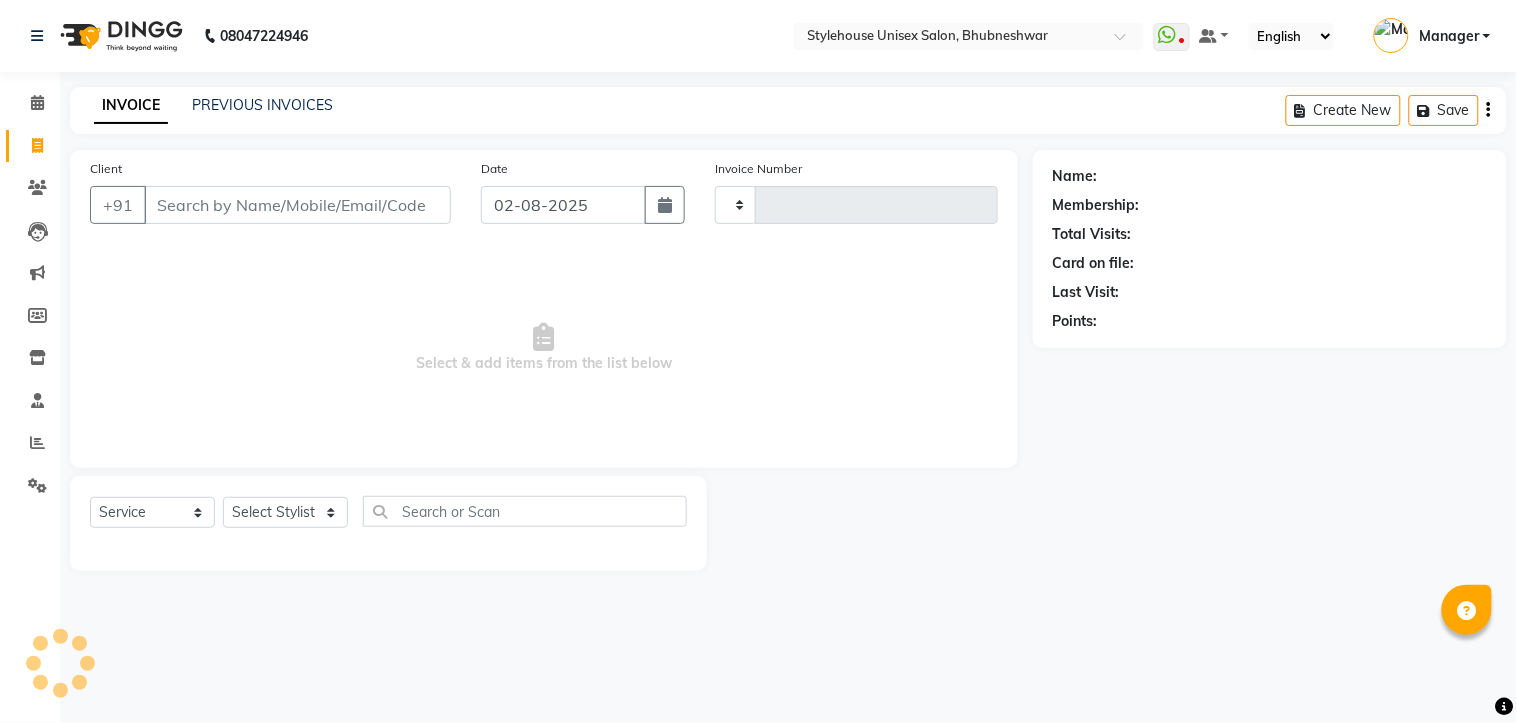 type on "1037" 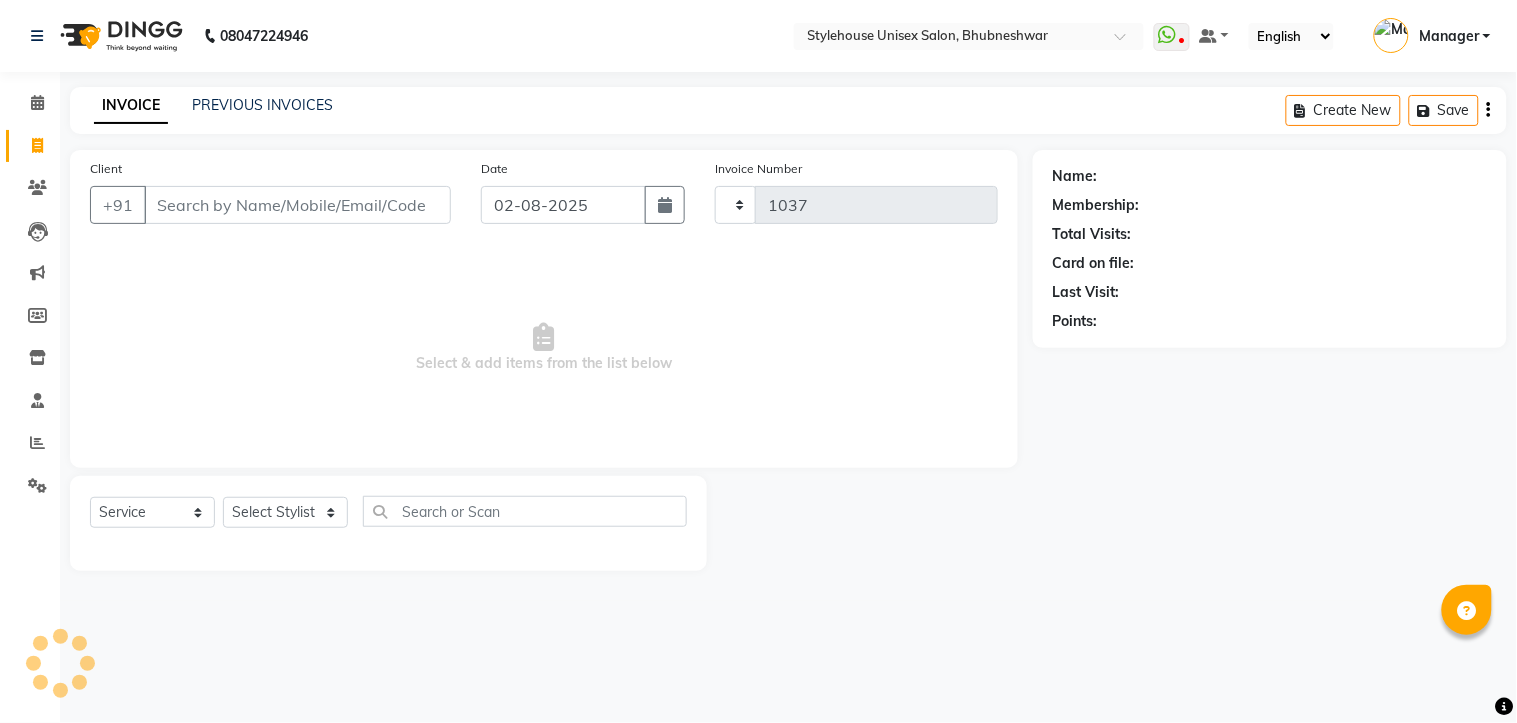 select on "7906" 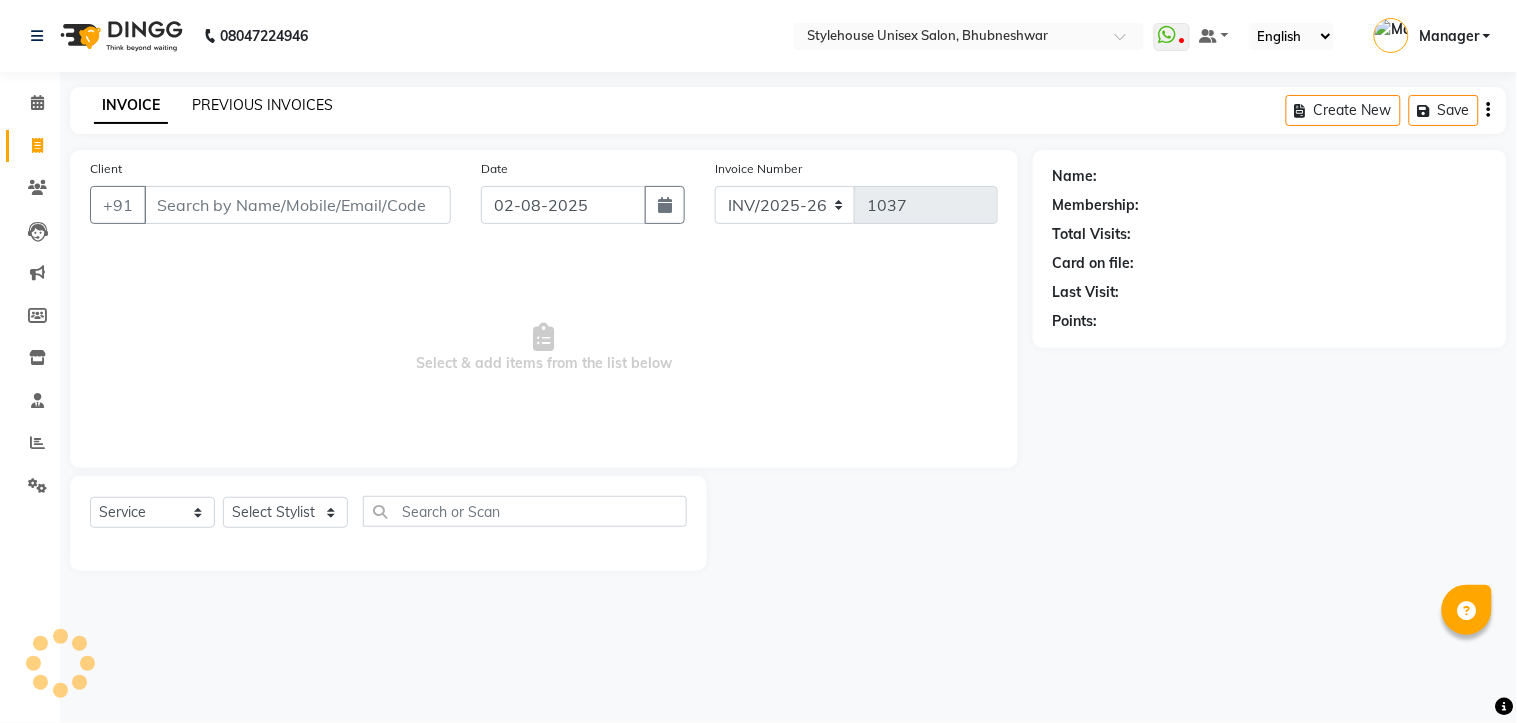 click on "PREVIOUS INVOICES" 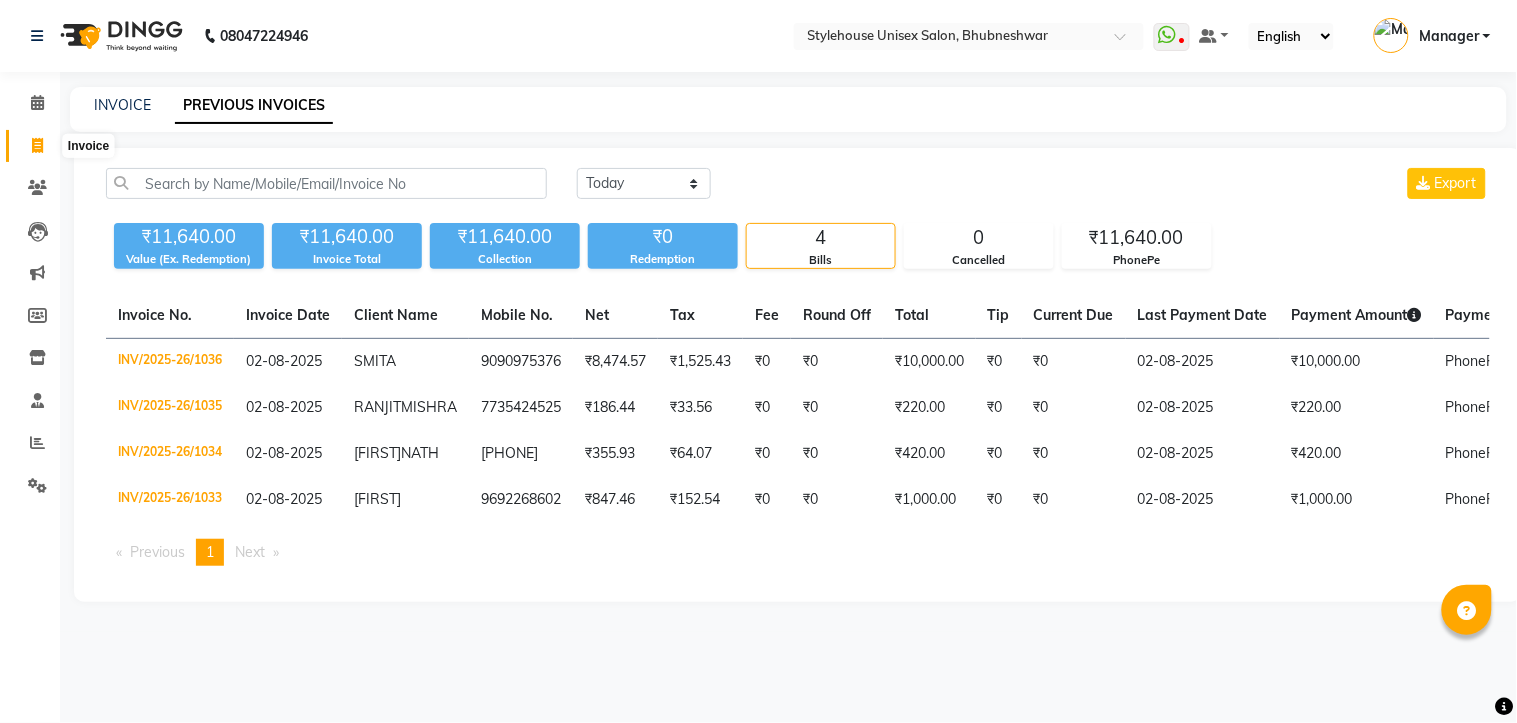 click 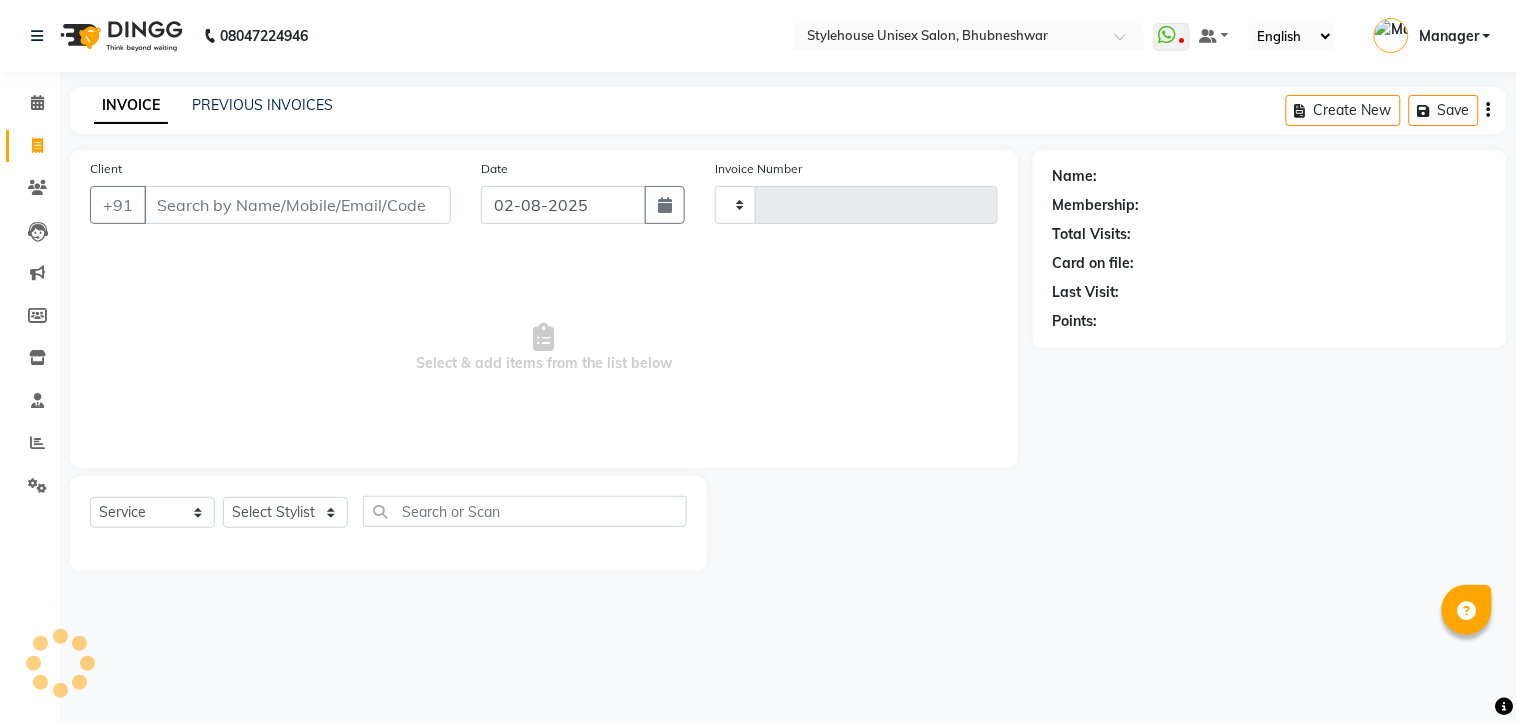 type on "1037" 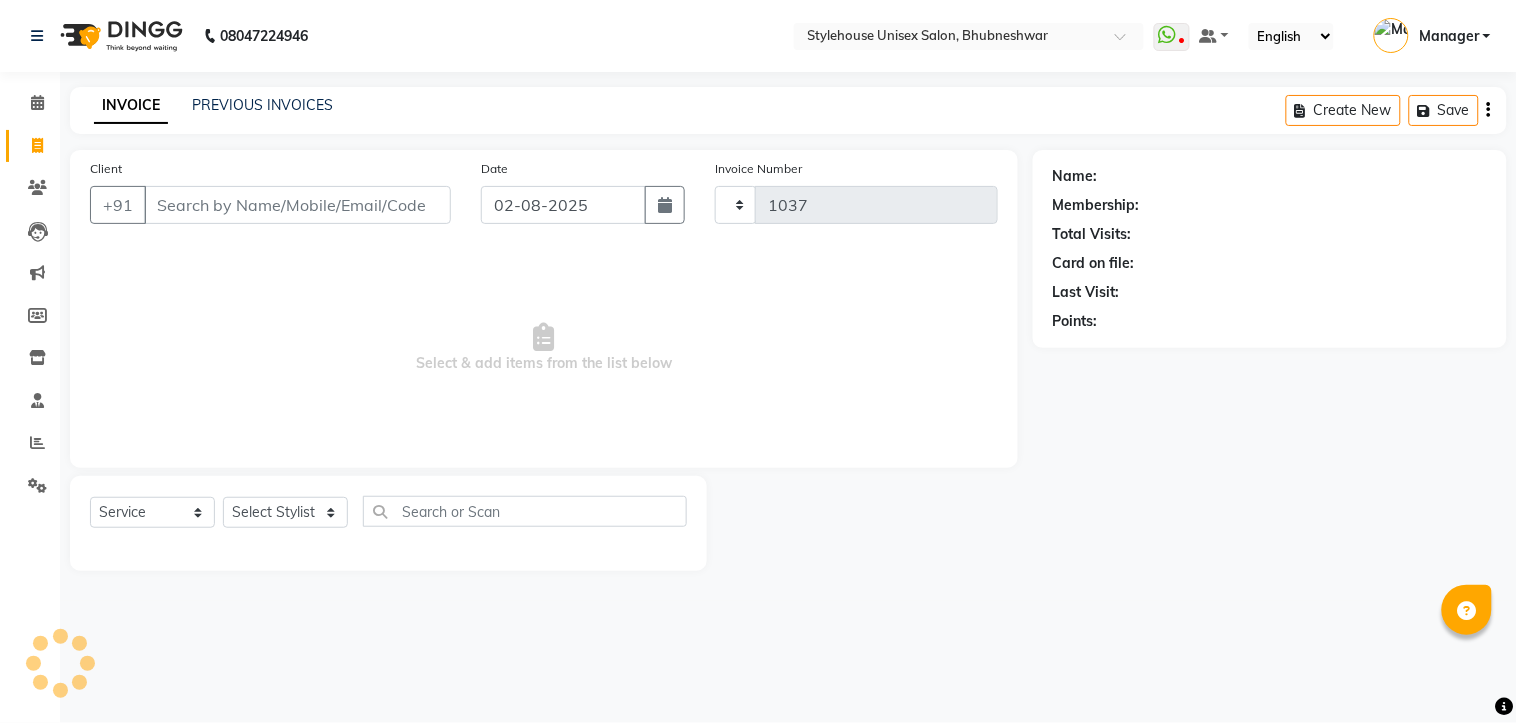 select on "7906" 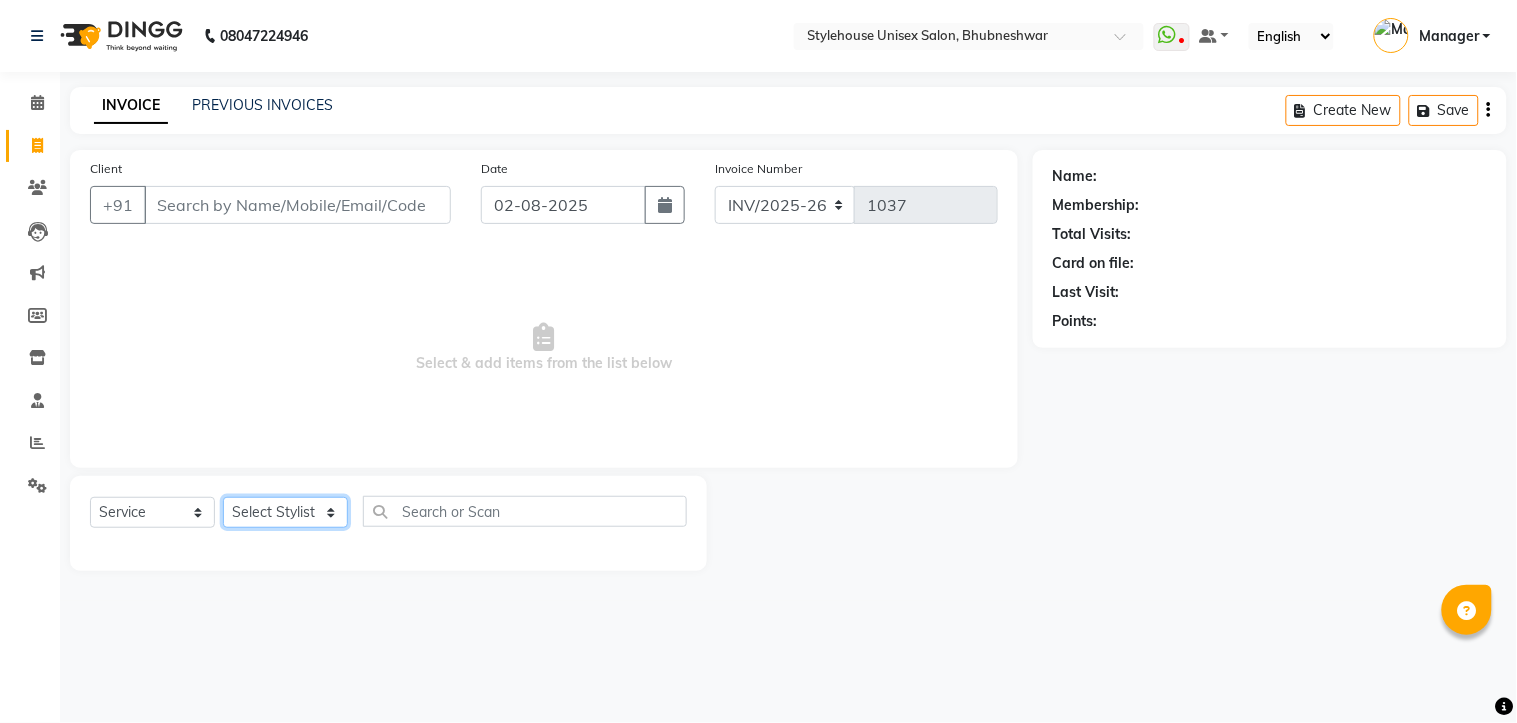 click on "Select Stylist ASISH MANTRI BIKASH BARIK LIMARANI SAMAL Manager NAZNI BEGUM PABITRA BARIK RUPANJALI SAMAL" 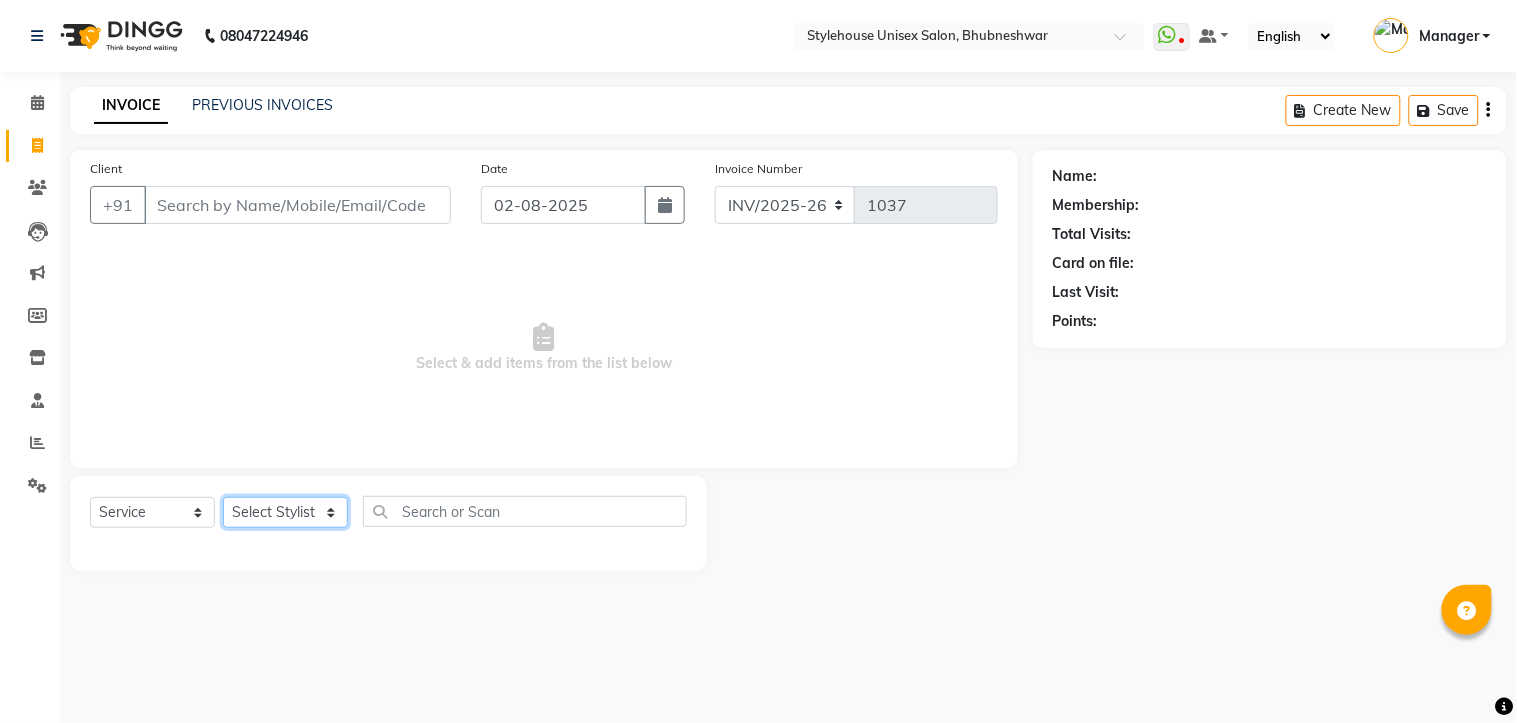 click on "Select Stylist ASISH MANTRI BIKASH BARIK LIMARANI SAMAL Manager NAZNI BEGUM PABITRA BARIK RUPANJALI SAMAL" 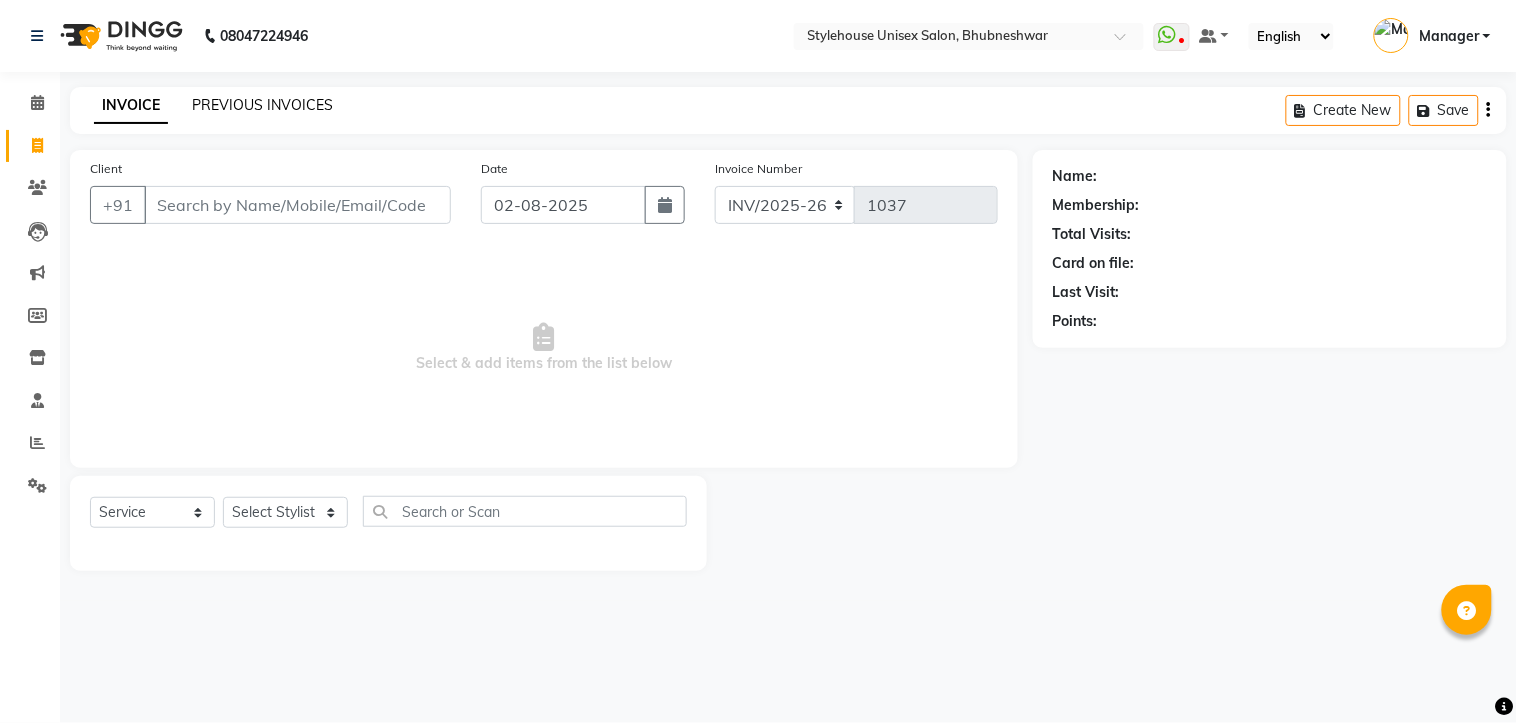 click on "PREVIOUS INVOICES" 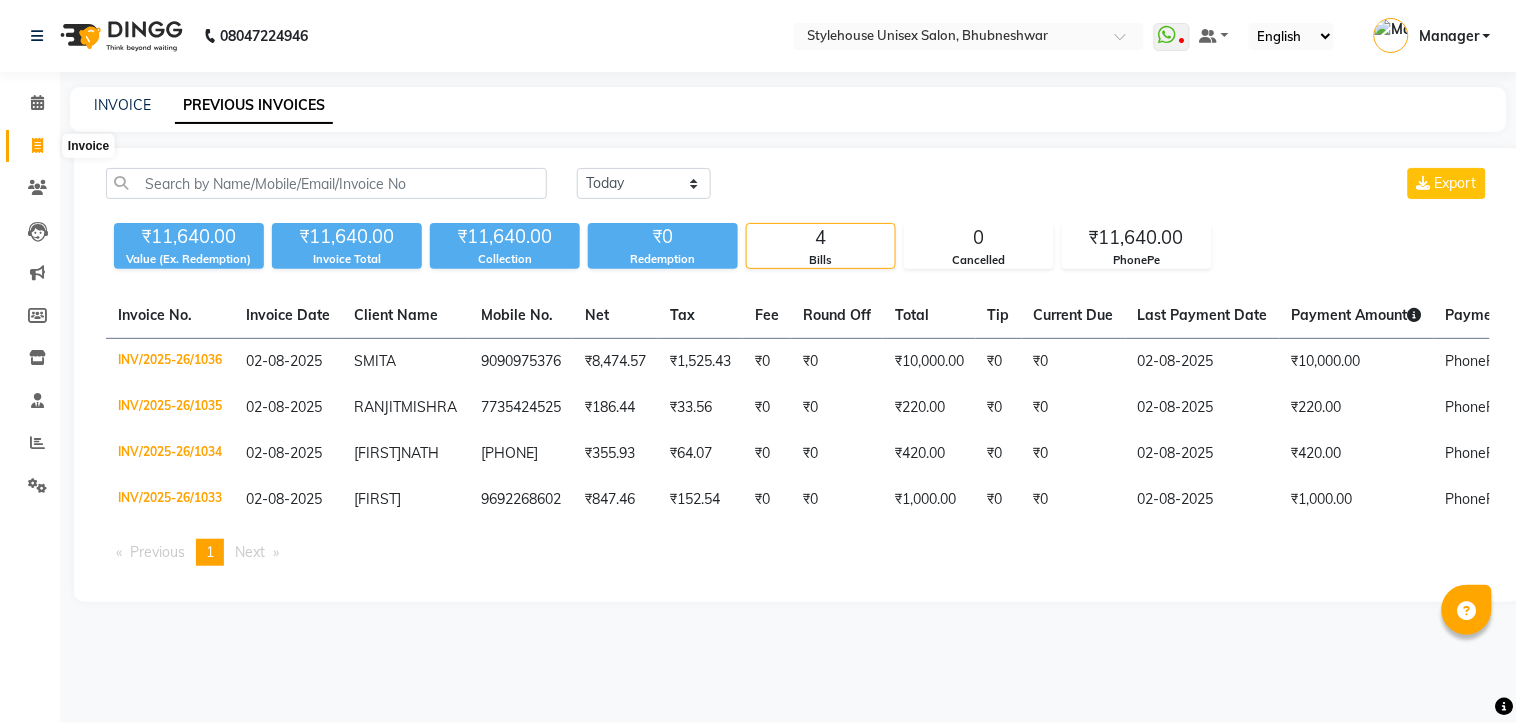 click 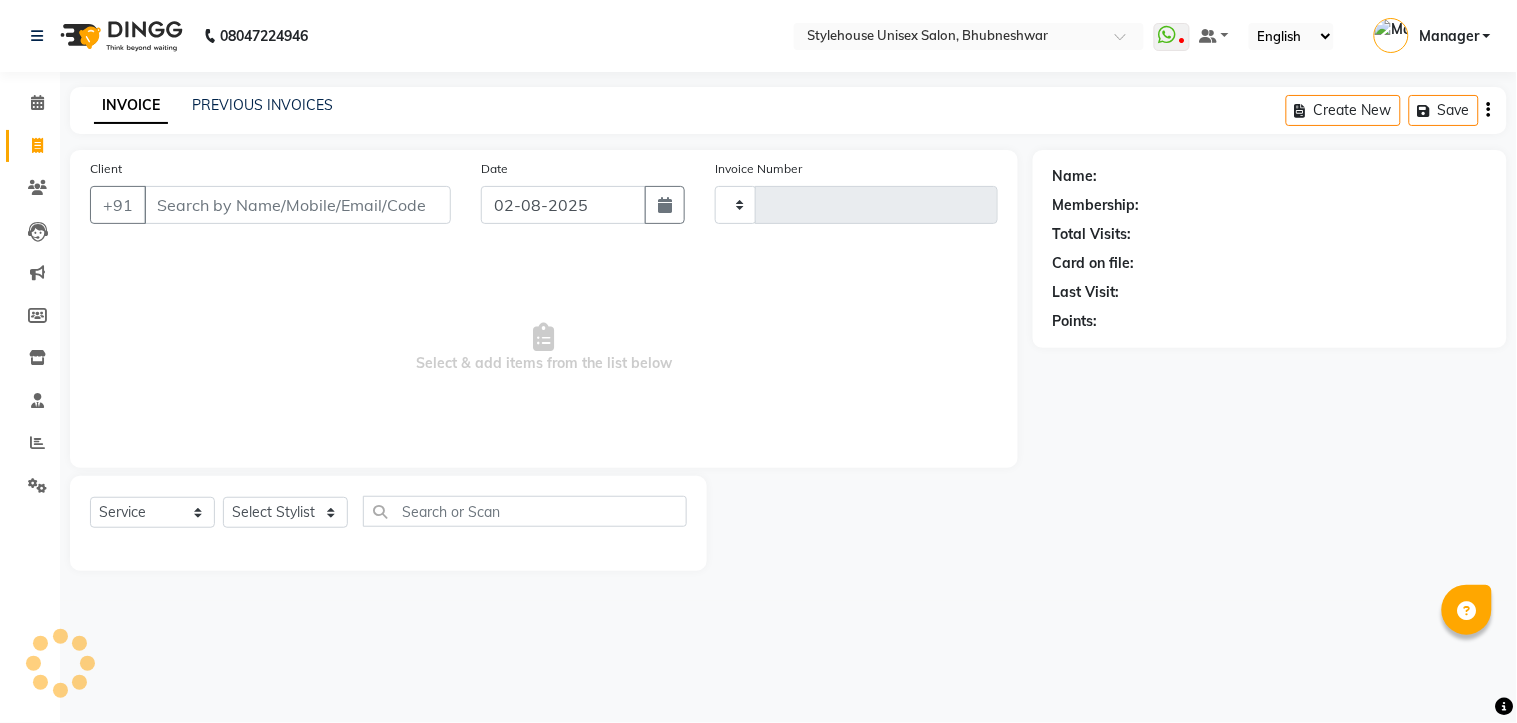 type on "1037" 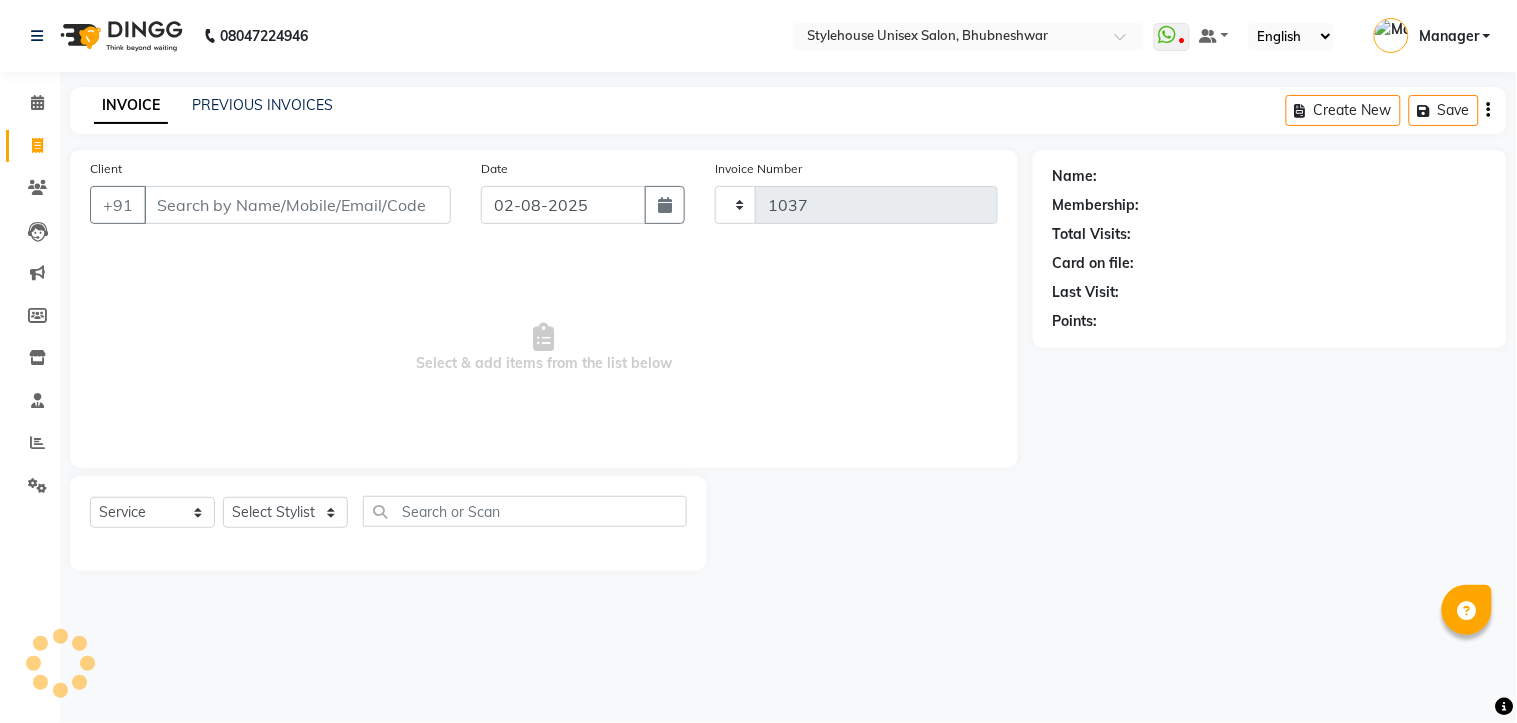 select on "7906" 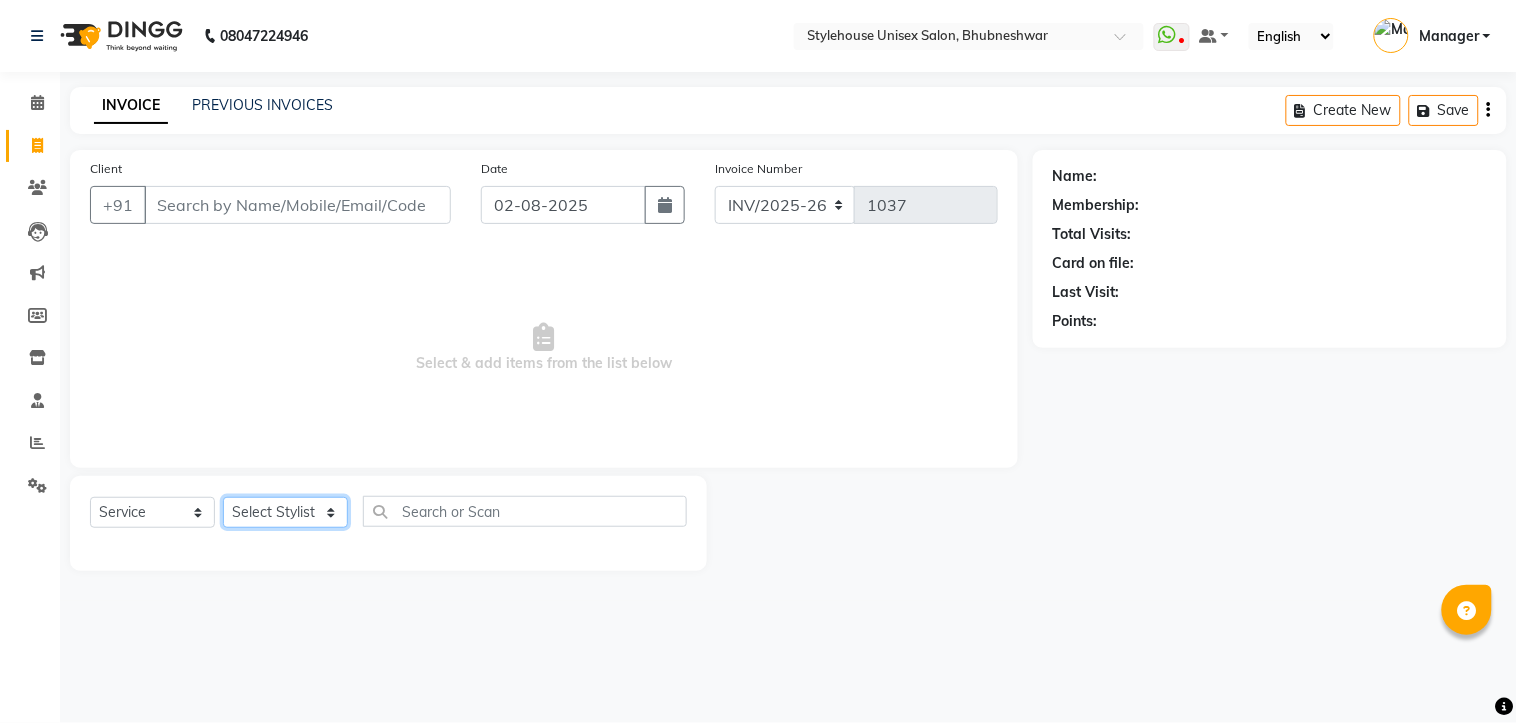 click on "Select Stylist ASISH MANTRI BIKASH BARIK LIMARANI SAMAL Manager NAZNI BEGUM PABITRA BARIK RUPANJALI SAMAL" 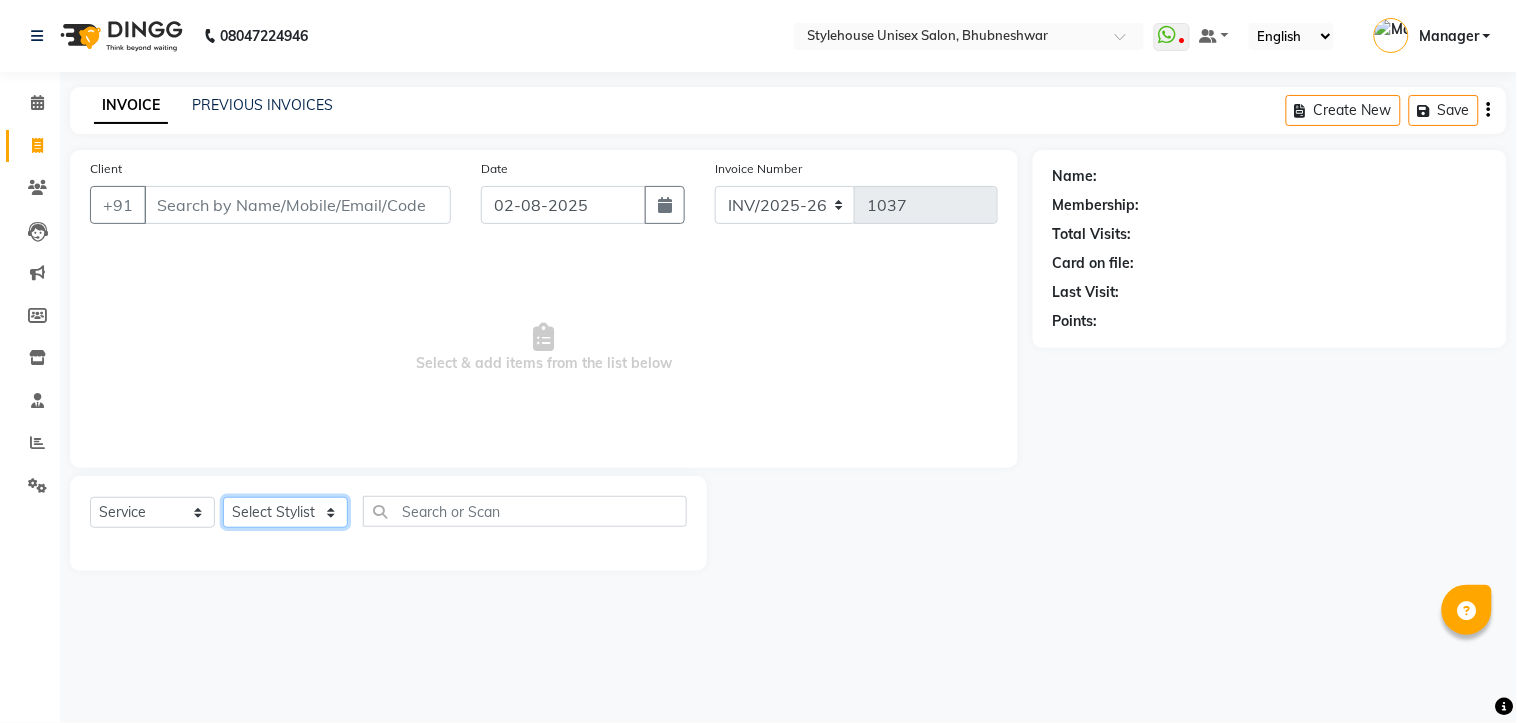 select on "69917" 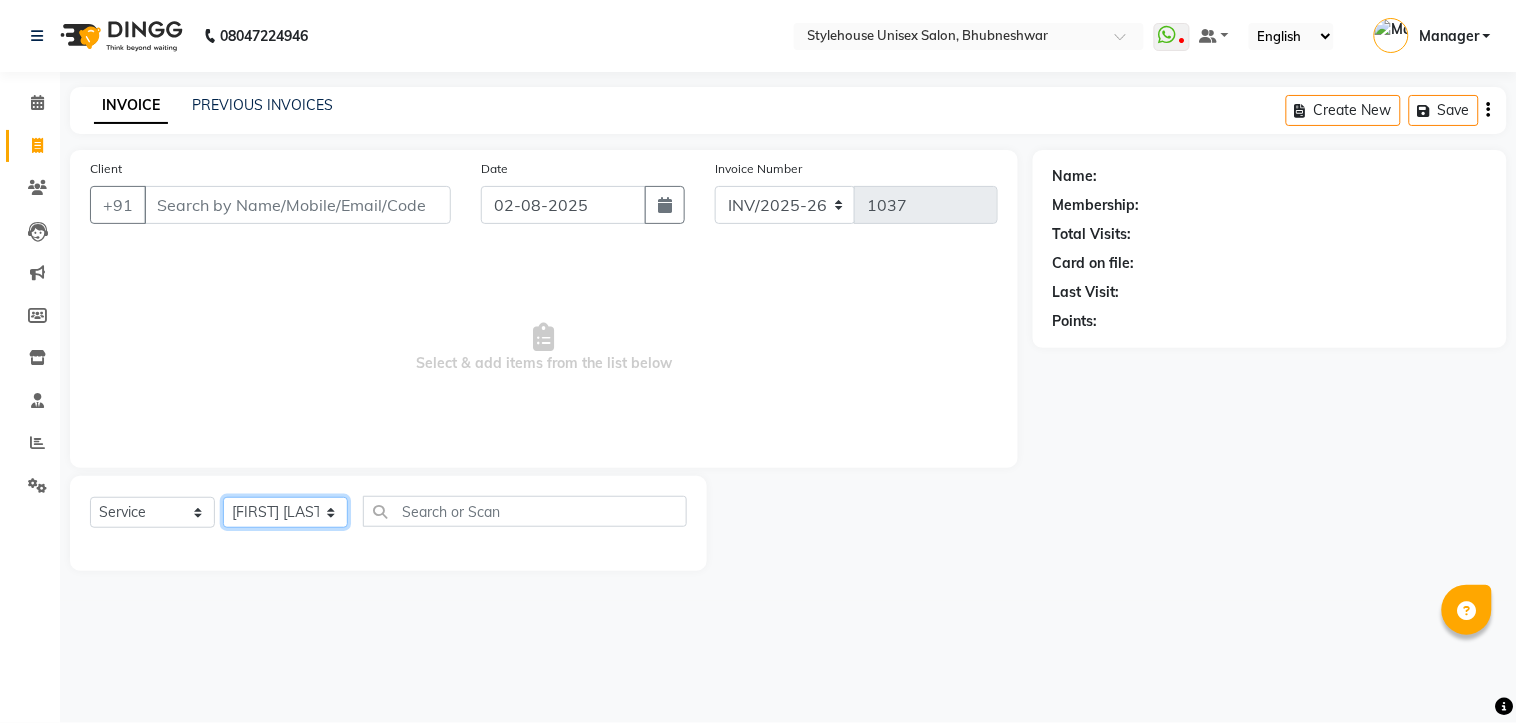 click on "Select Stylist ASISH MANTRI BIKASH BARIK LIMARANI SAMAL Manager NAZNI BEGUM PABITRA BARIK RUPANJALI SAMAL" 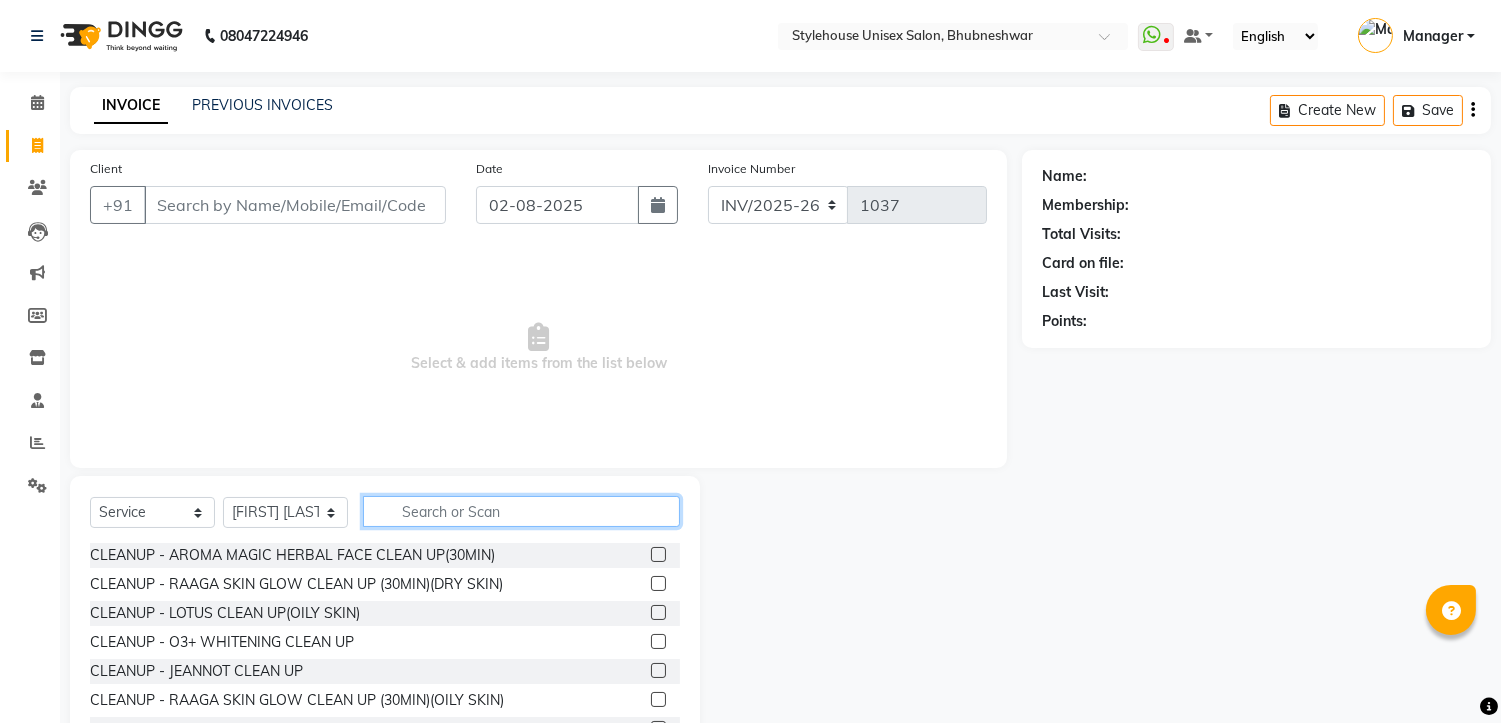 click 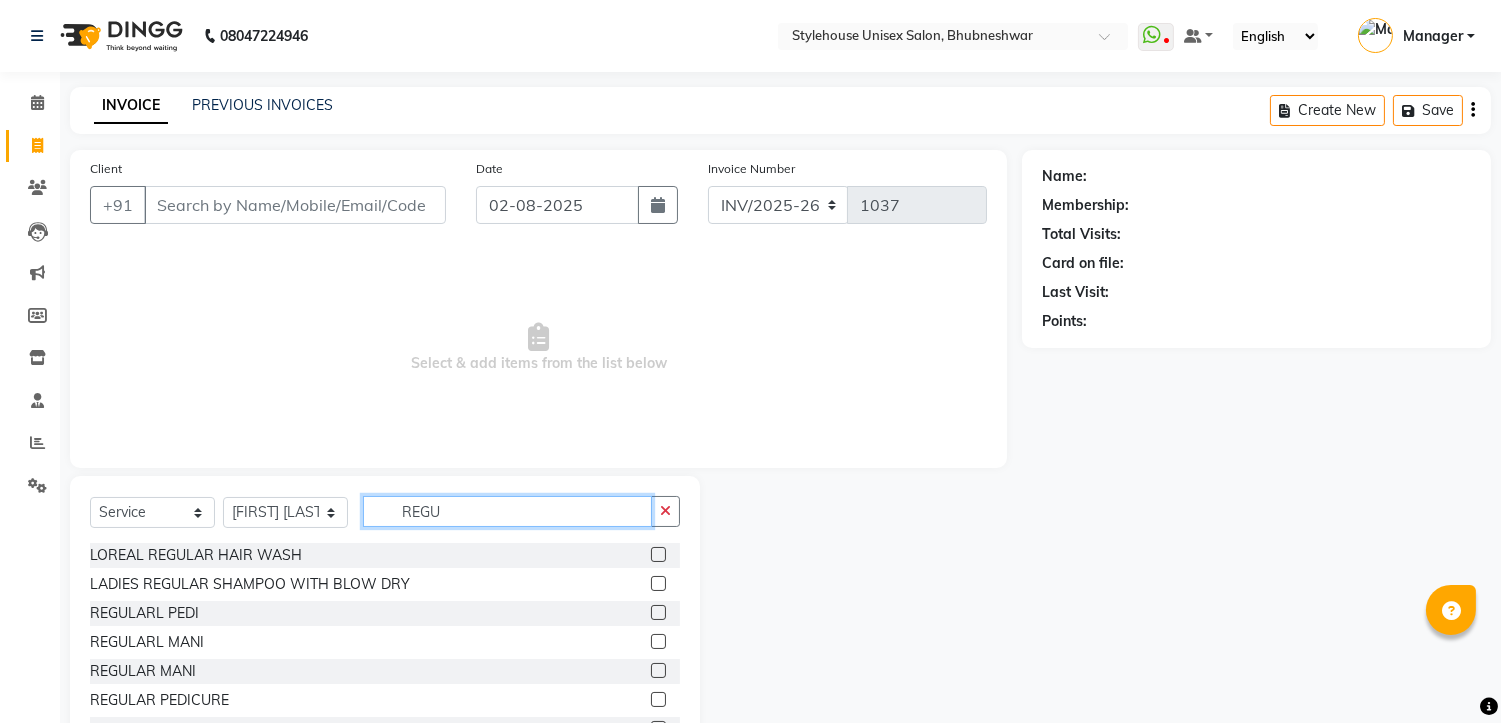type on "REGU" 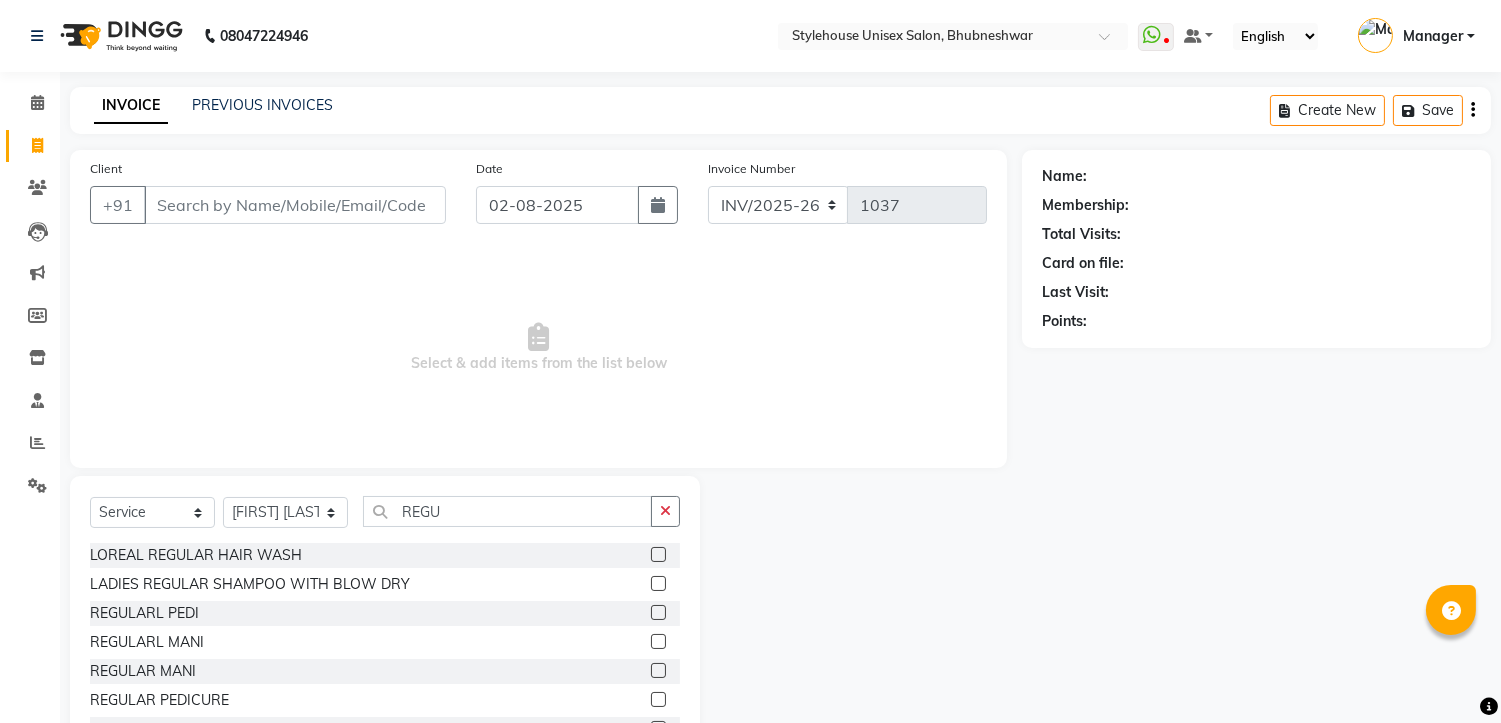 click 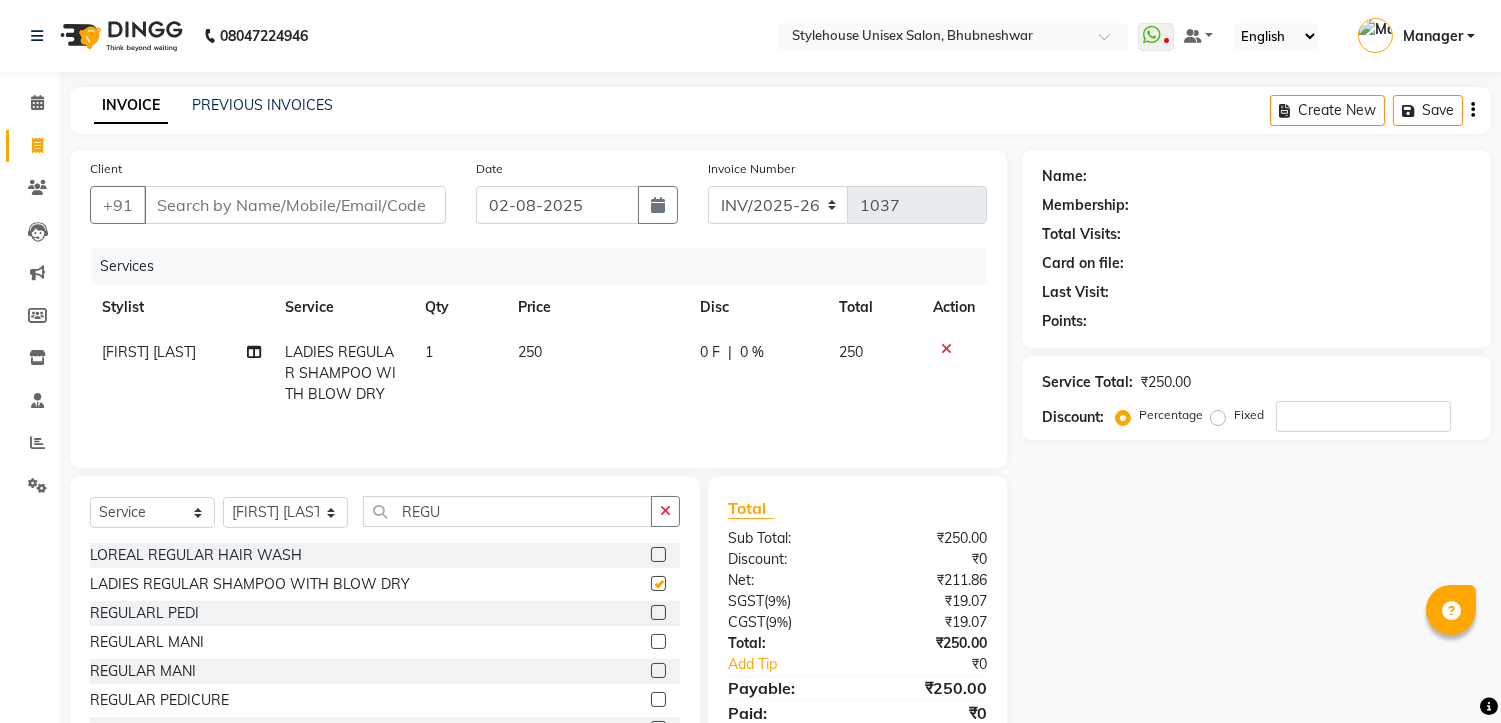 checkbox on "false" 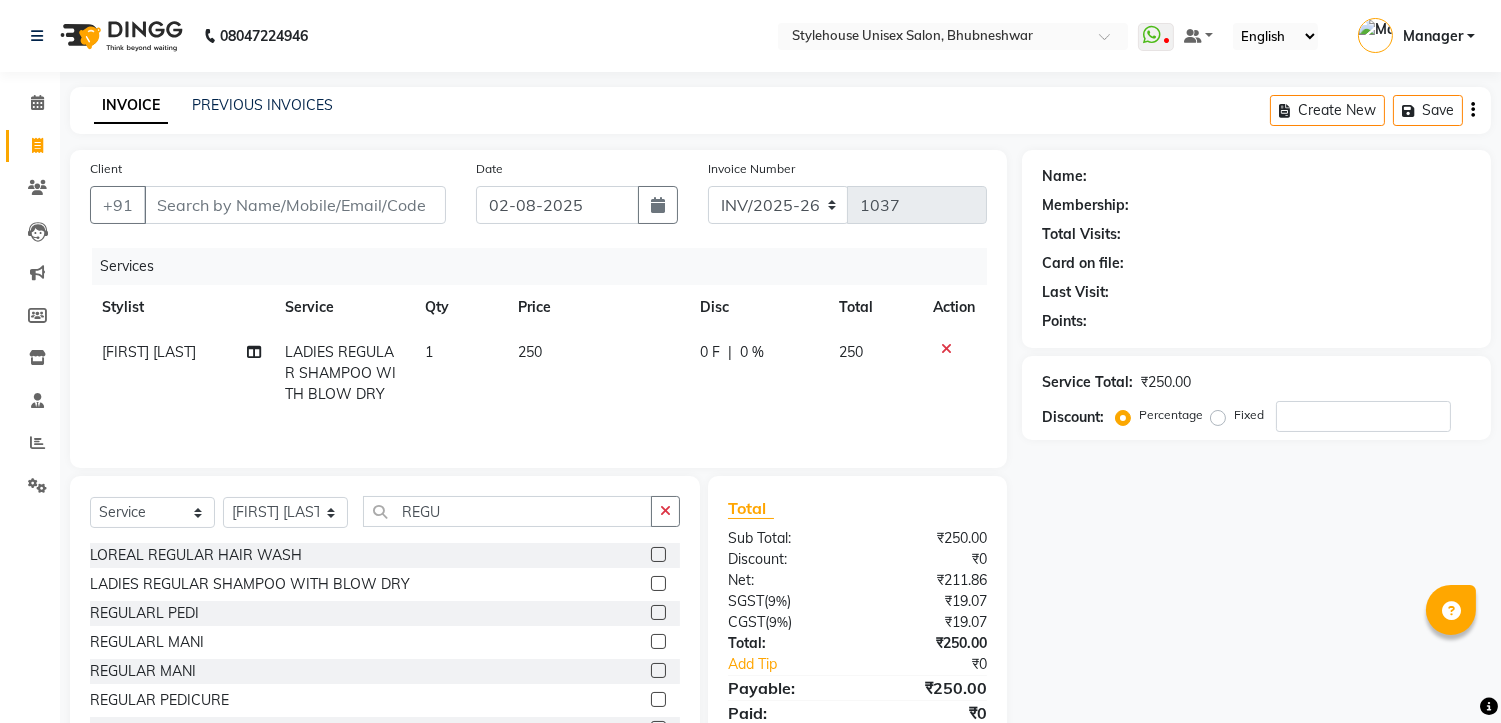 click 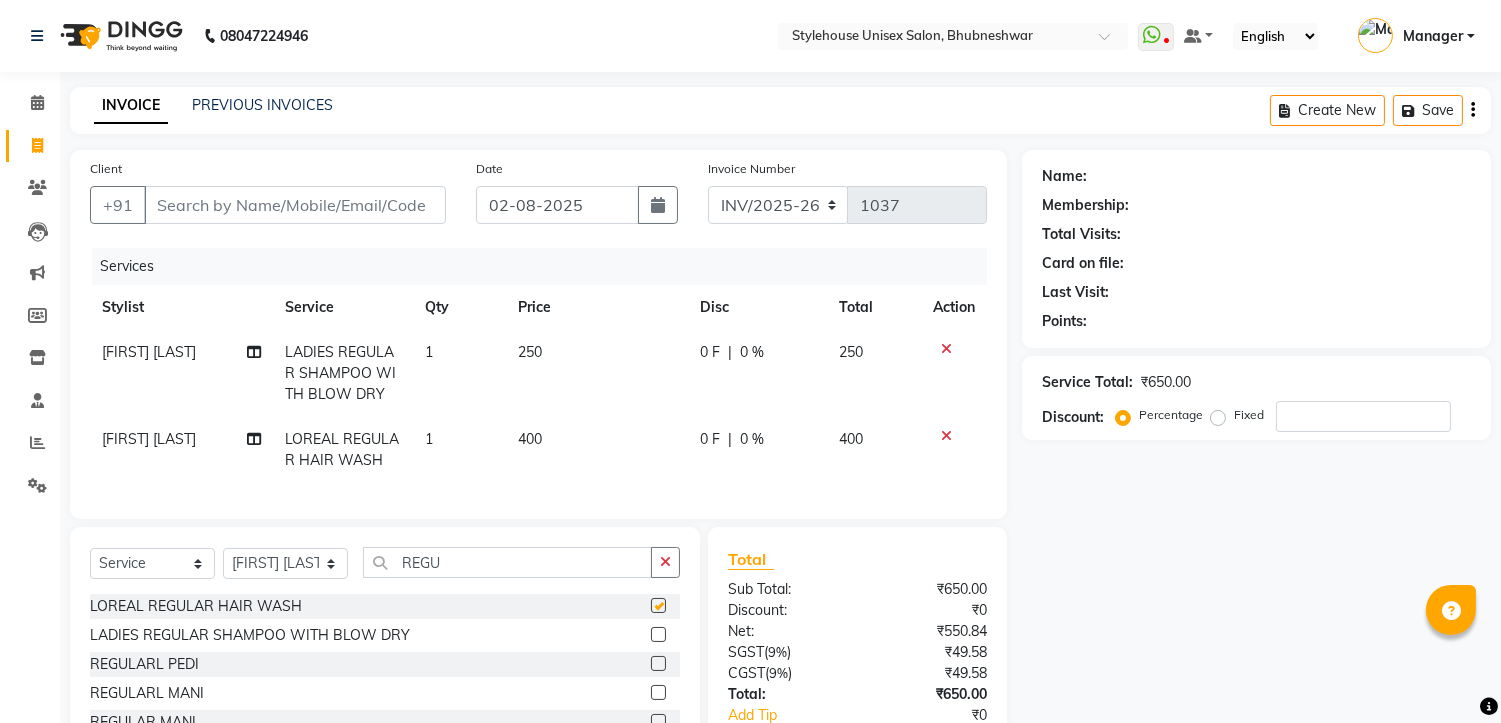checkbox on "false" 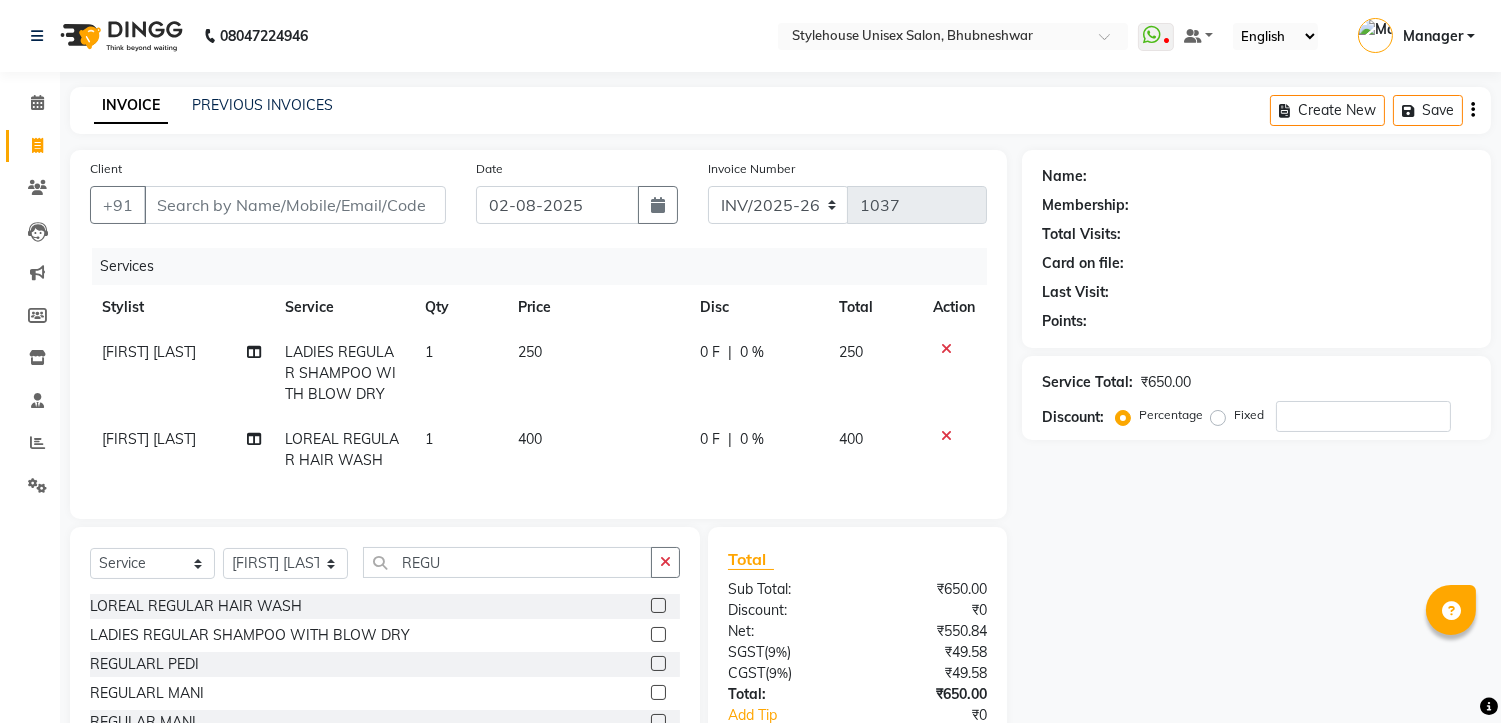 click 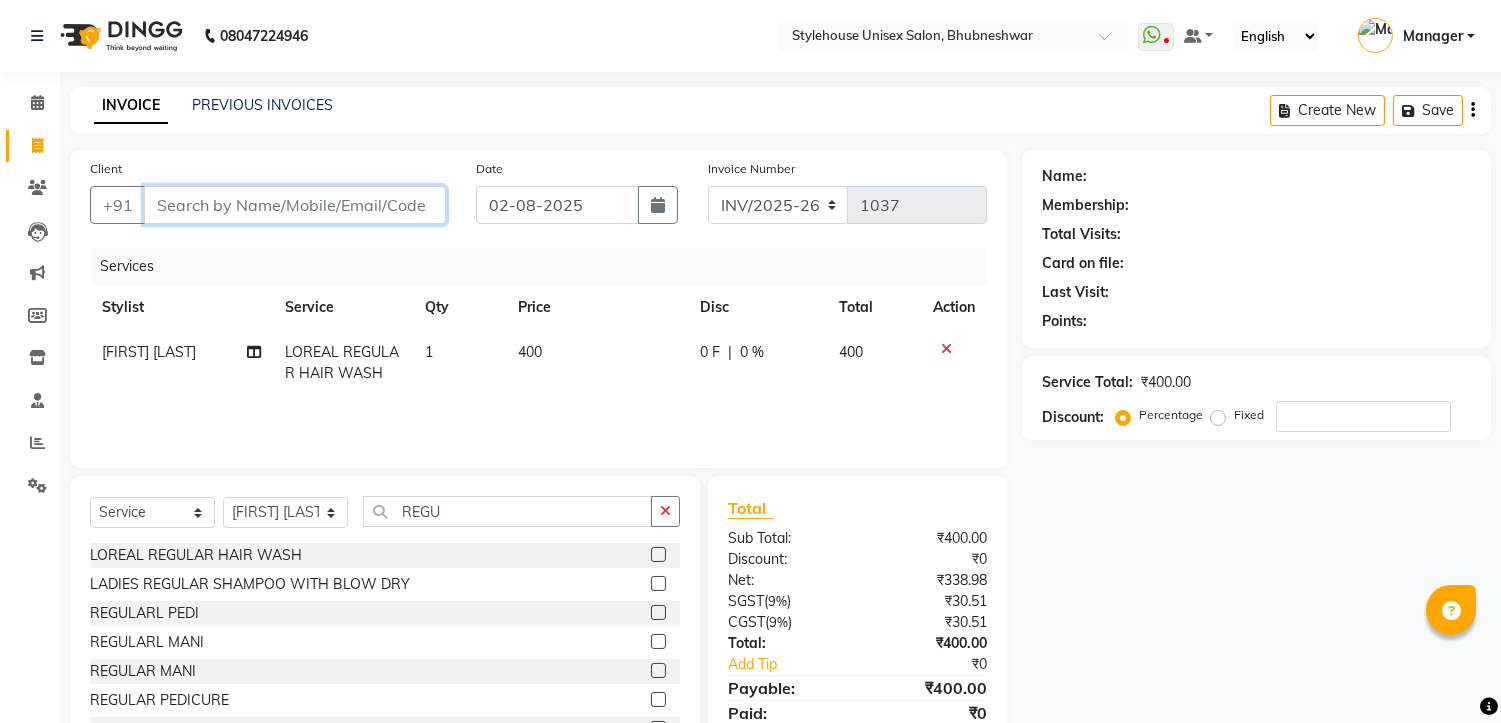 click on "Client" at bounding box center (295, 205) 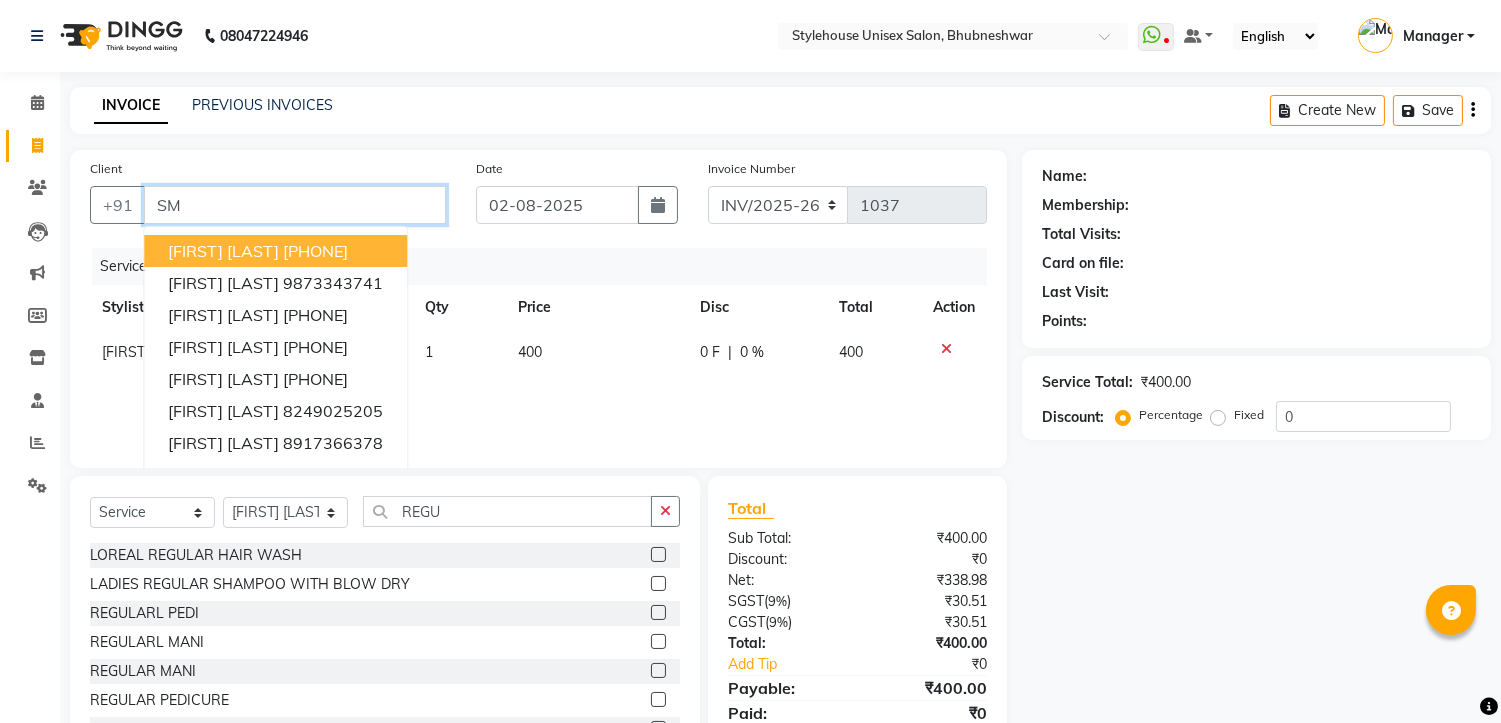 type on "S" 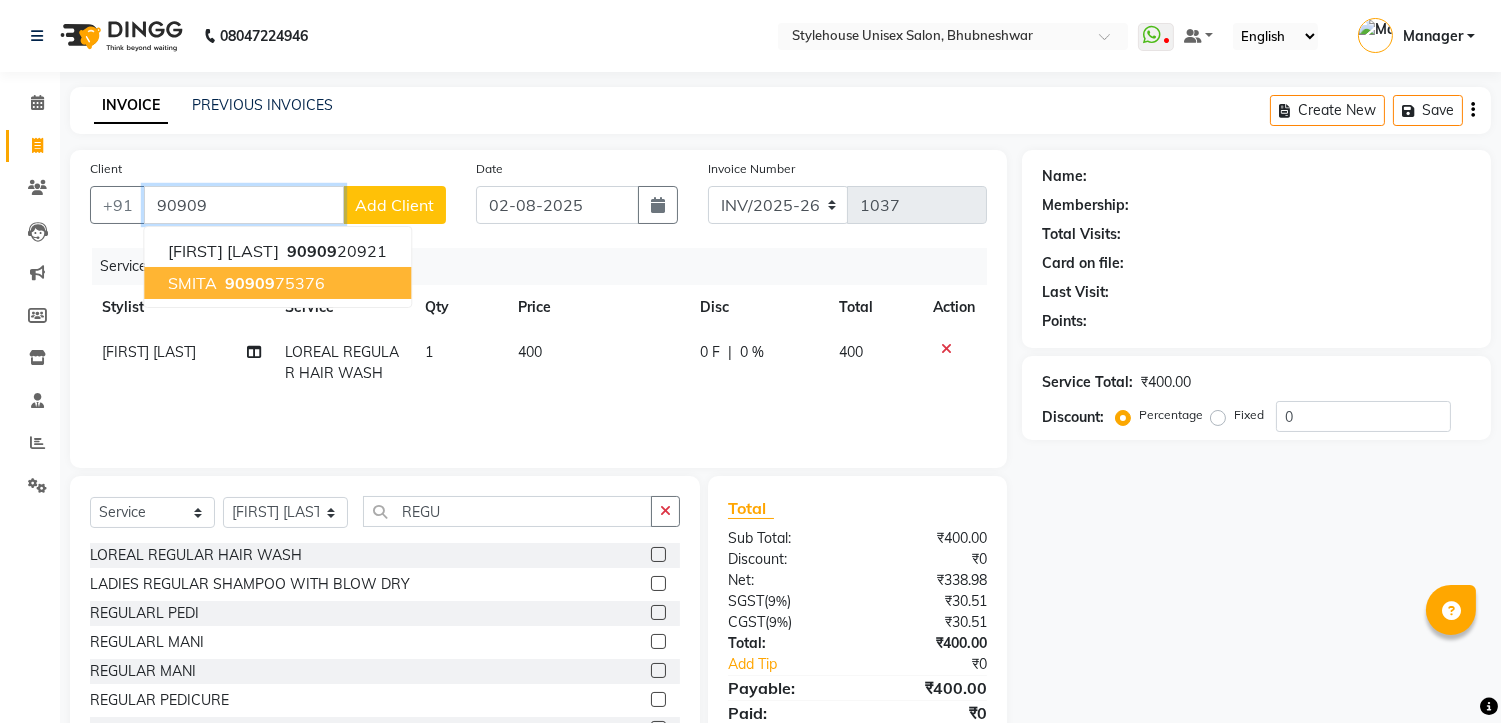click on "90909 75376" at bounding box center (273, 283) 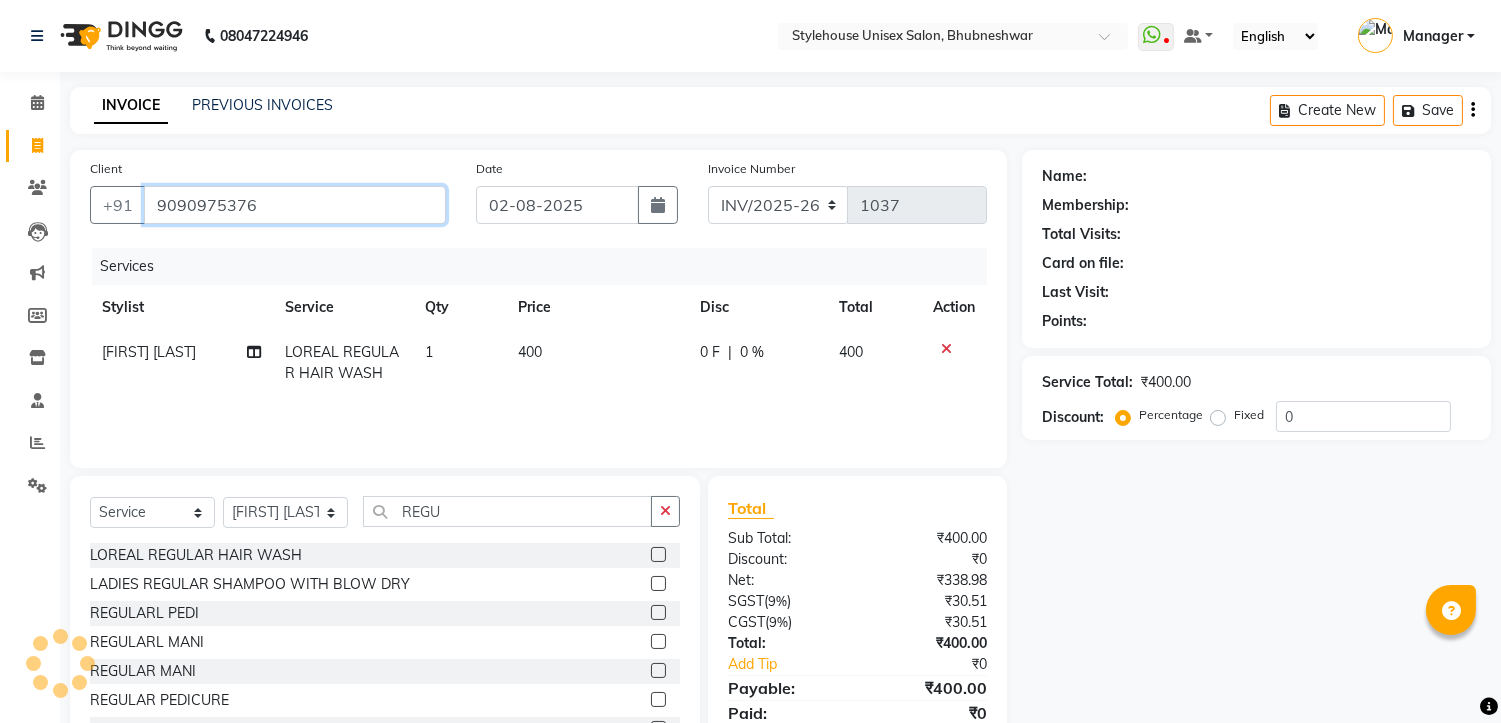 type on "9090975376" 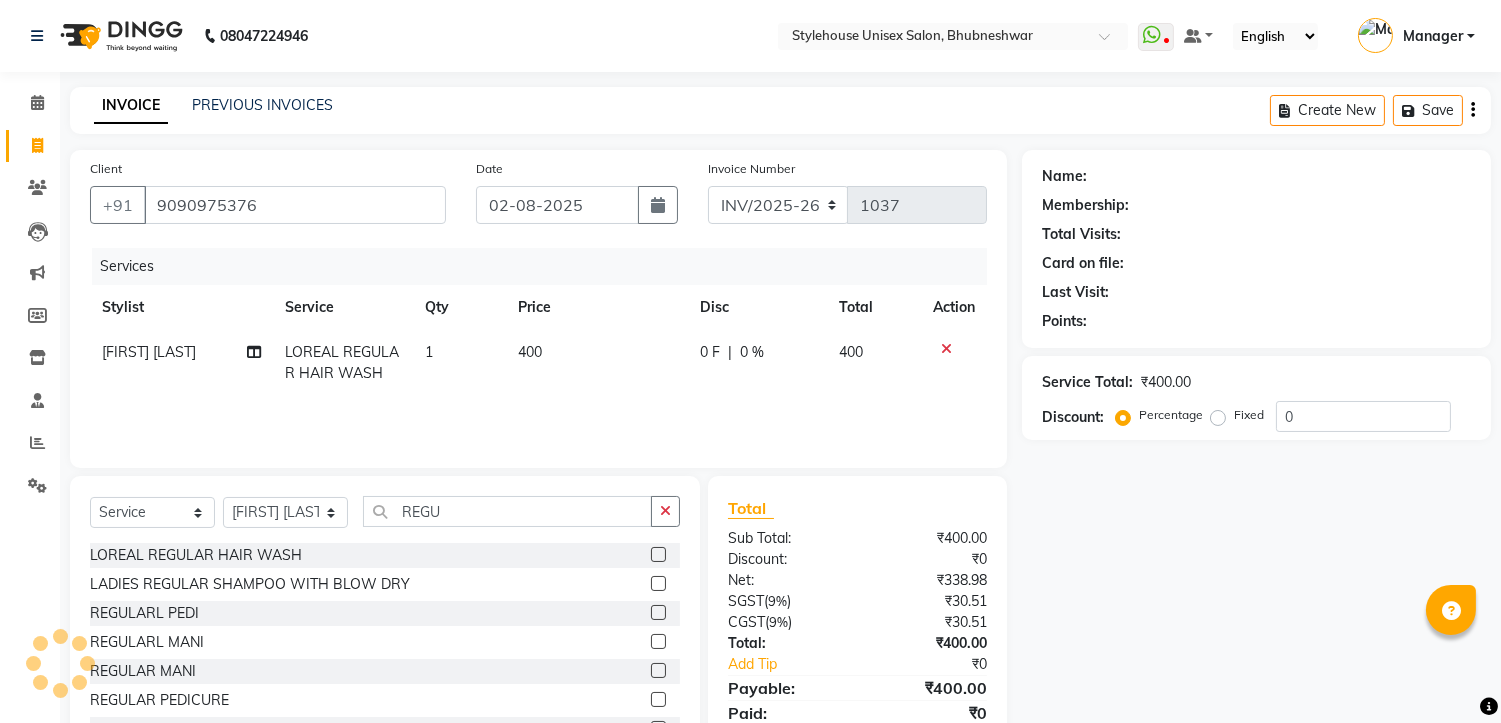 select on "1: Object" 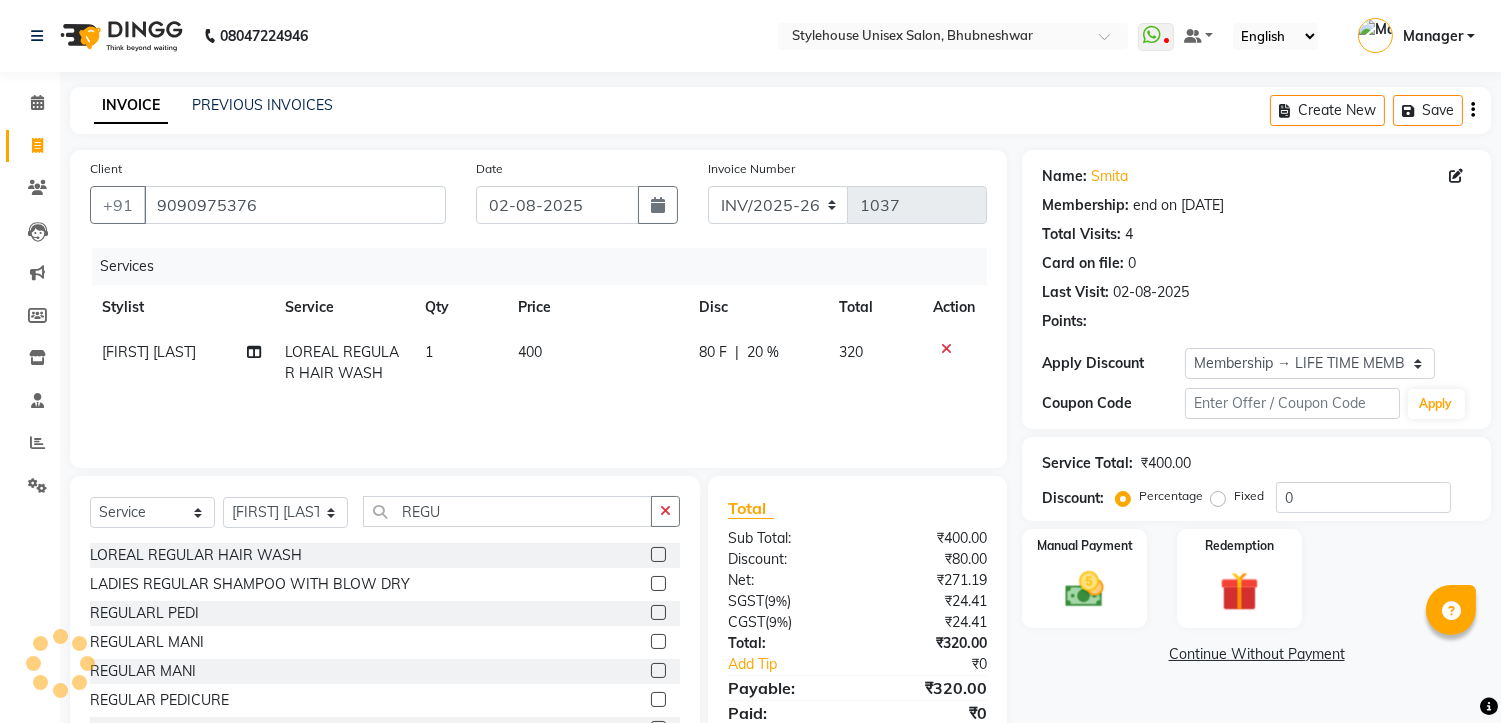 type on "20" 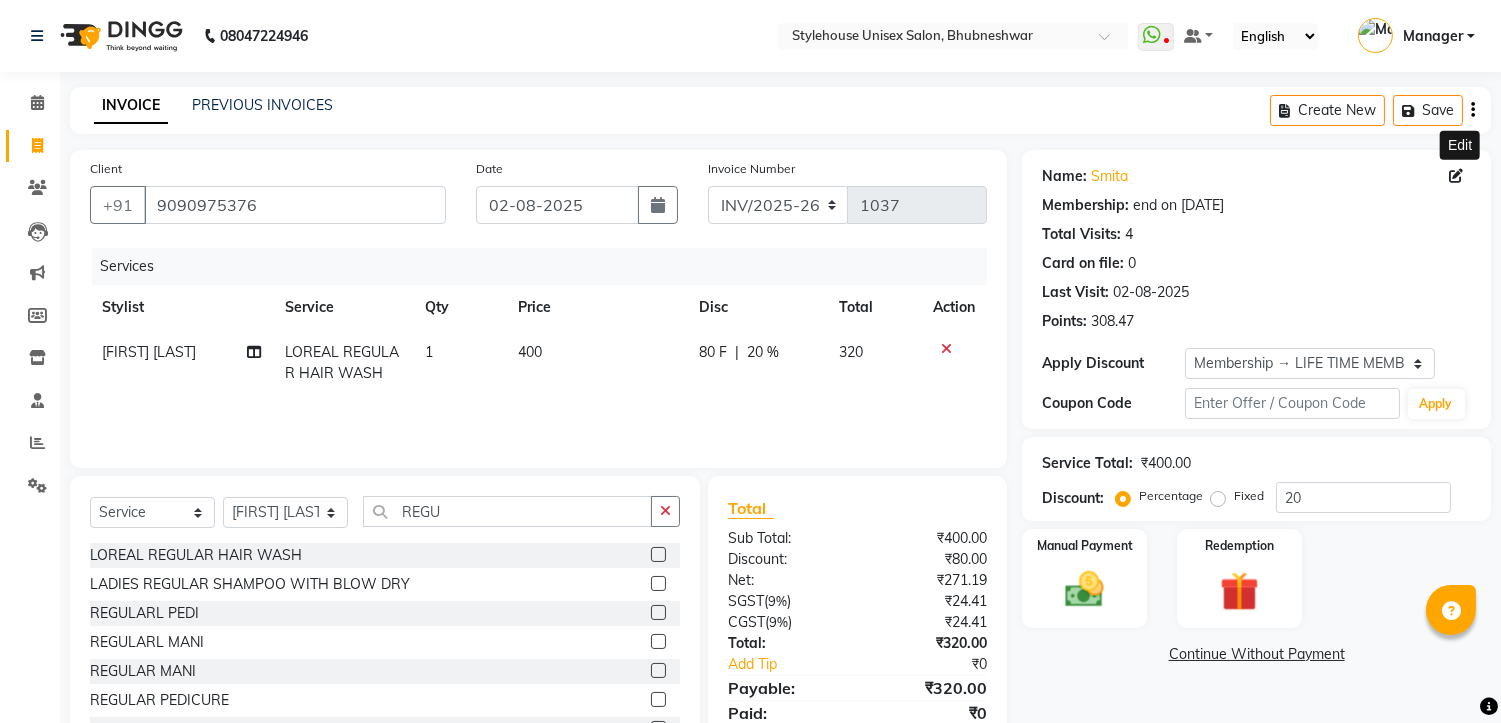 click 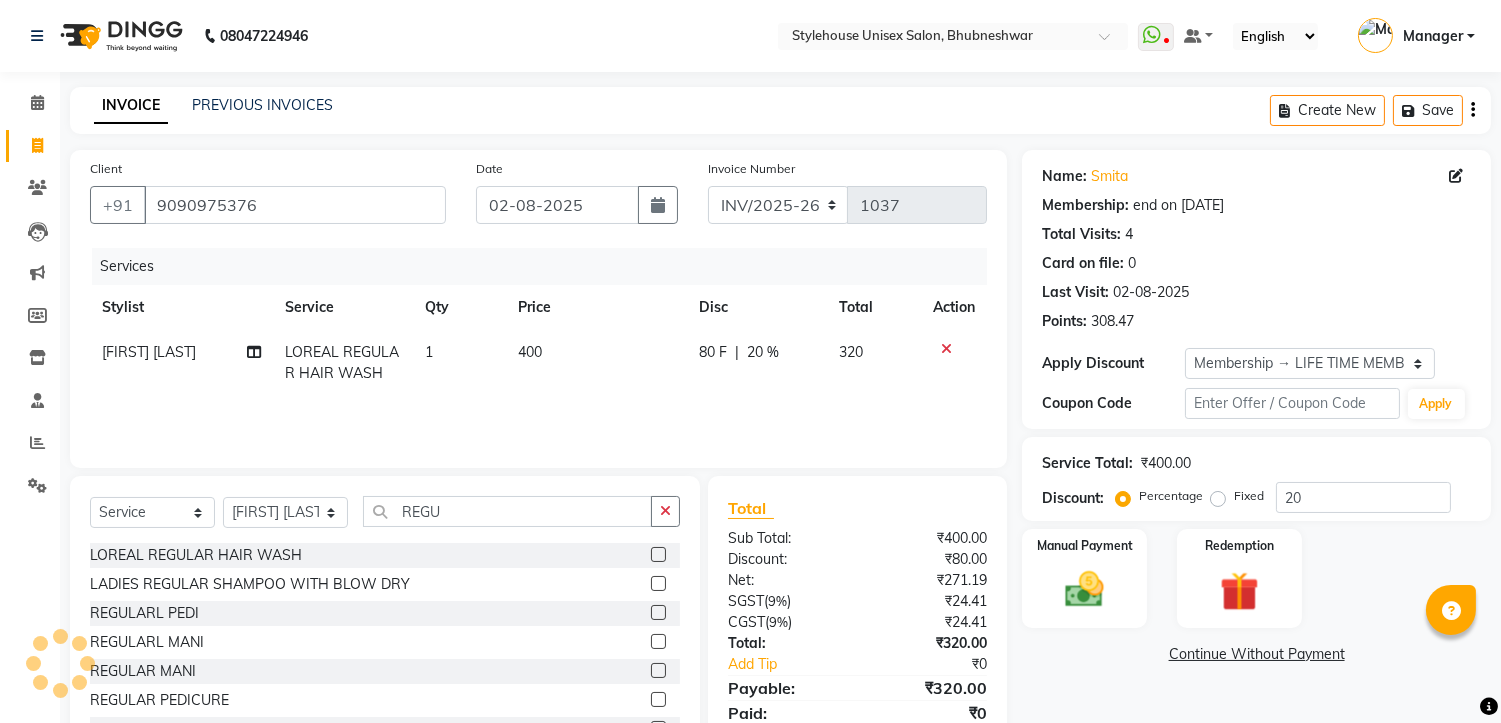 select on "female" 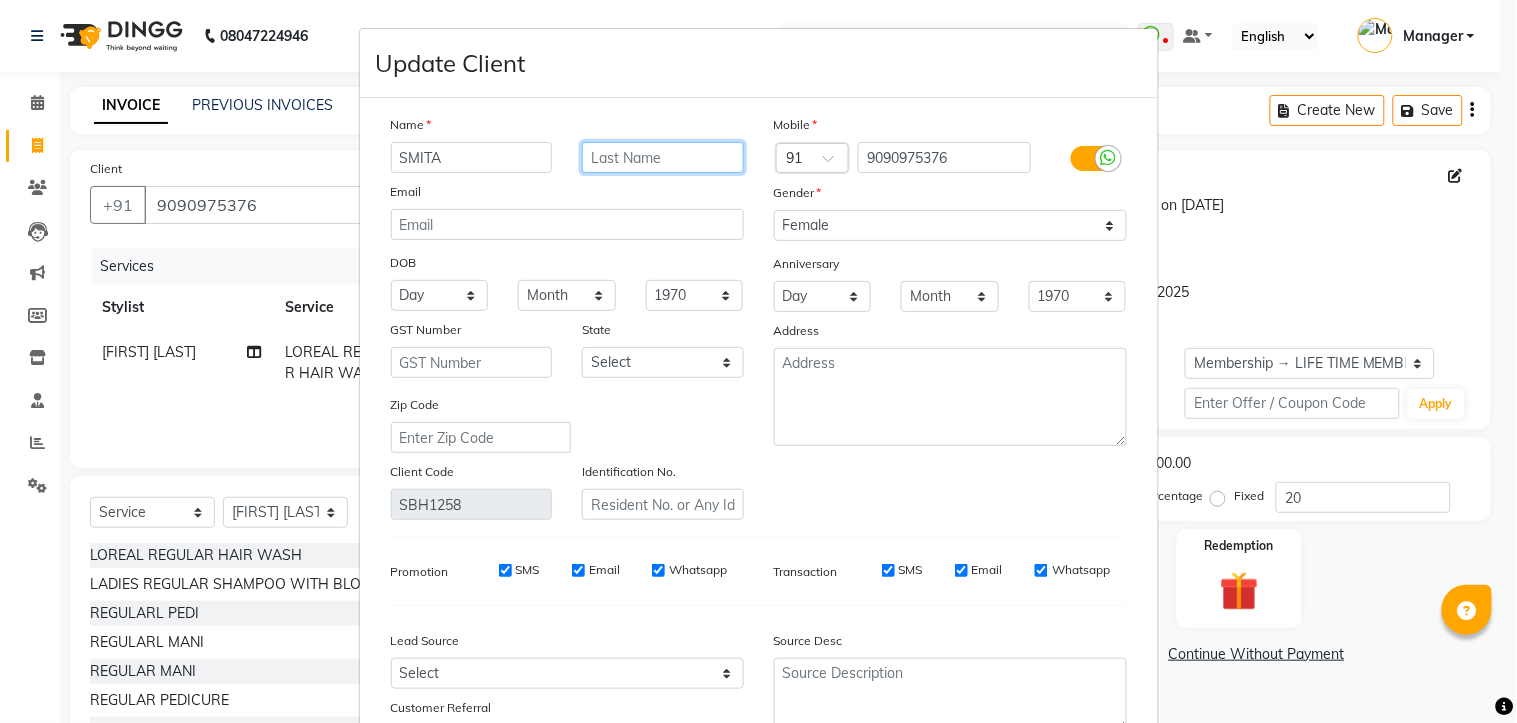 click at bounding box center [663, 157] 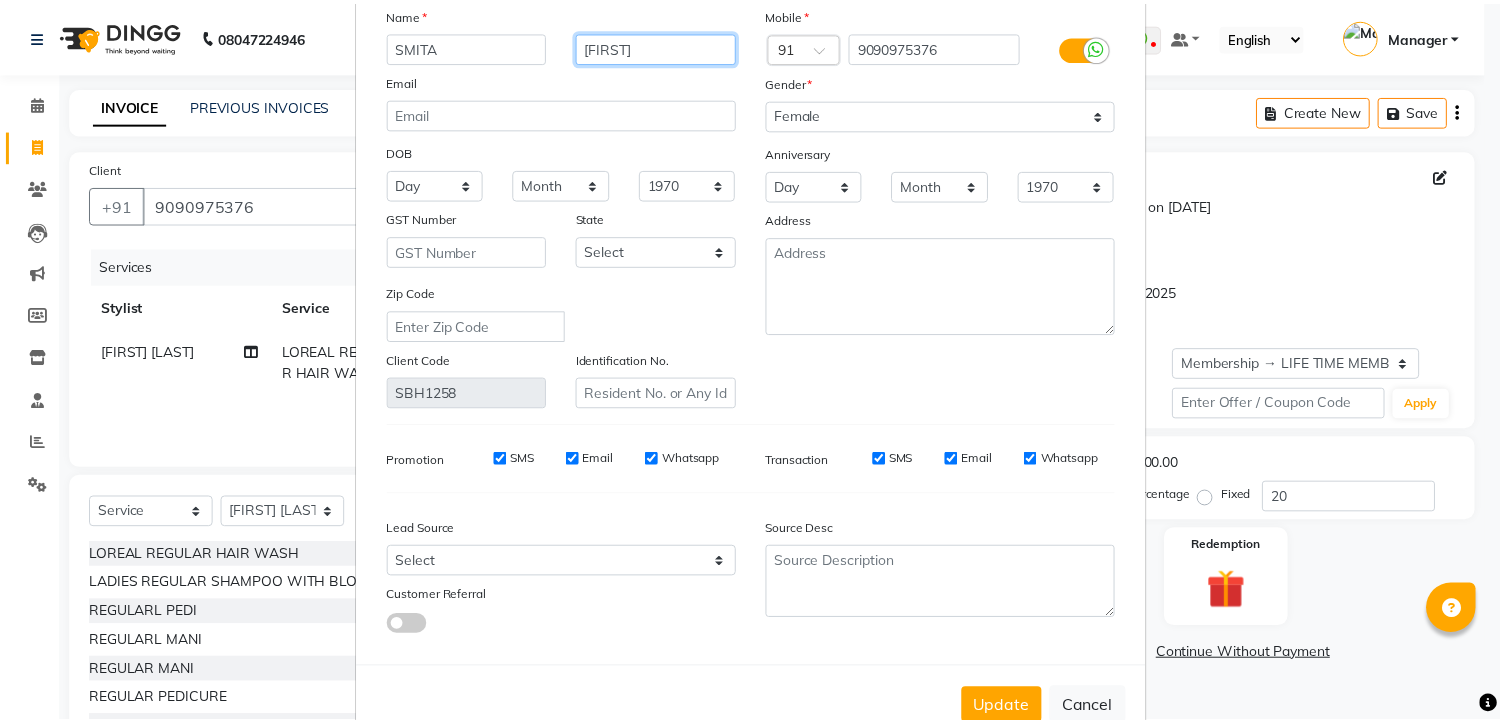 scroll, scrollTop: 166, scrollLeft: 0, axis: vertical 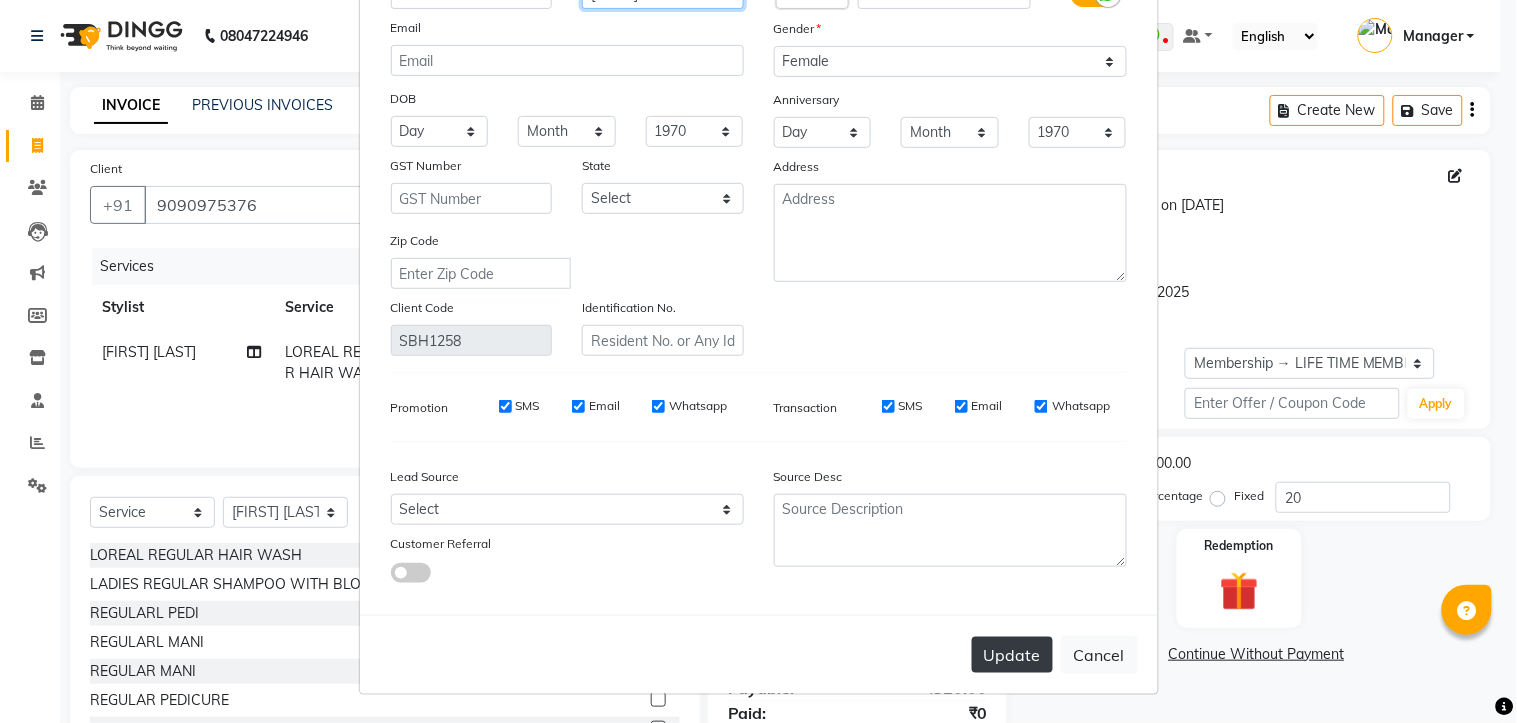 type on "PUHAN" 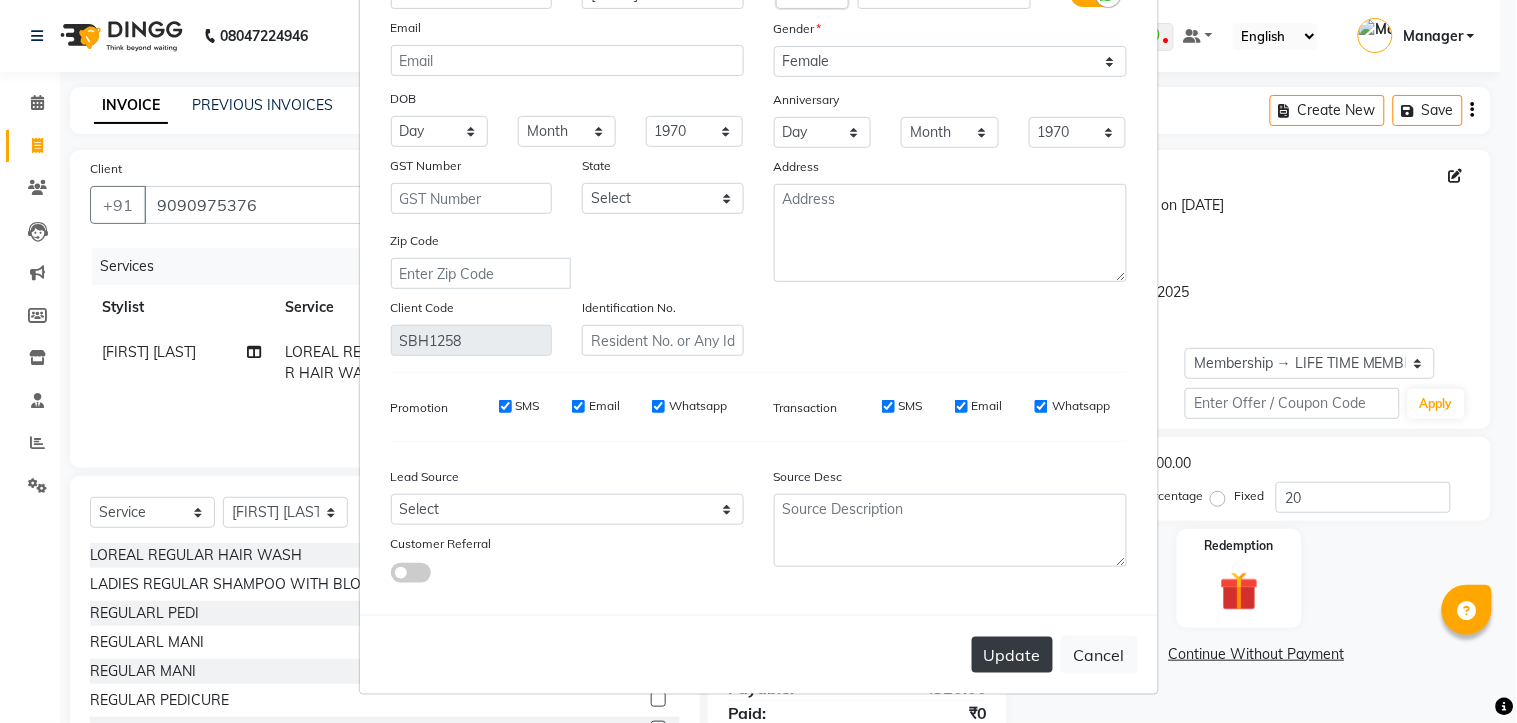 click on "Update" at bounding box center (1012, 655) 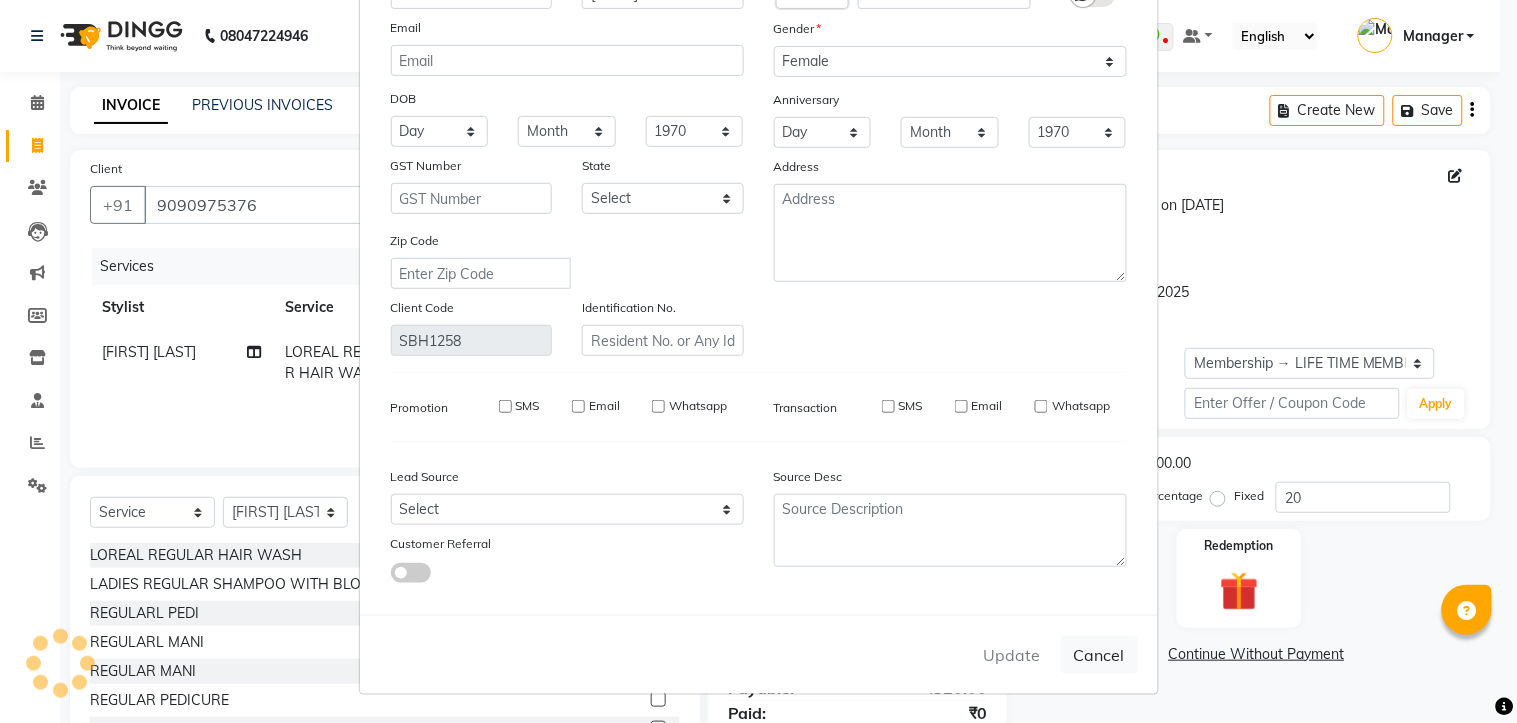 type 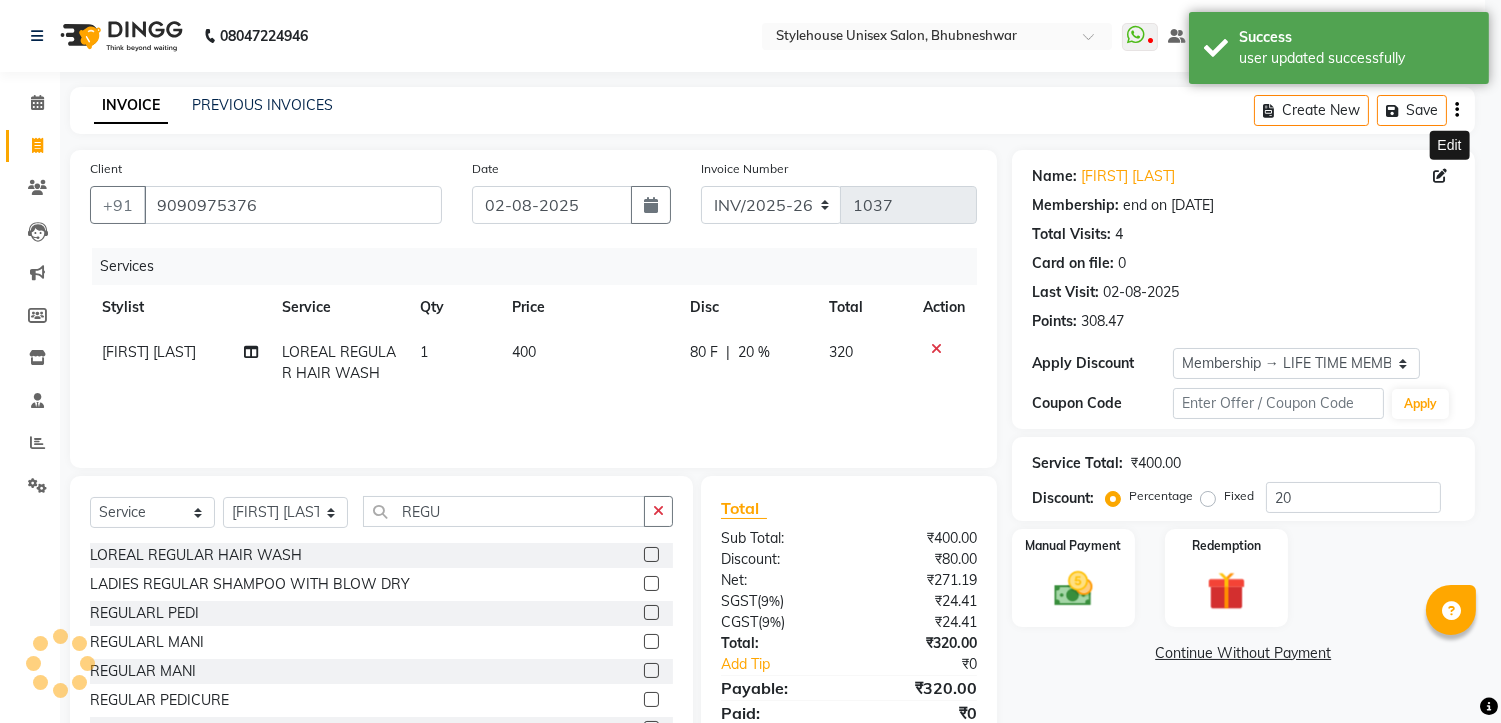 type on "0" 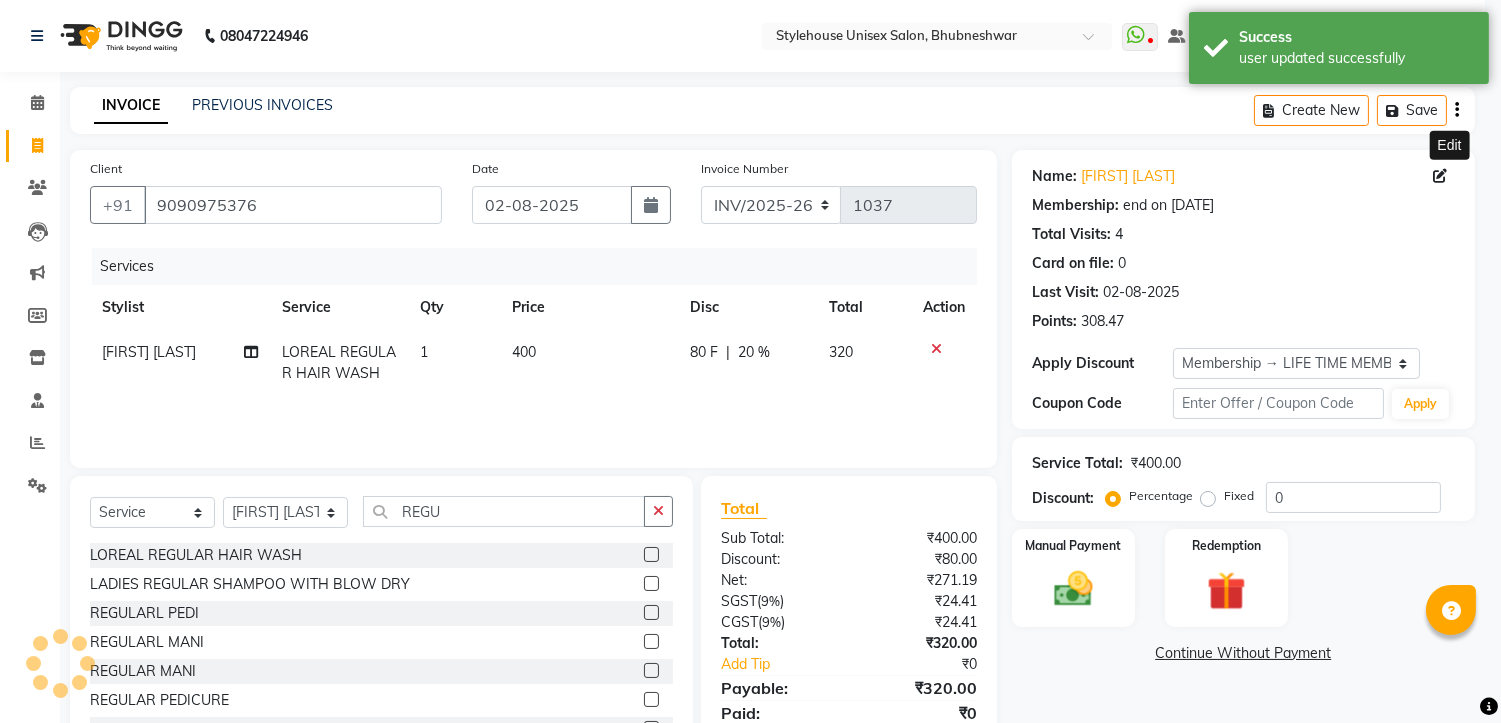 select on "2: Object" 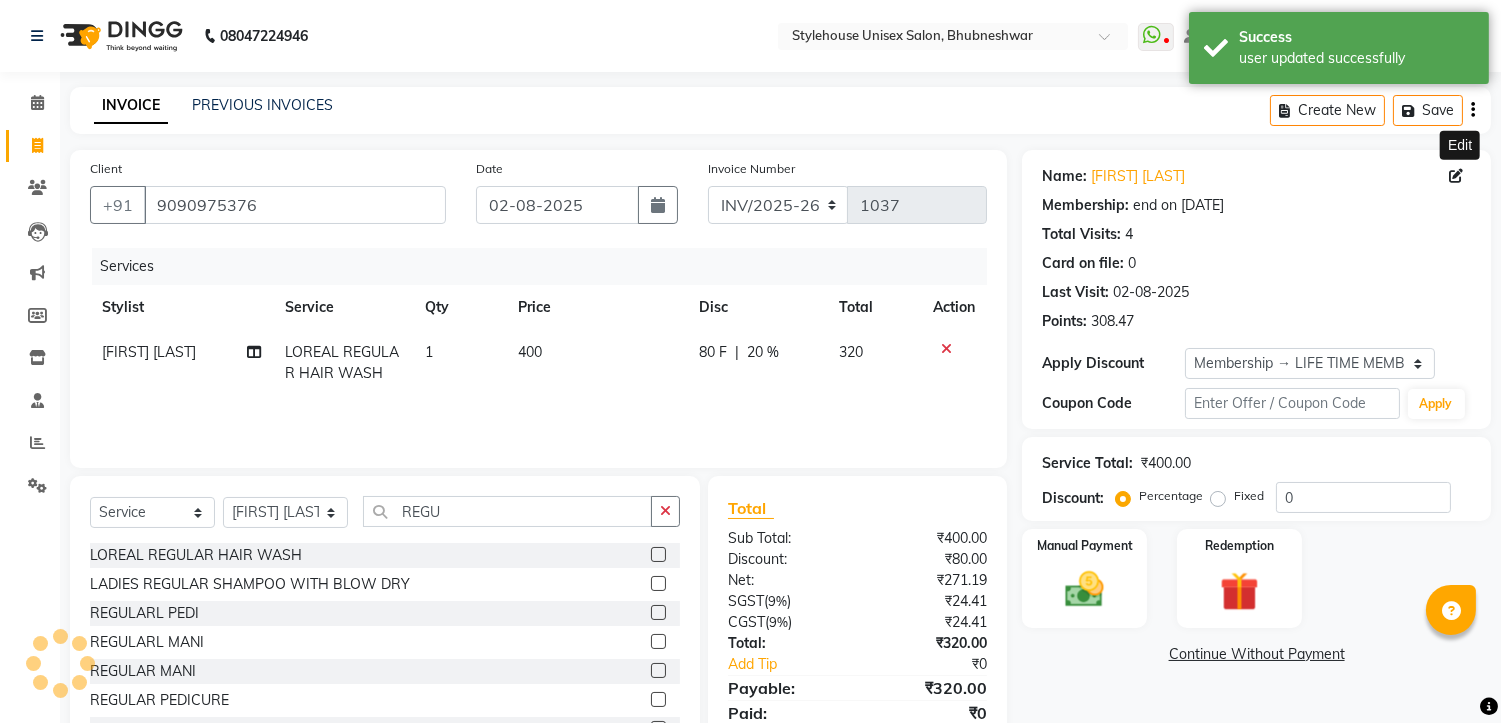 type on "20" 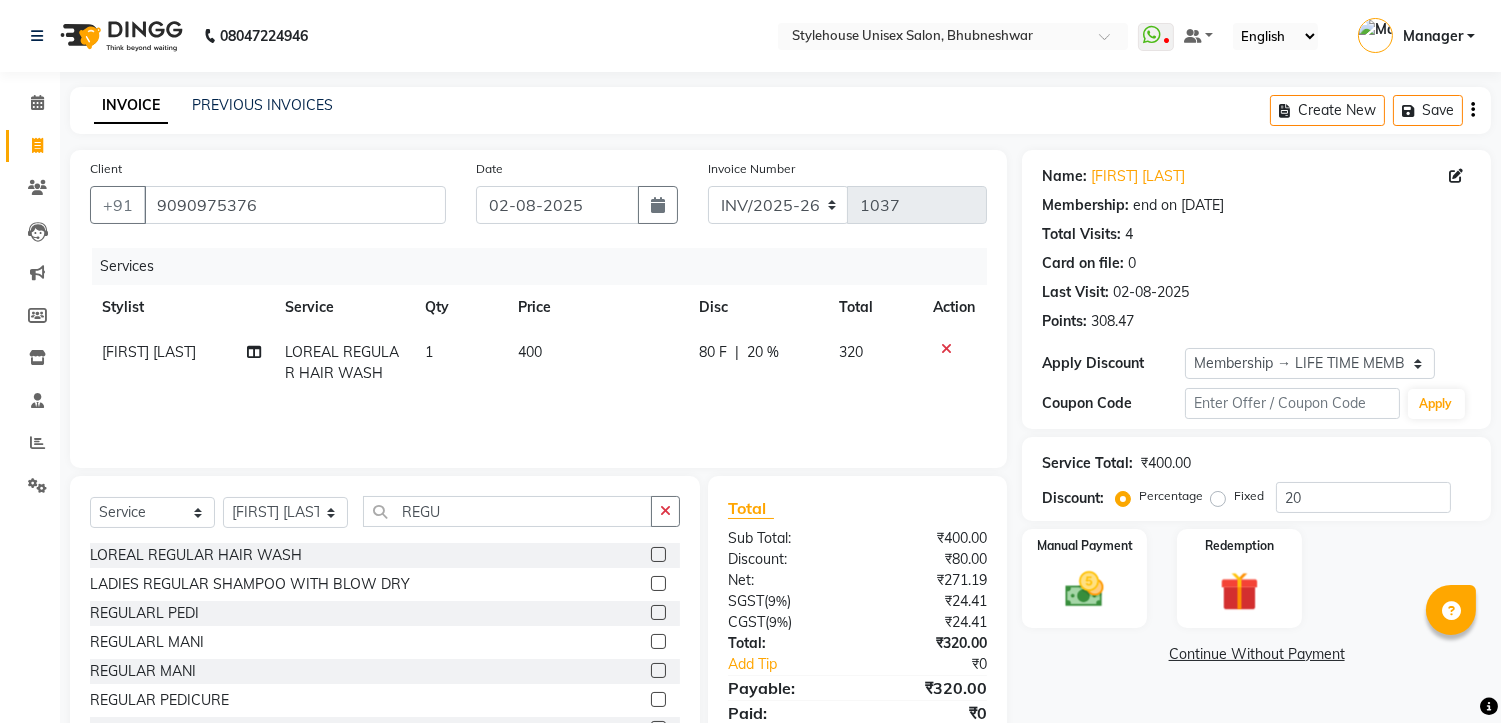 click on "80 F" 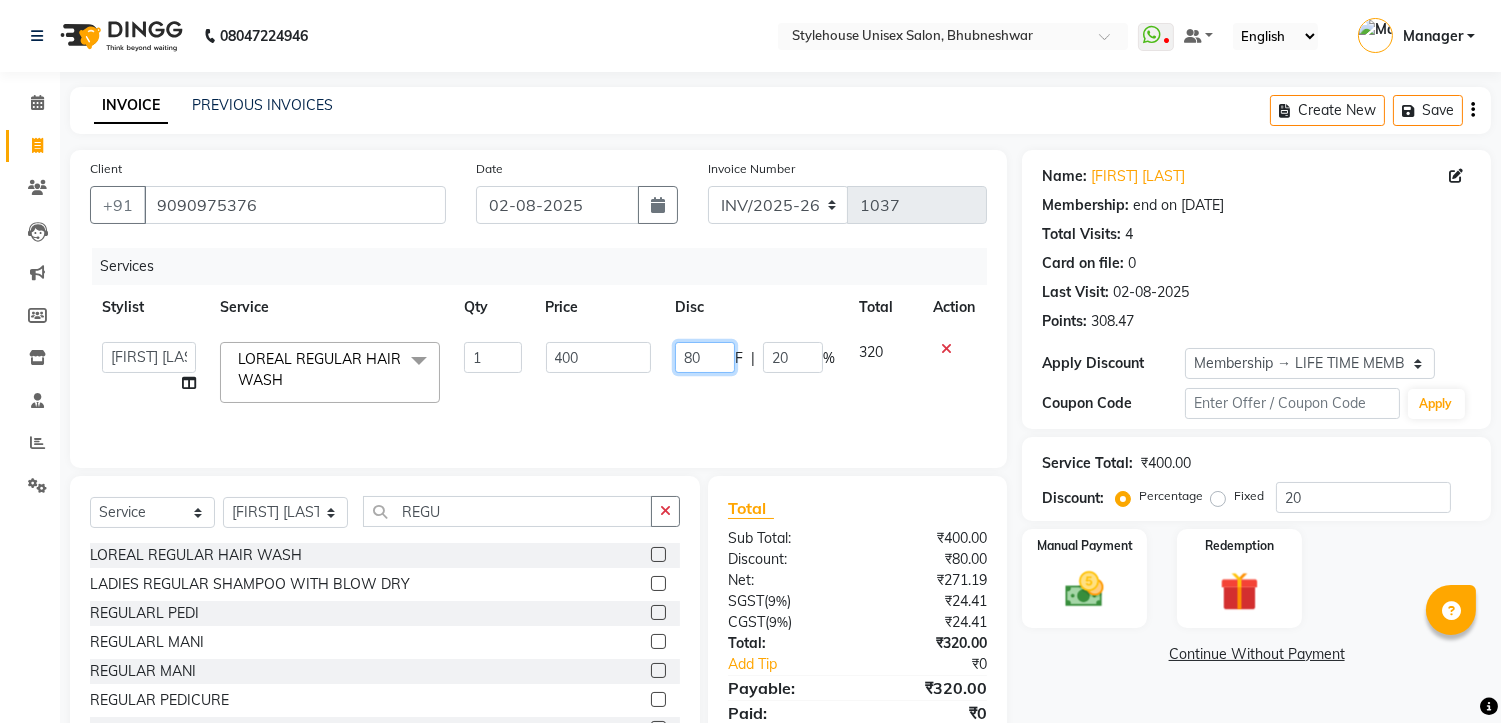 click on "80" 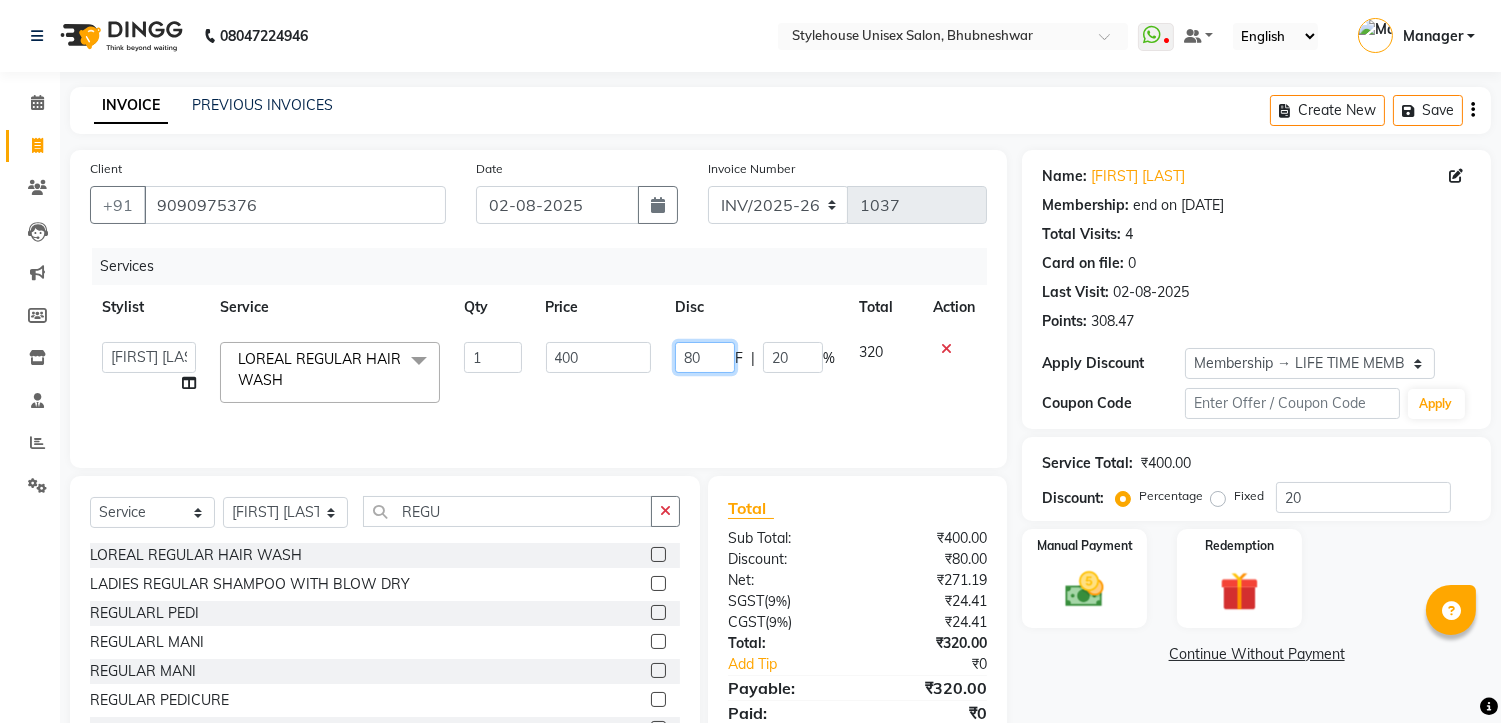 type on "8" 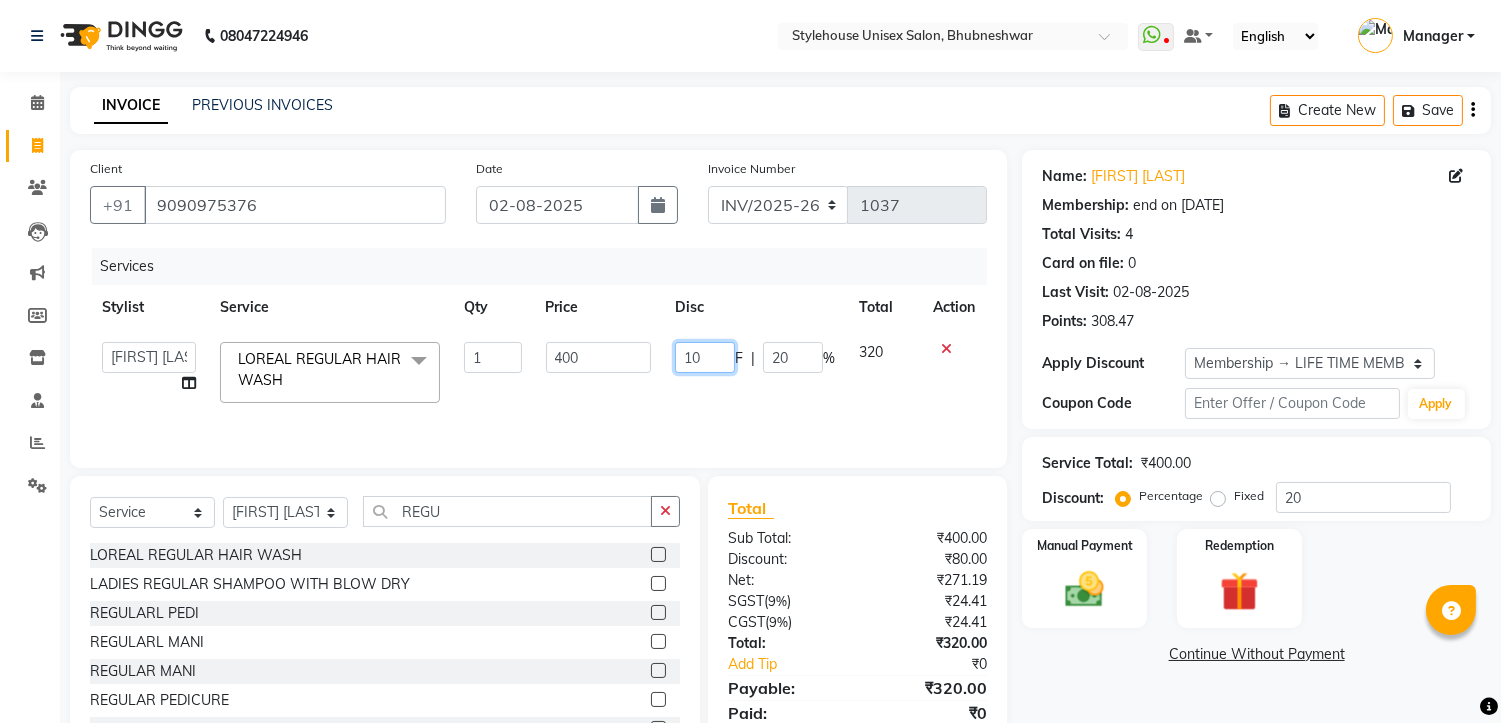 type on "100" 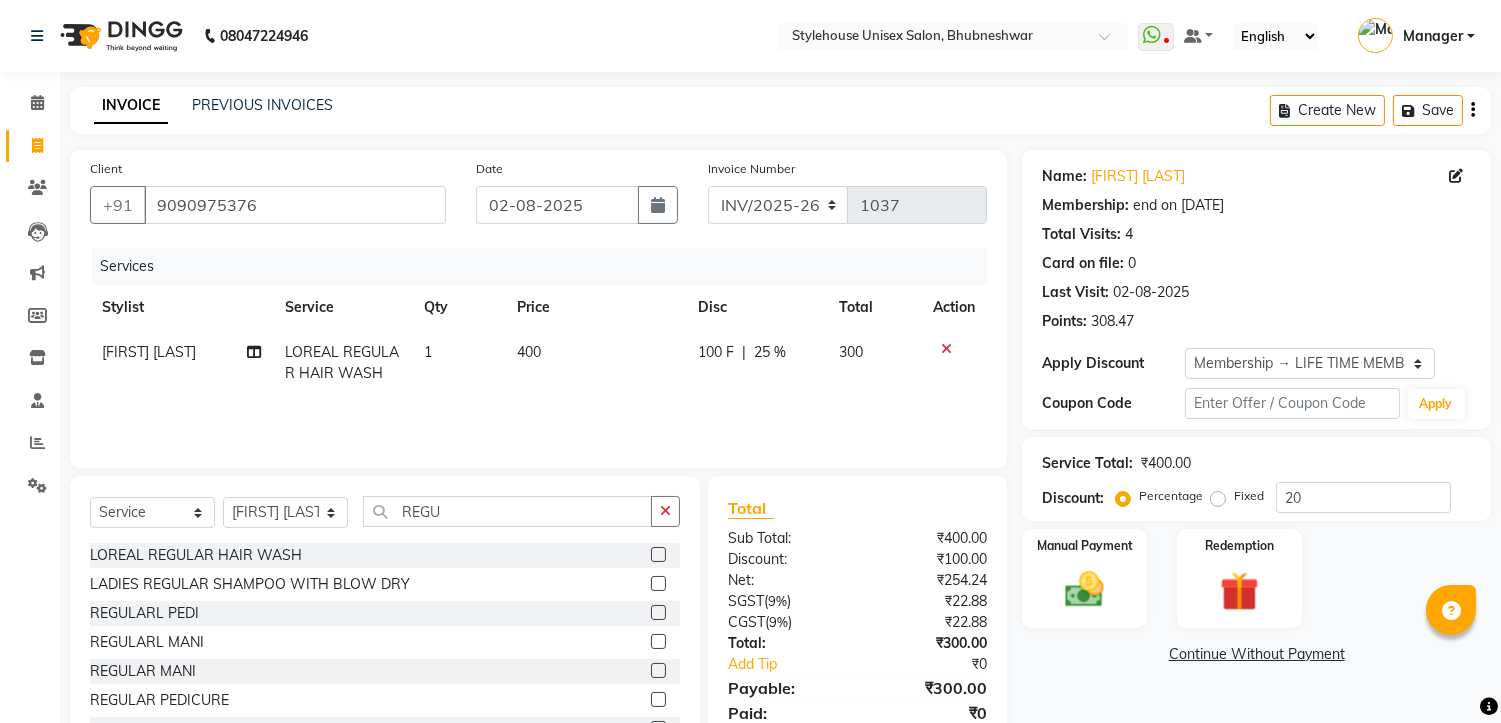 click on "Continue Without Payment" 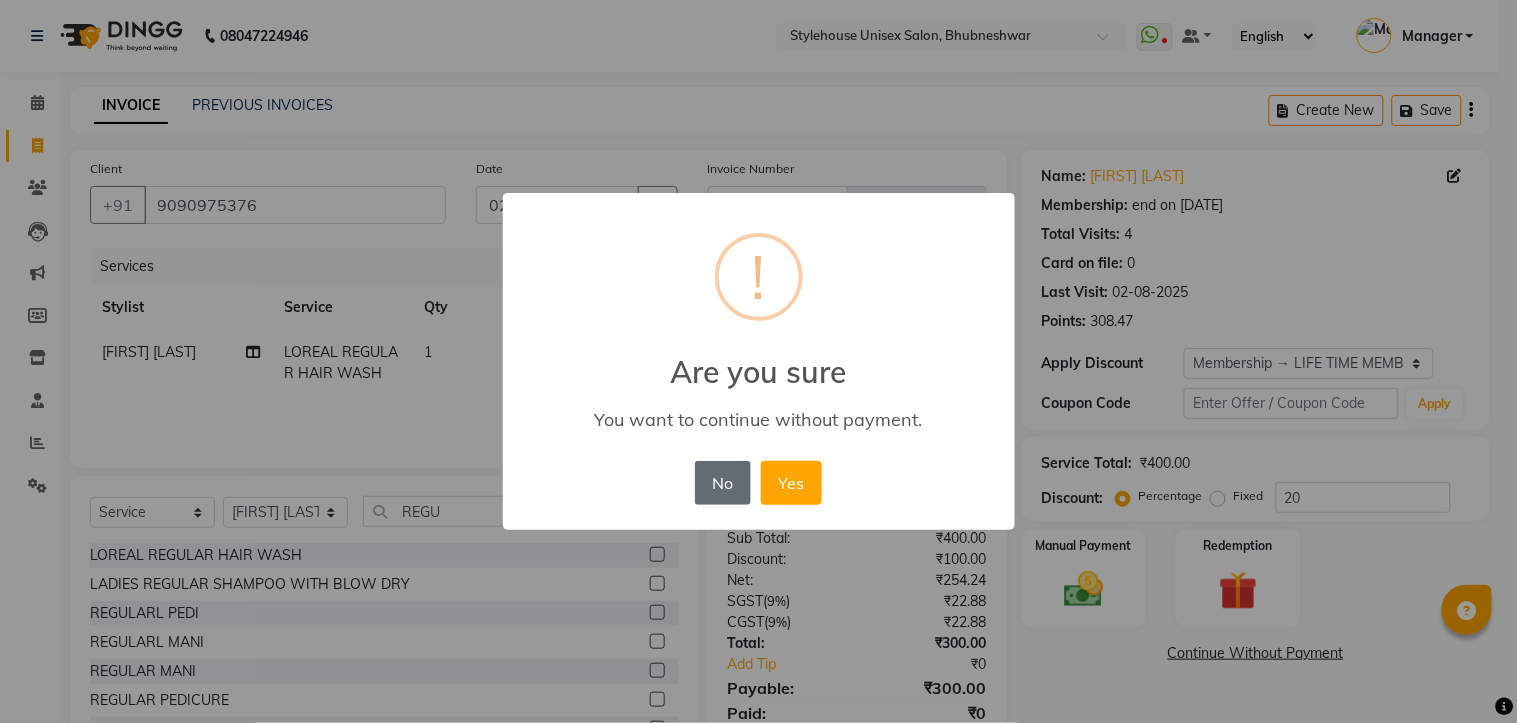 click on "No" at bounding box center [723, 483] 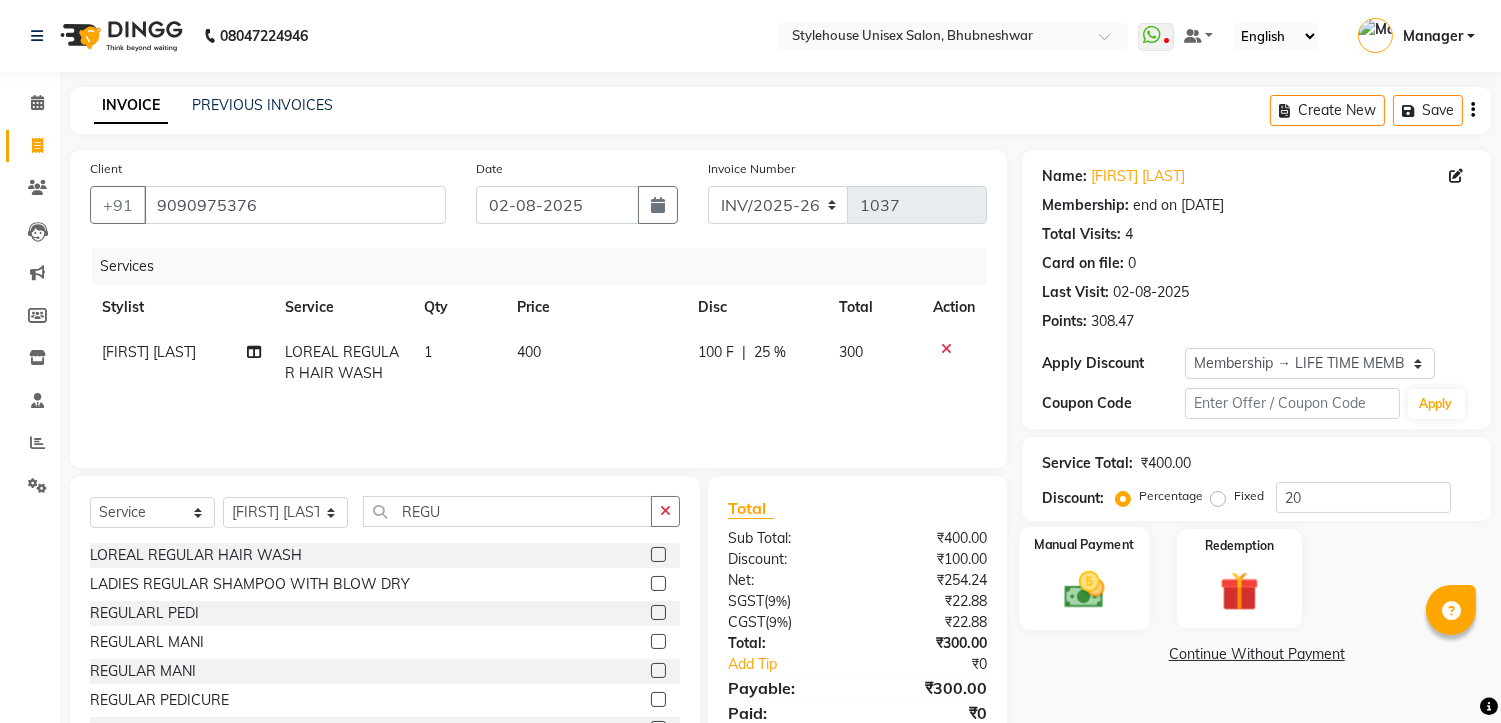 click 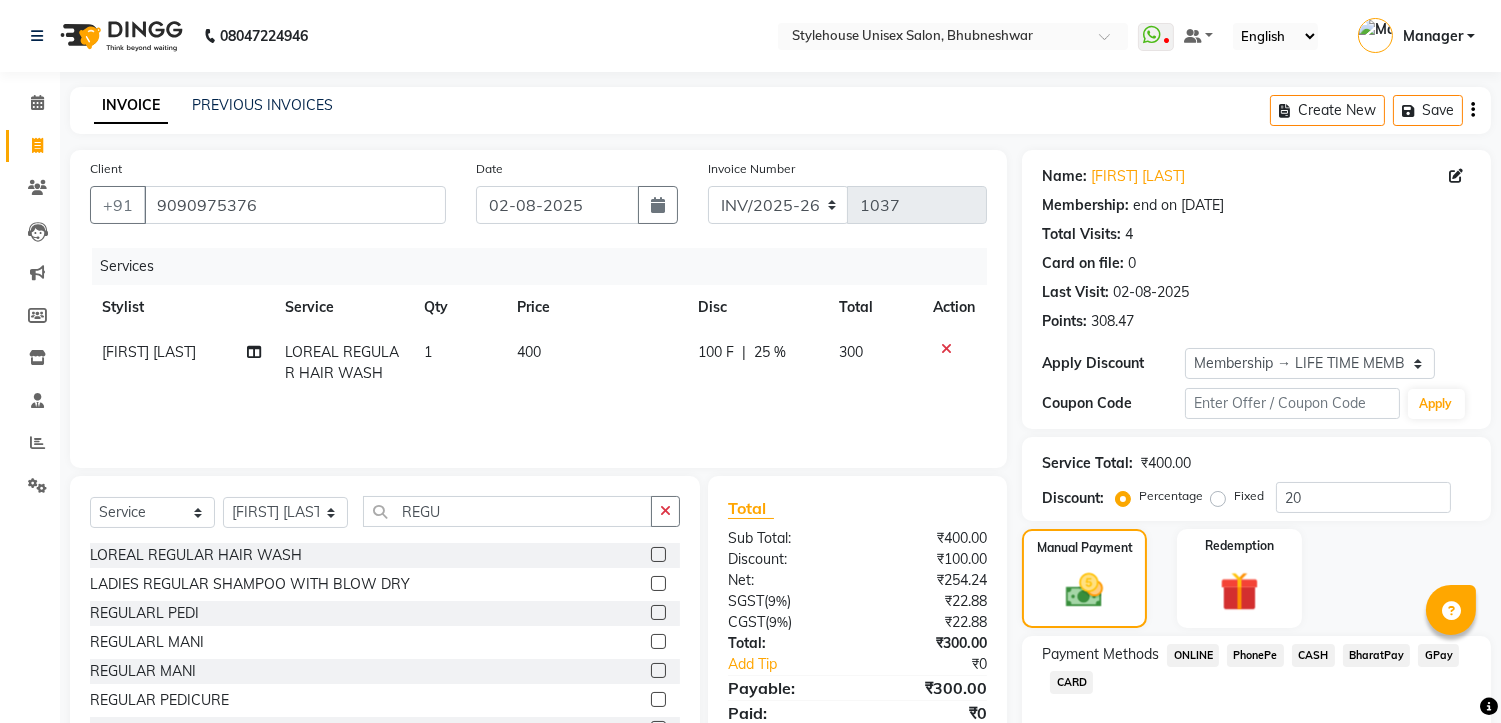 click on "PhonePe" 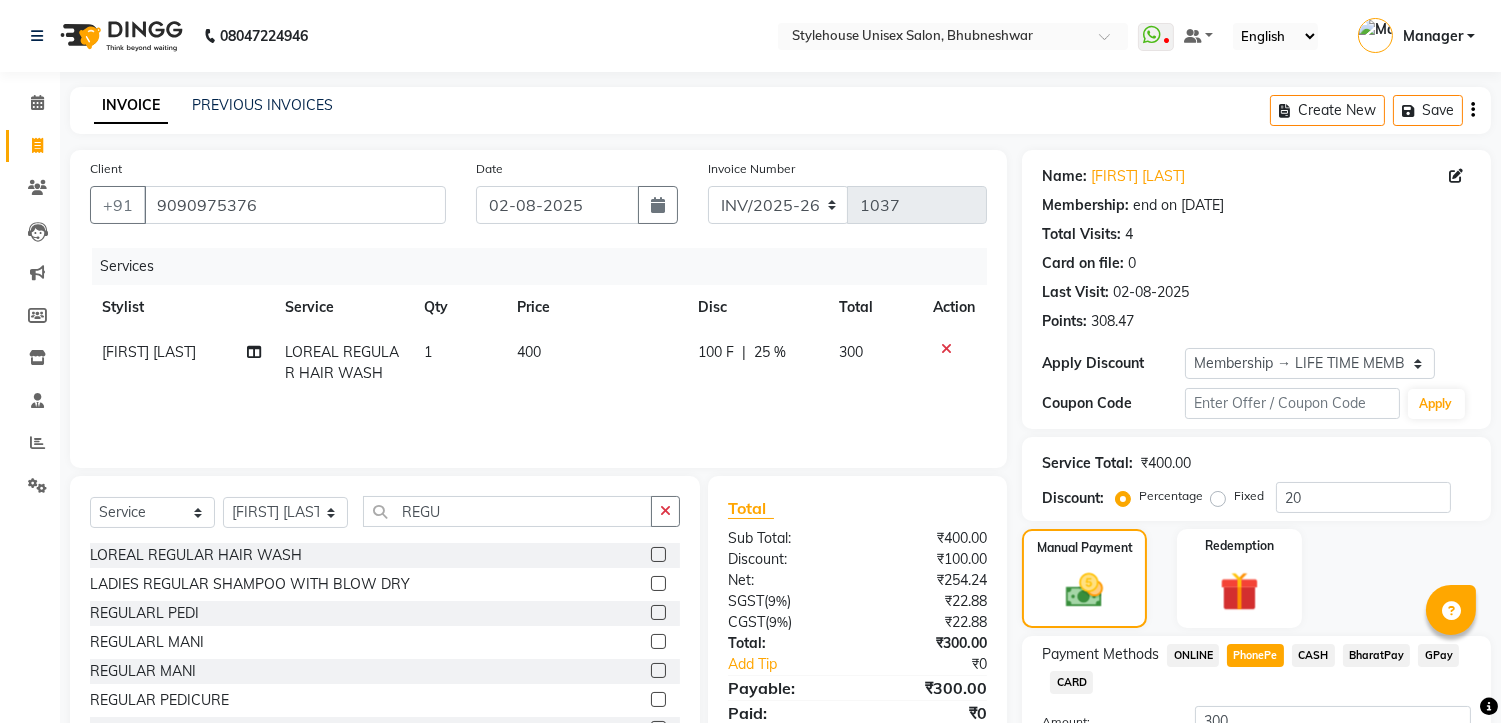 scroll, scrollTop: 160, scrollLeft: 0, axis: vertical 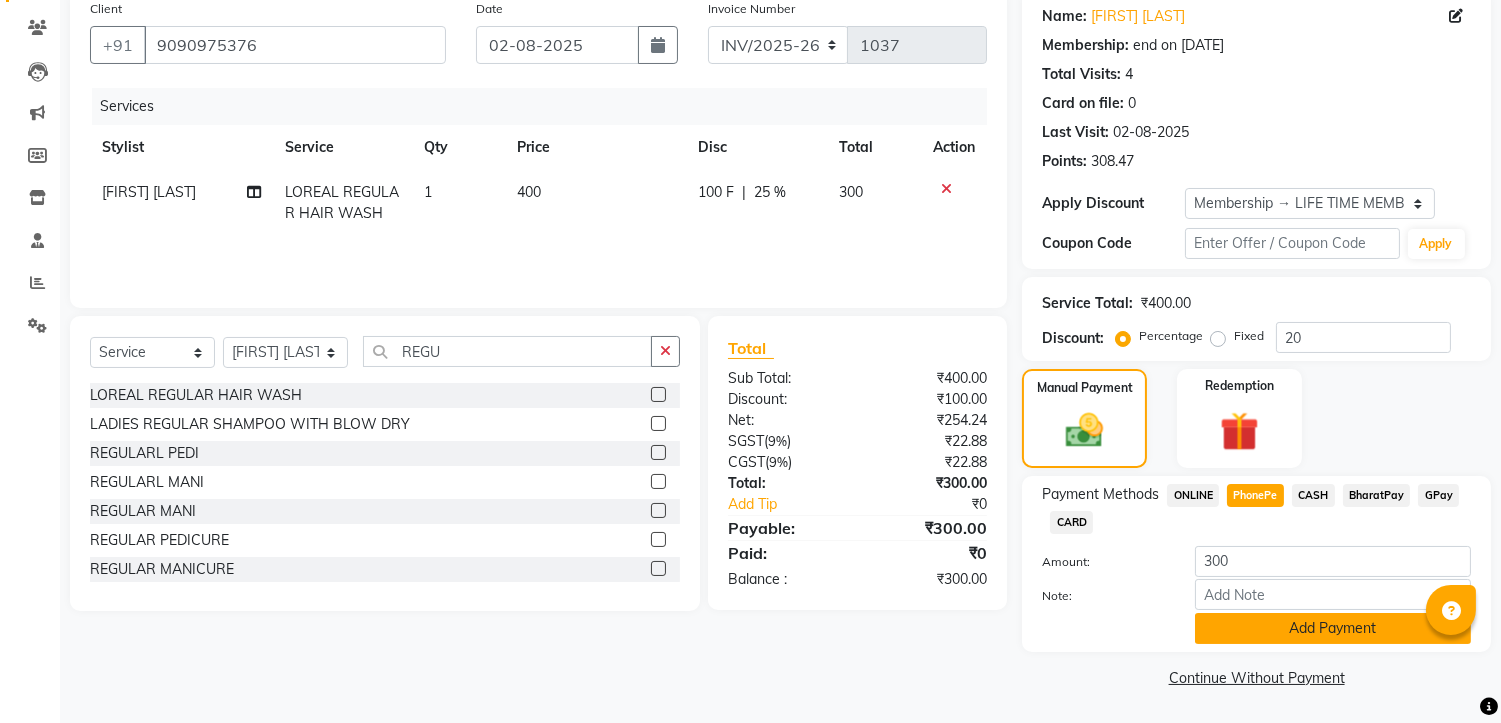 click on "Add Payment" 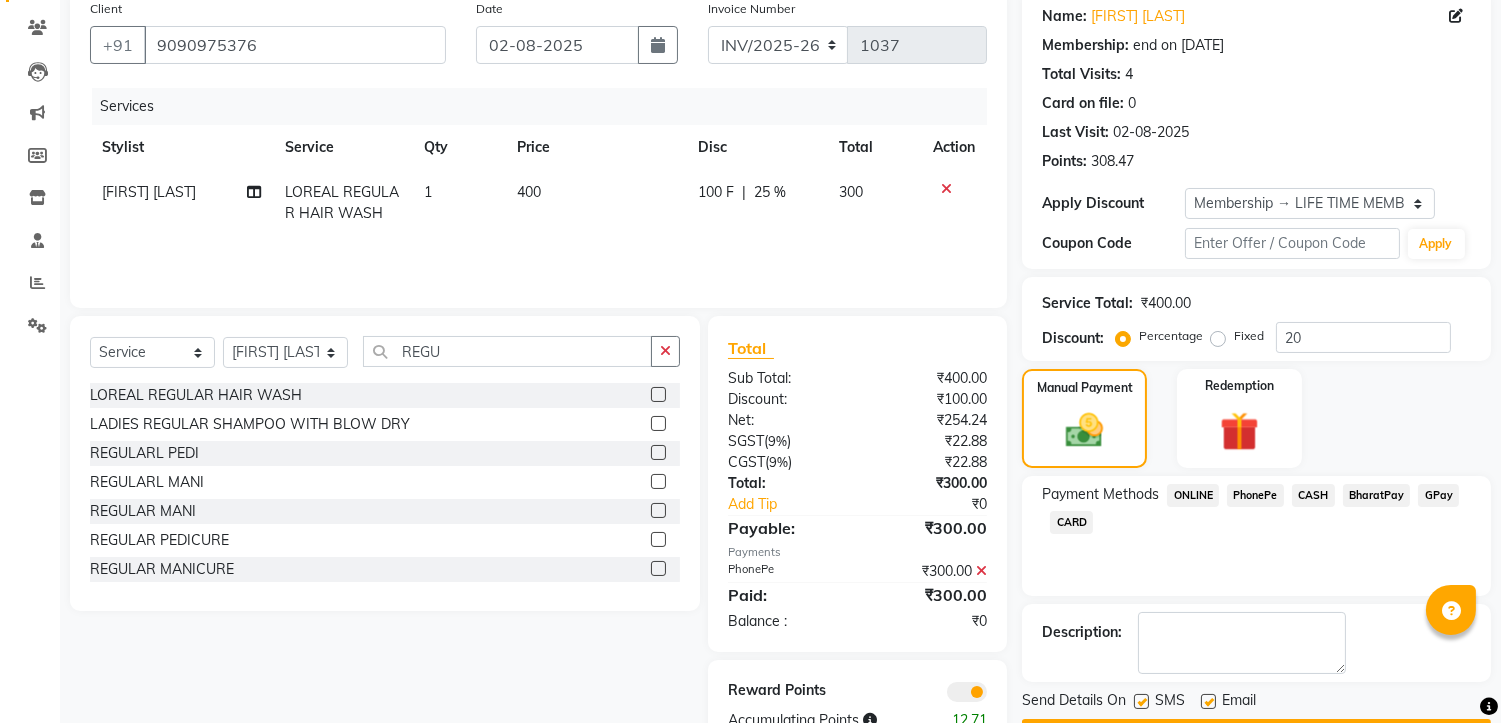 scroll, scrollTop: 217, scrollLeft: 0, axis: vertical 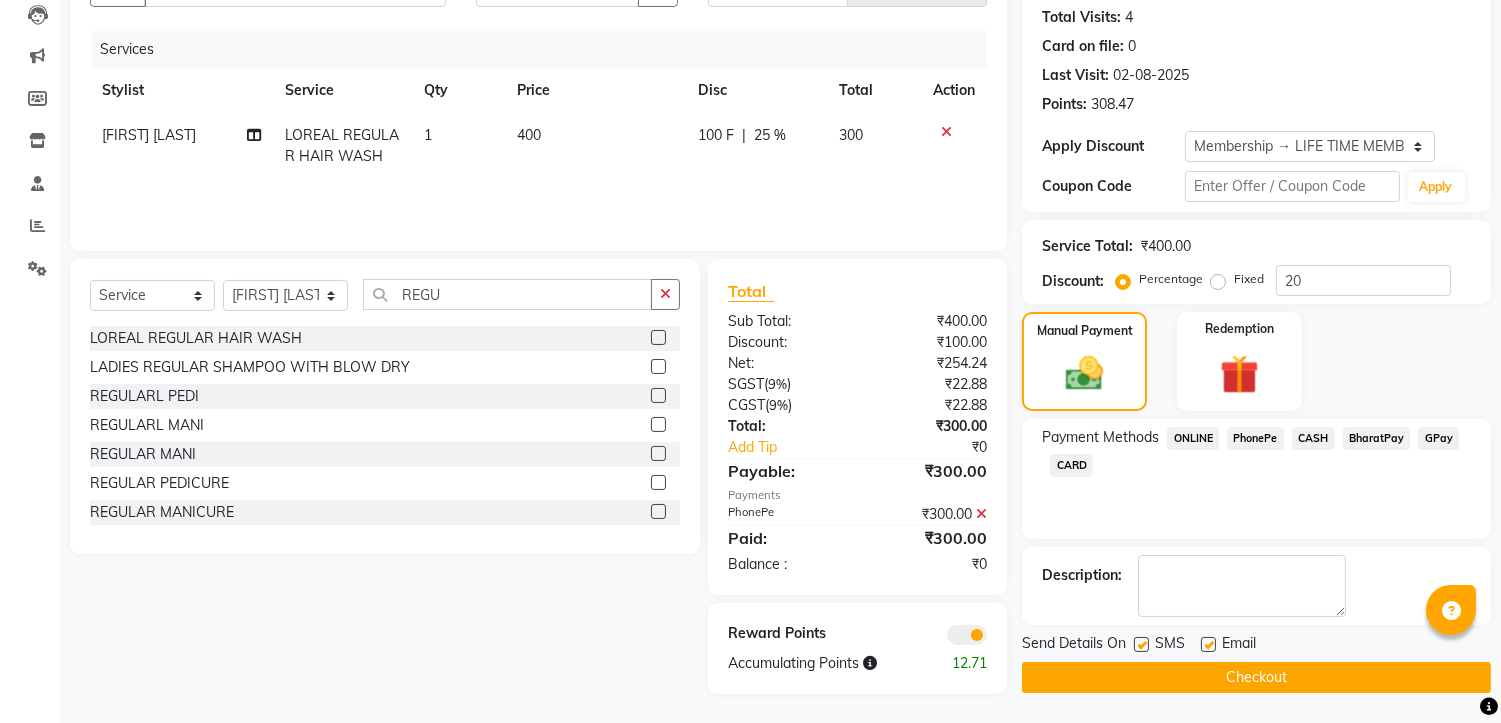 click on "Checkout" 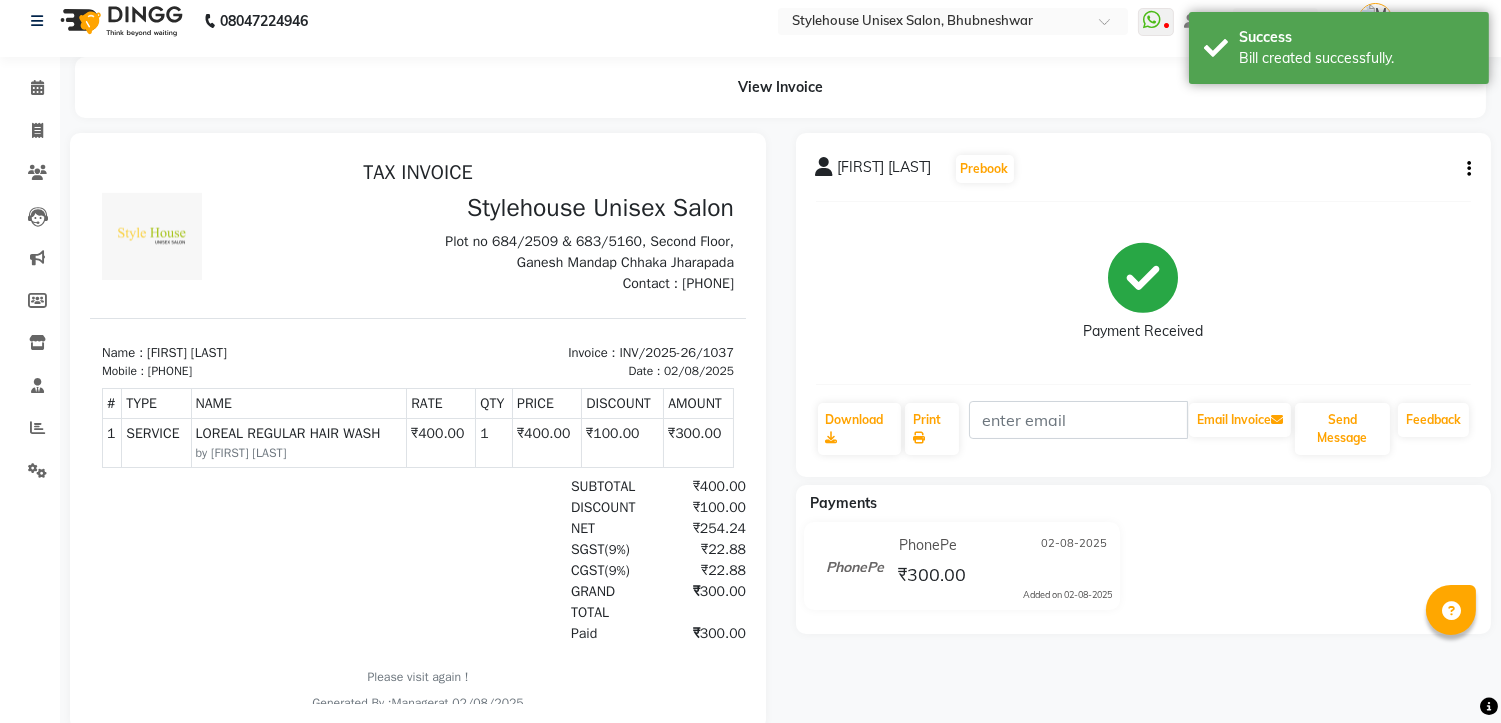 scroll, scrollTop: 0, scrollLeft: 0, axis: both 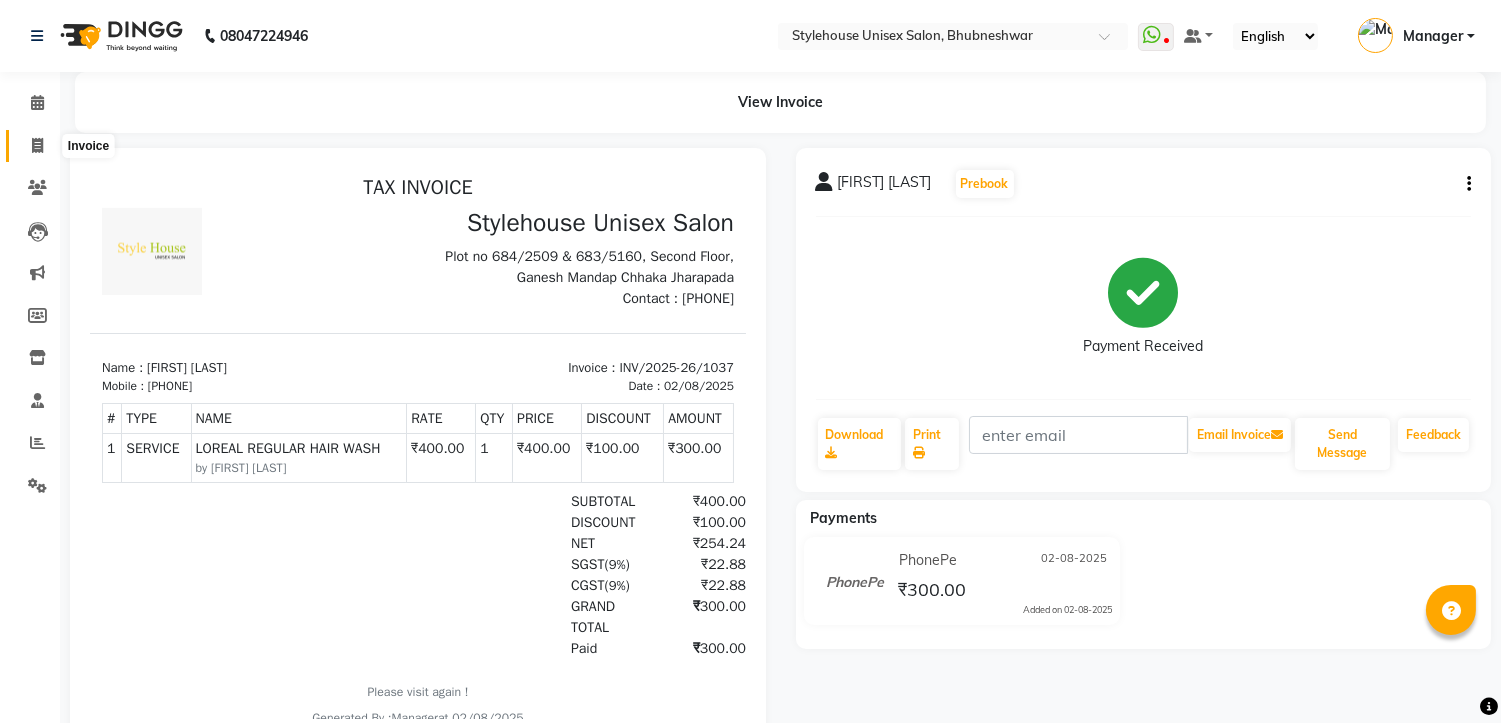 click 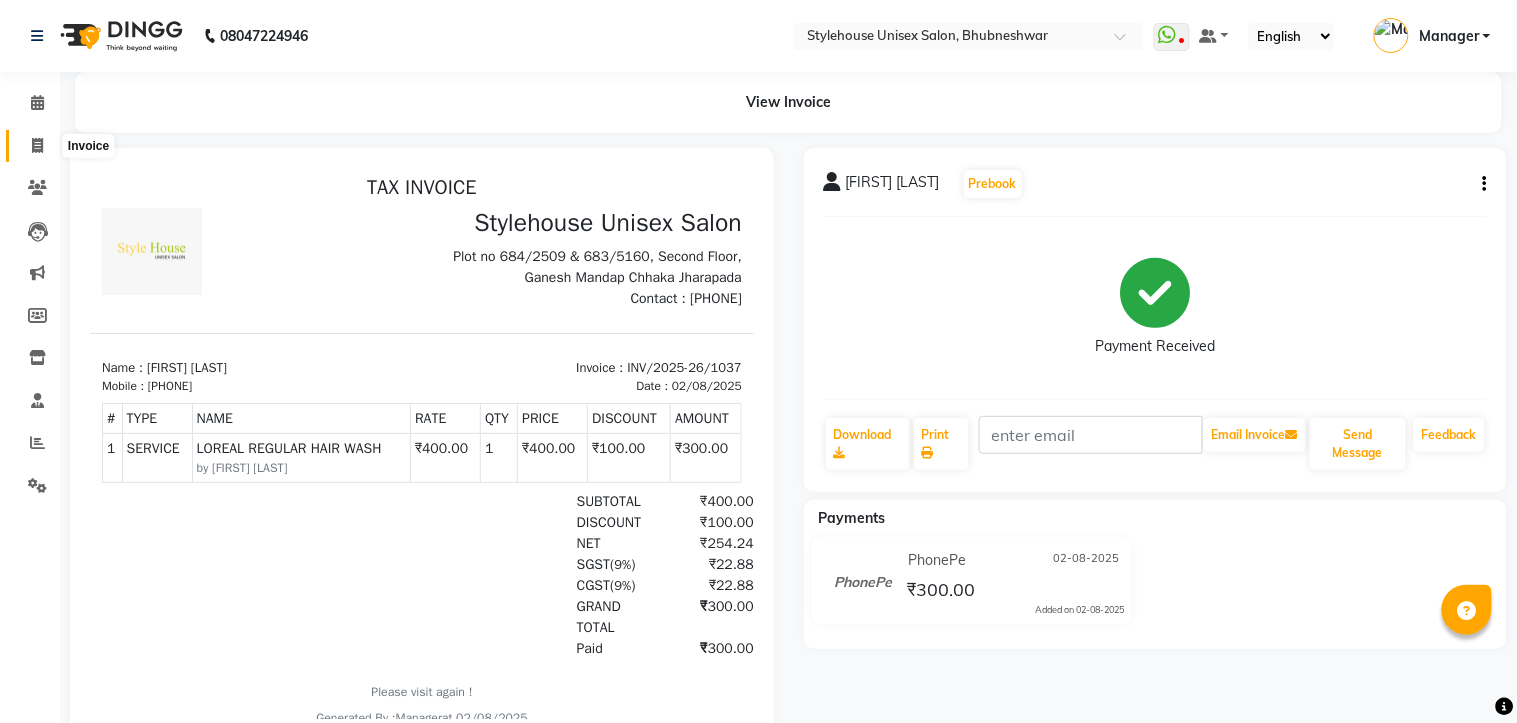 select on "service" 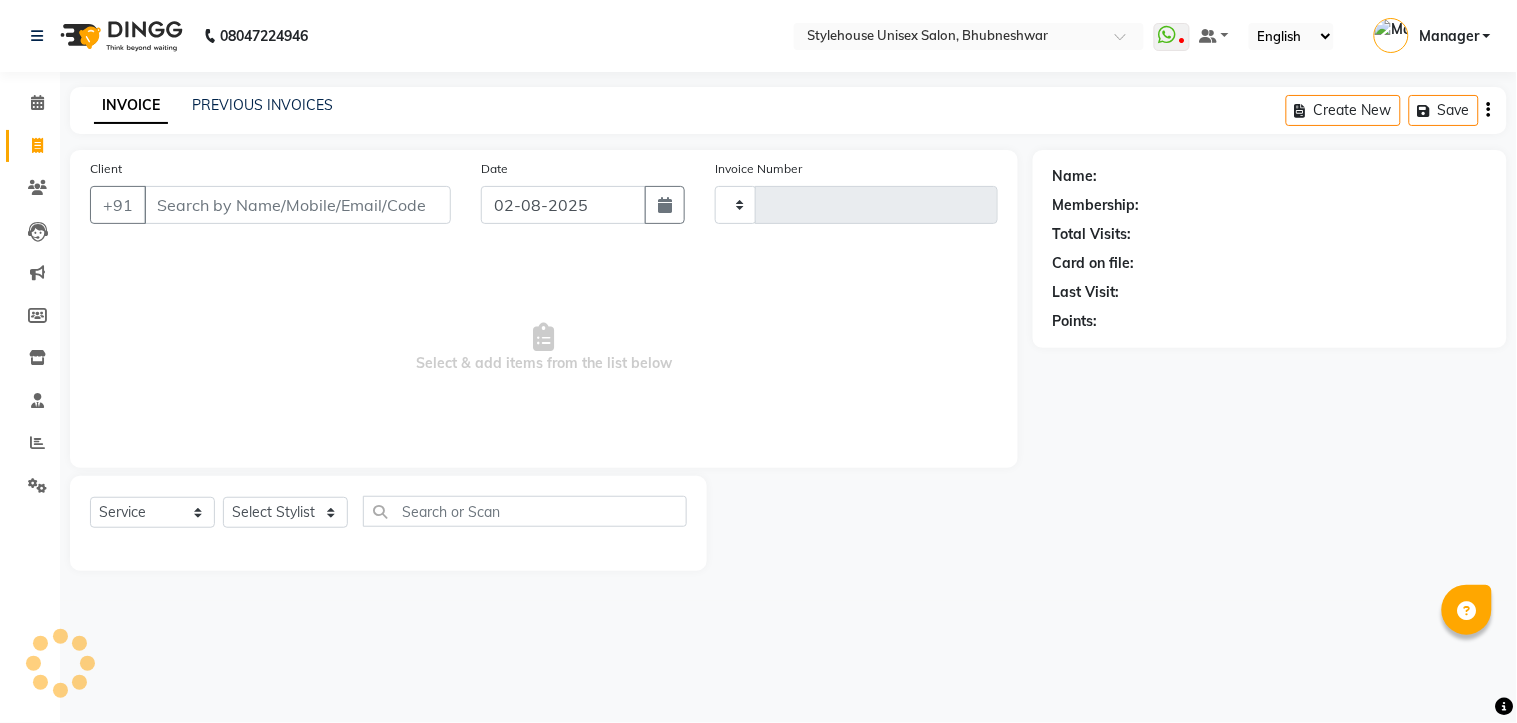 type on "1038" 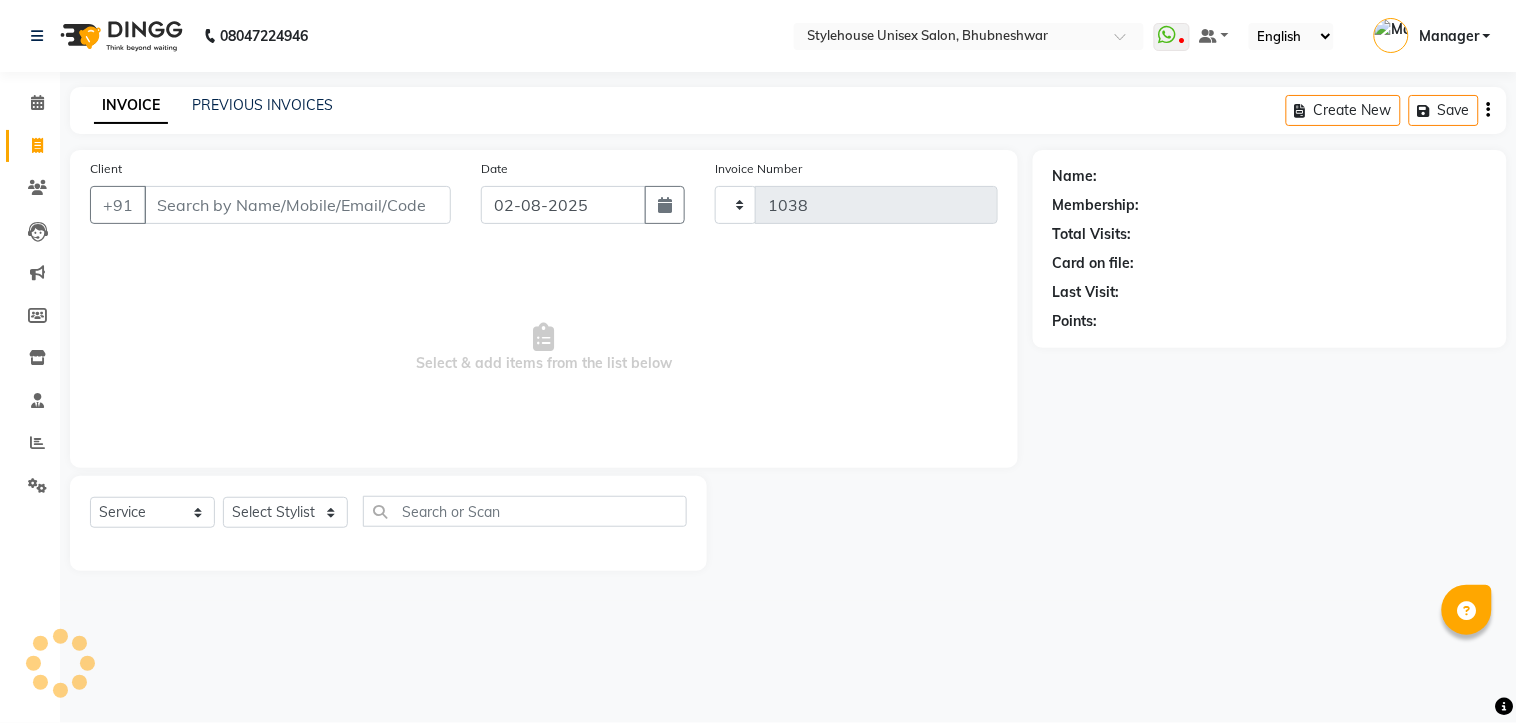 select on "7906" 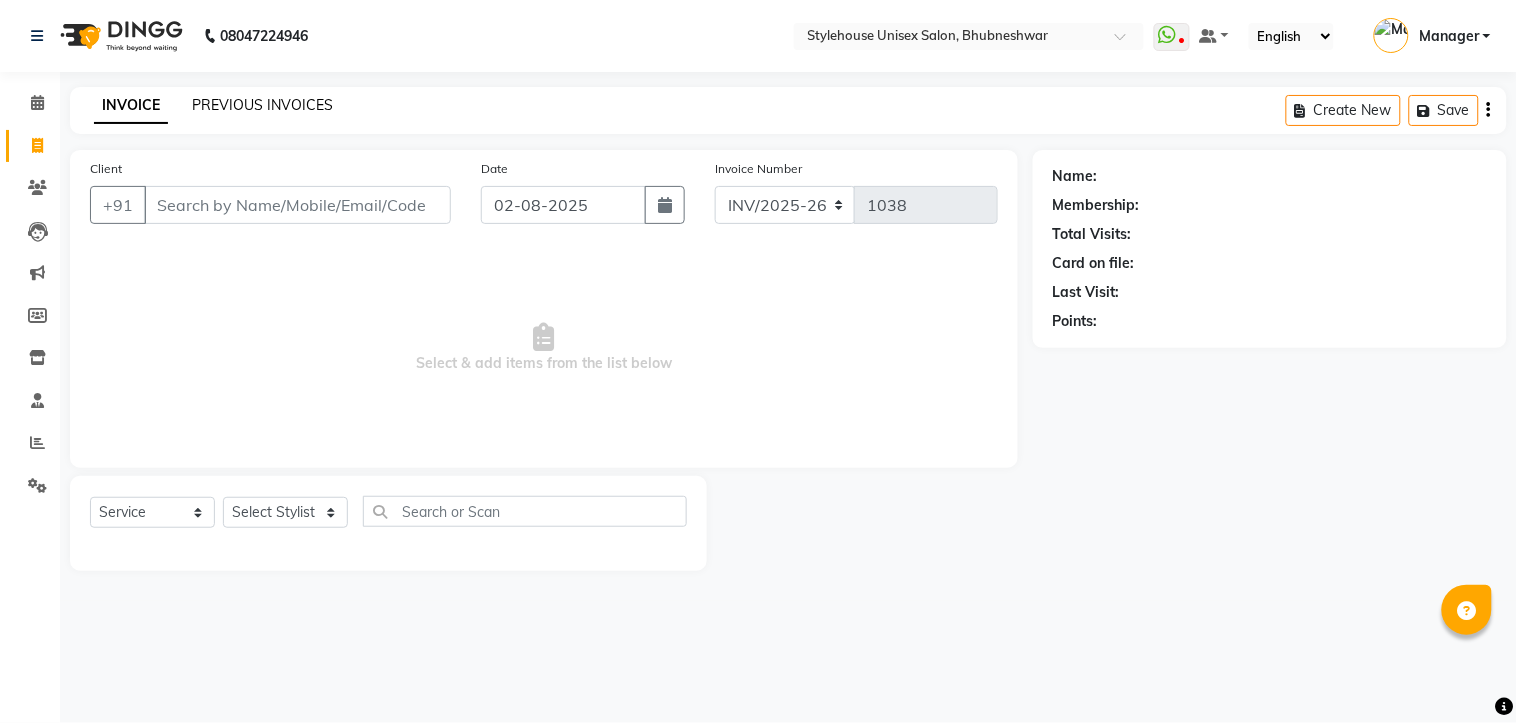 click on "PREVIOUS INVOICES" 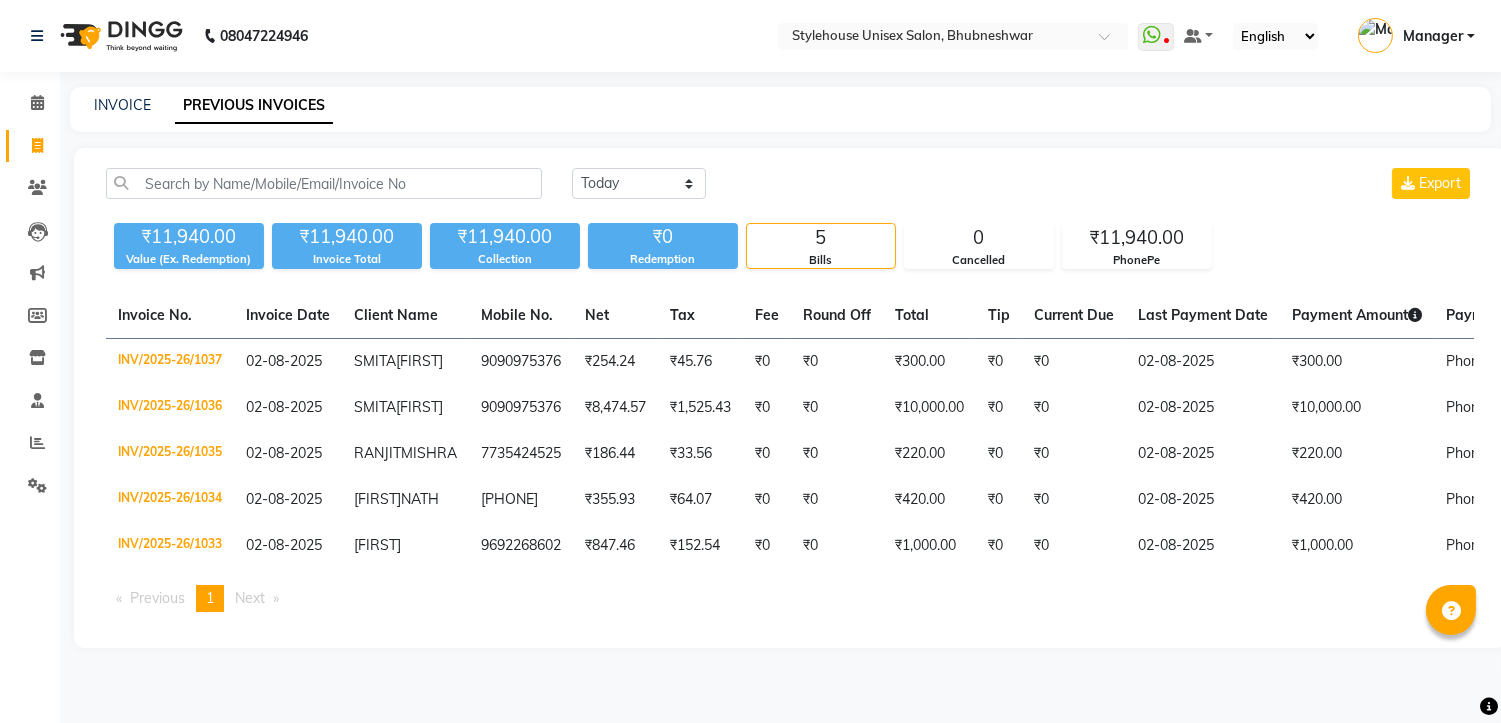 scroll, scrollTop: 51, scrollLeft: 0, axis: vertical 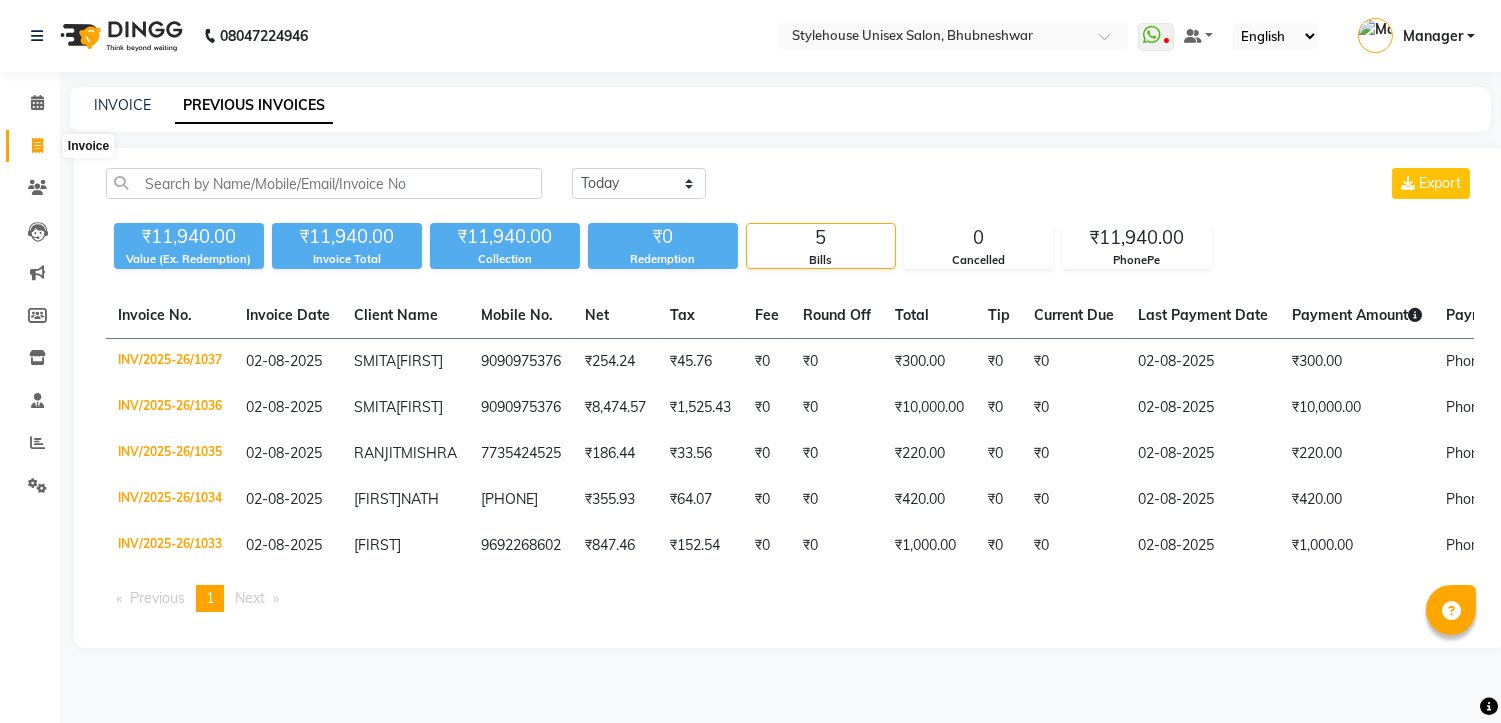 click 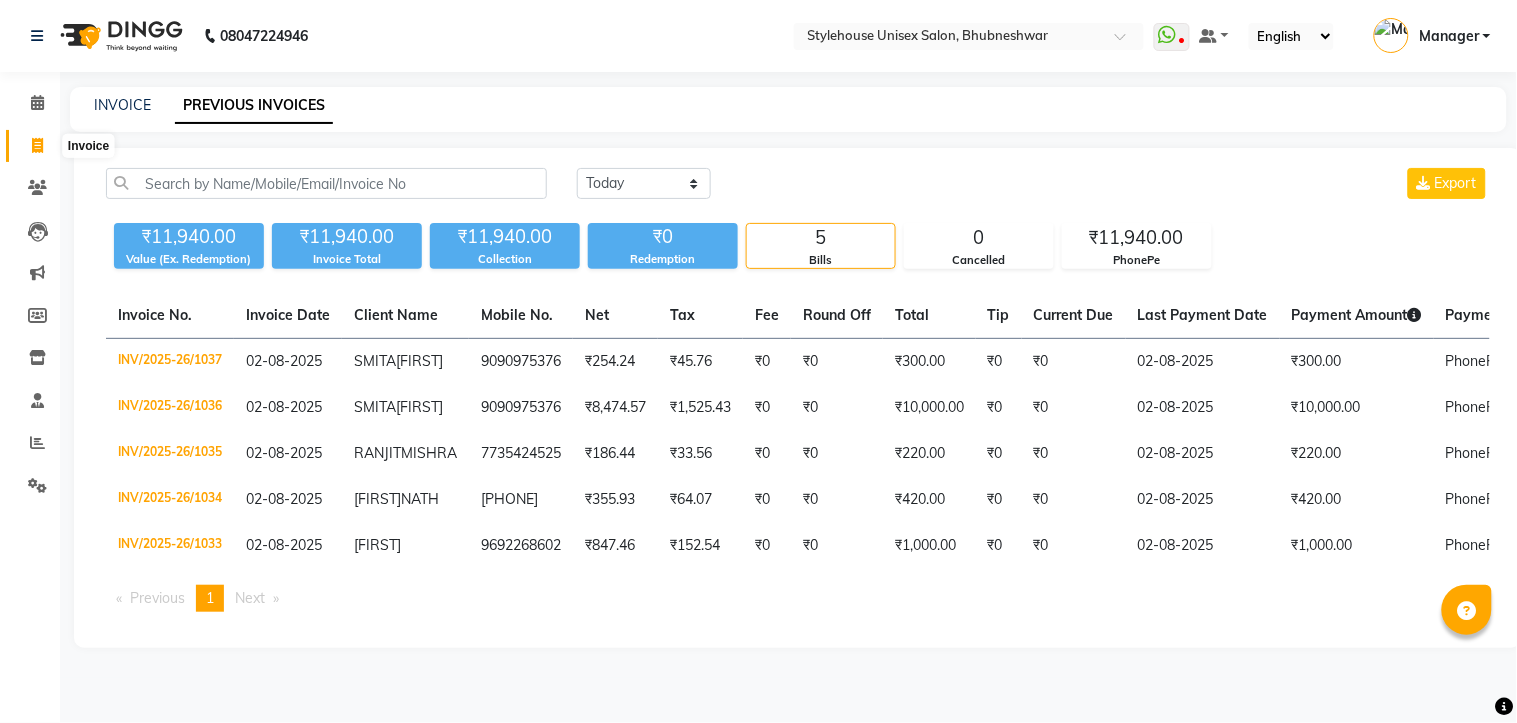 select on "service" 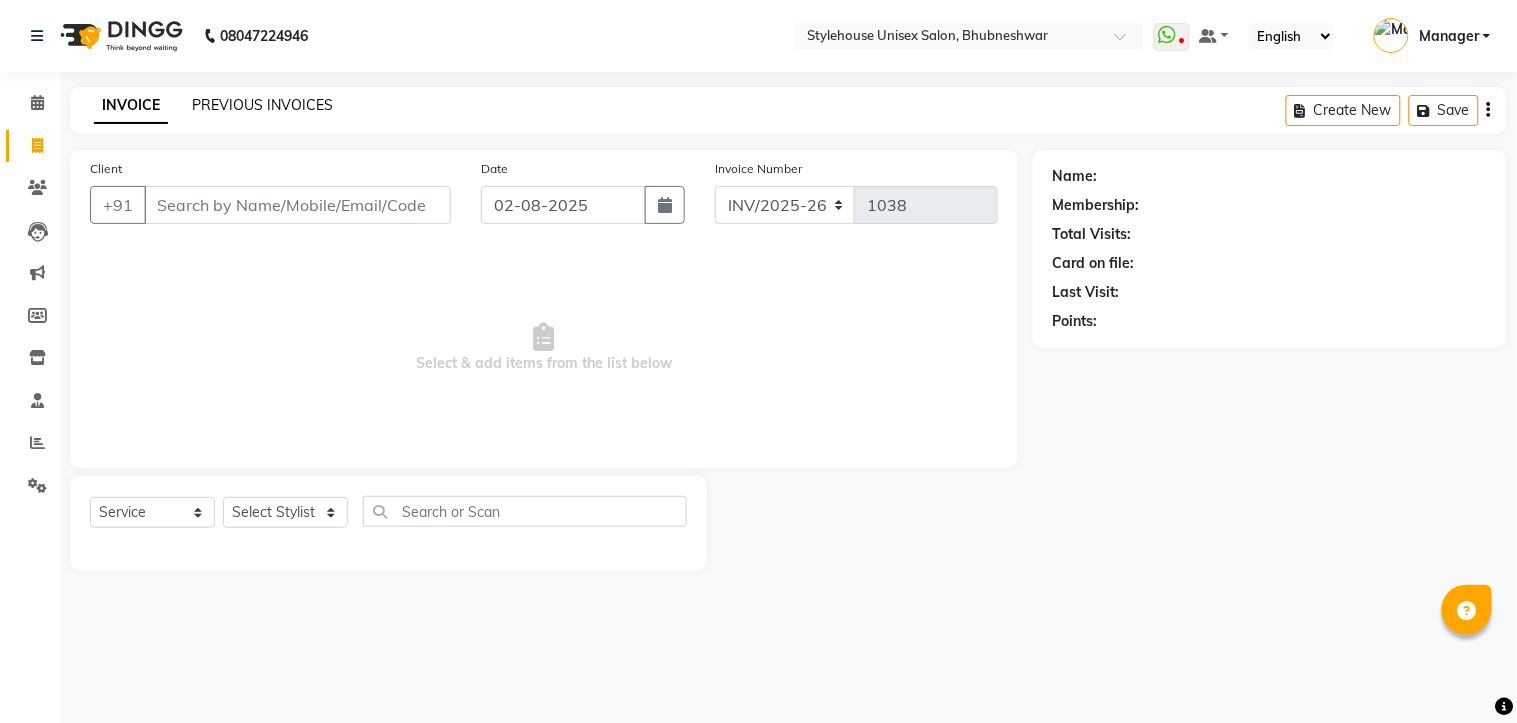 click on "PREVIOUS INVOICES" 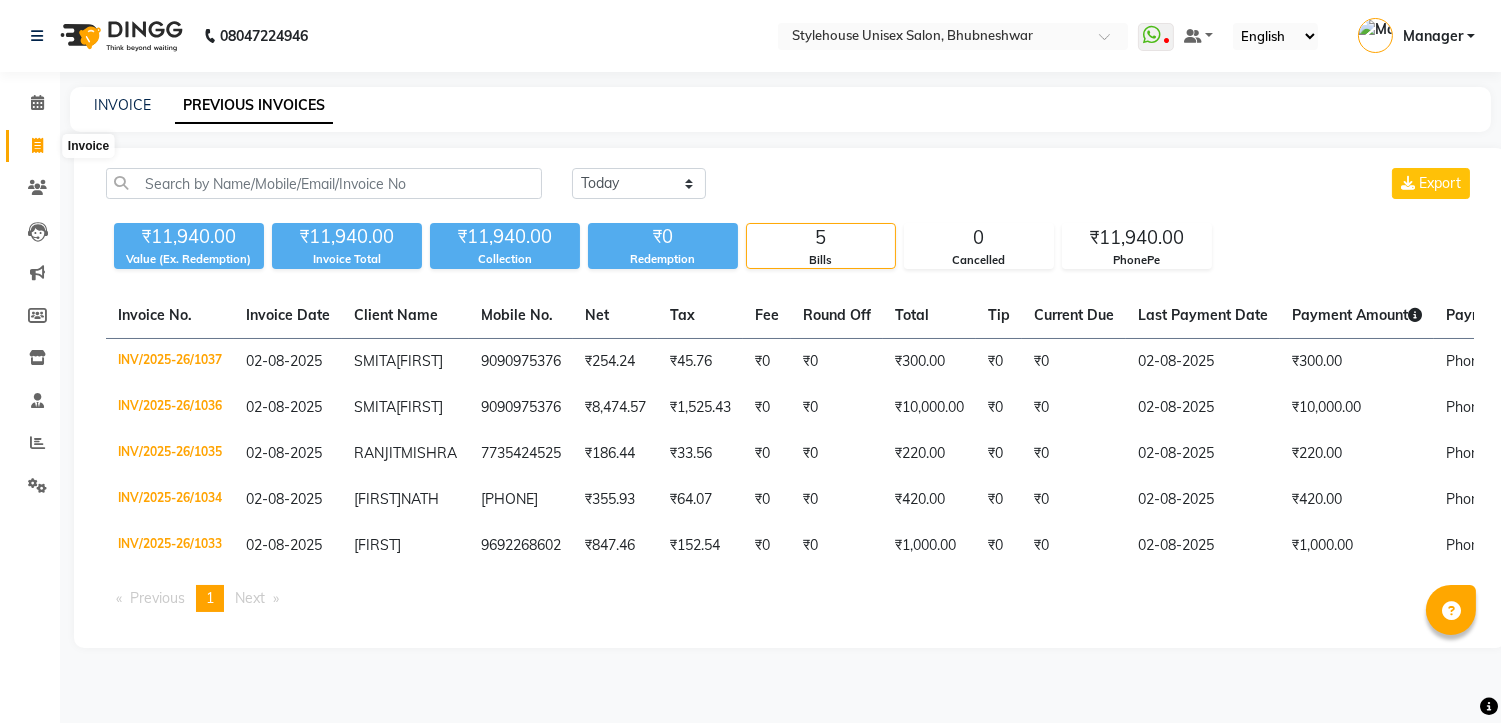 click 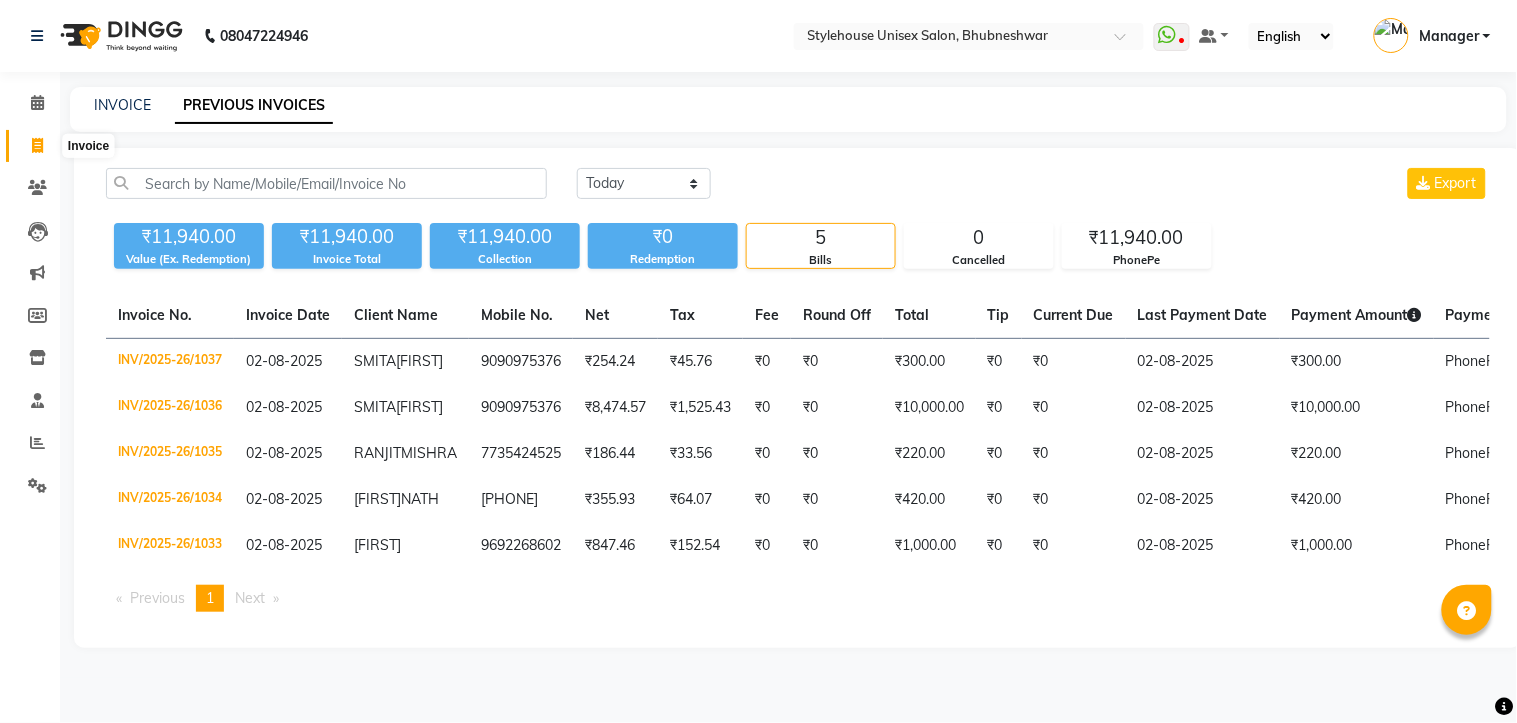 select on "service" 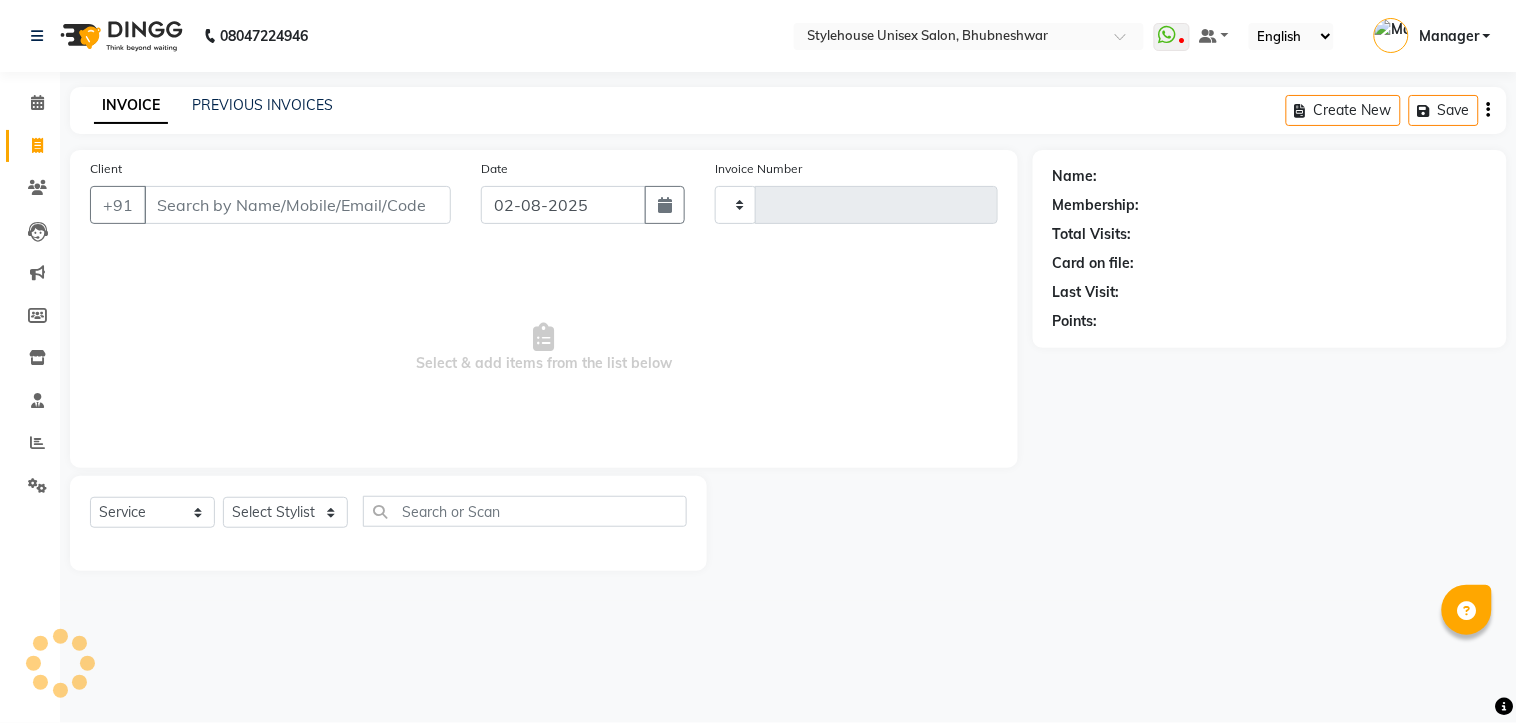 type on "1038" 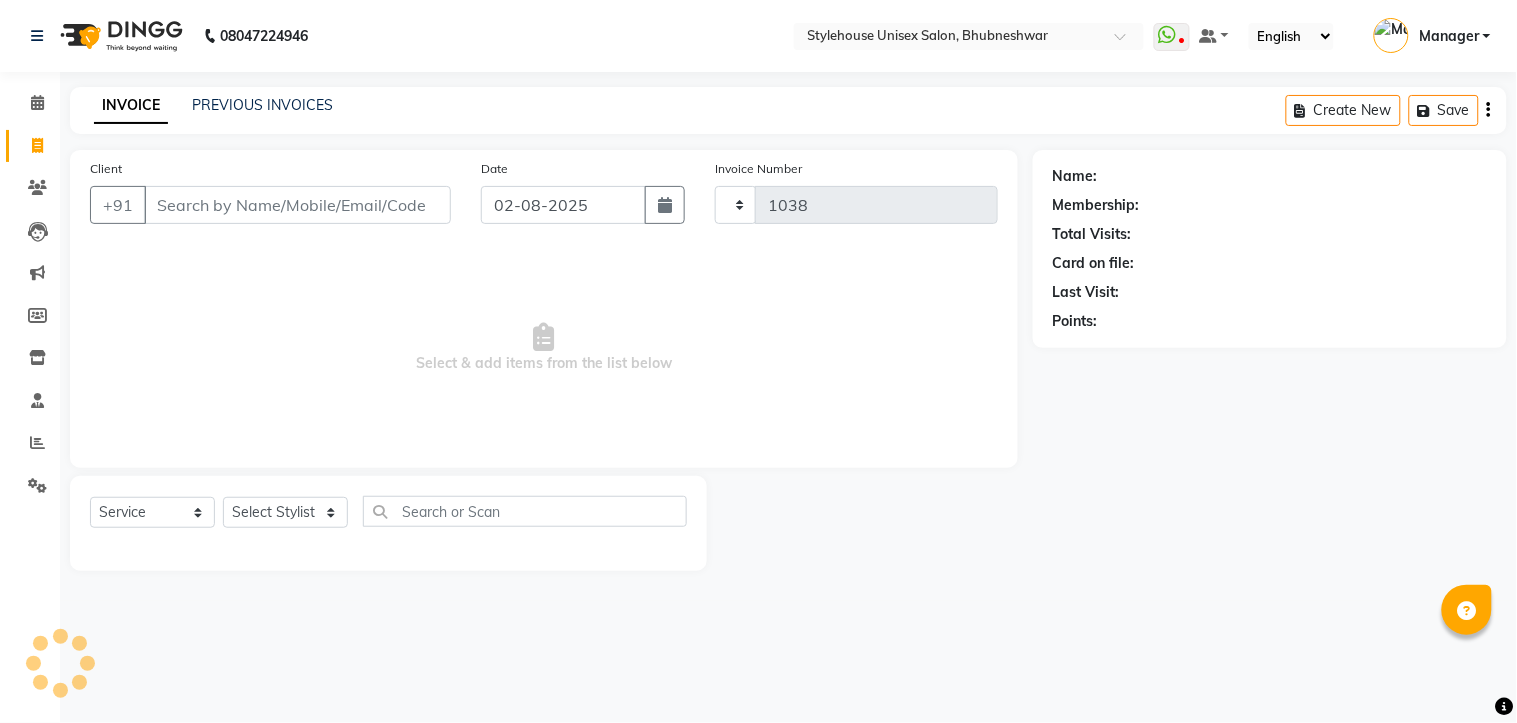 select on "7906" 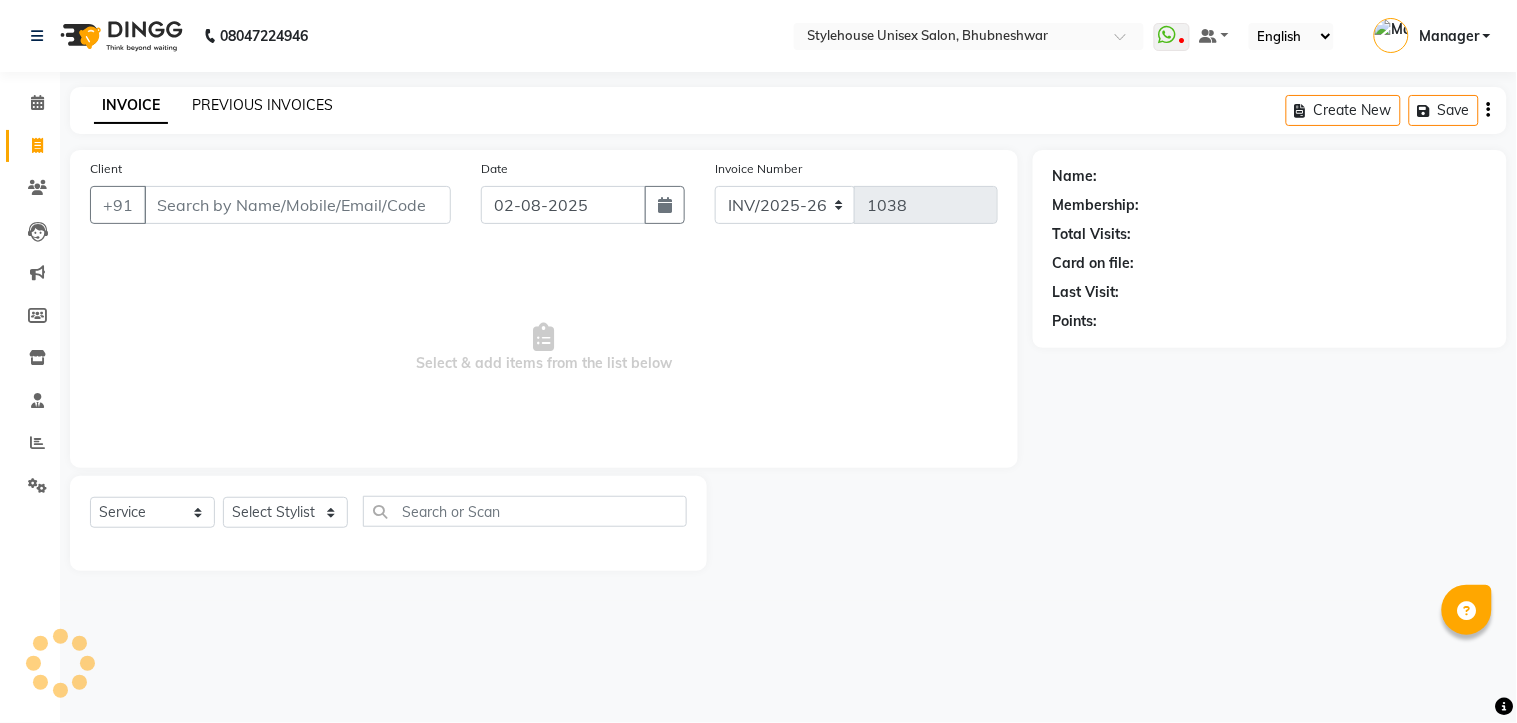 click on "PREVIOUS INVOICES" 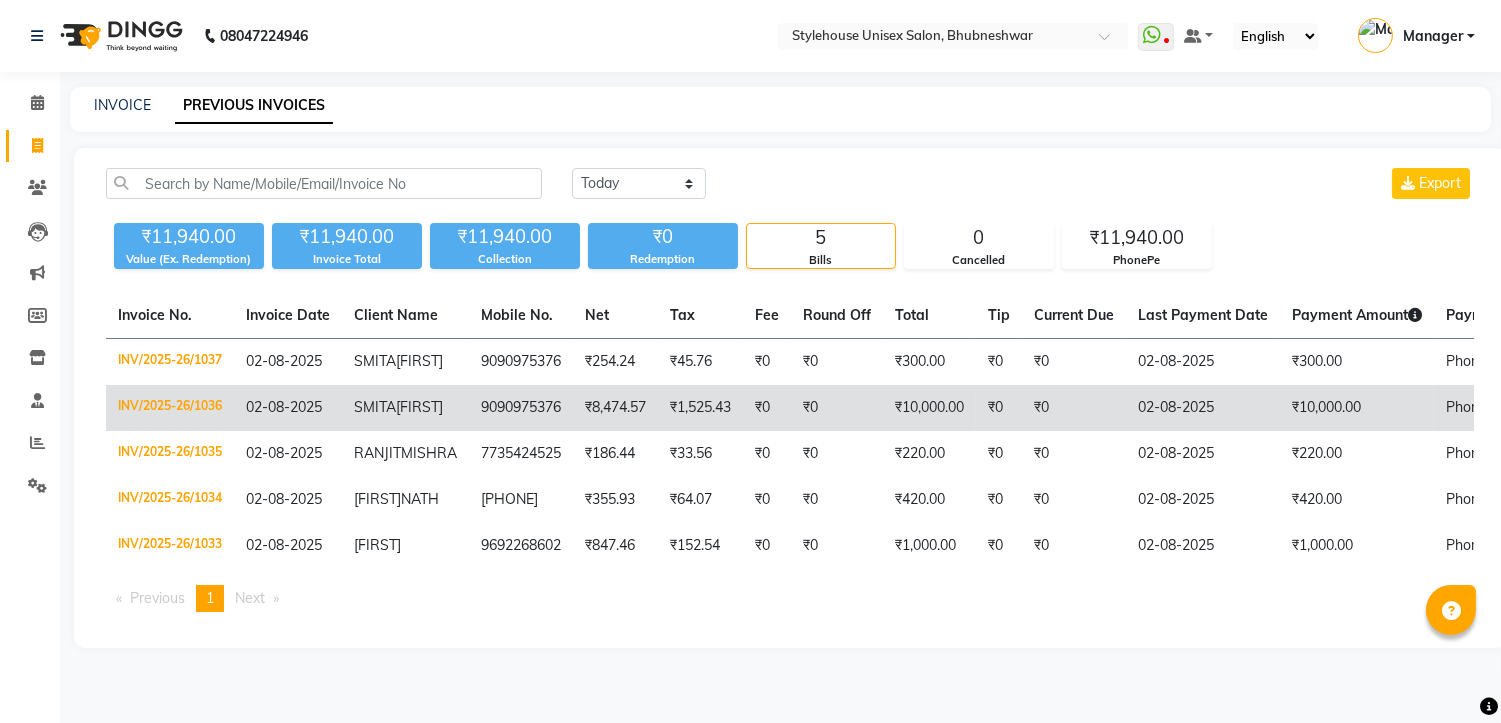 scroll, scrollTop: 51, scrollLeft: 0, axis: vertical 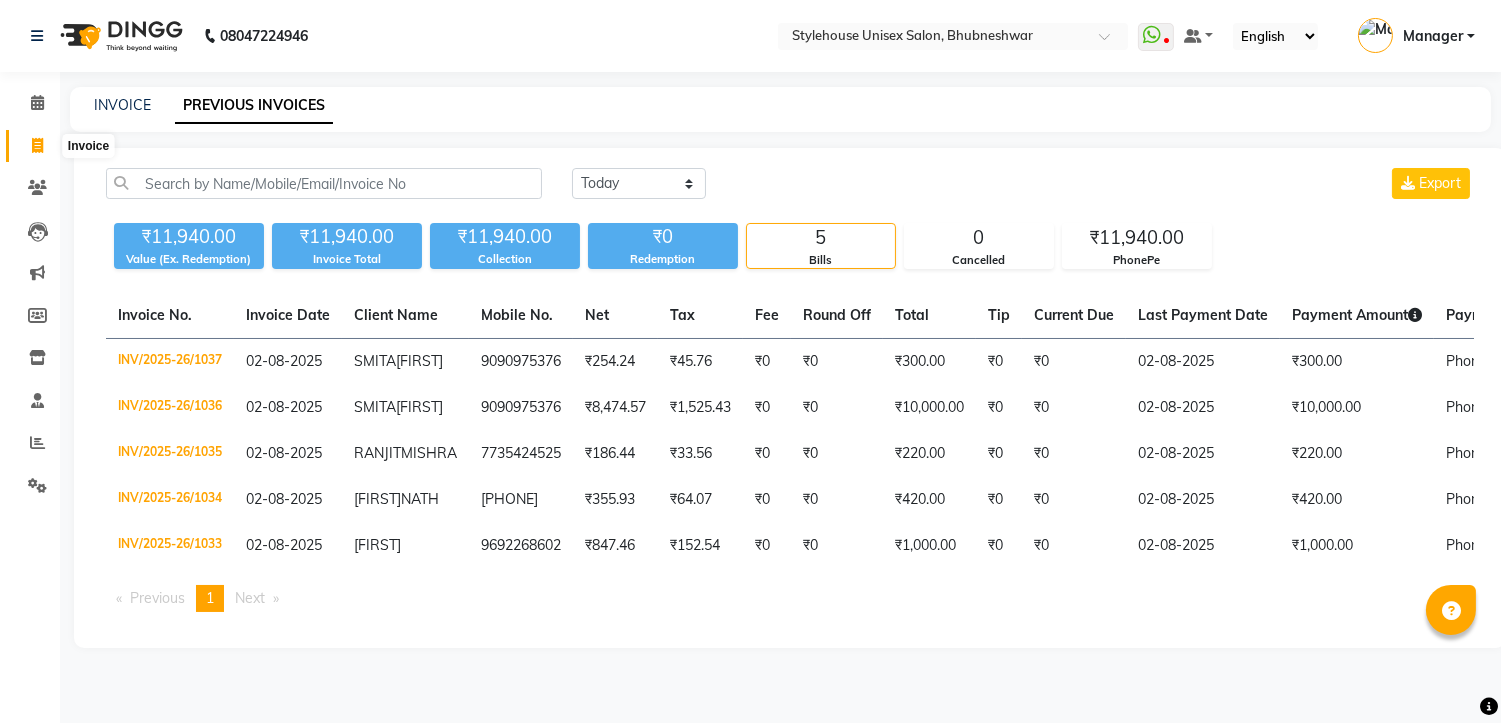 click 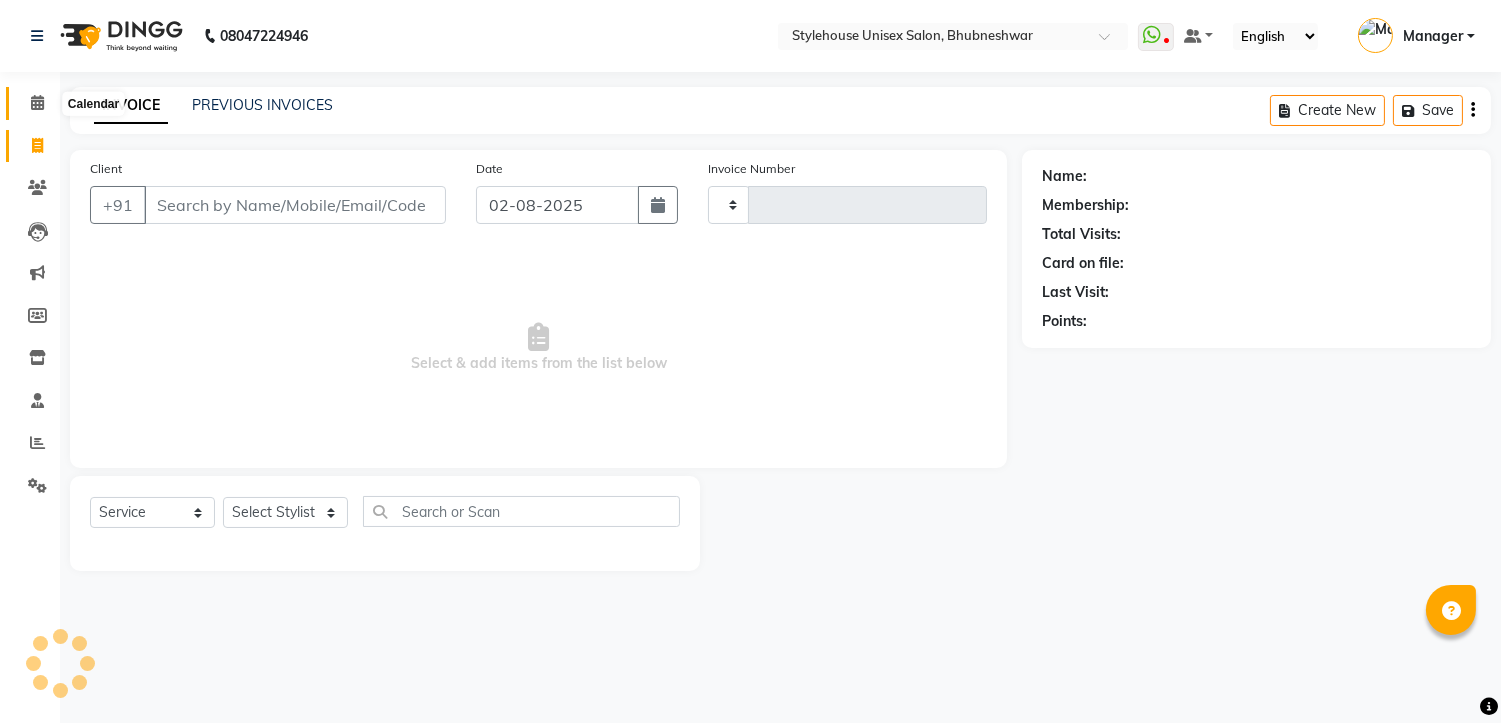 scroll, scrollTop: 0, scrollLeft: 0, axis: both 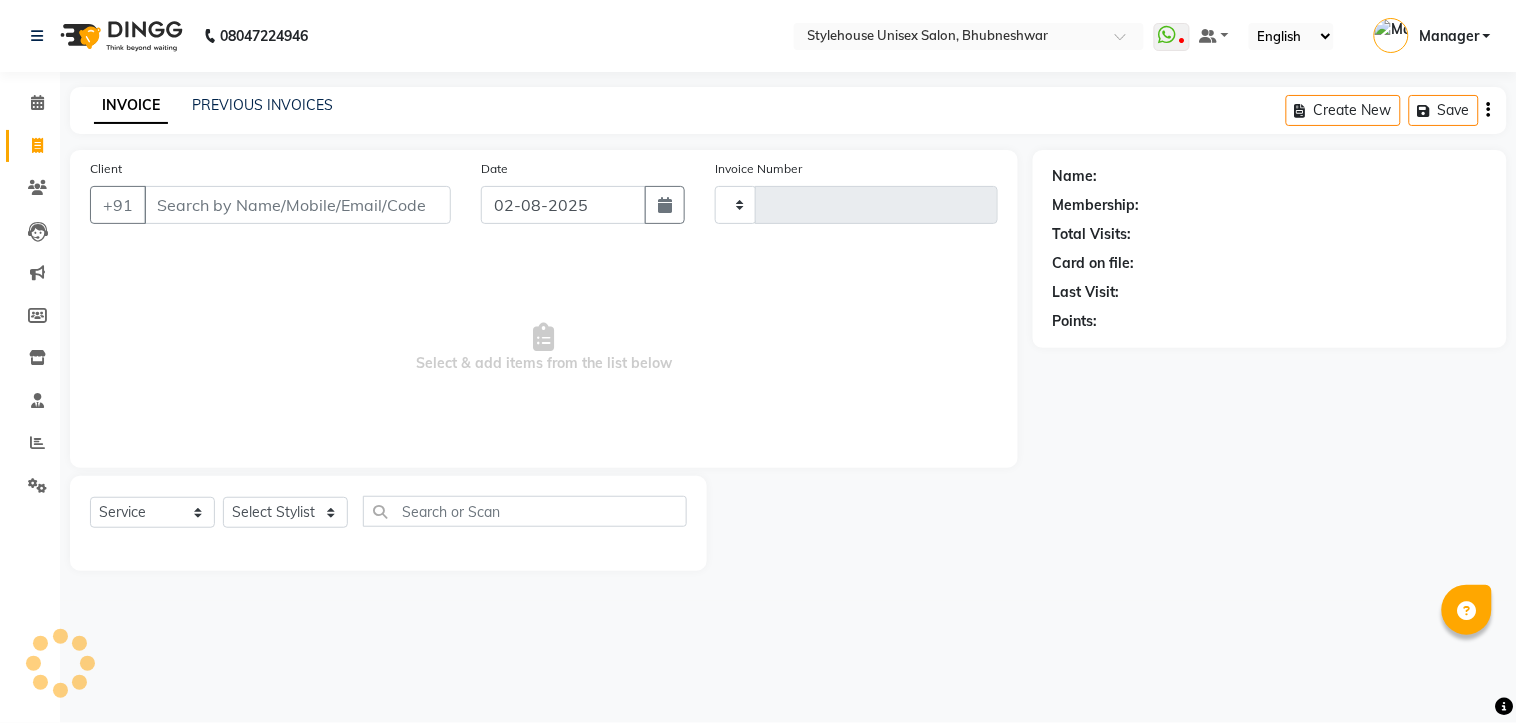 type on "1038" 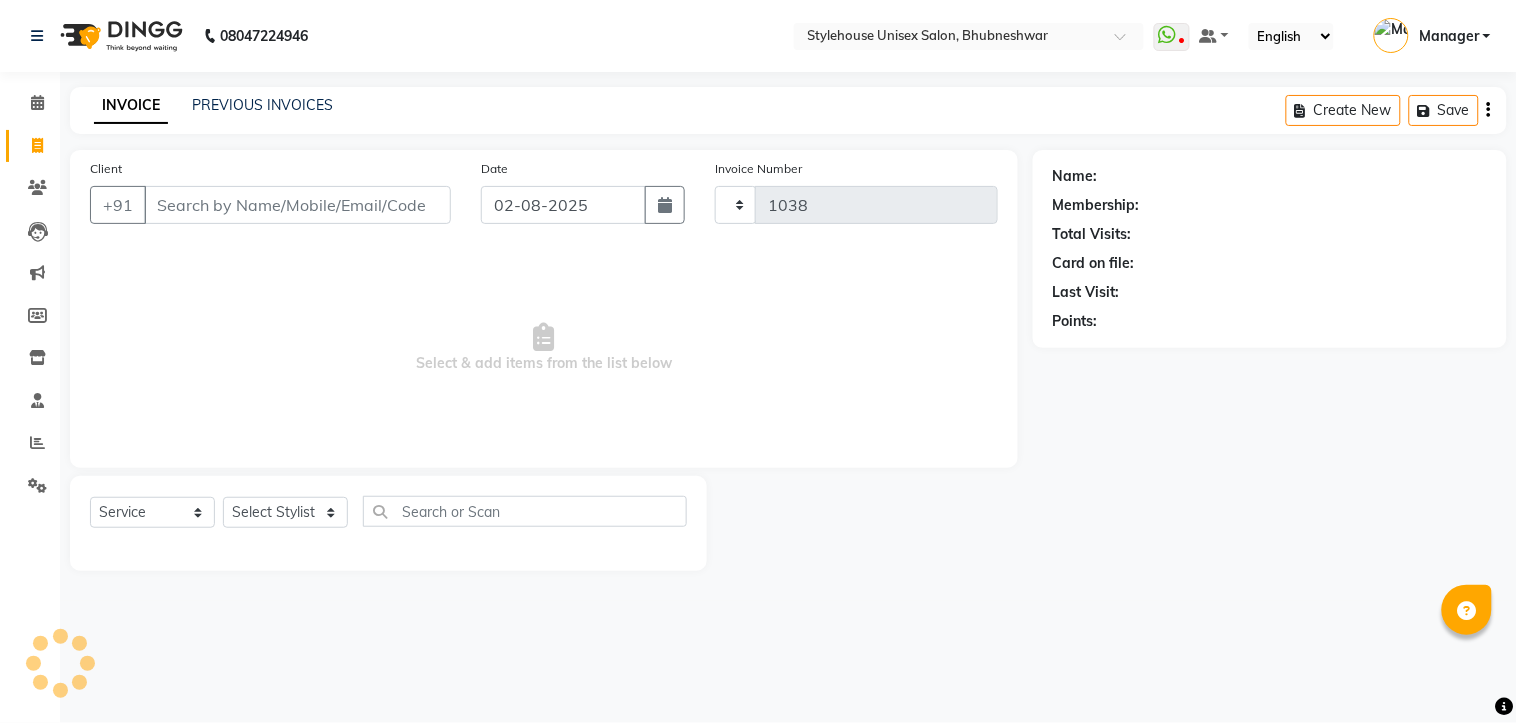 select on "7906" 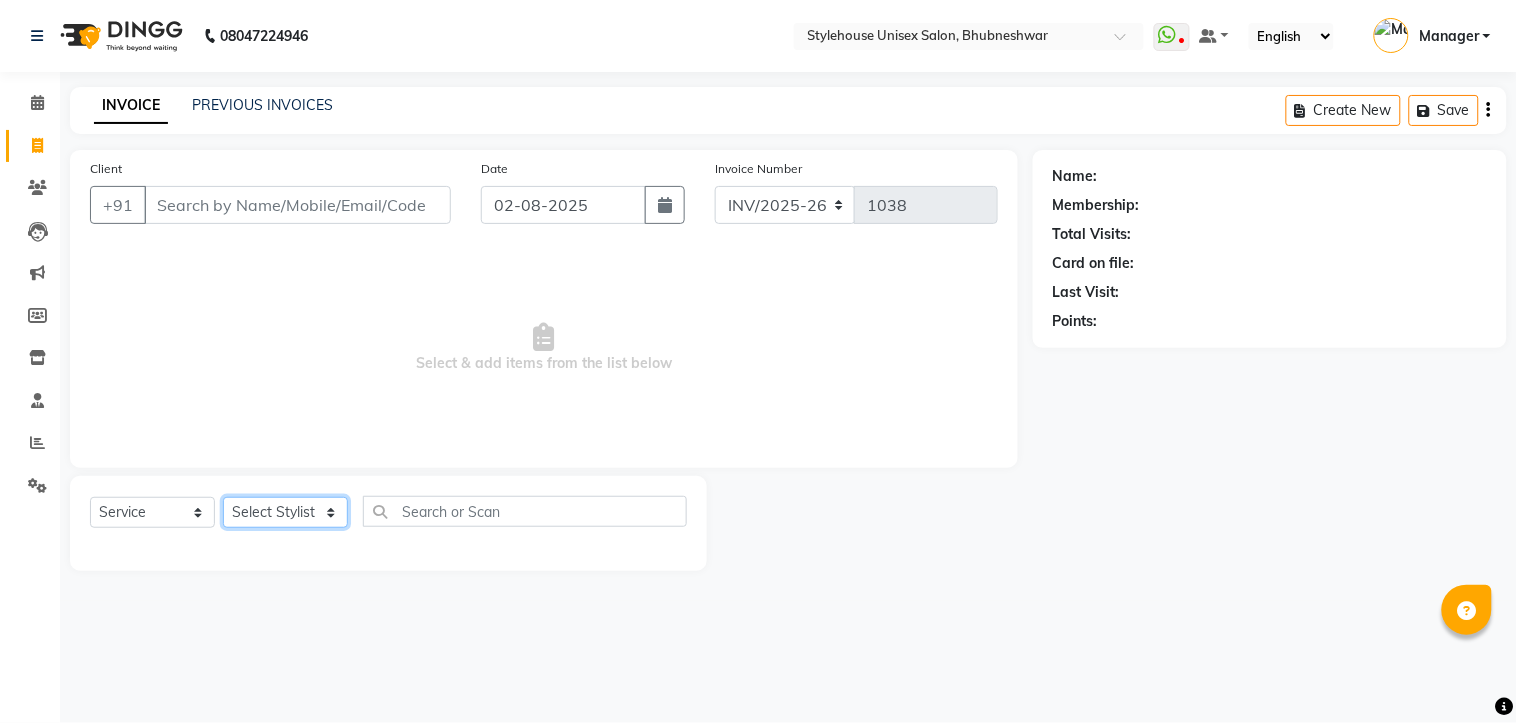 click on "Select Stylist ASISH MANTRI BIKASH BARIK LIMARANI SAMAL Manager NAZNI BEGUM PABITRA BARIK RUPANJALI SAMAL" 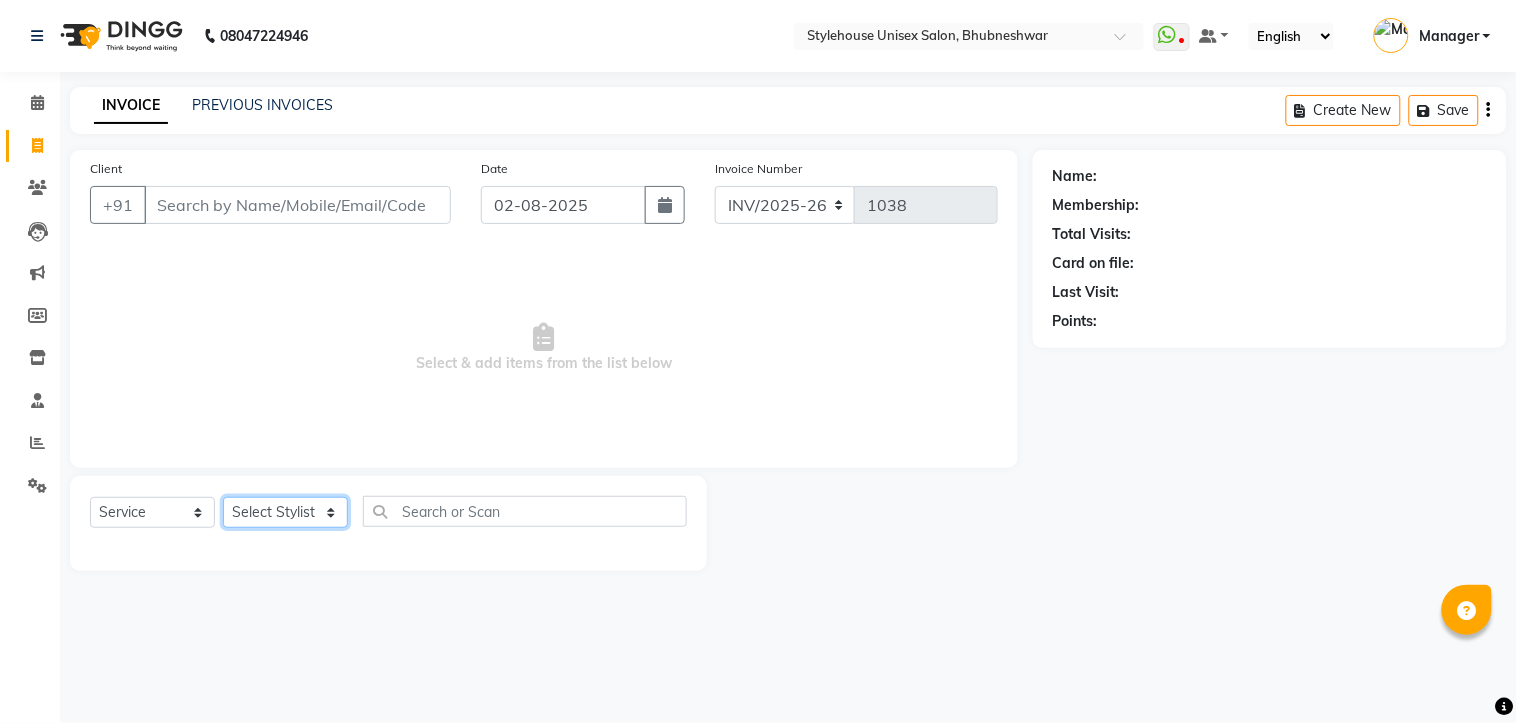 select on "69913" 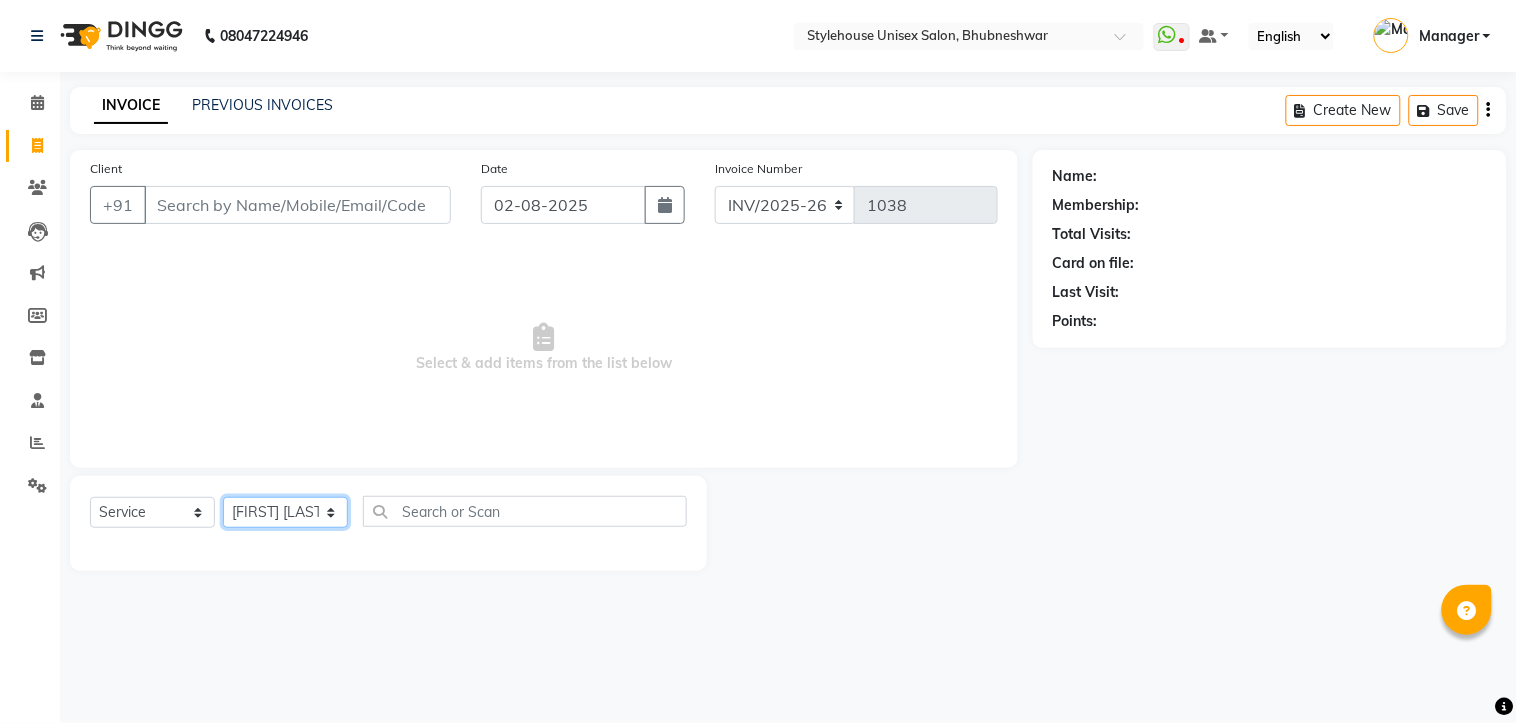 click on "Select Stylist ASISH MANTRI BIKASH BARIK LIMARANI SAMAL Manager NAZNI BEGUM PABITRA BARIK RUPANJALI SAMAL" 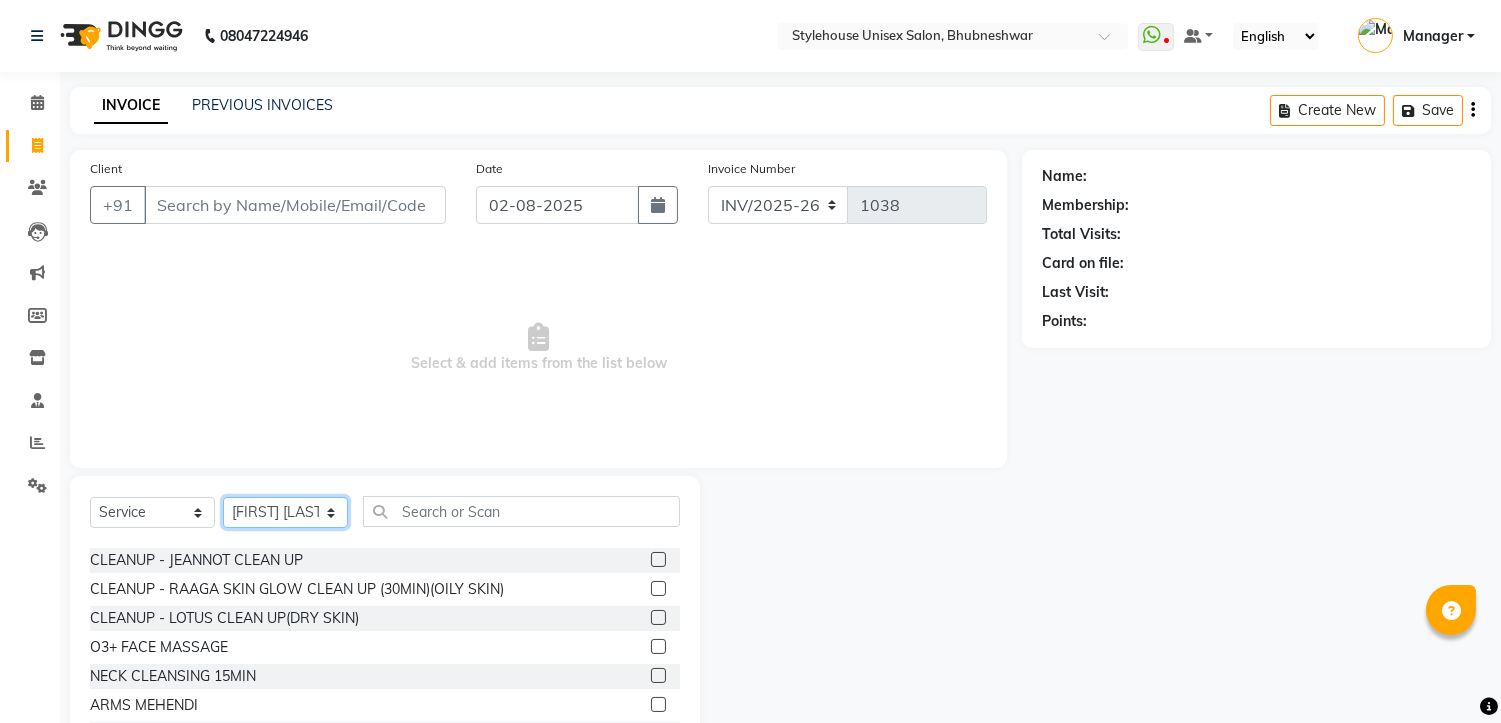 scroll, scrollTop: 0, scrollLeft: 0, axis: both 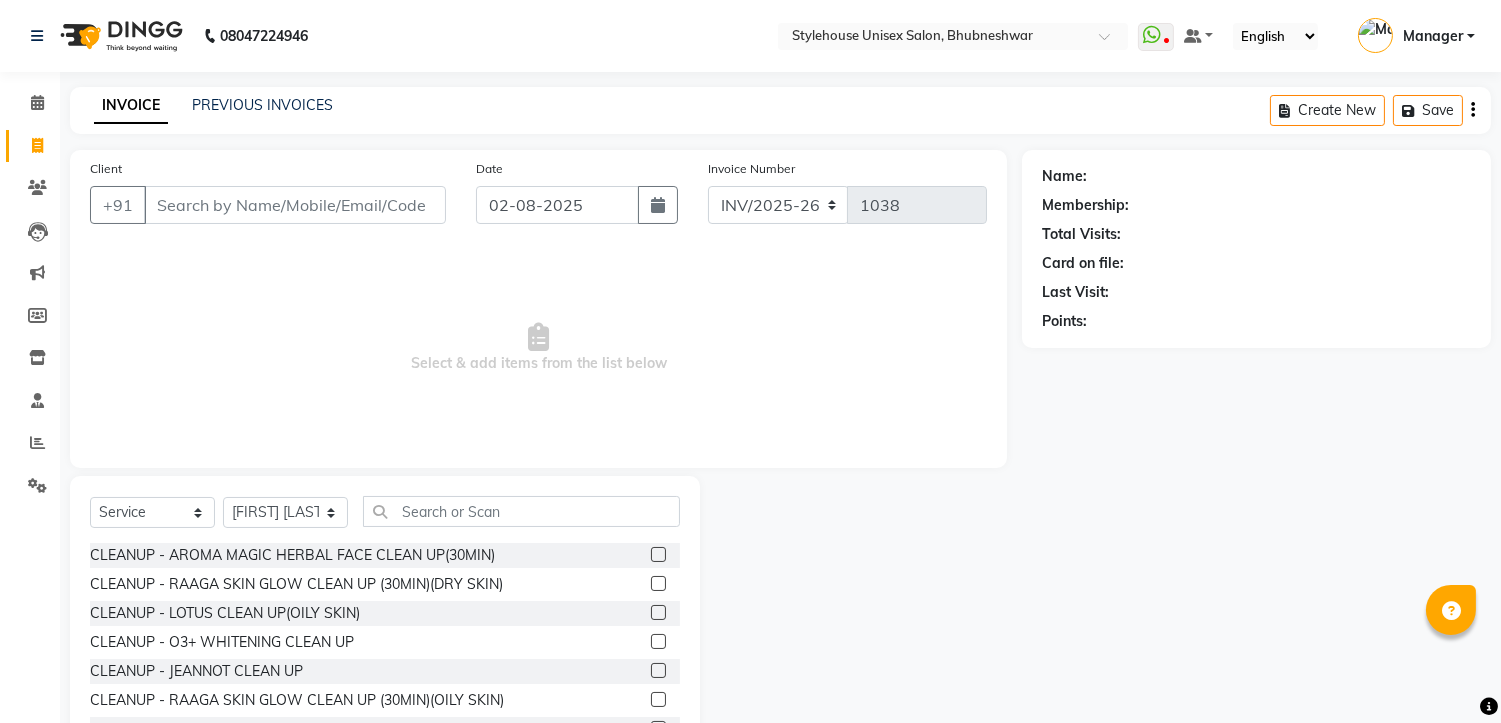 click 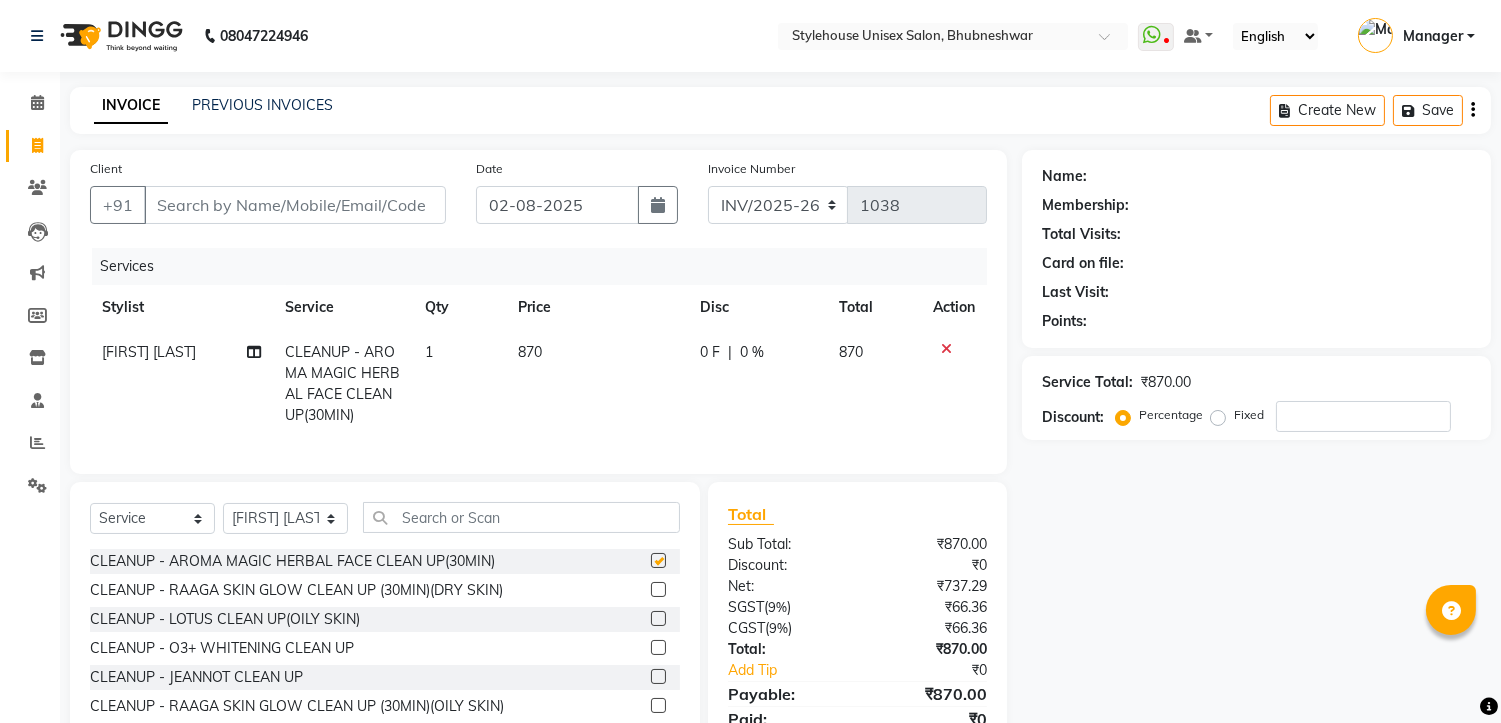 checkbox on "false" 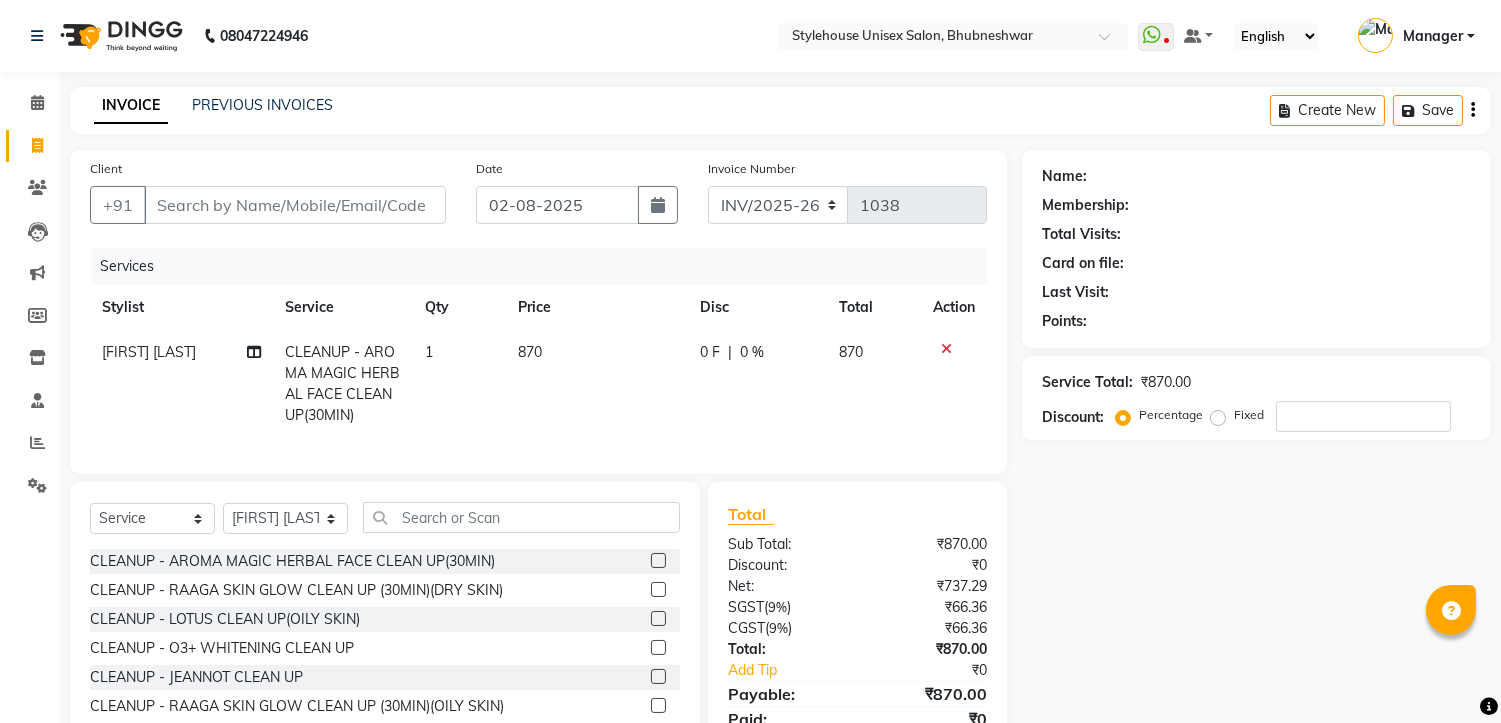 click 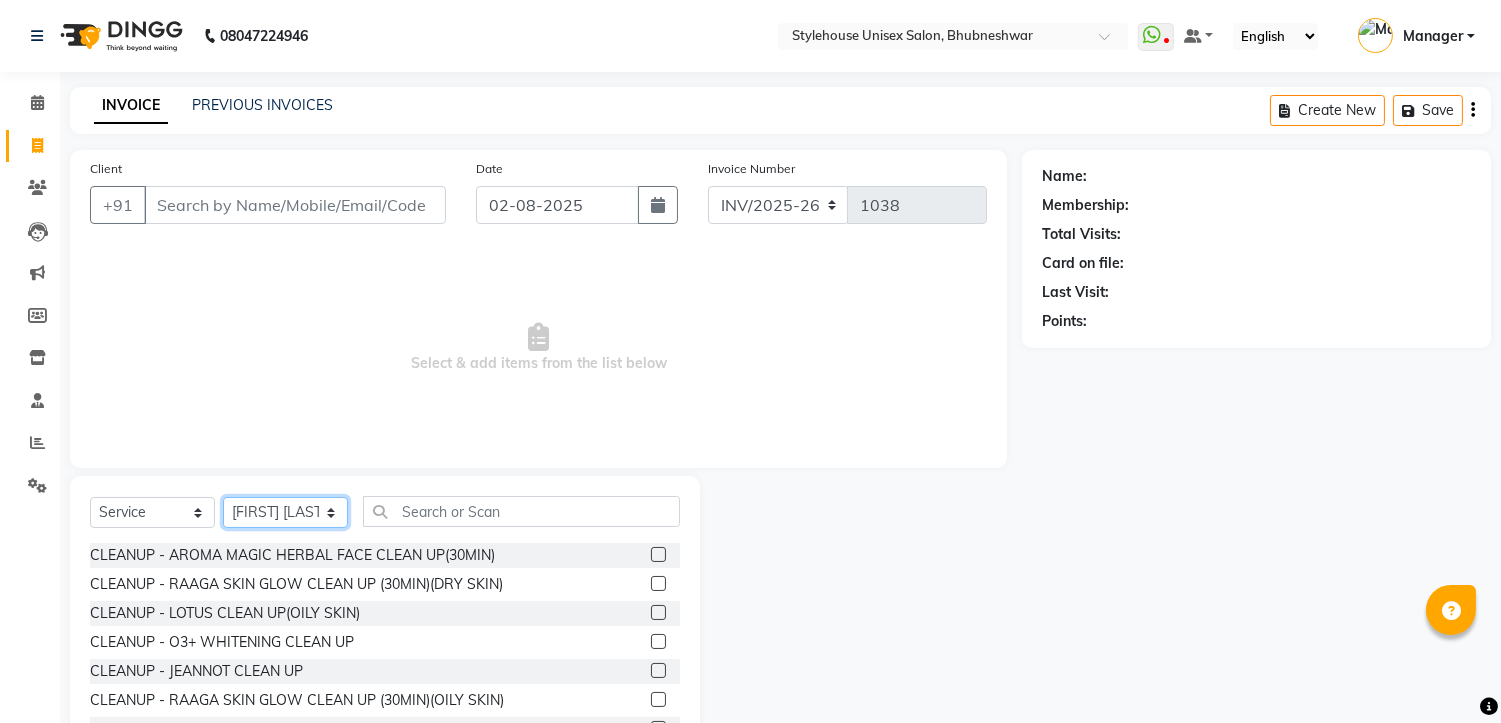 click on "Select Stylist ASISH MANTRI BIKASH BARIK LIMARANI SAMAL Manager NAZNI BEGUM PABITRA BARIK RUPANJALI SAMAL" 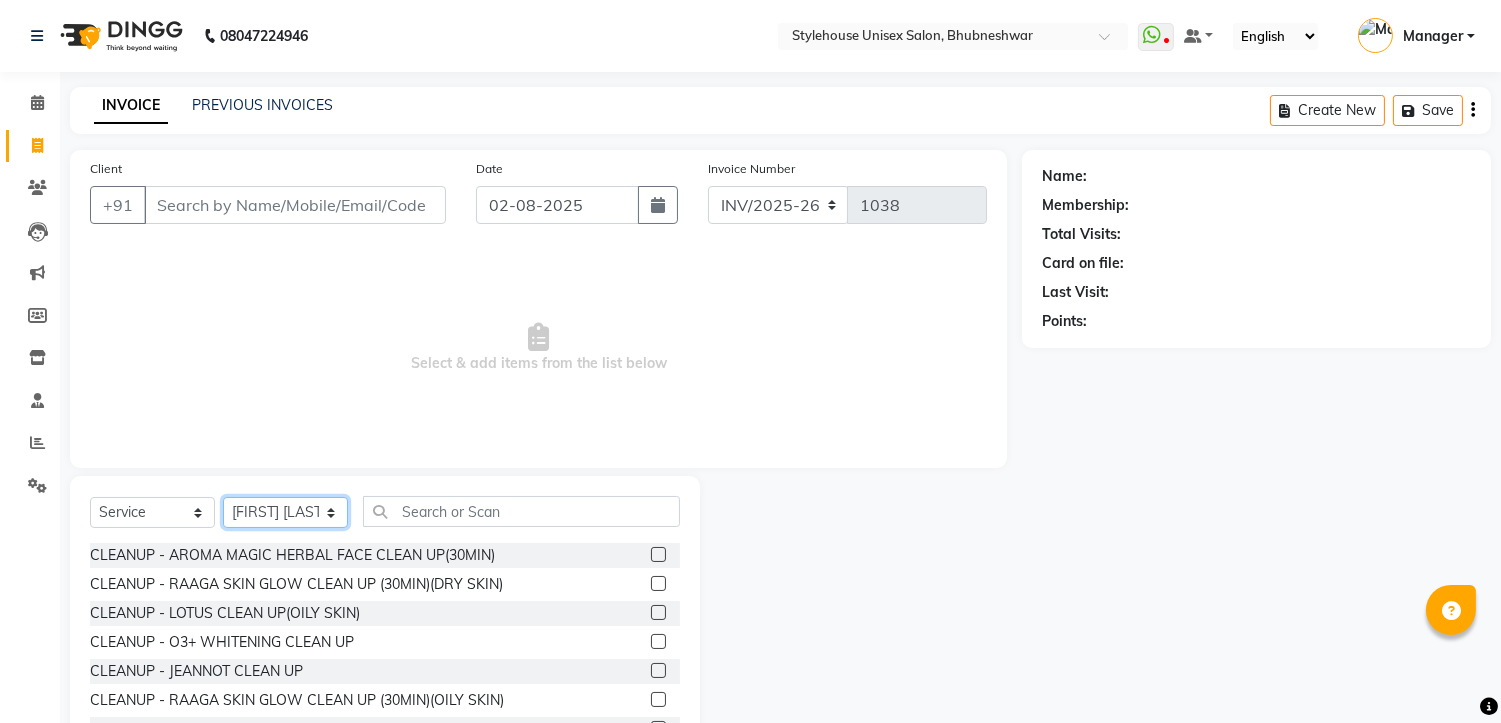 click on "Select Stylist ASISH MANTRI BIKASH BARIK LIMARANI SAMAL Manager NAZNI BEGUM PABITRA BARIK RUPANJALI SAMAL" 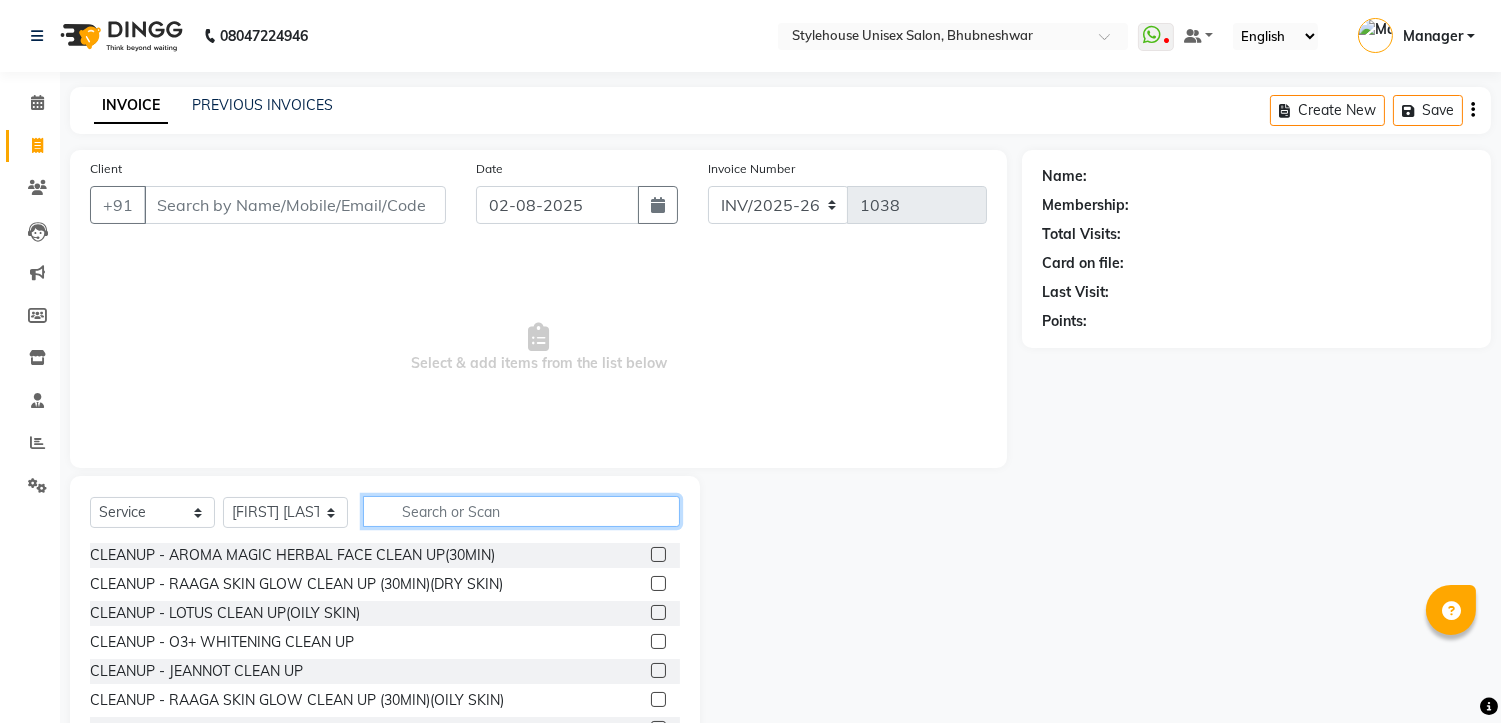 click 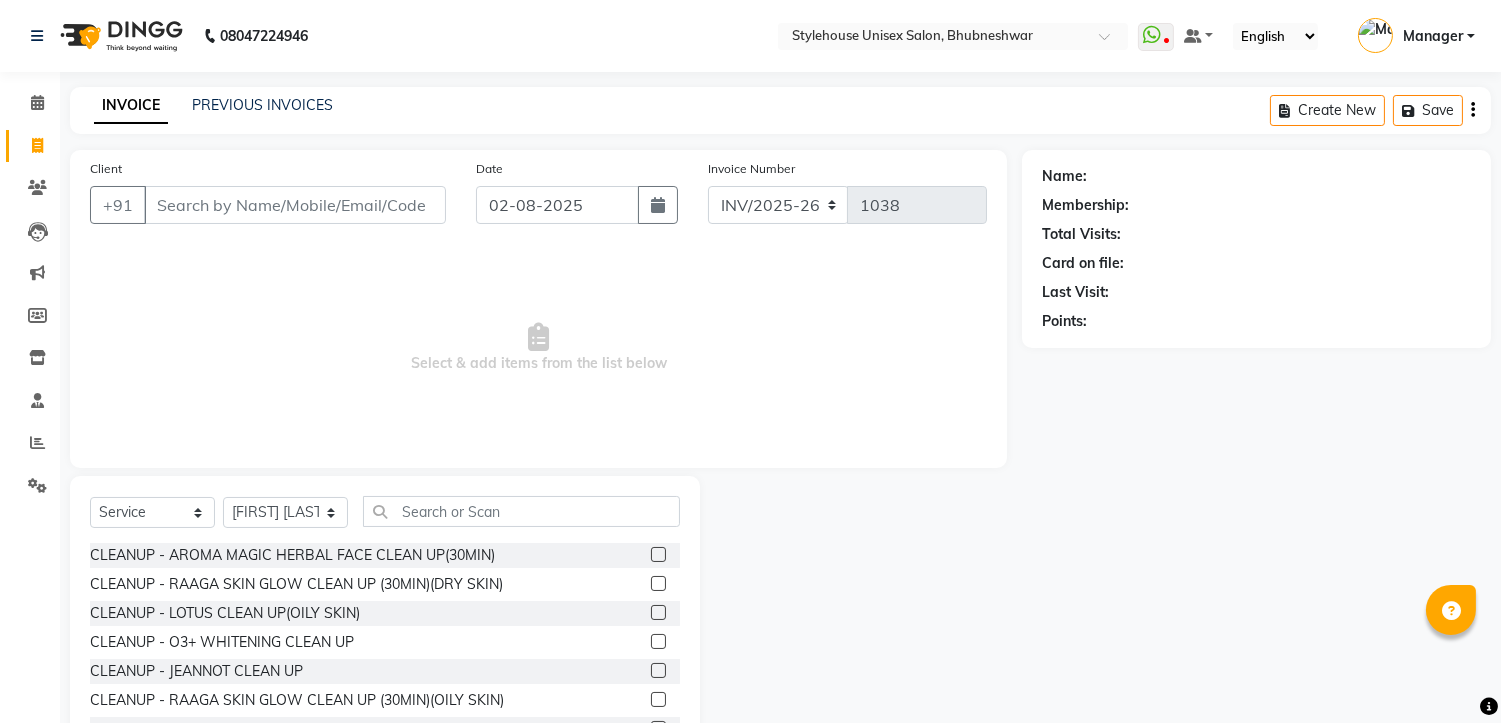click 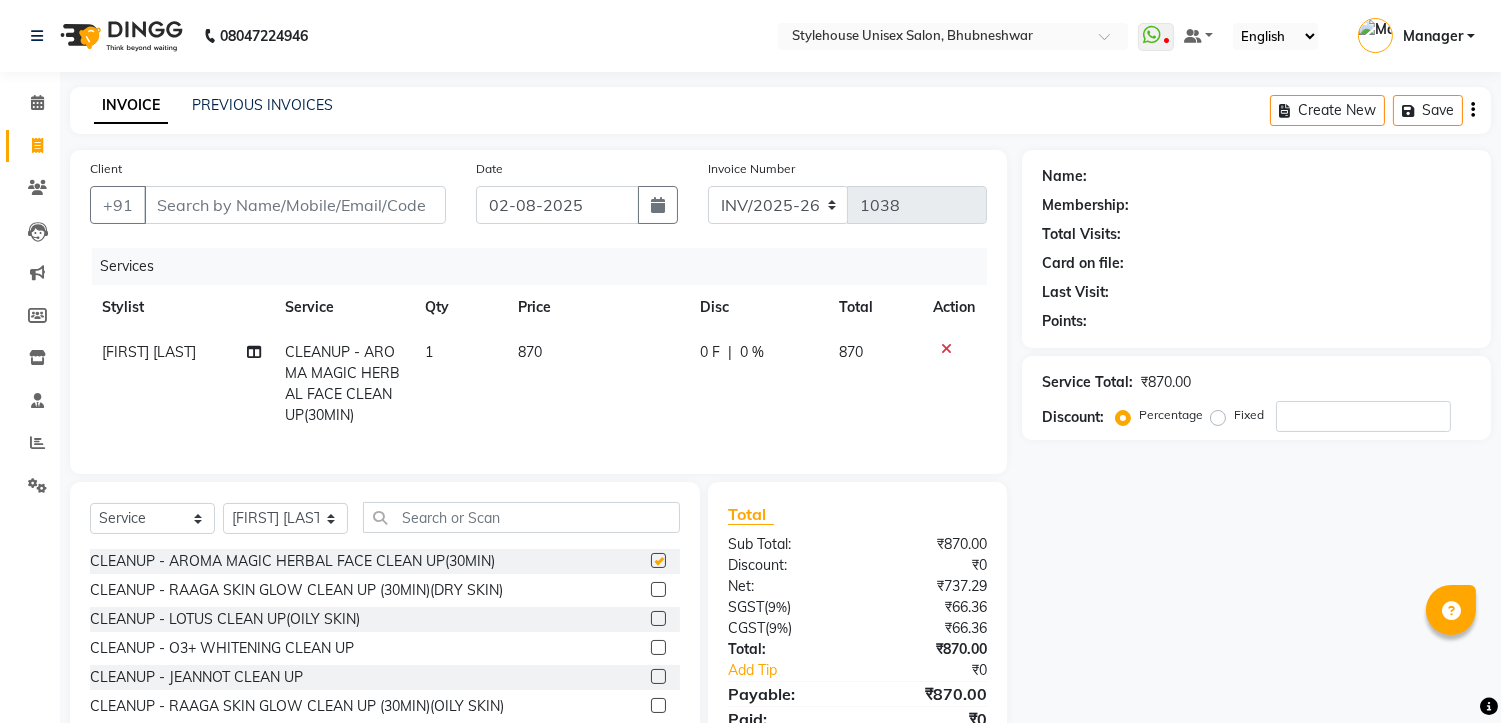 checkbox on "false" 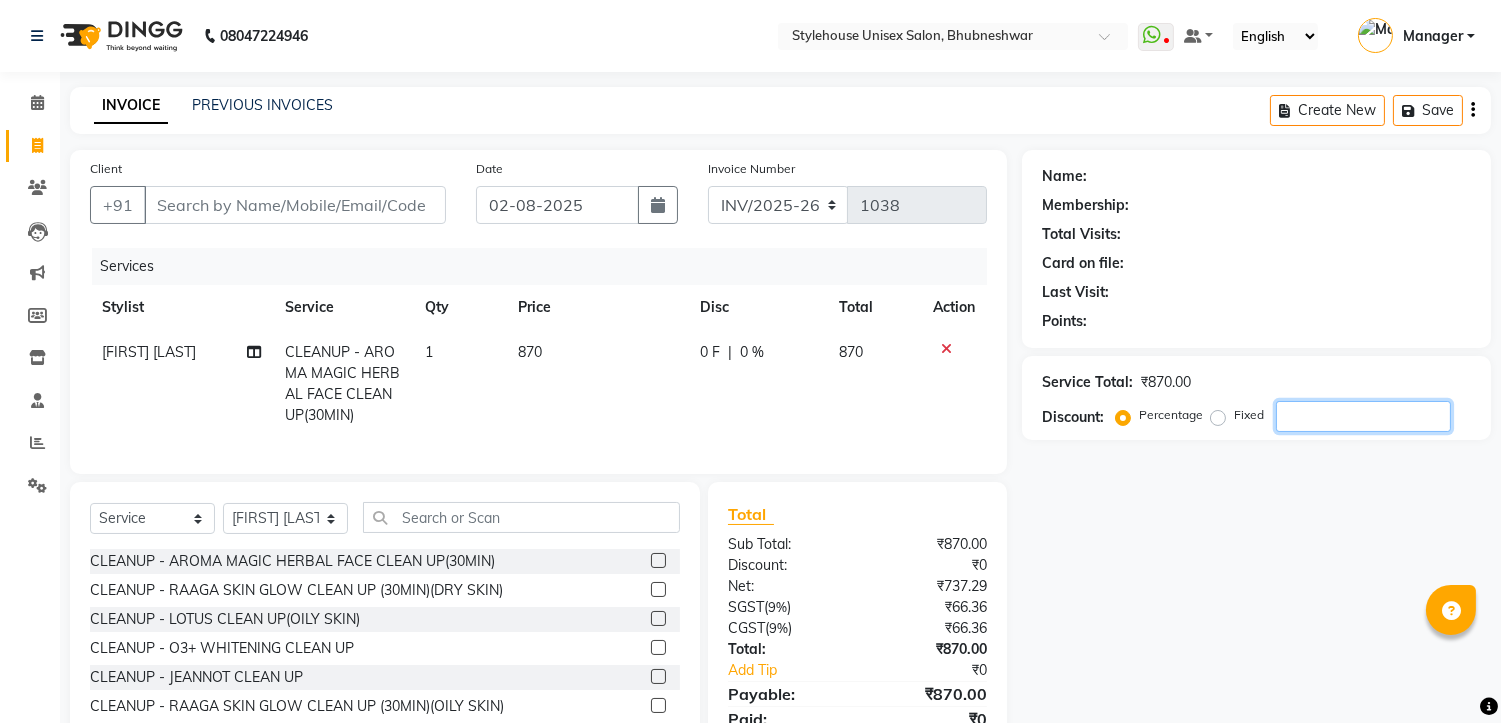 click 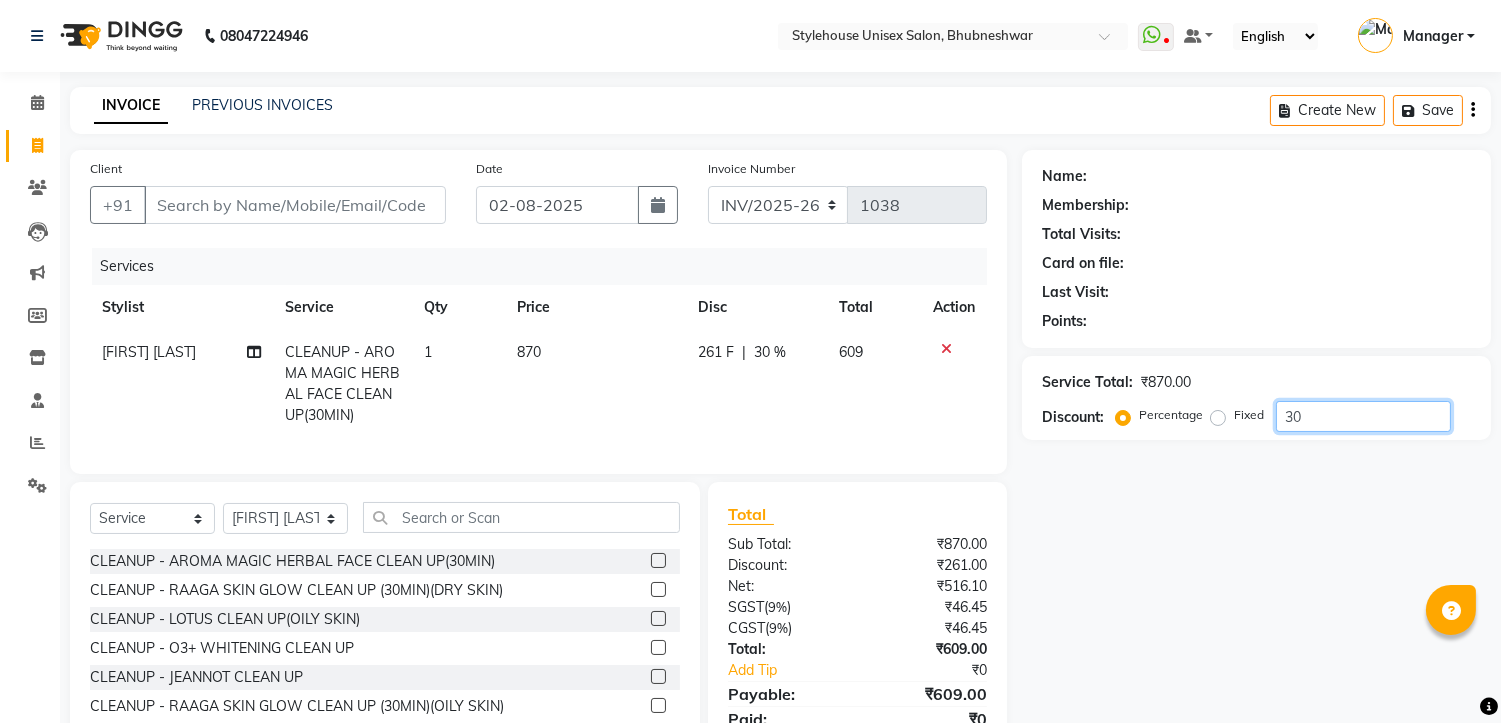 type on "30" 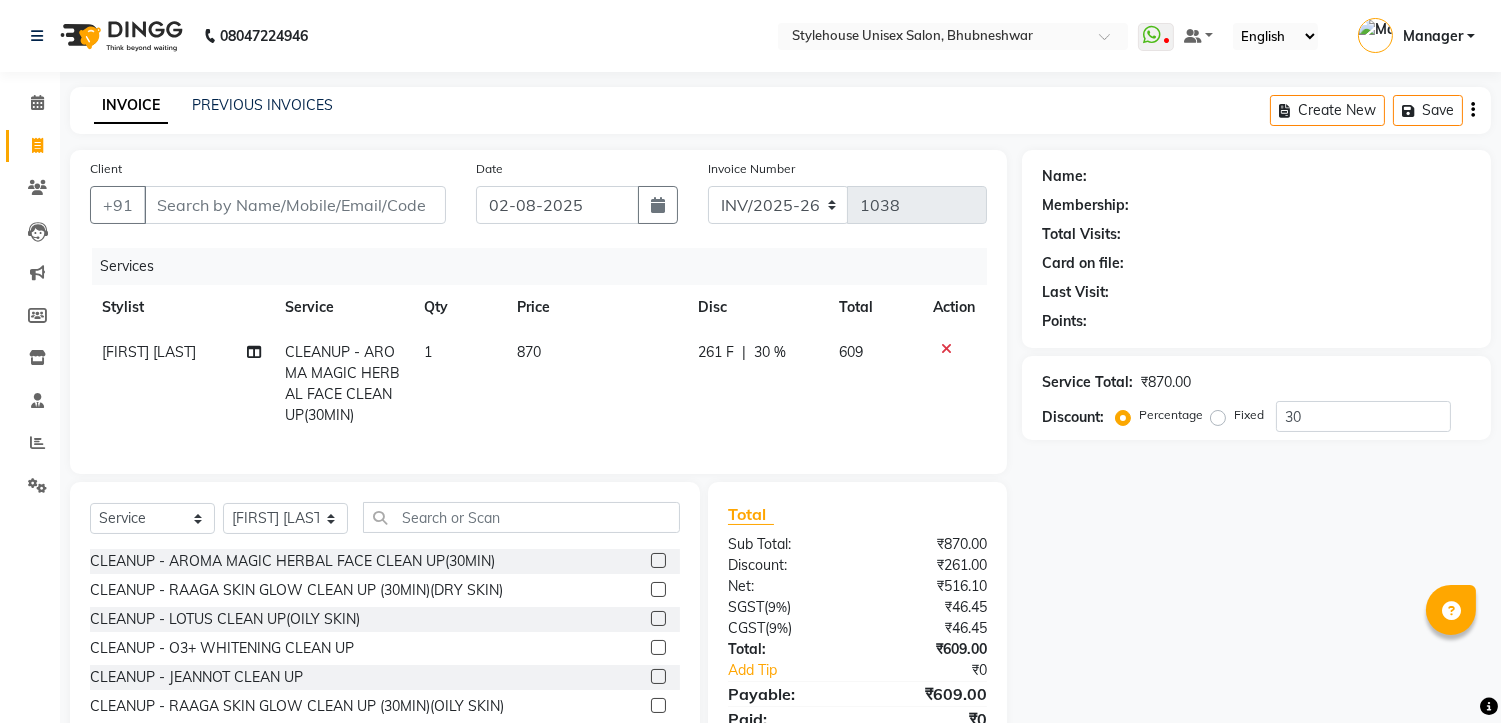 click on "Name: Membership: Total Visits: Card on file: Last Visit:  Points:  Service Total:  ₹870.00  Discount:  Percentage   Fixed  30" 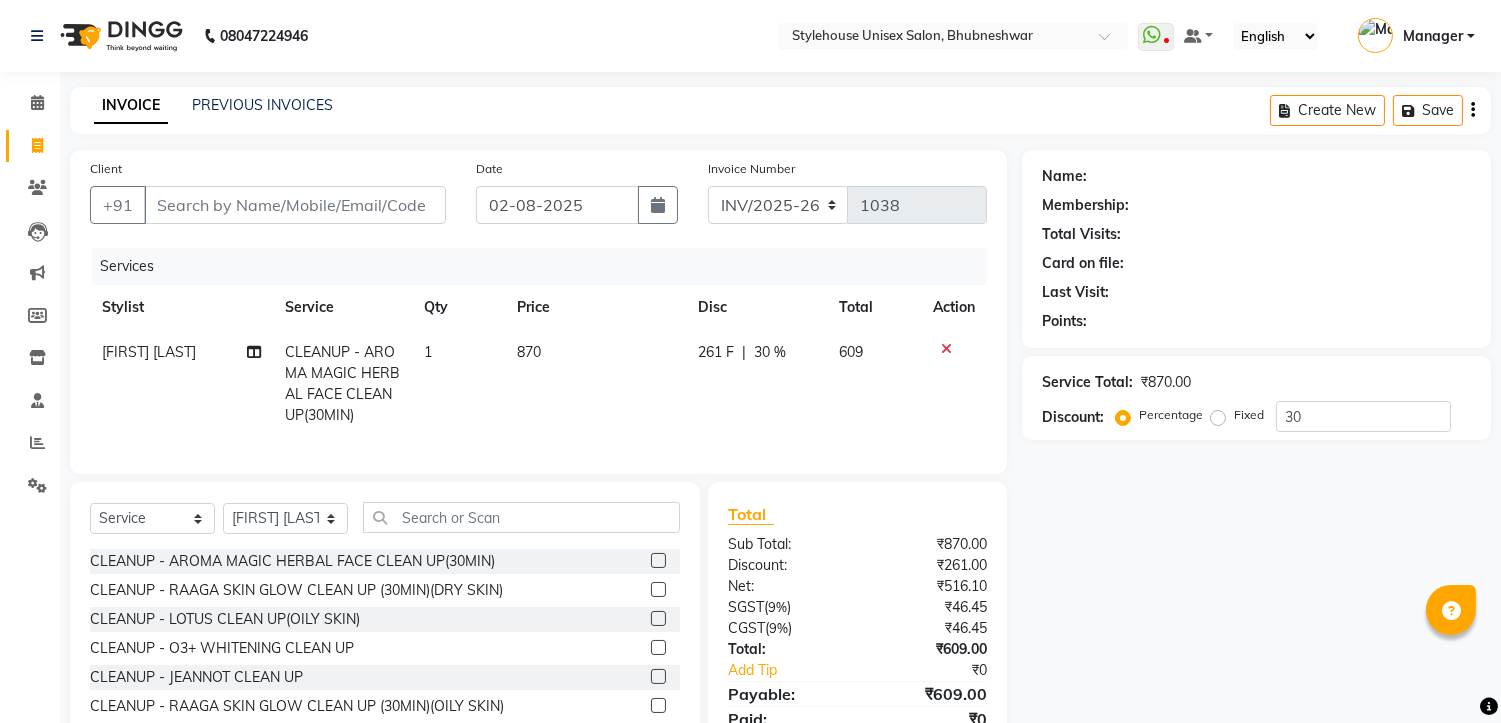 click 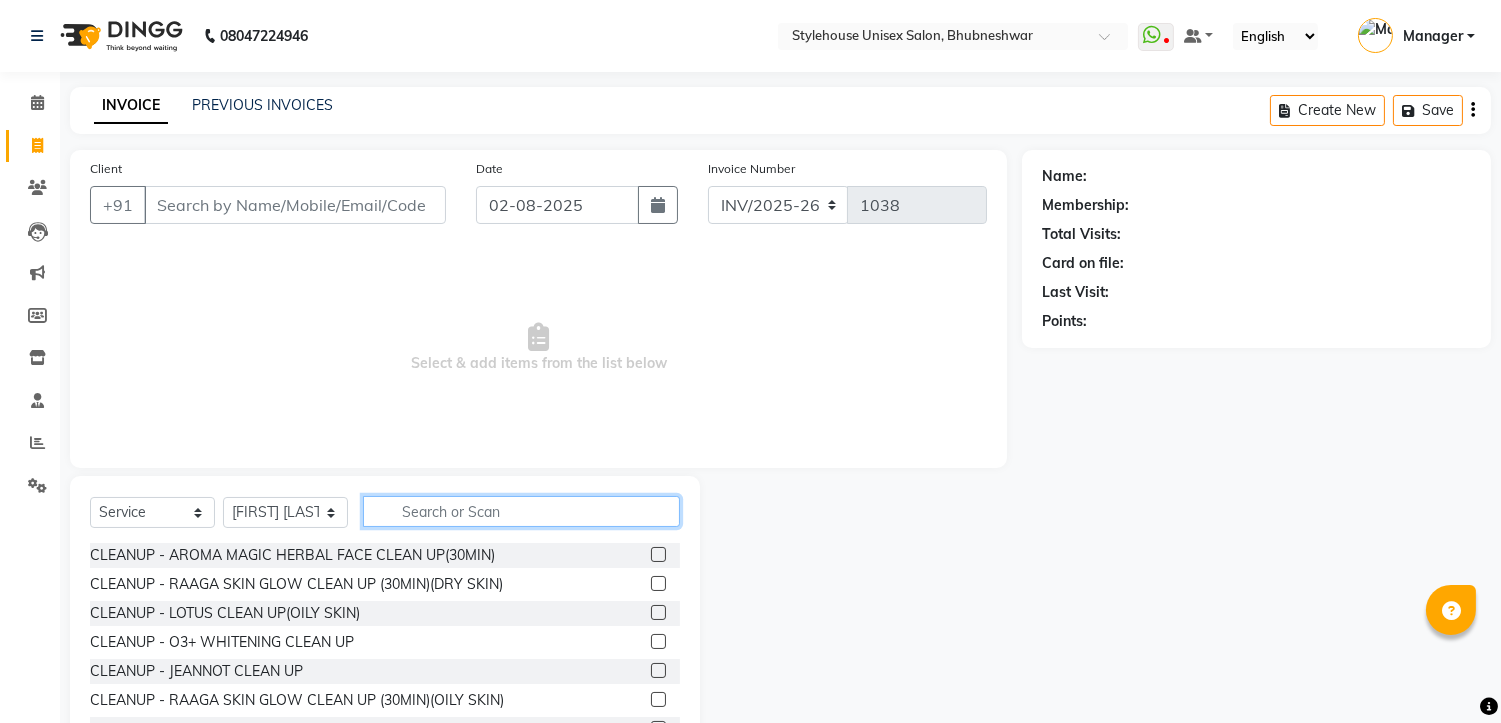 click 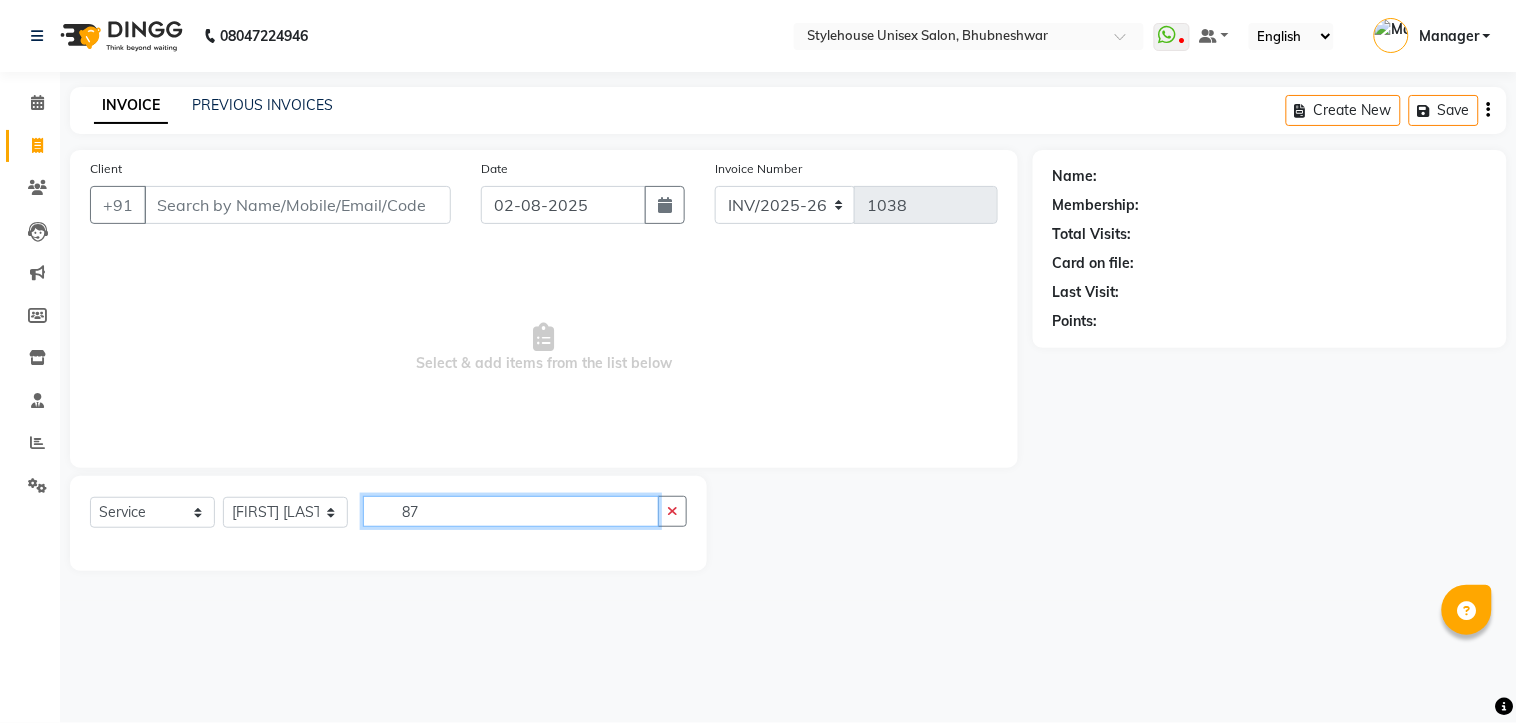type on "8" 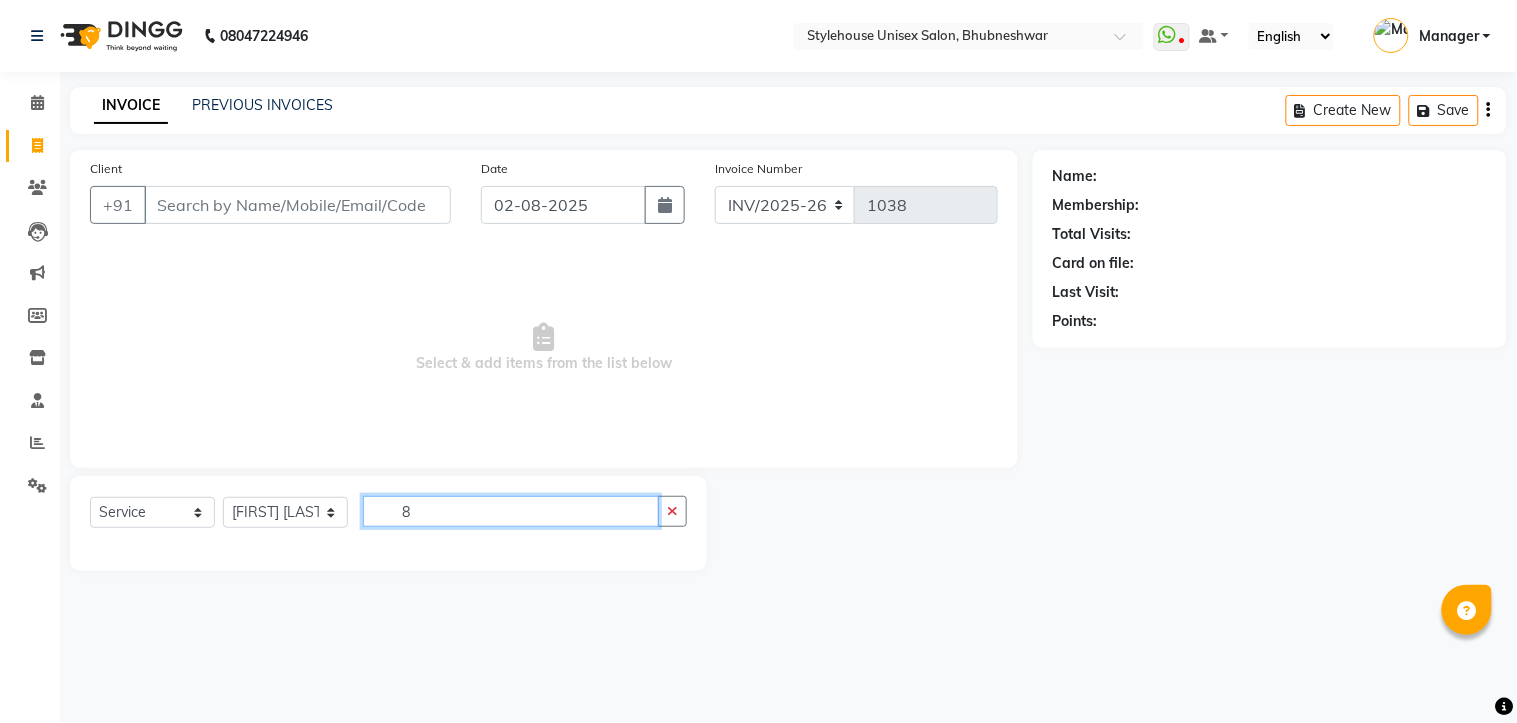 type 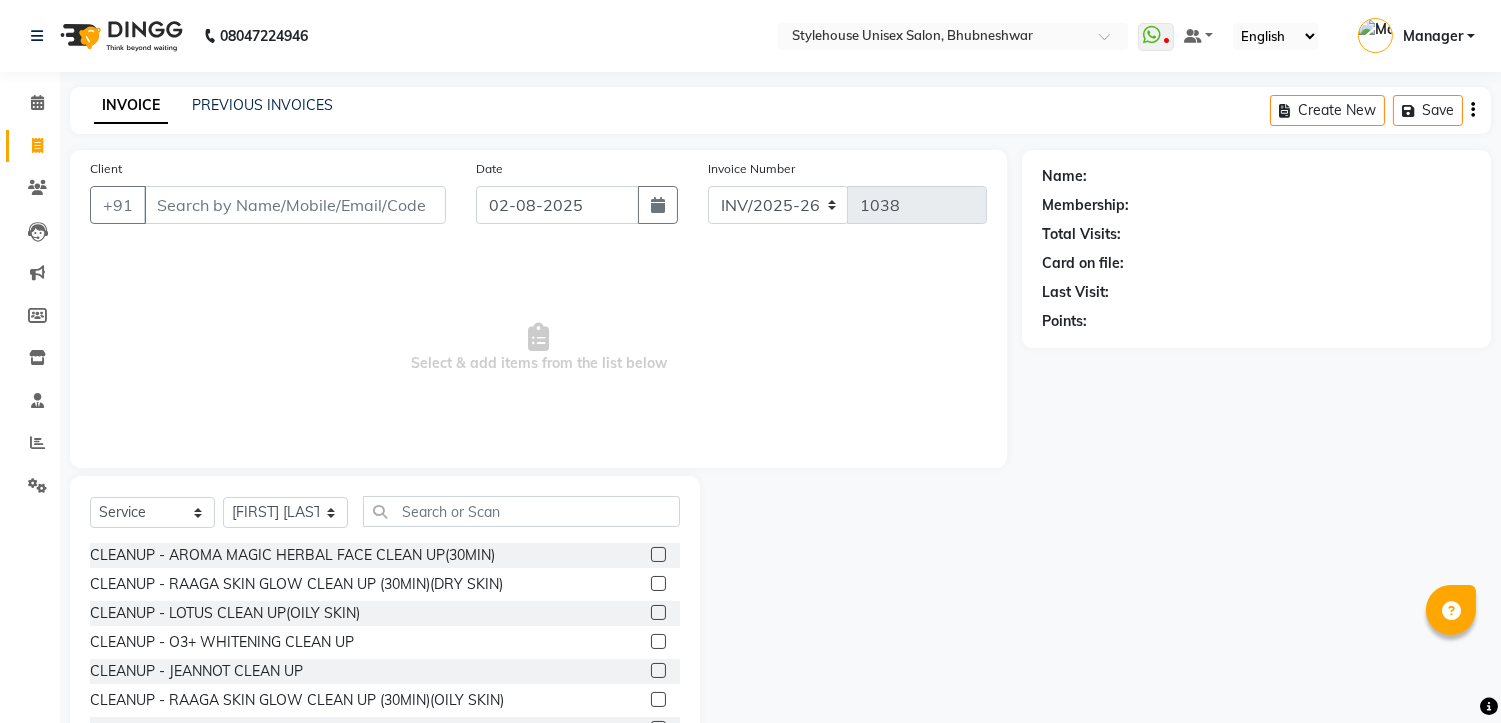 click 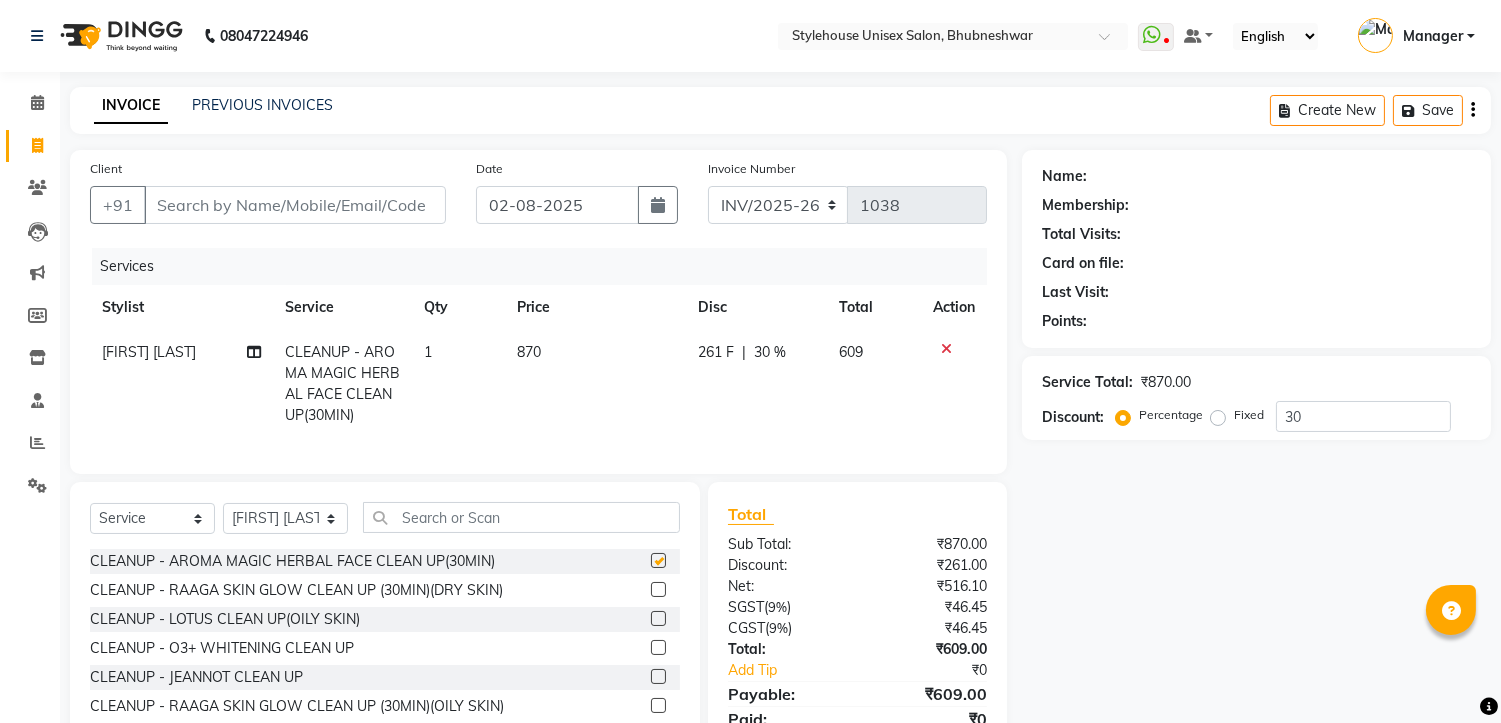 checkbox on "false" 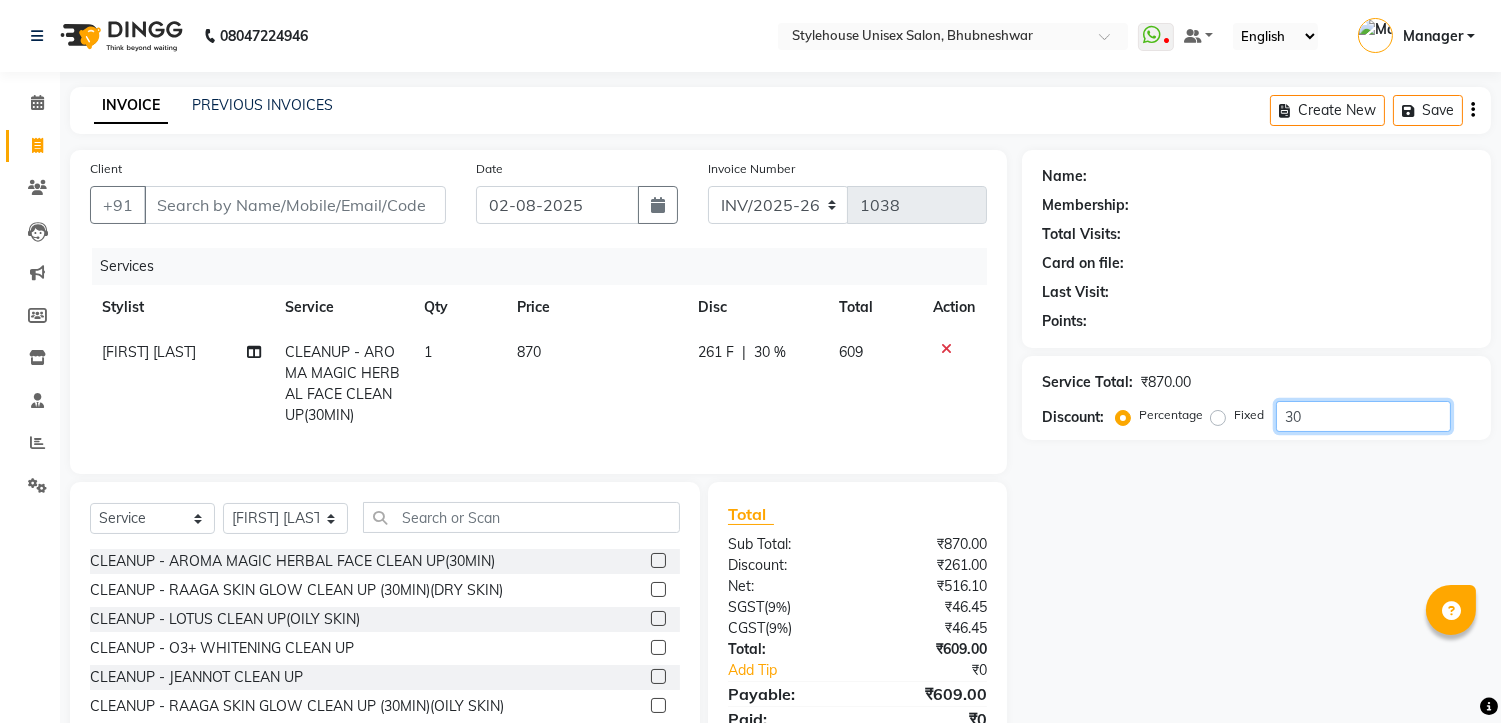 click on "30" 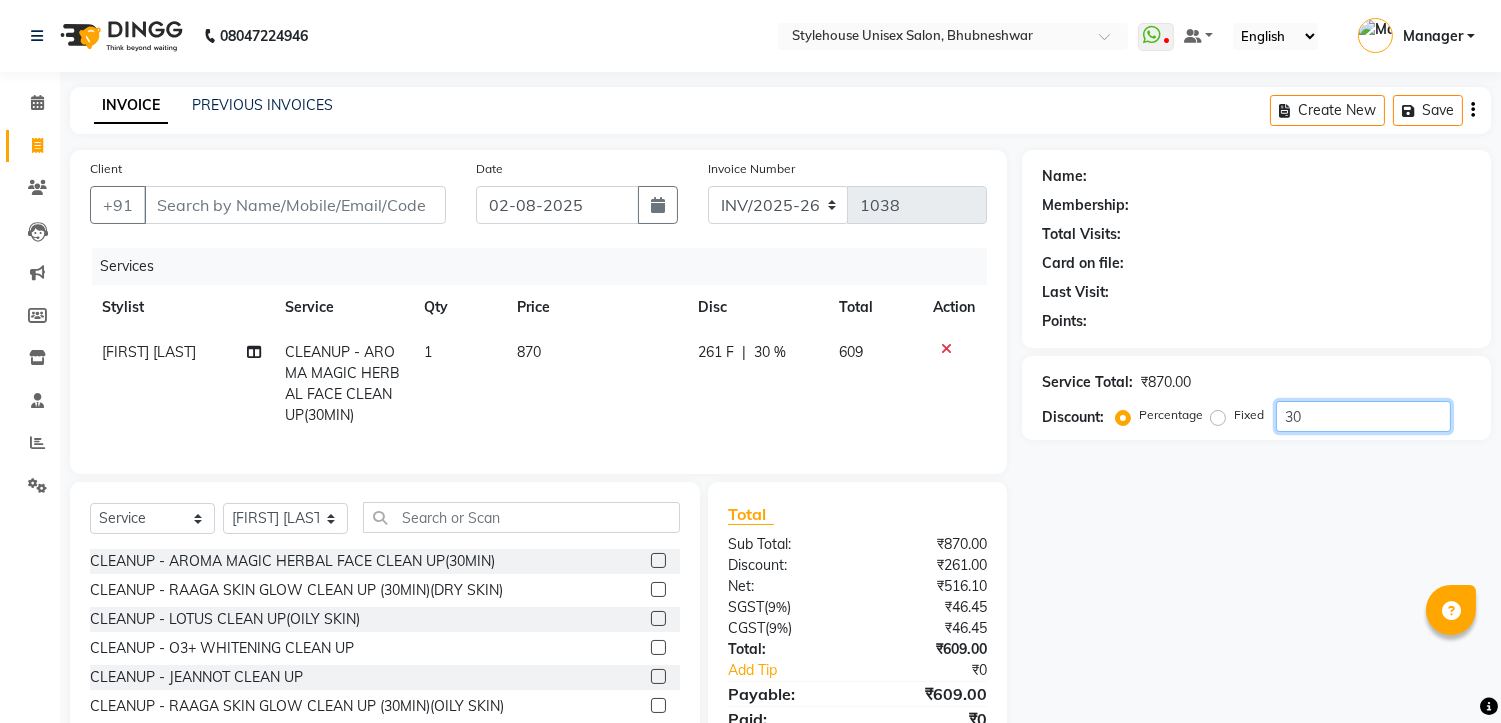 type on "3" 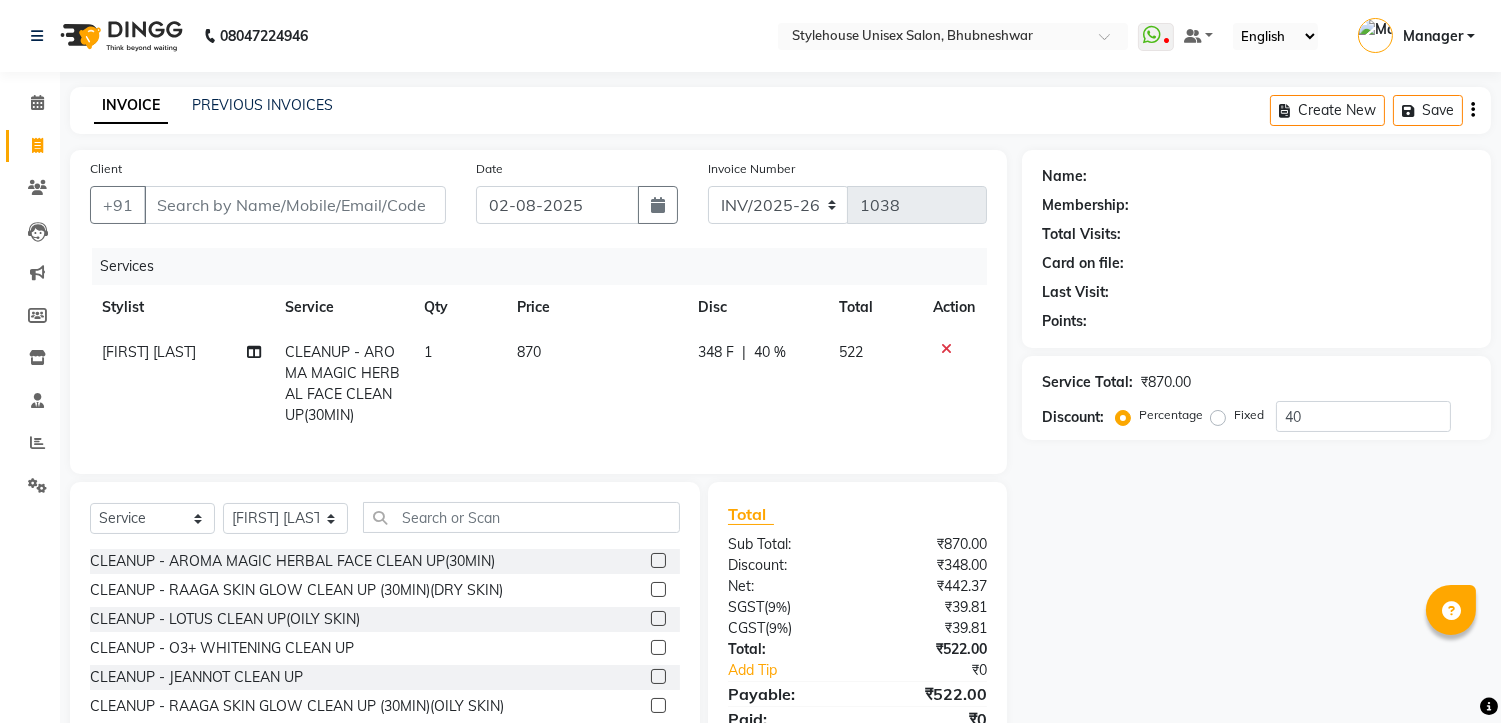click on "Name: Membership: Total Visits: Card on file: Last Visit:  Points:  Service Total:  ₹870.00  Discount:  Percentage   Fixed  40" 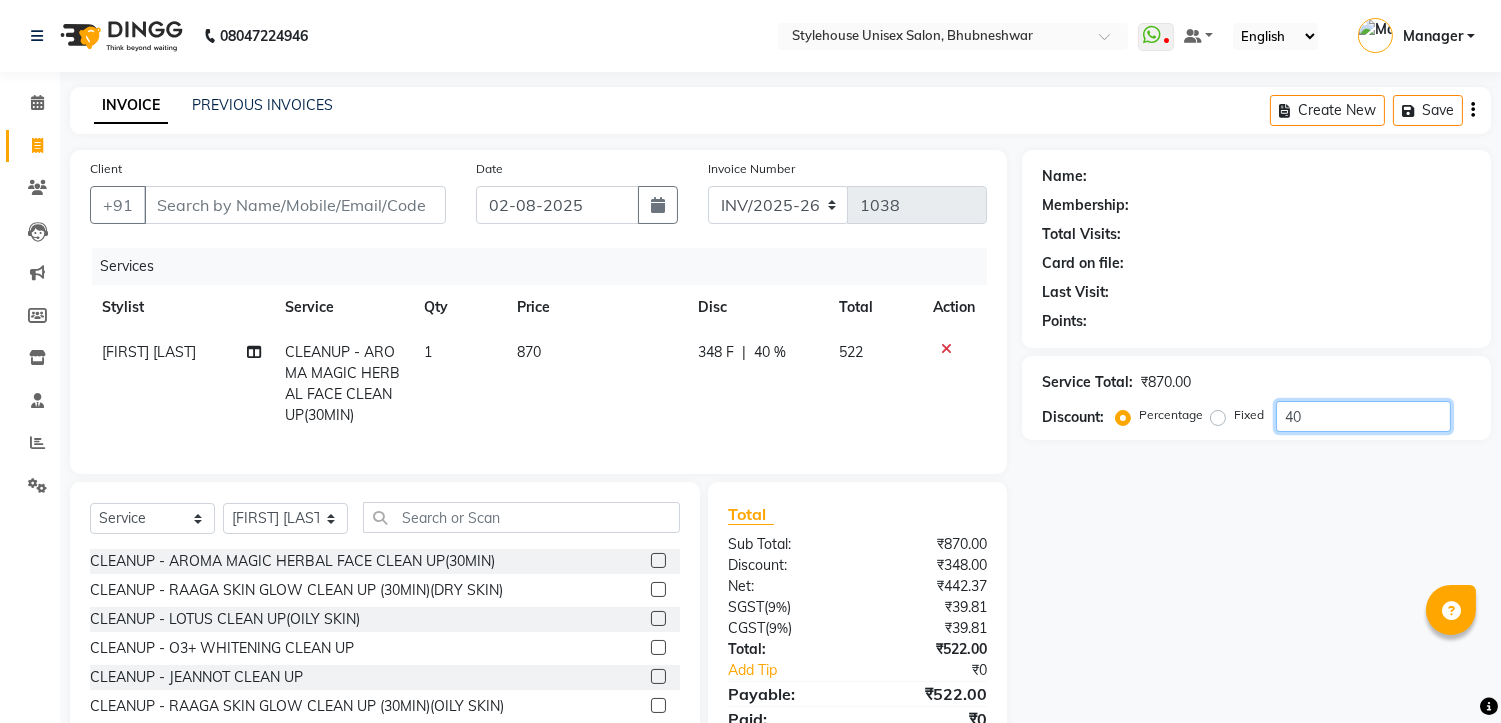 click on "40" 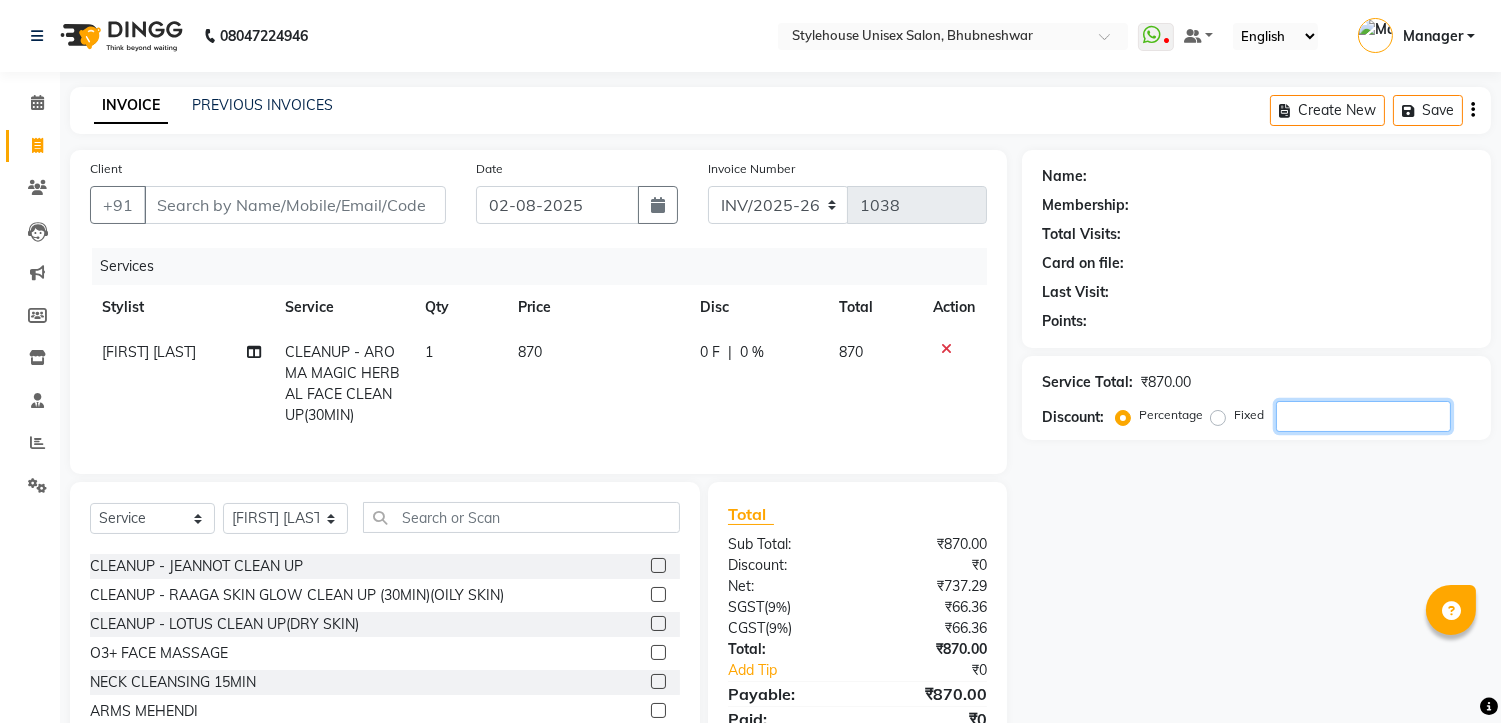 scroll, scrollTop: 0, scrollLeft: 0, axis: both 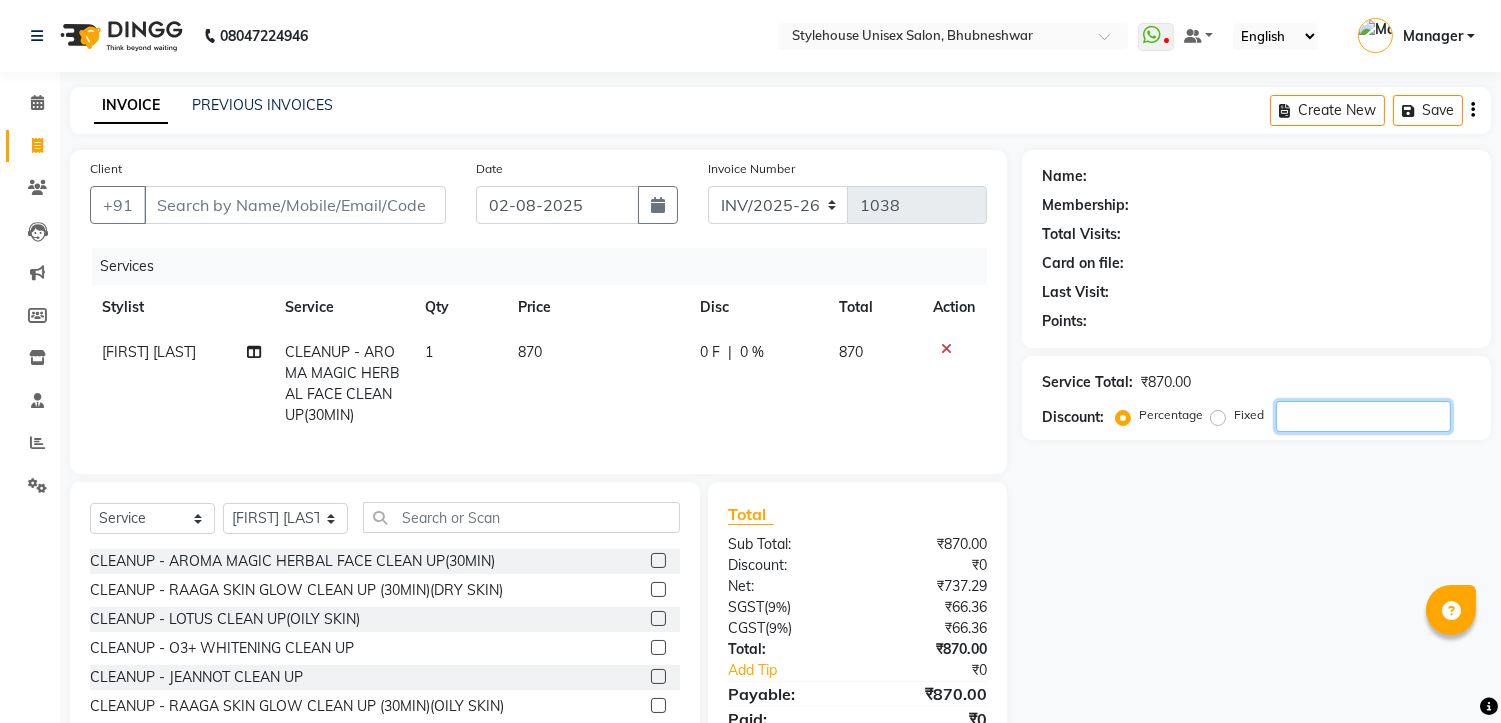 type 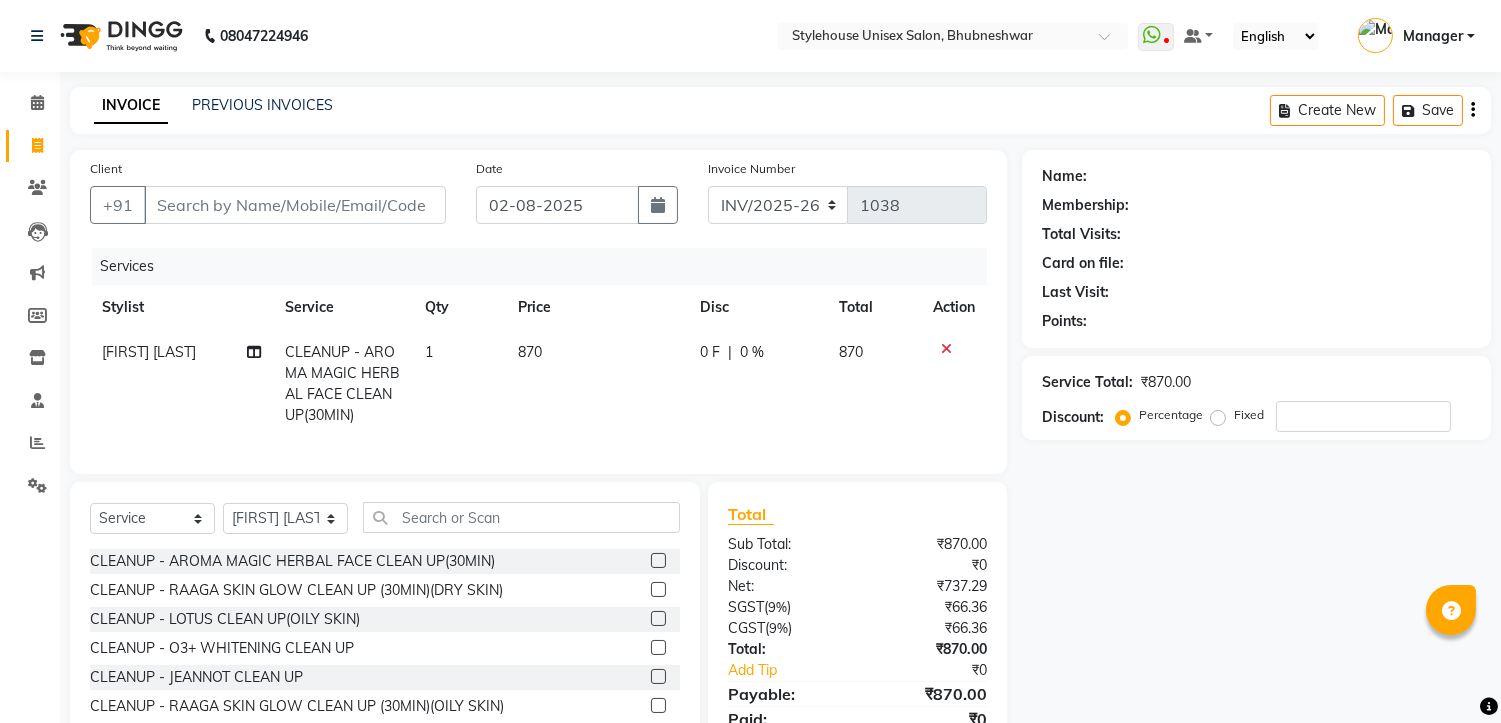 click 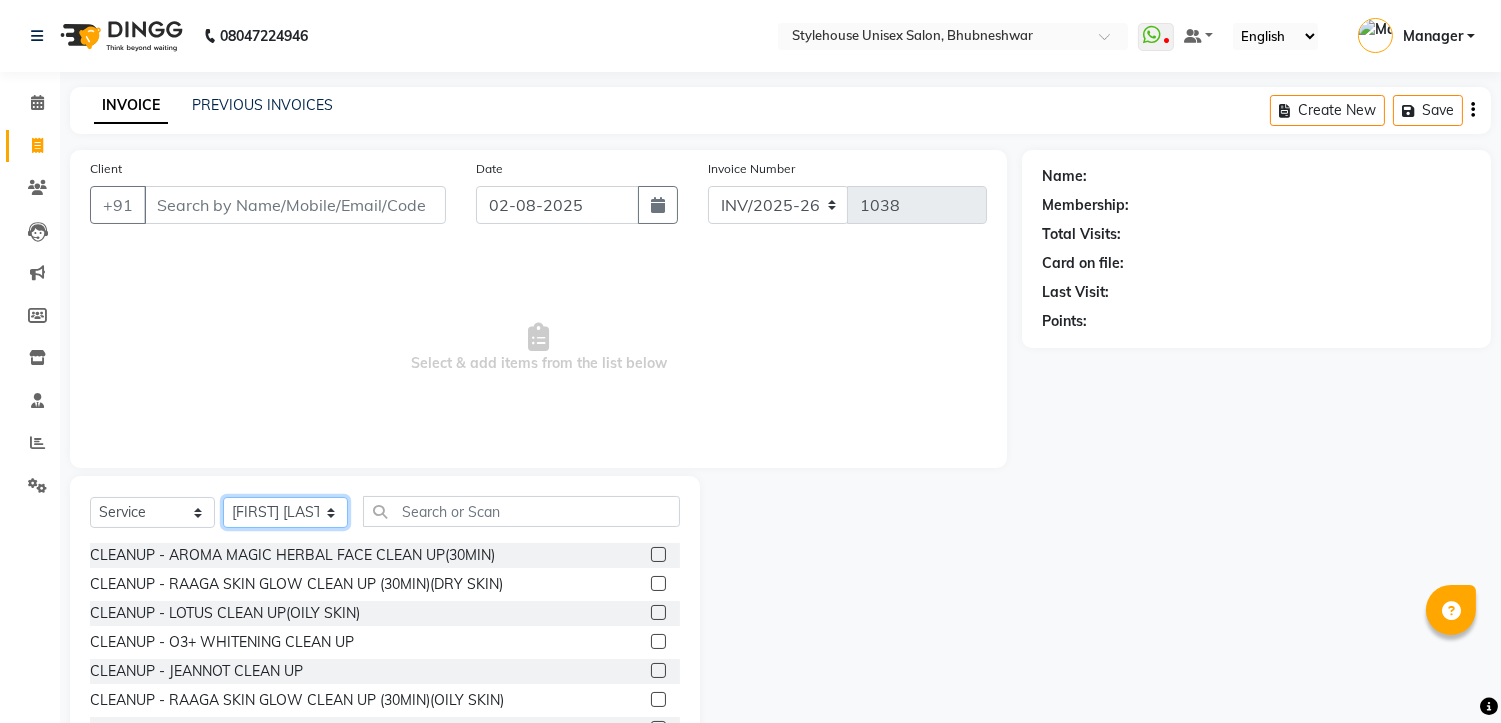 click on "Select Stylist ASISH MANTRI BIKASH BARIK LIMARANI SAMAL Manager NAZNI BEGUM PABITRA BARIK RUPANJALI SAMAL" 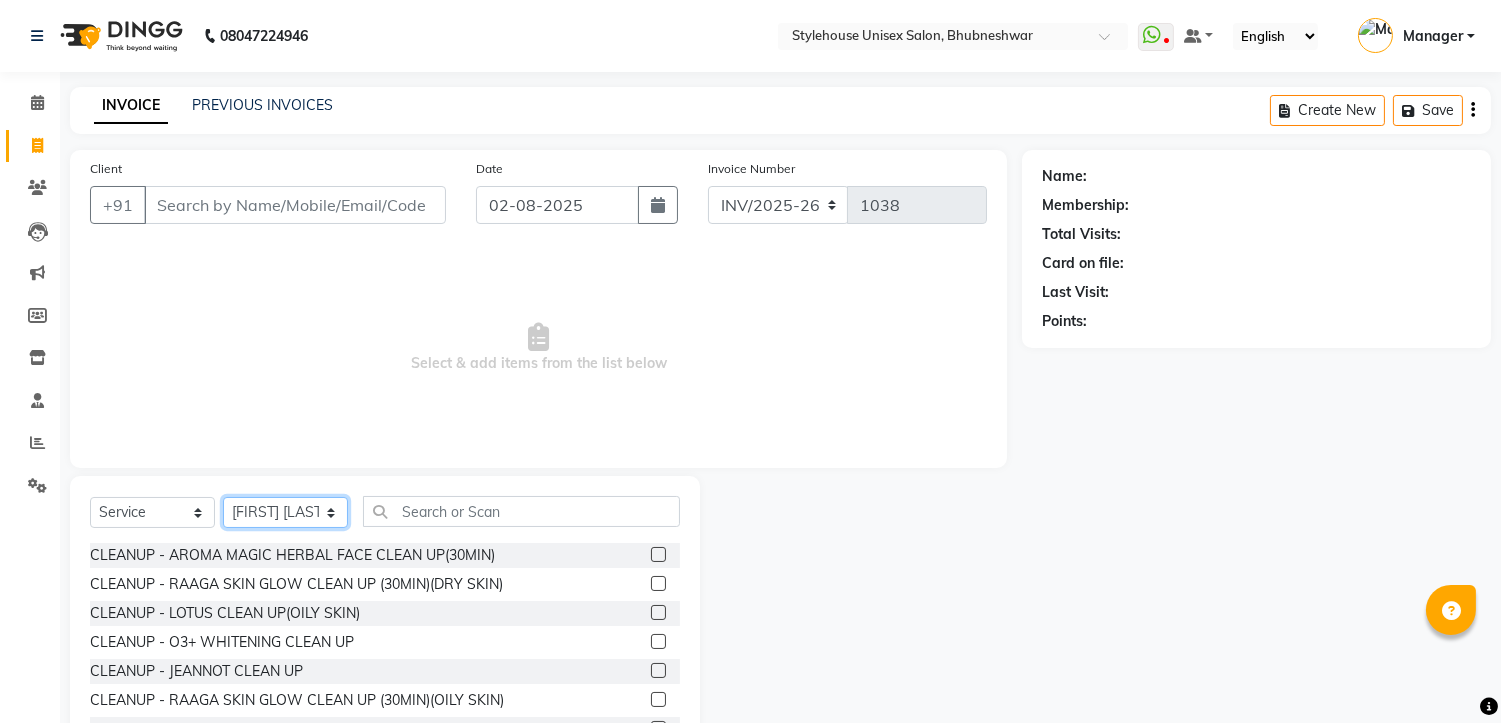 select on "69913" 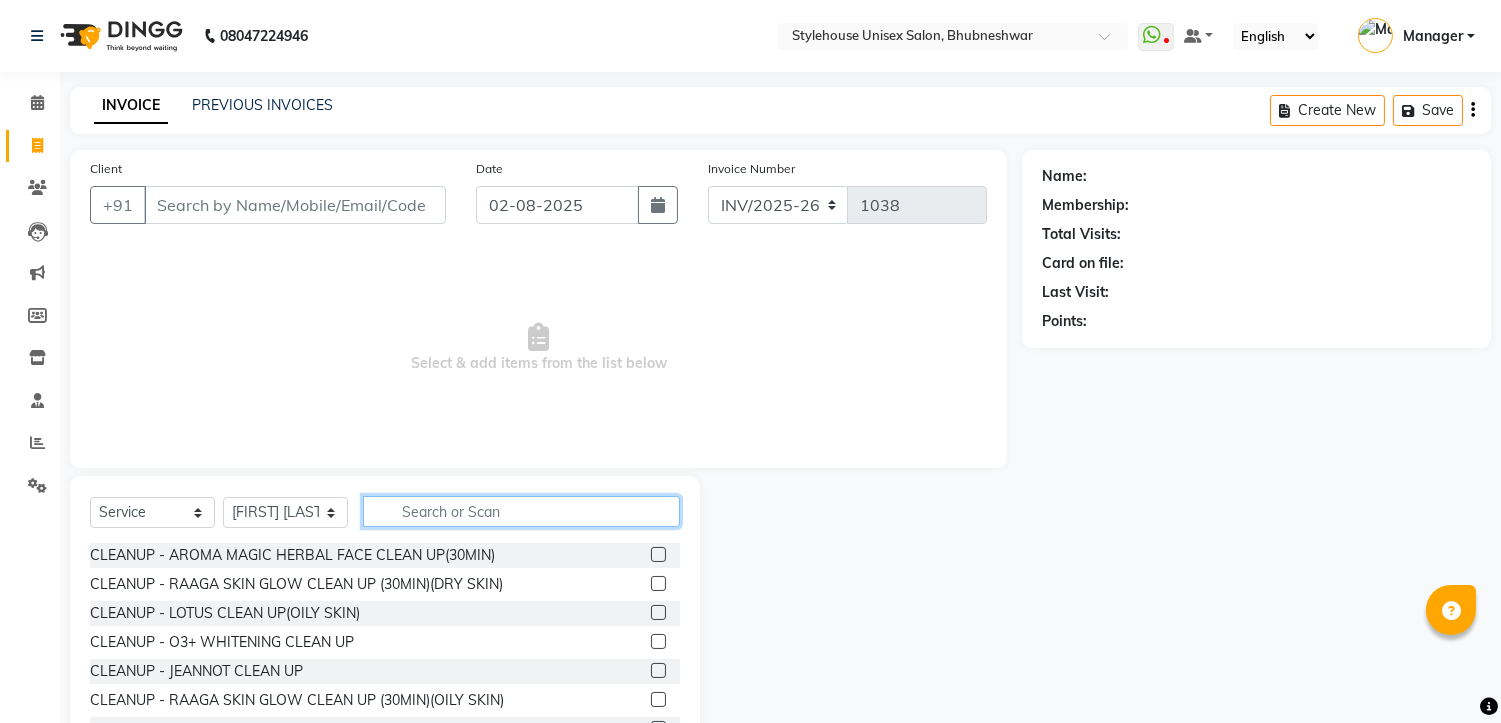 click 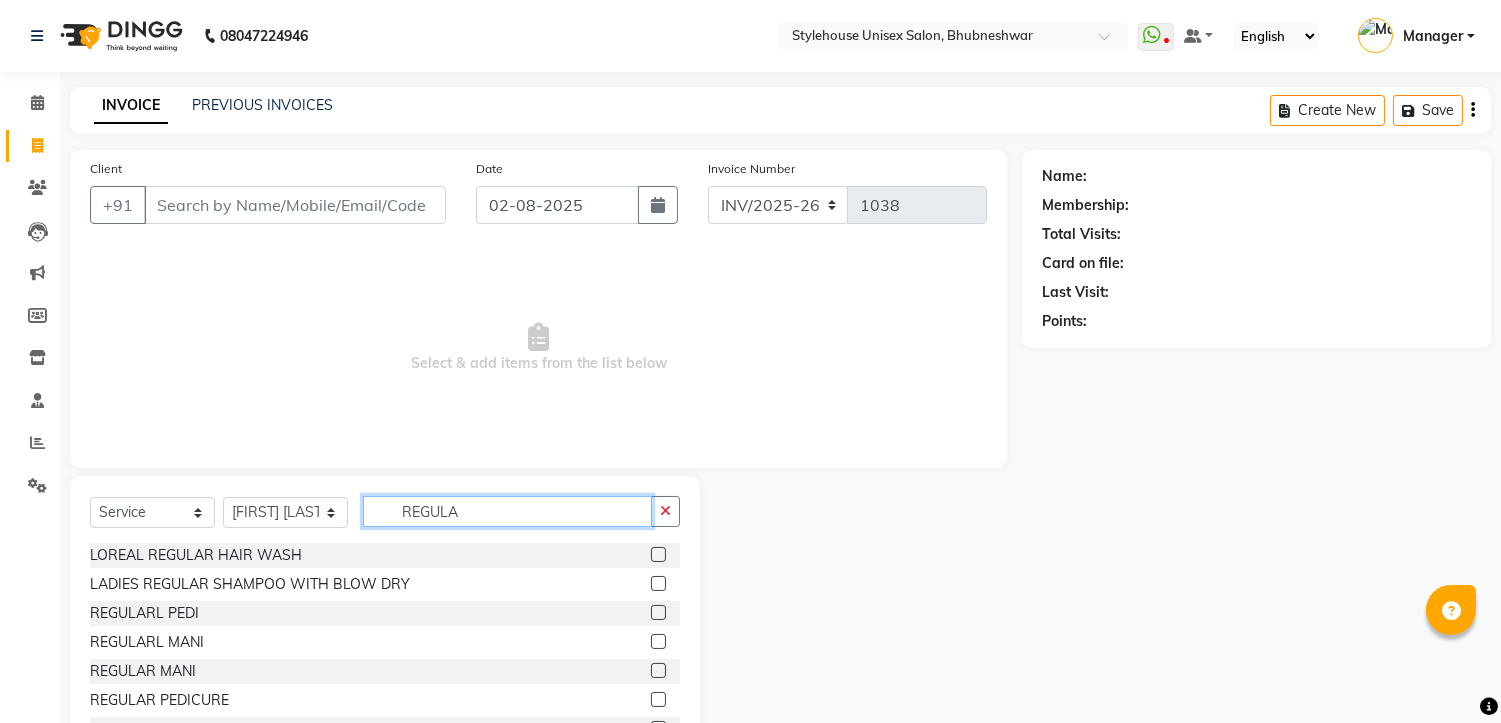 type on "REGULA" 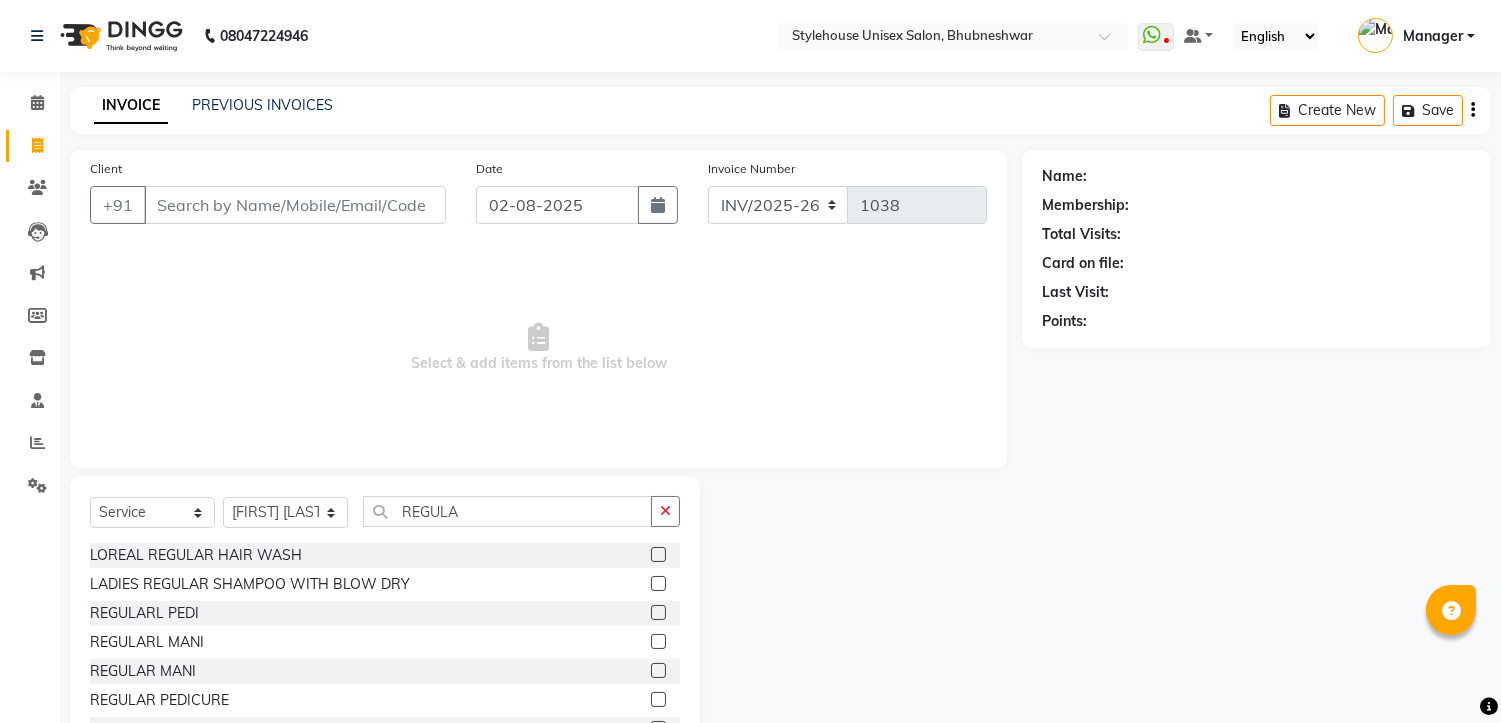 click 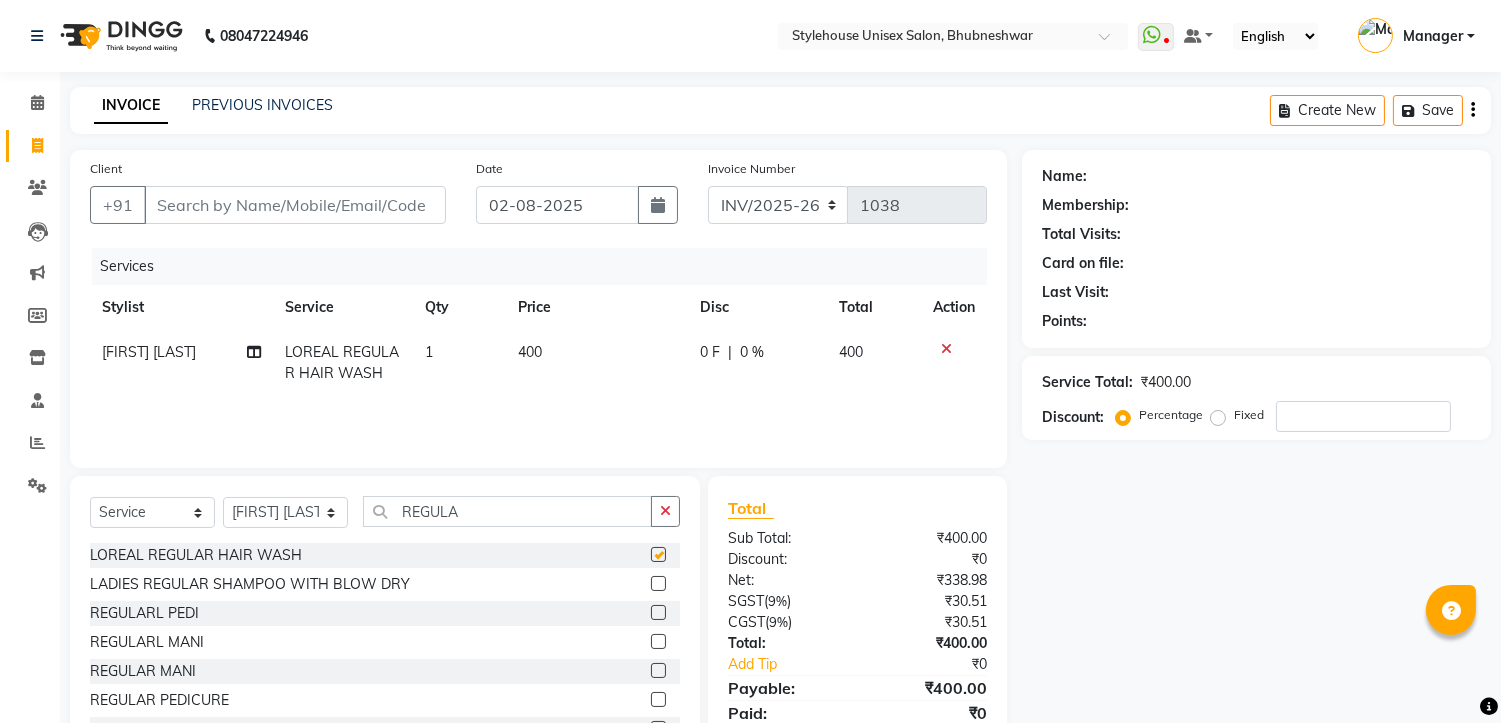 checkbox on "false" 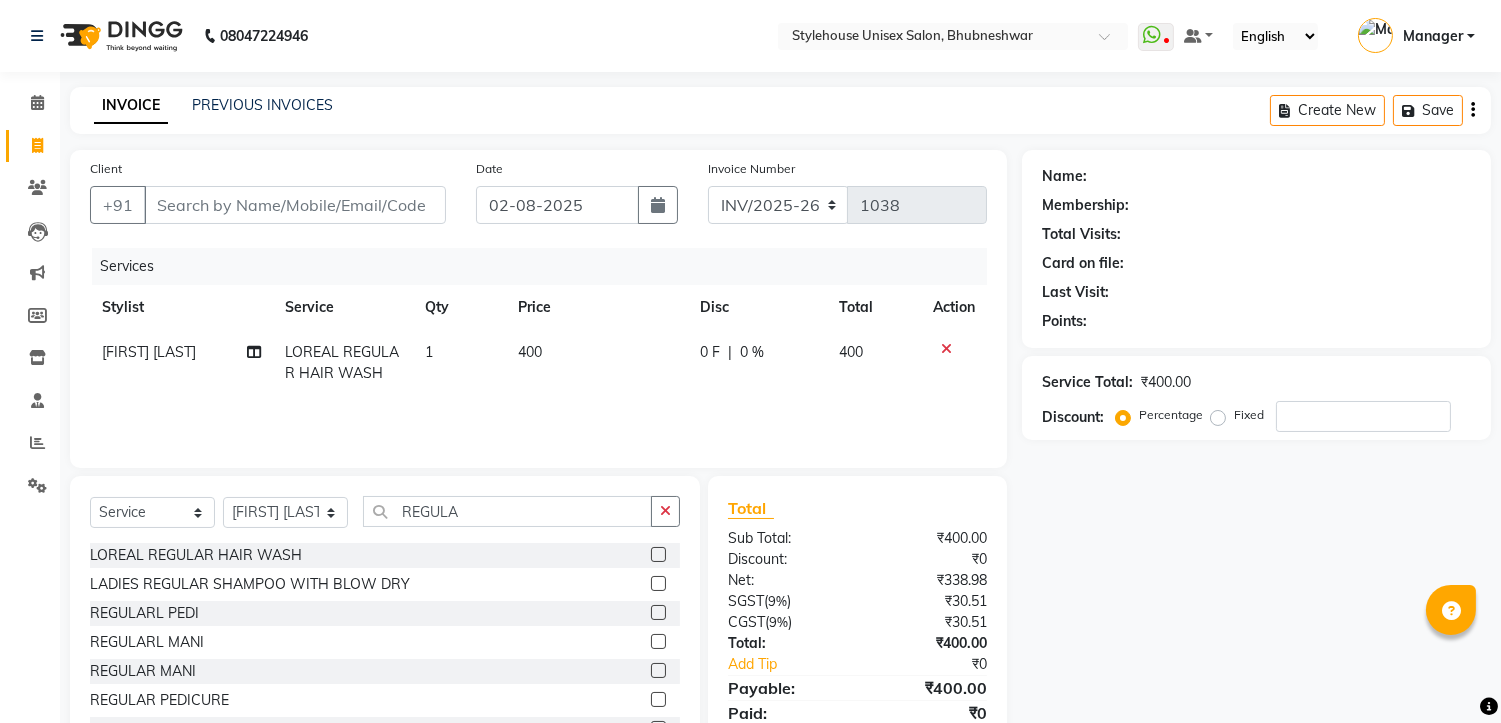click 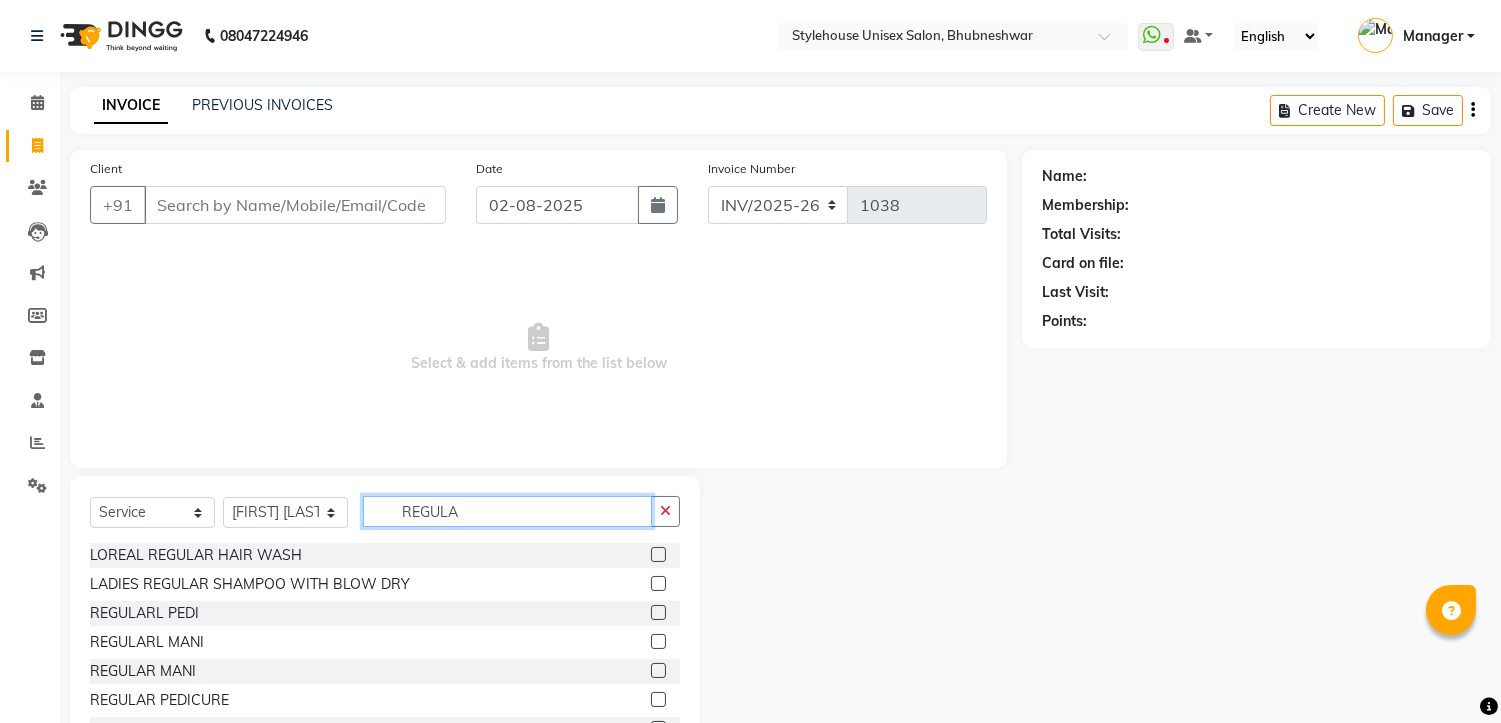 click on "REGULA" 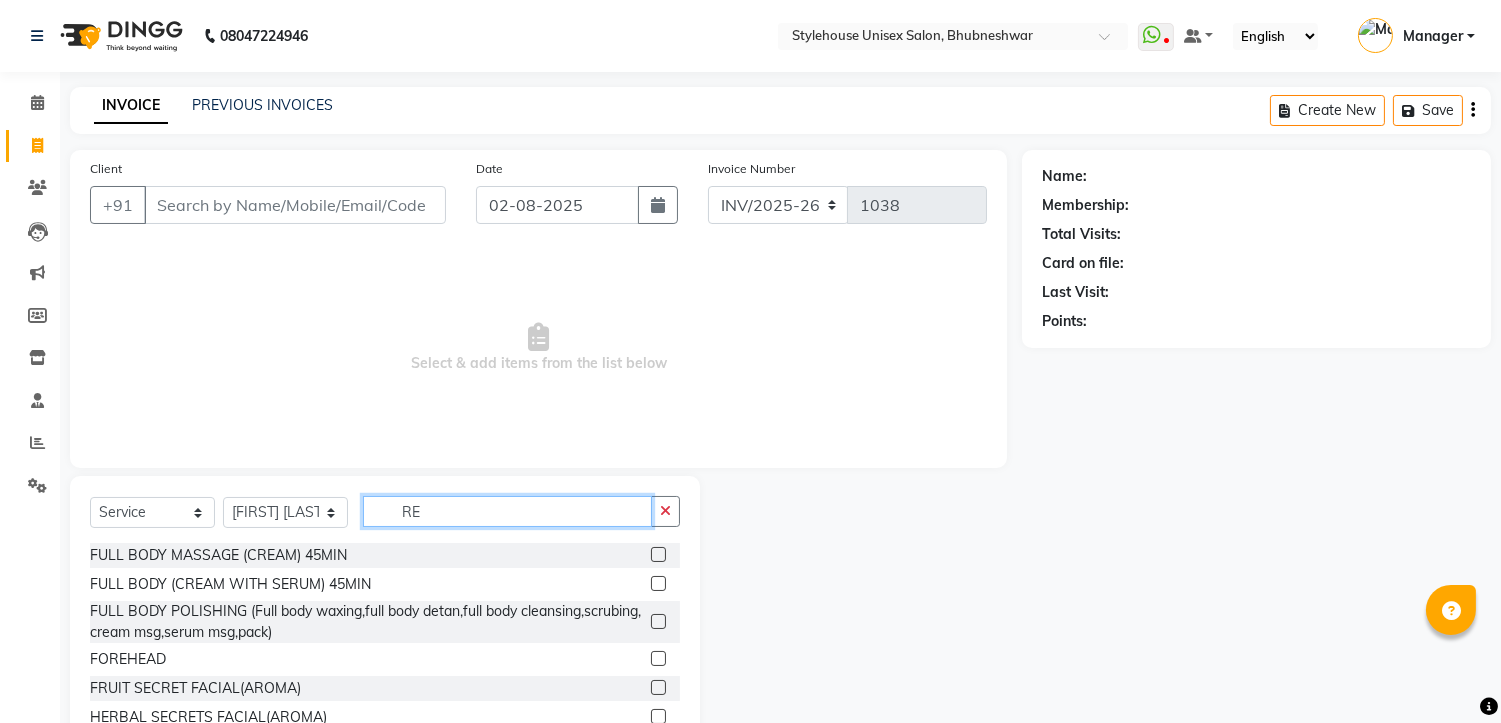type on "R" 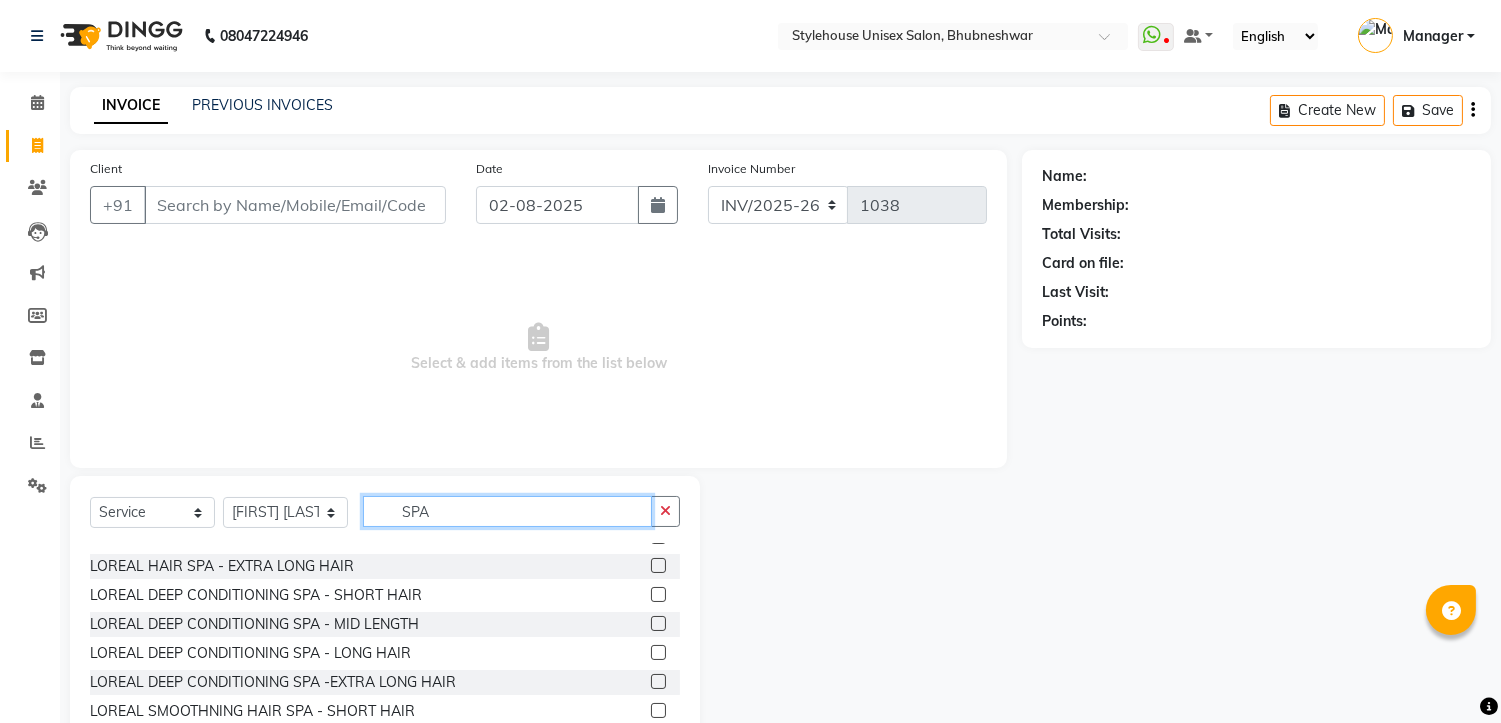 scroll, scrollTop: 222, scrollLeft: 0, axis: vertical 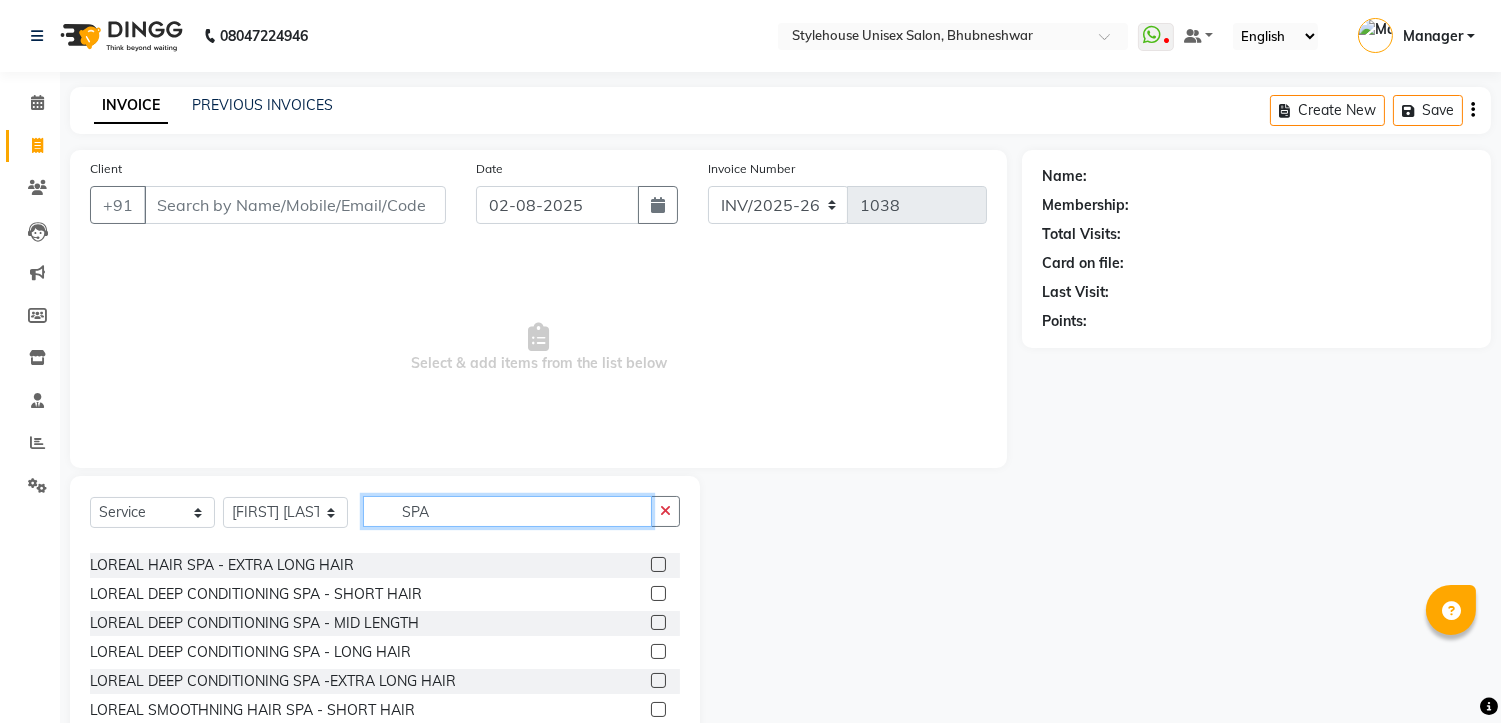 type on "SPA" 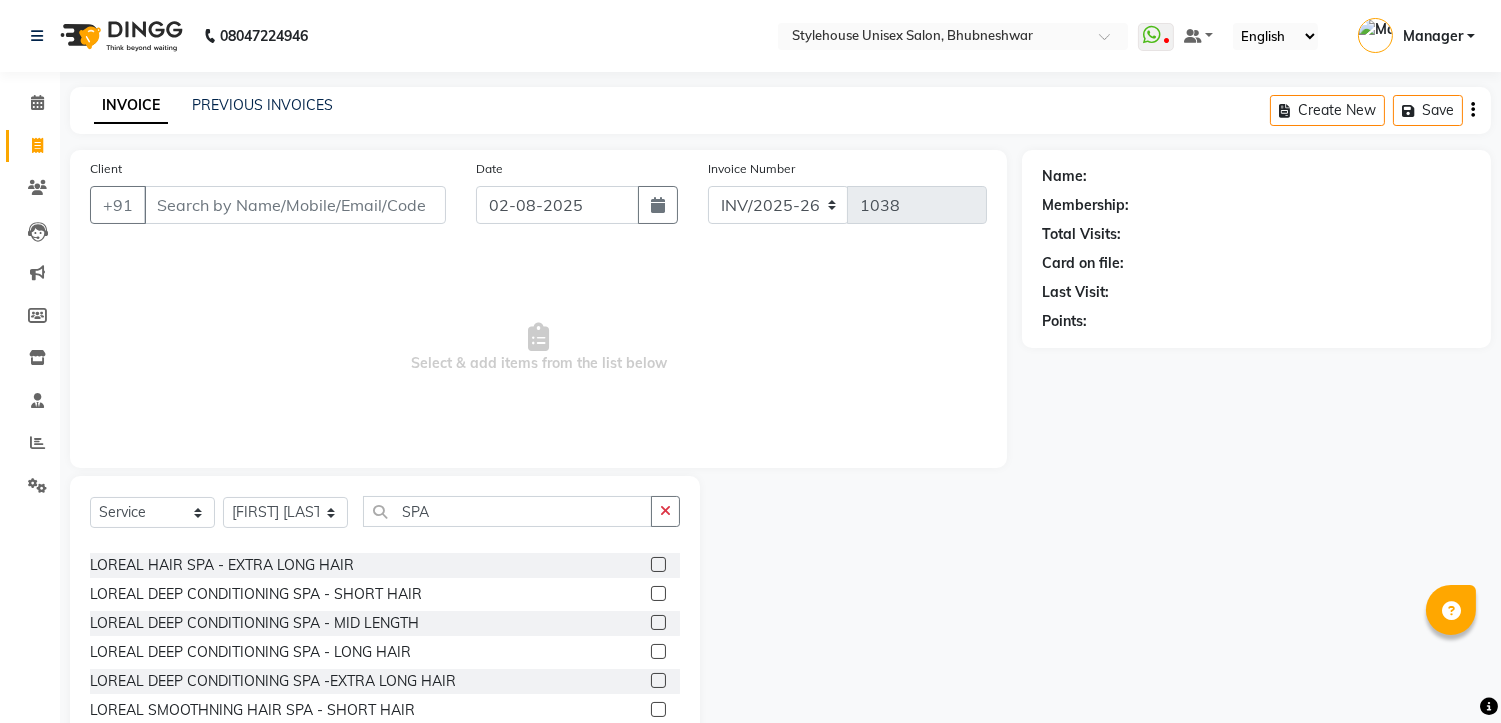 click 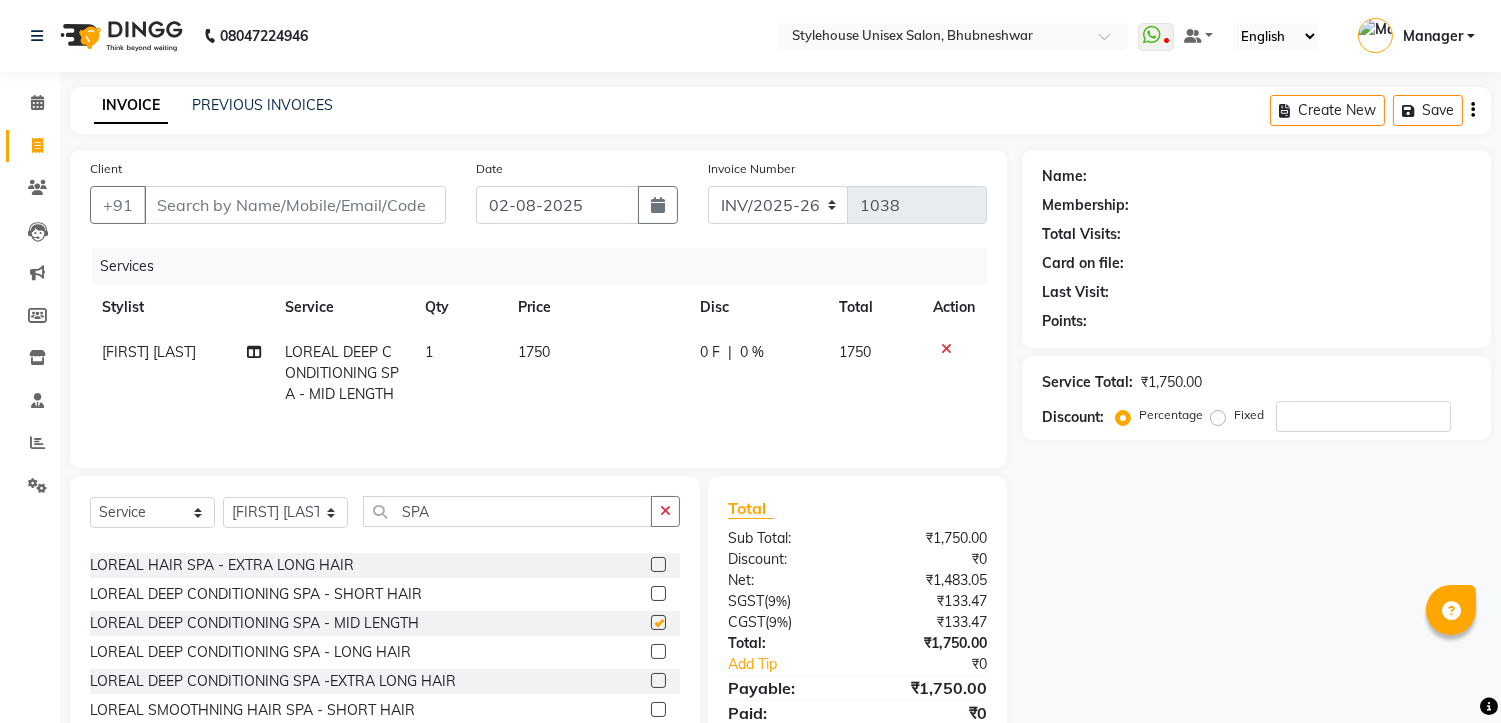 checkbox on "false" 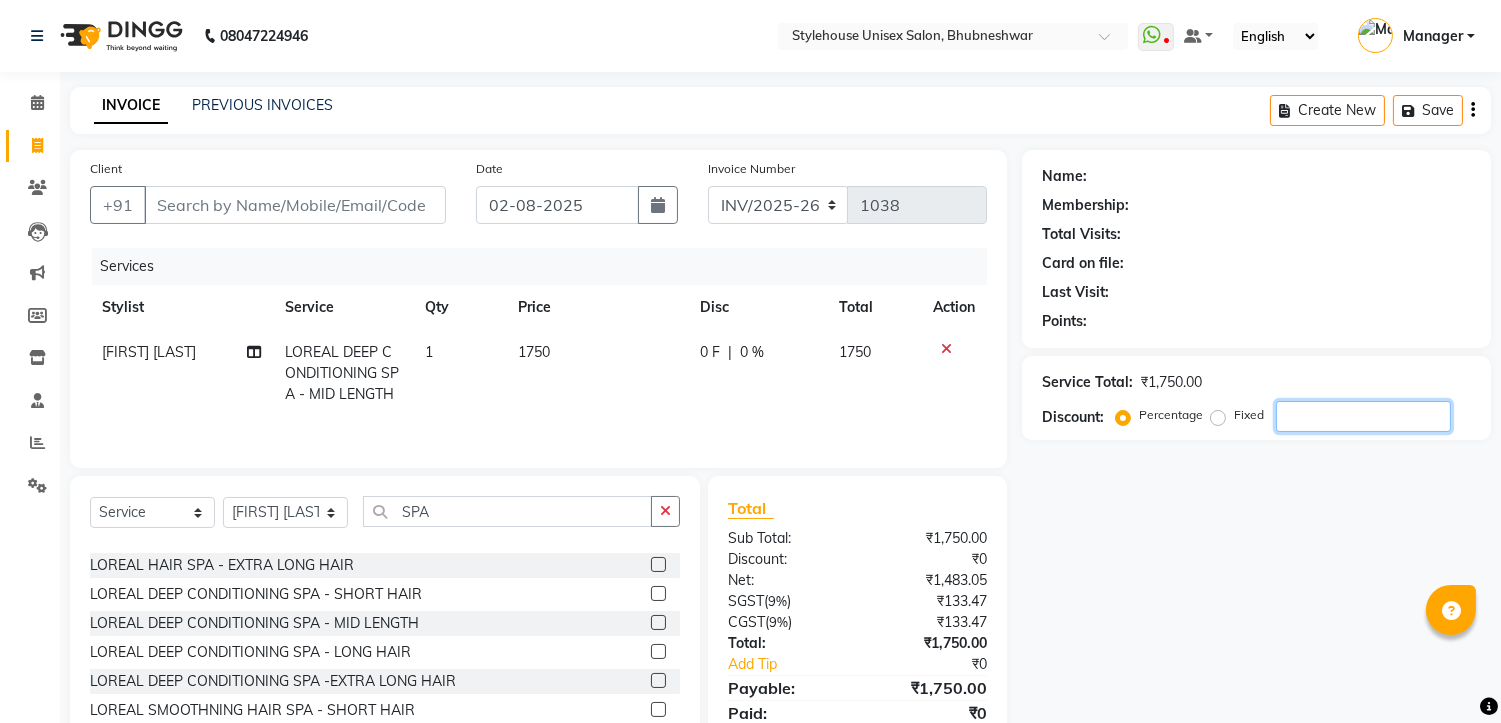 click 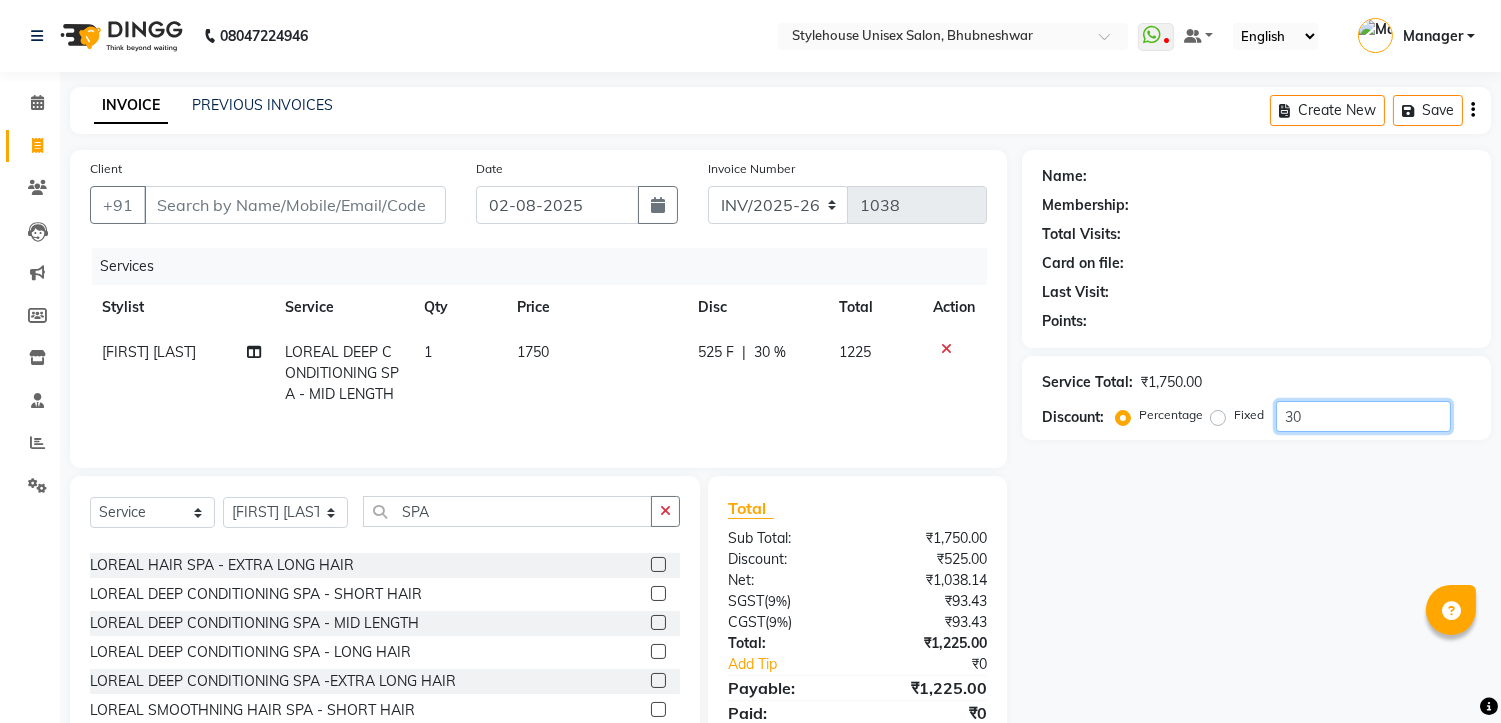 type on "30" 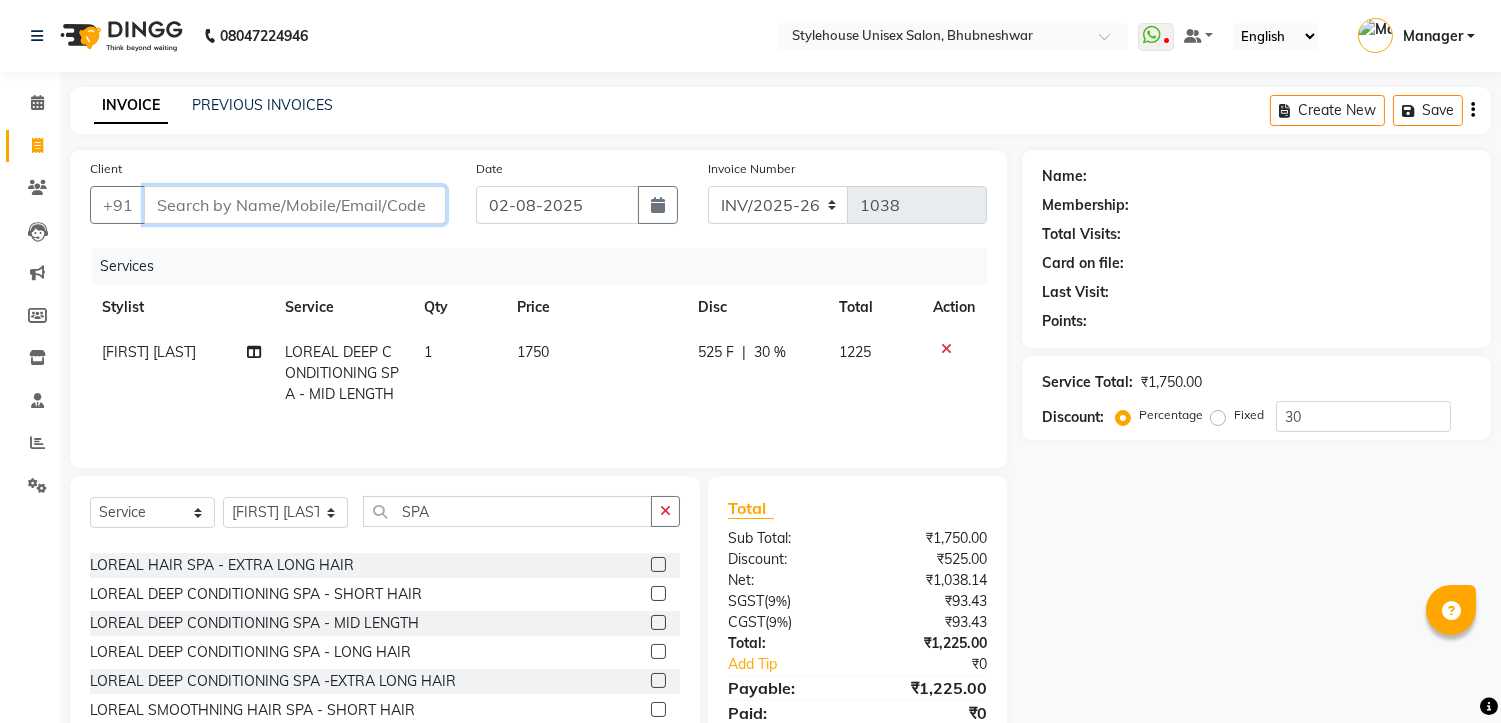 click on "Client" at bounding box center [295, 205] 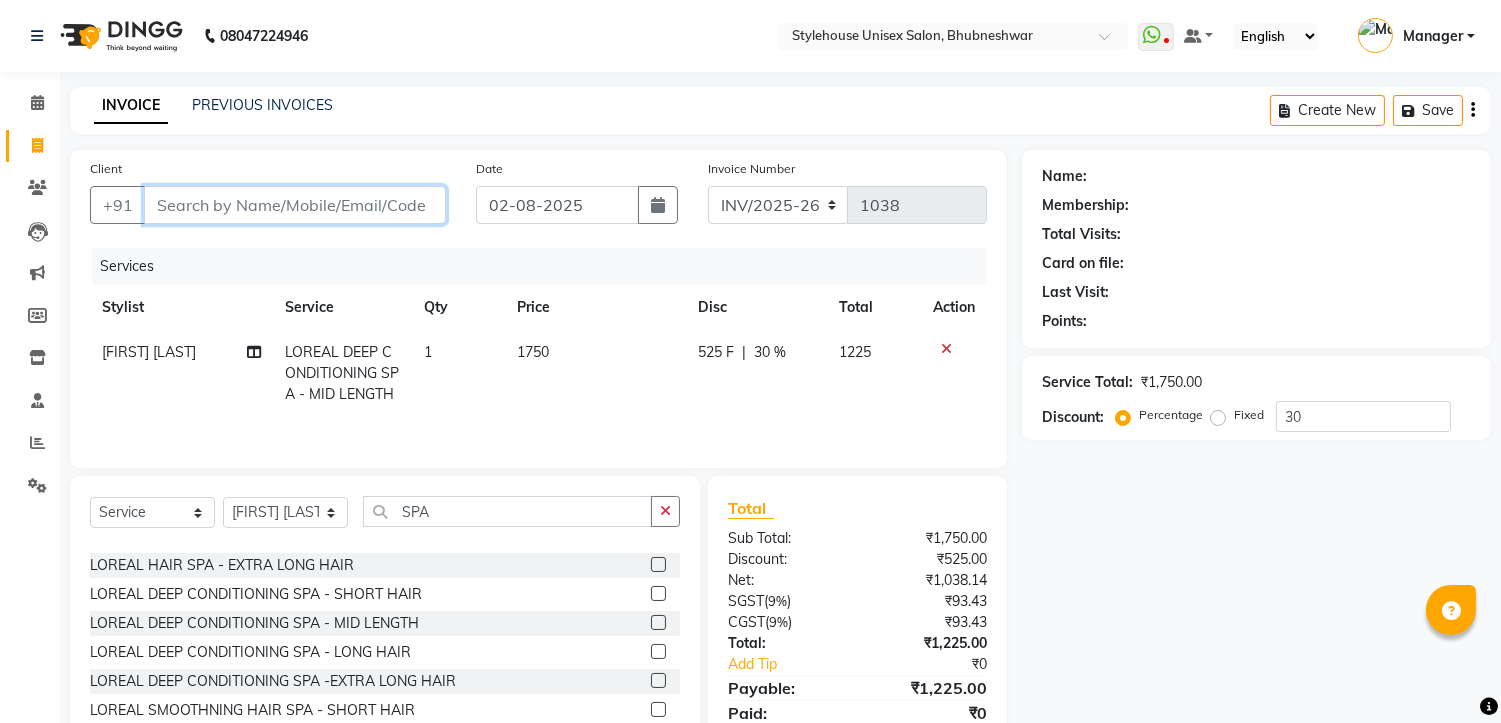 type on "7" 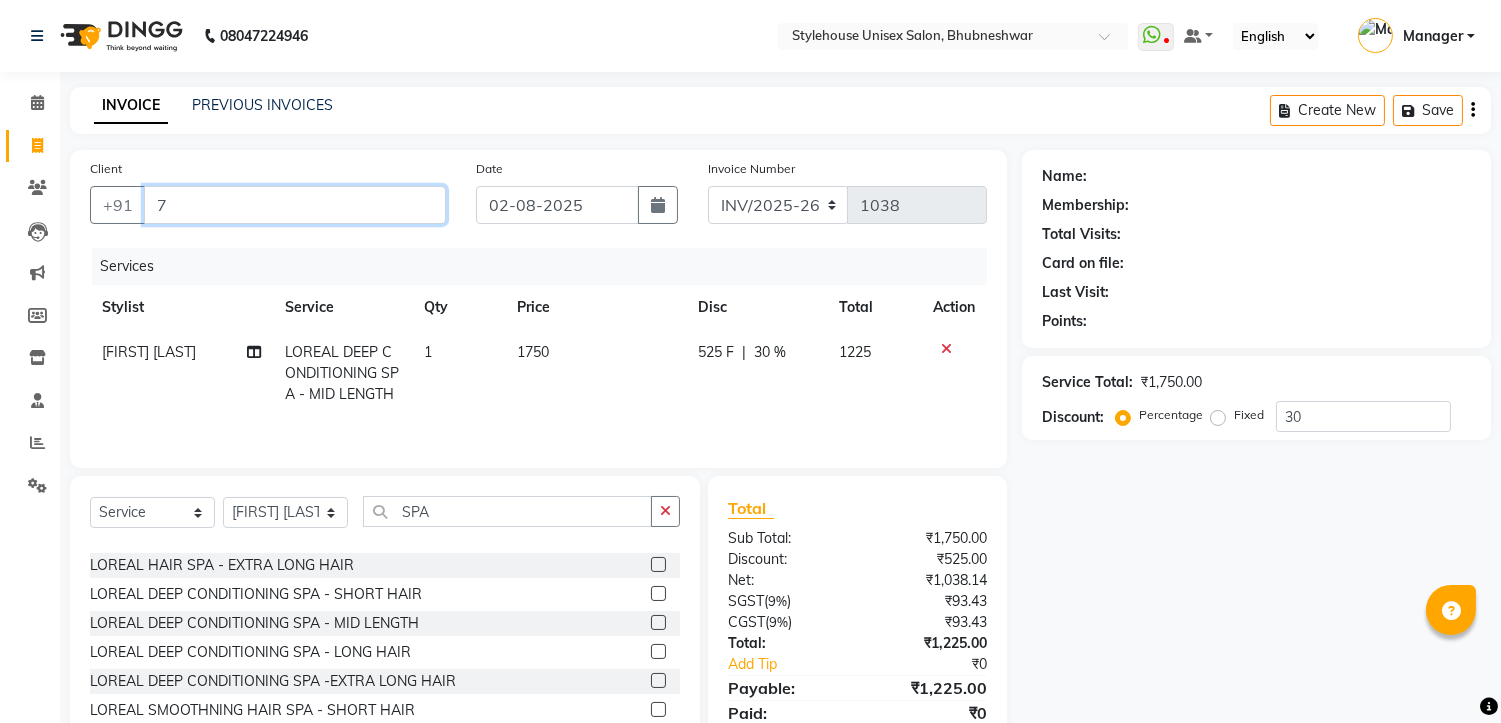 type on "0" 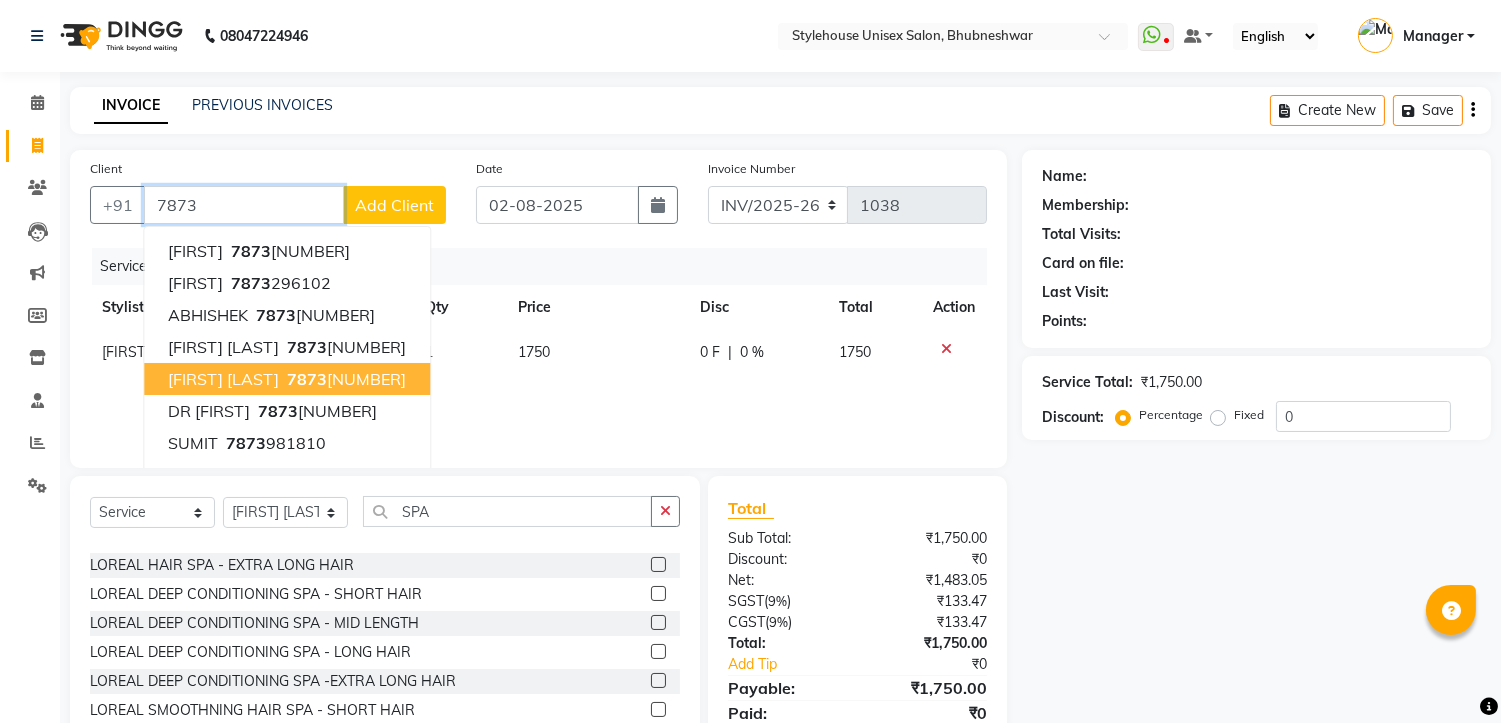 click on "7873 765000" at bounding box center (344, 379) 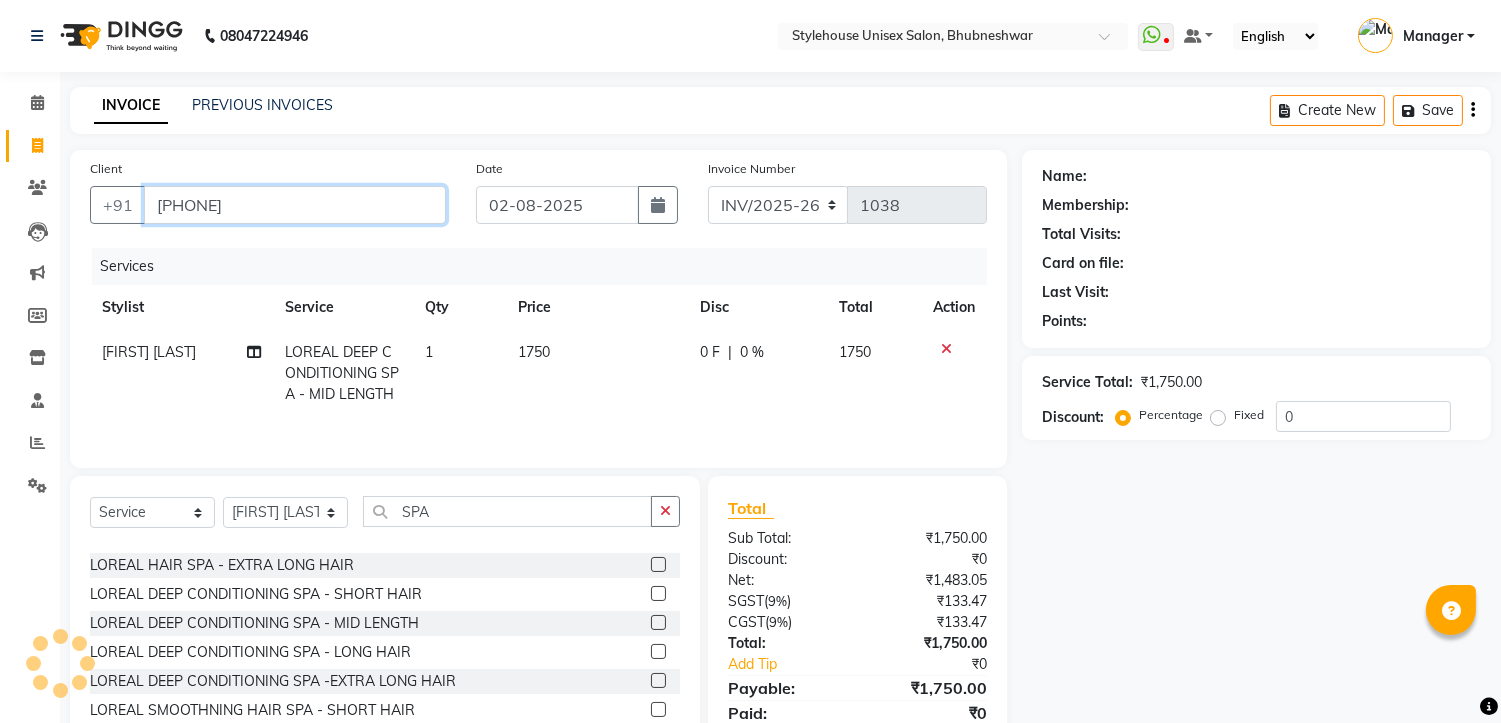 type on "7873765000" 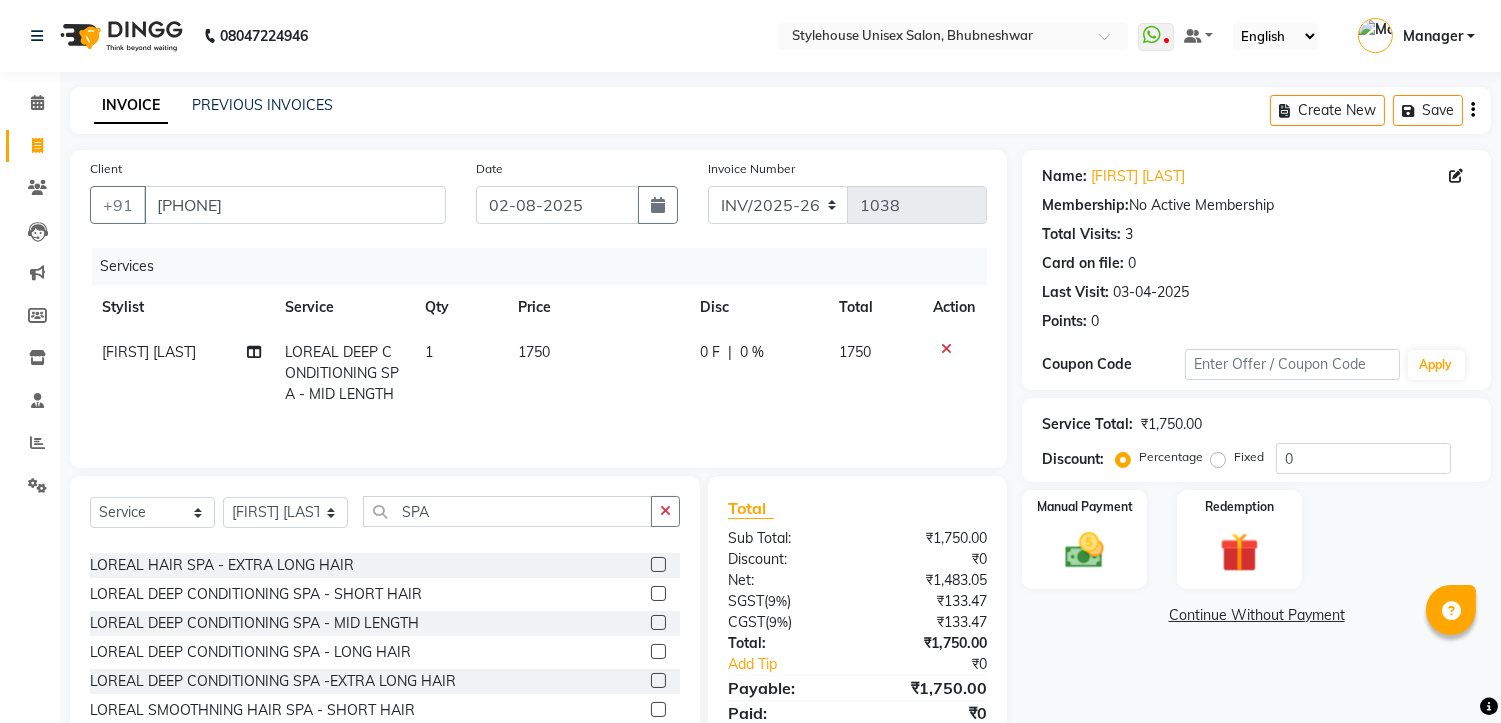 scroll, scrollTop: 80, scrollLeft: 0, axis: vertical 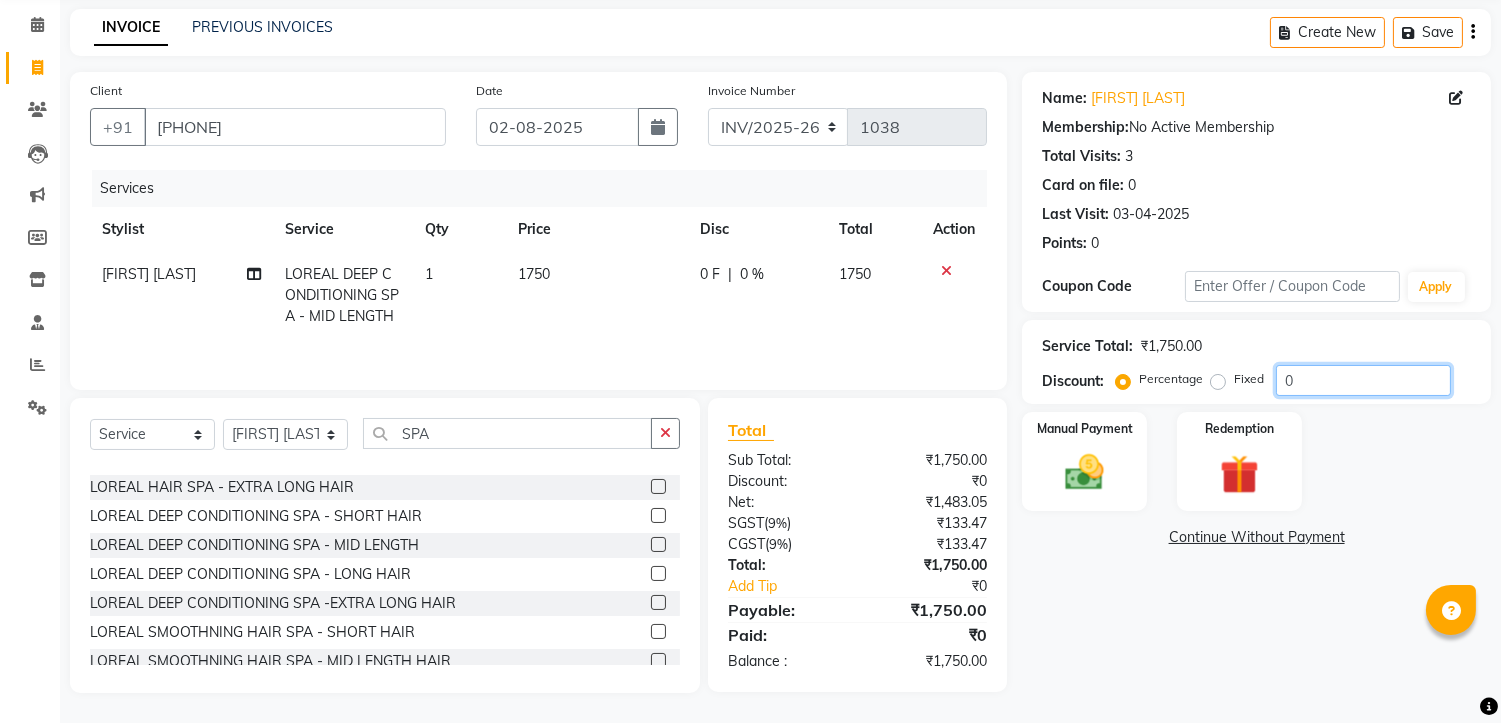 click on "0" 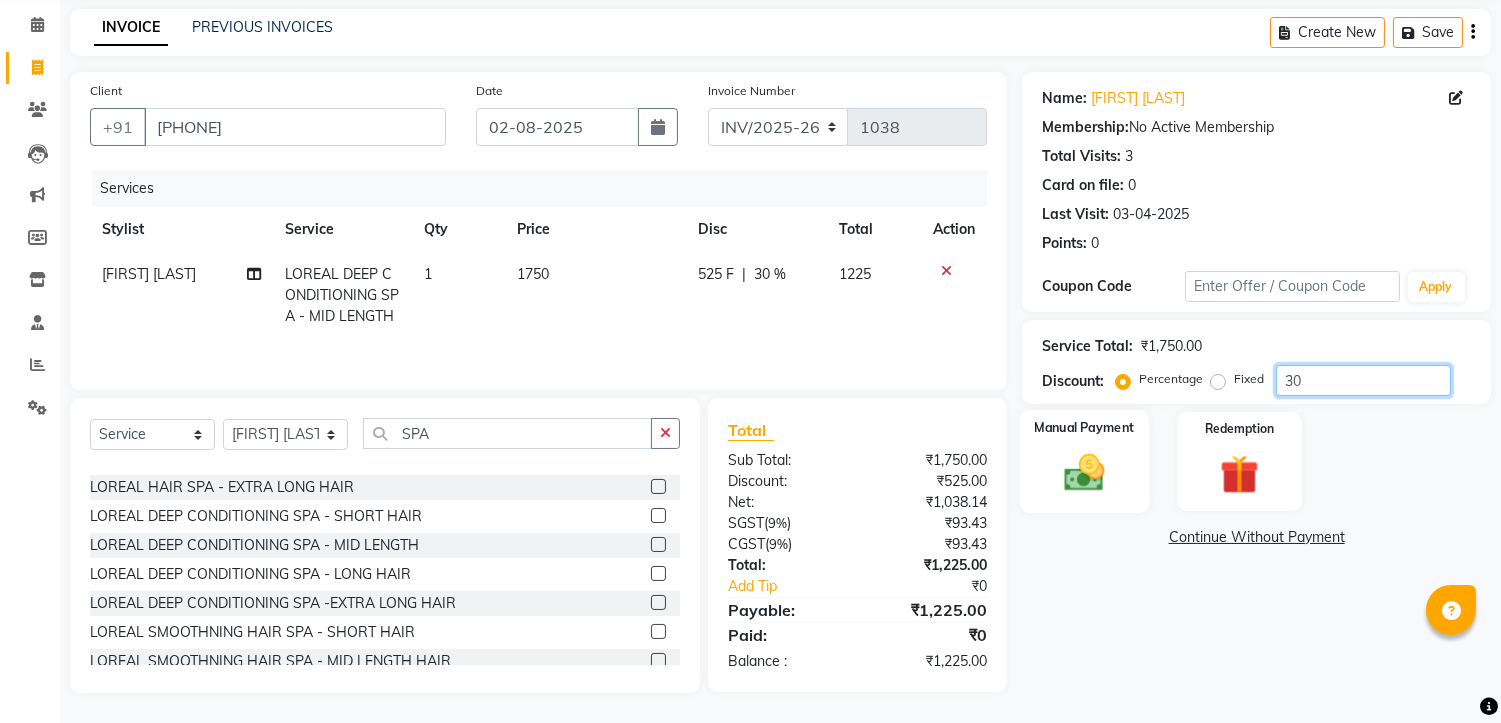 type on "30" 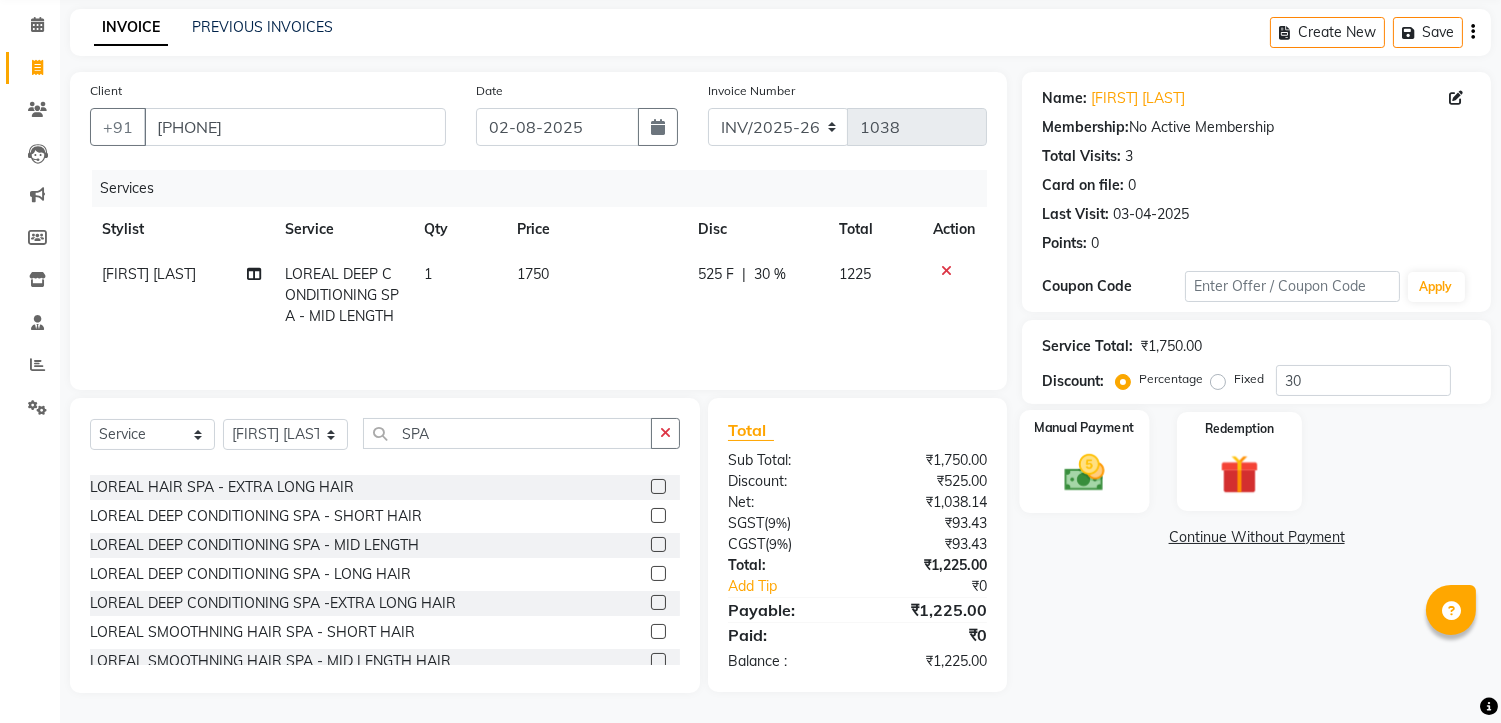 click 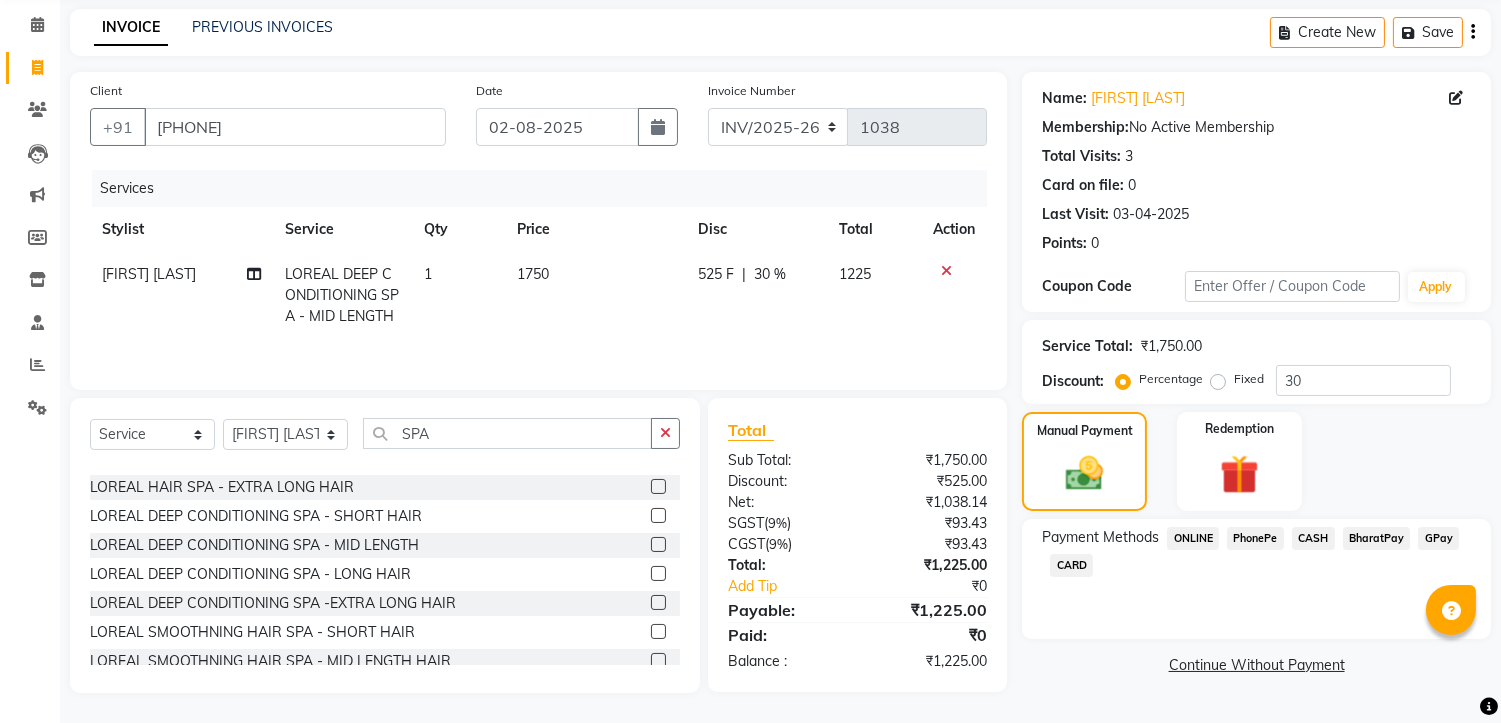 click on "CARD" 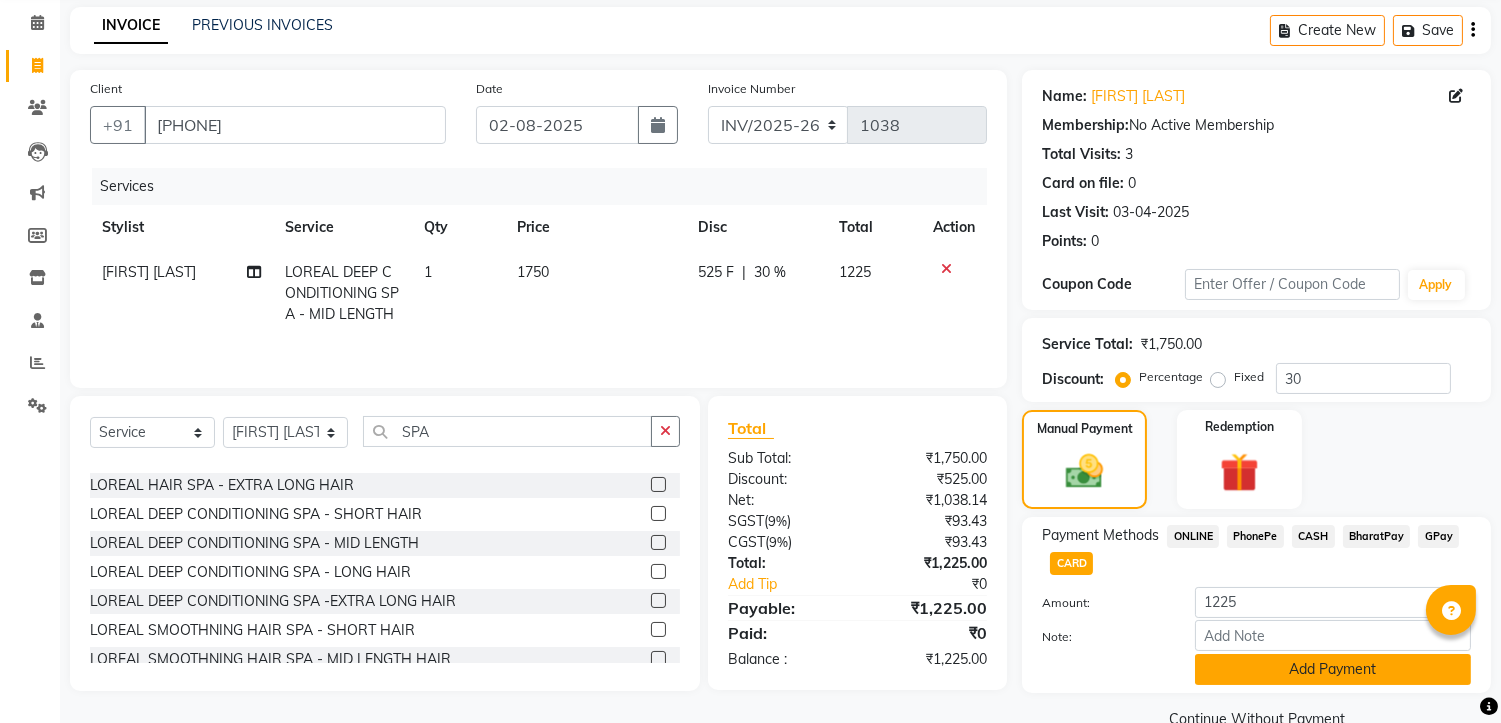 click on "Add Payment" 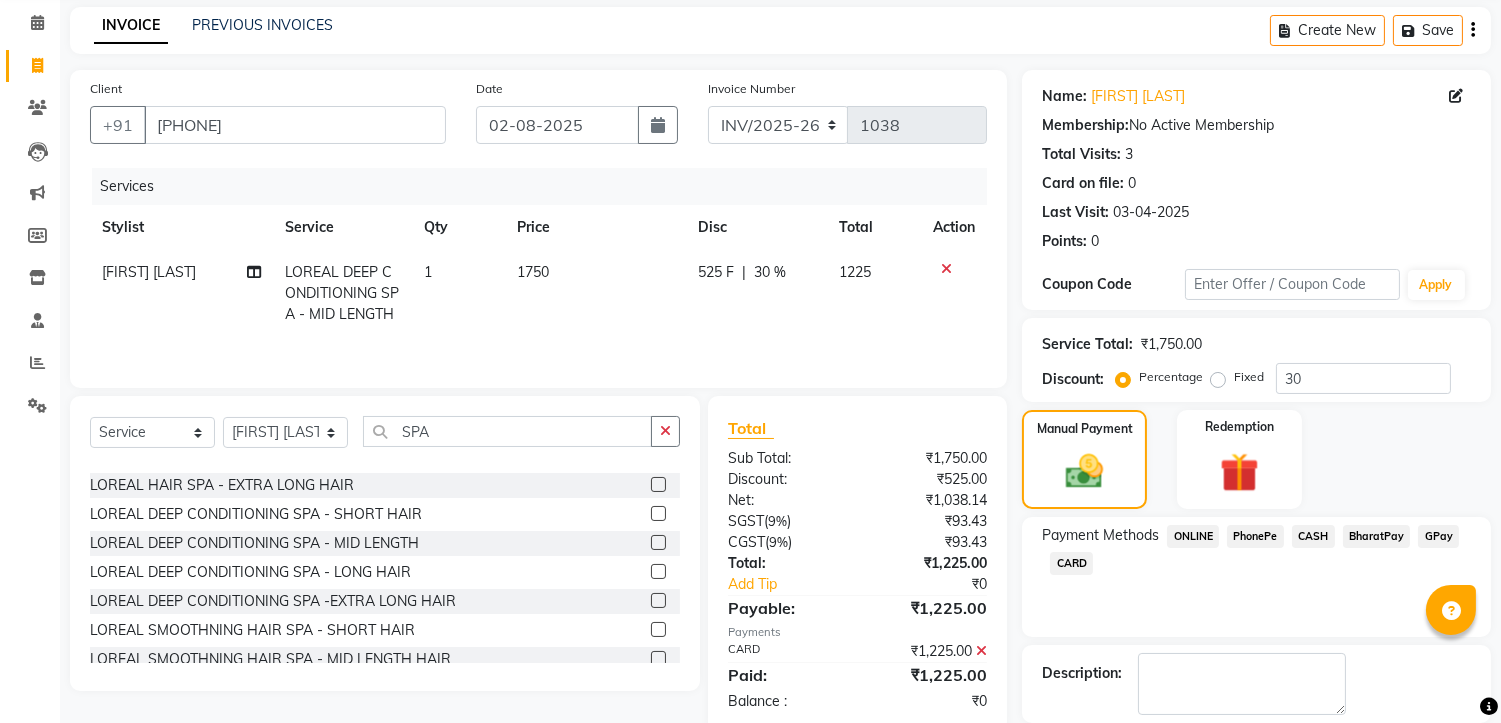 scroll, scrollTop: 176, scrollLeft: 0, axis: vertical 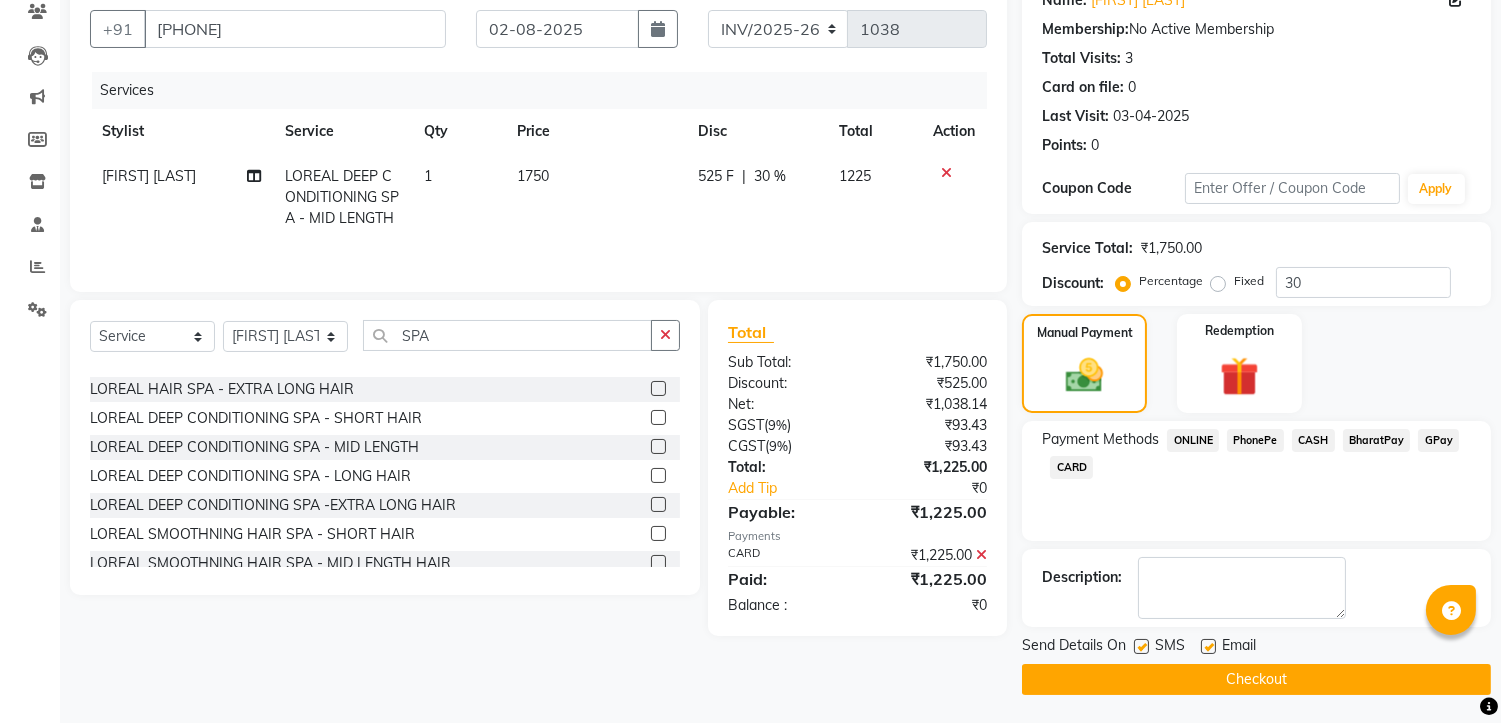 click on "Checkout" 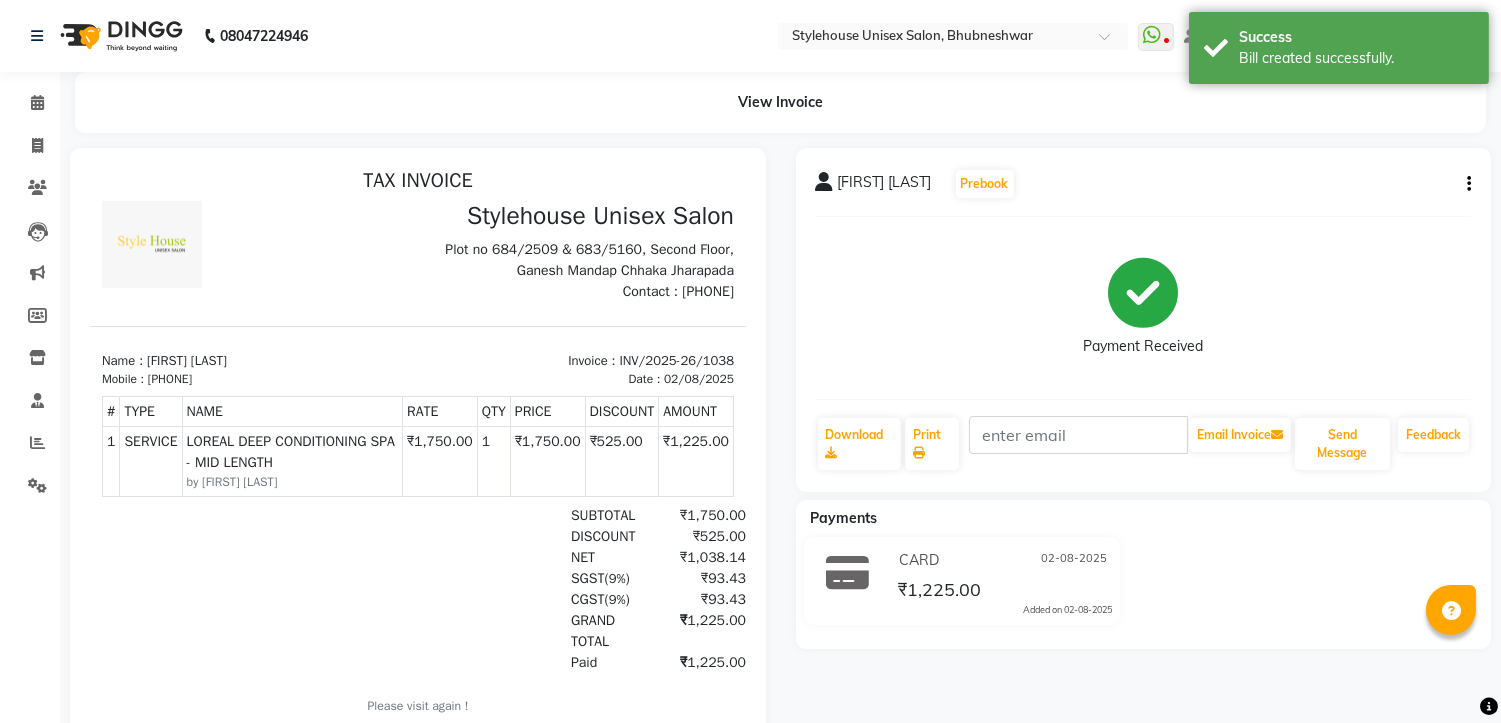 scroll, scrollTop: 0, scrollLeft: 0, axis: both 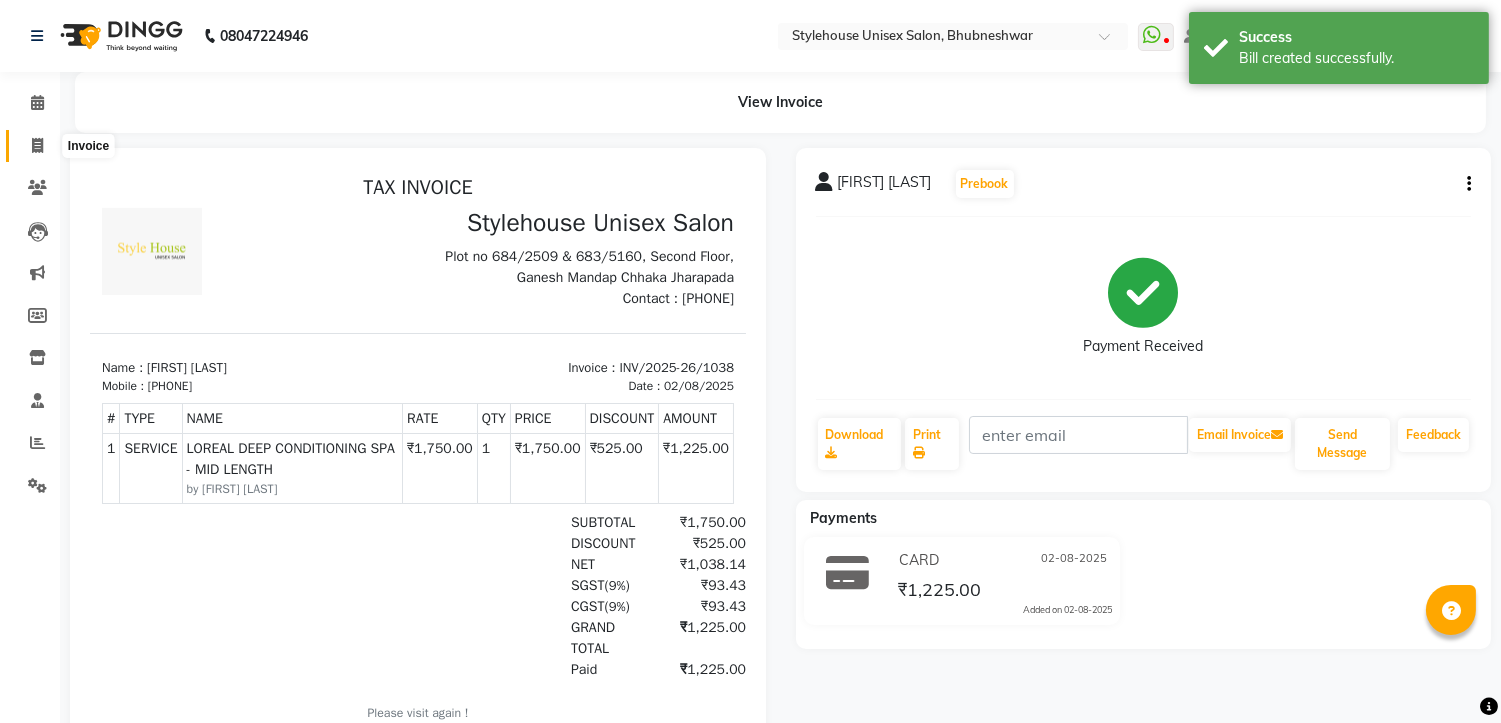 click 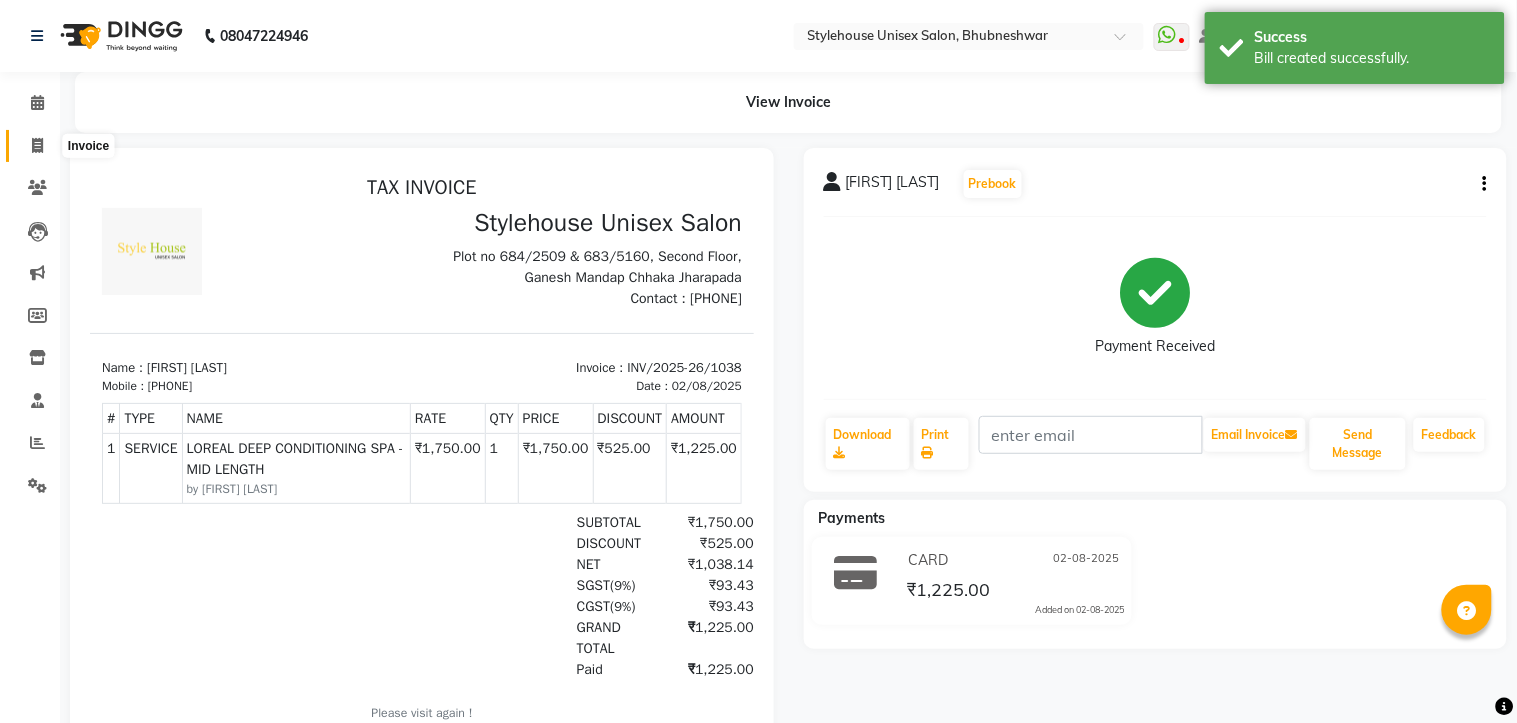 select on "service" 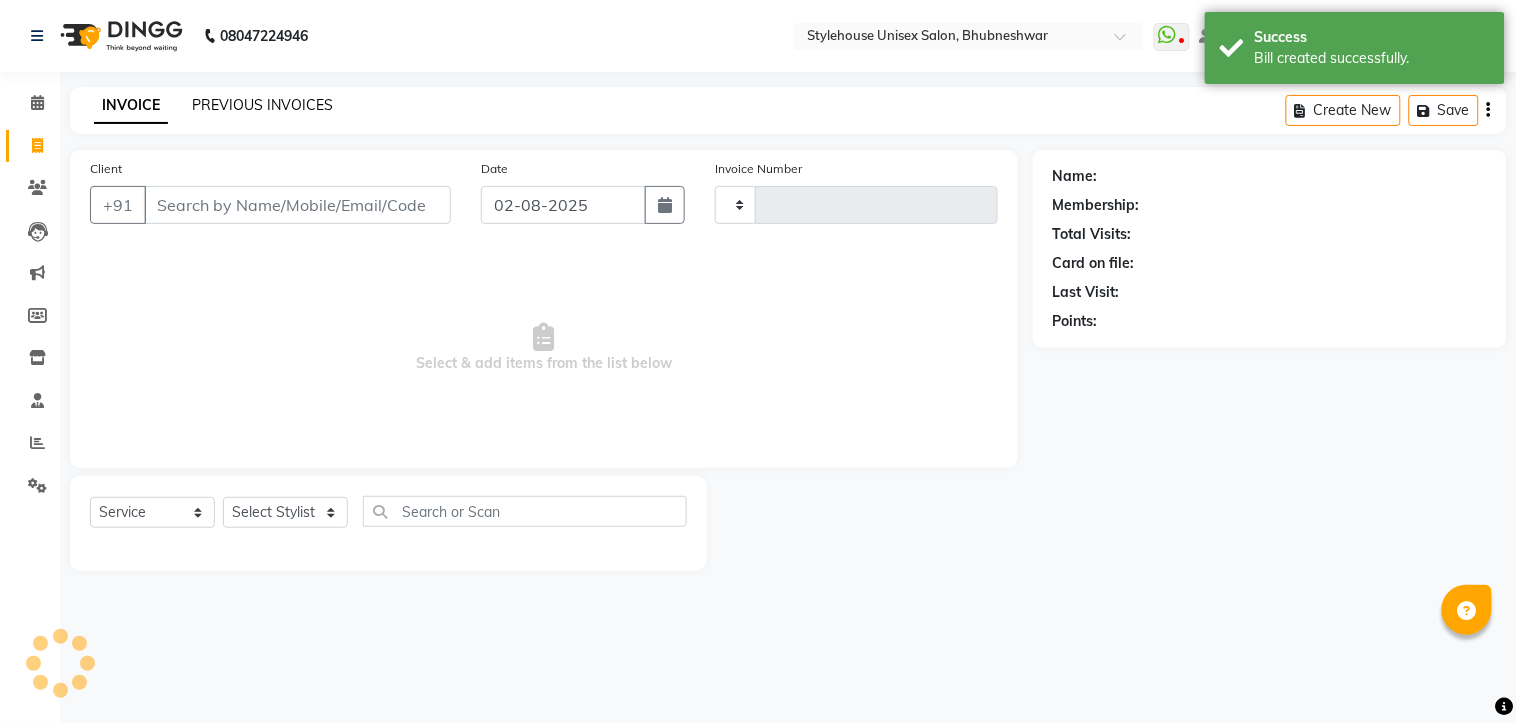 type on "1039" 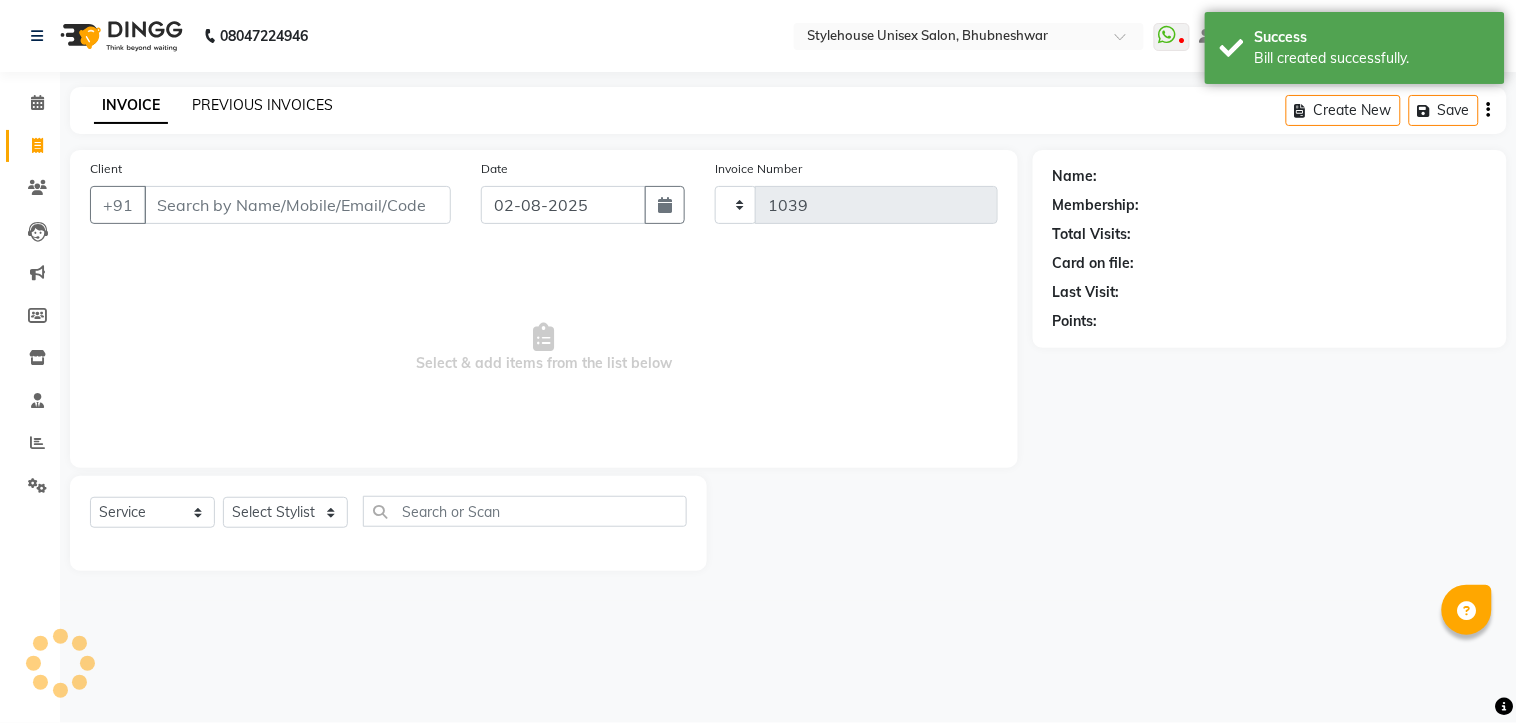 select on "7906" 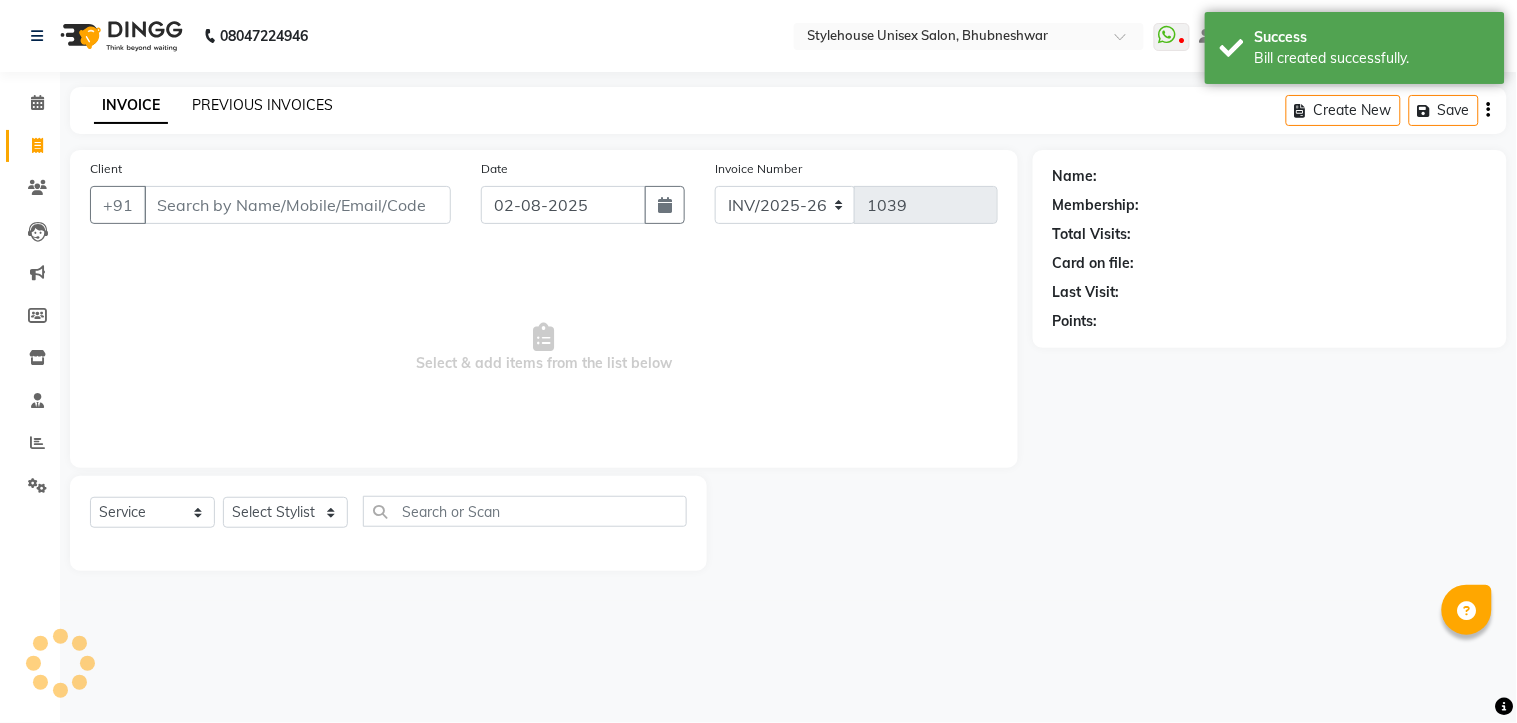 click on "PREVIOUS INVOICES" 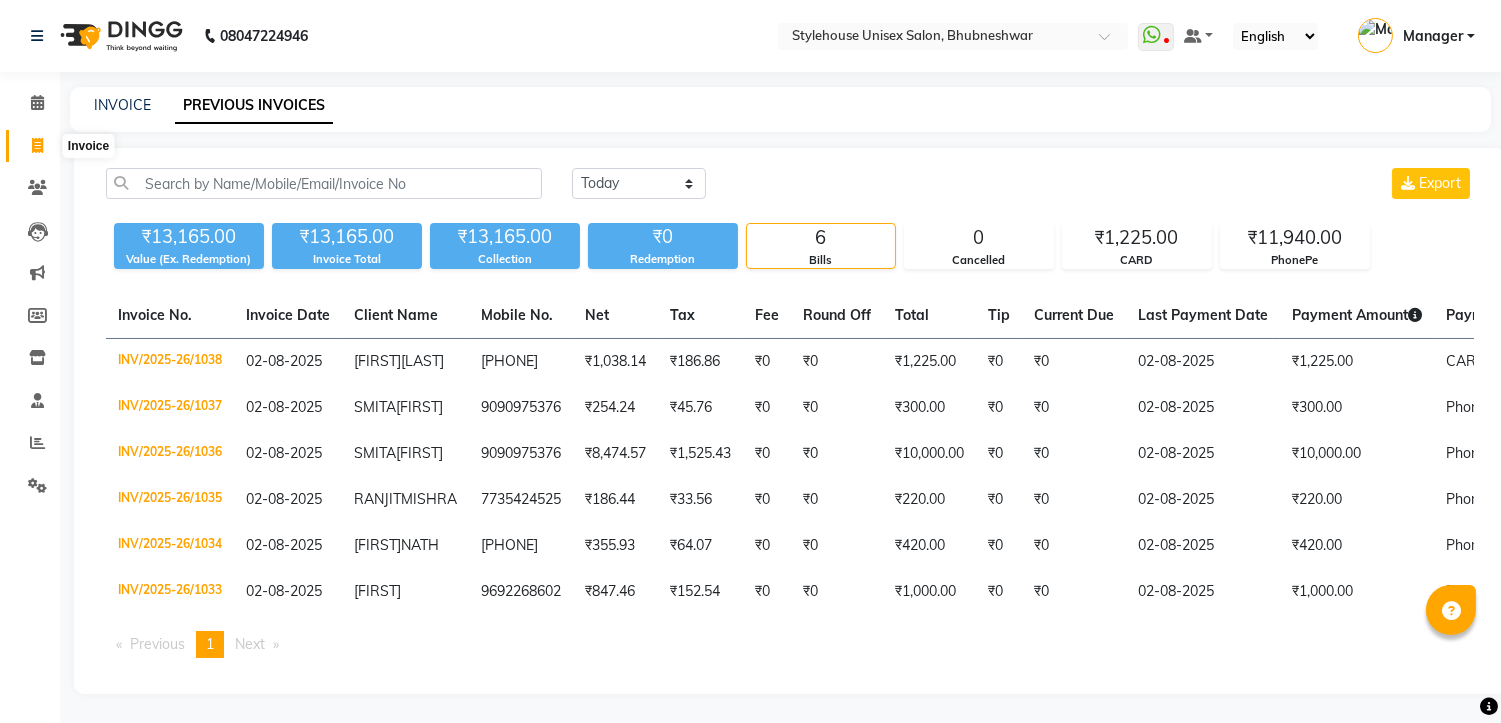 click 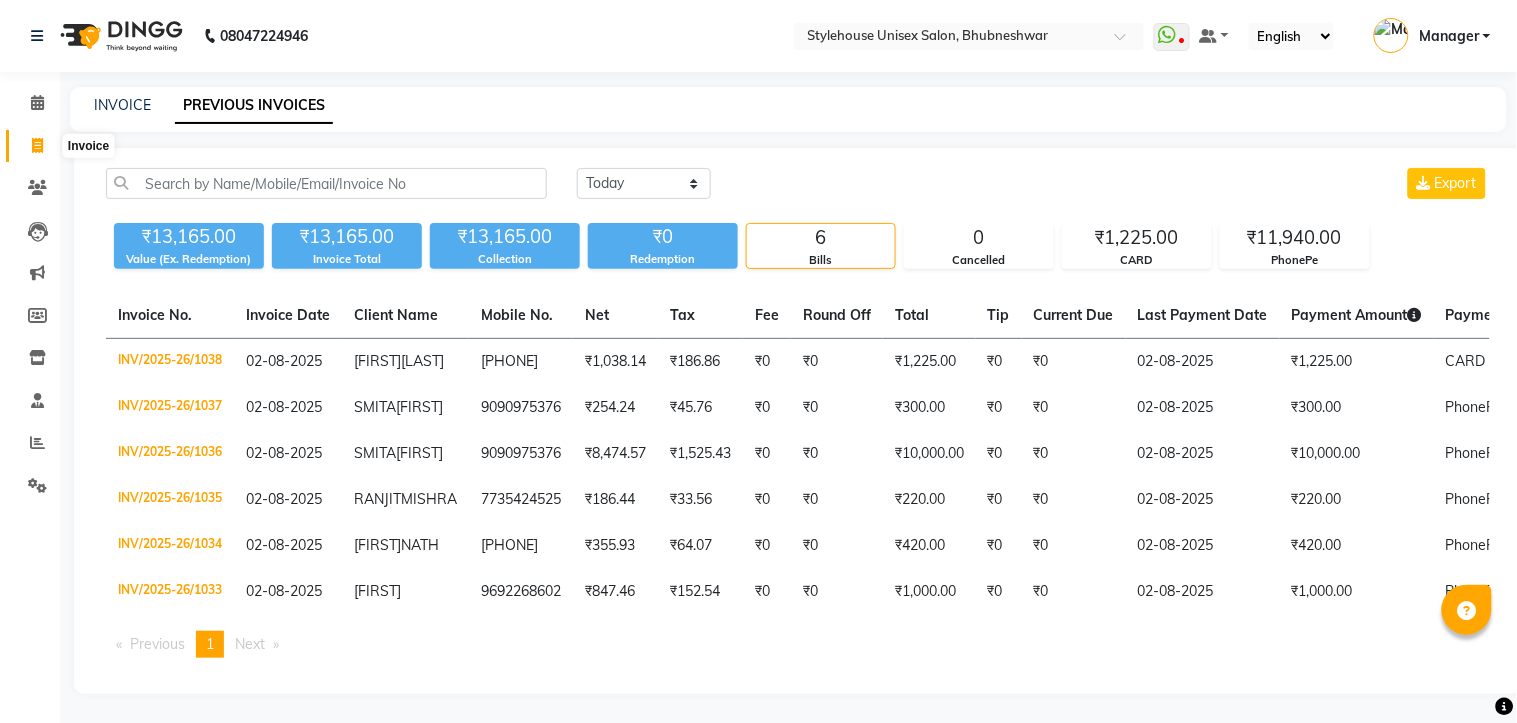 select on "service" 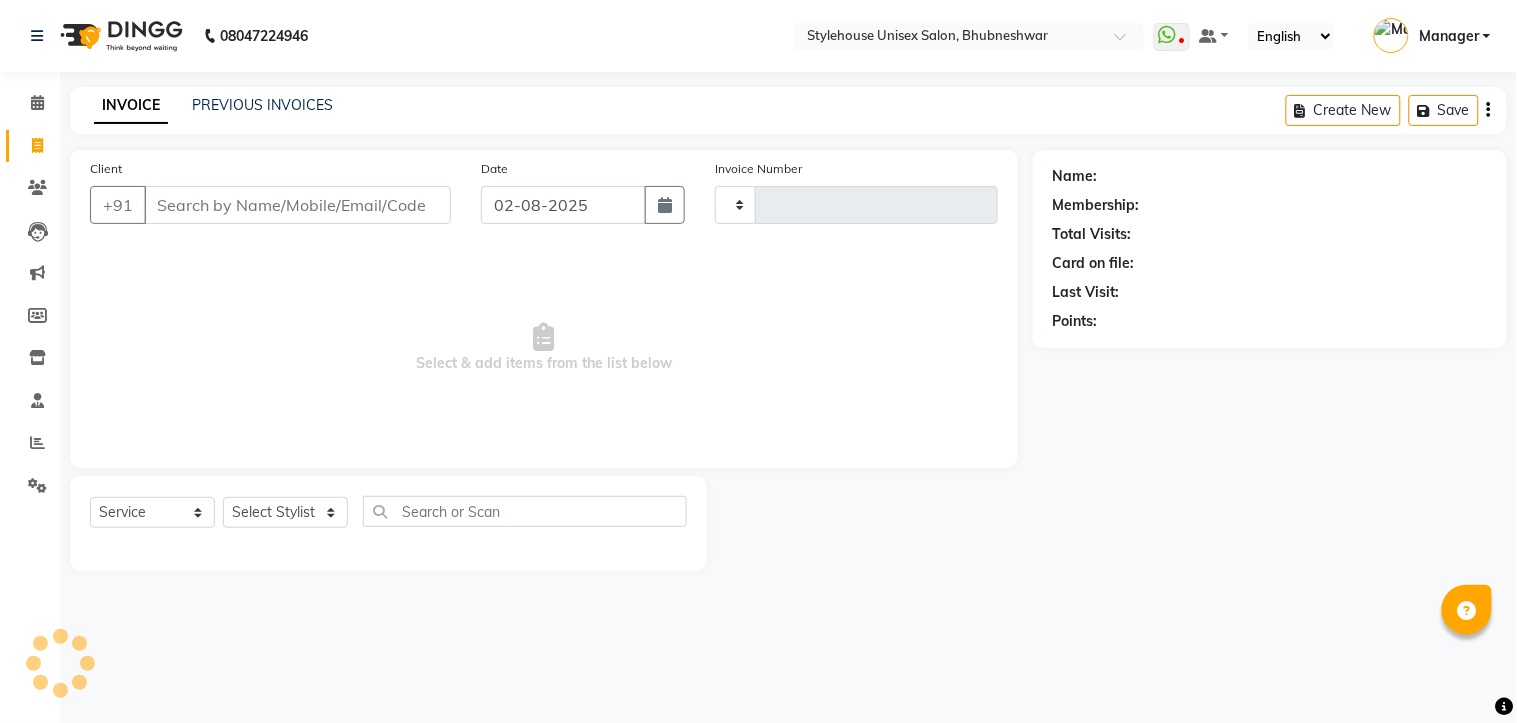 type on "1039" 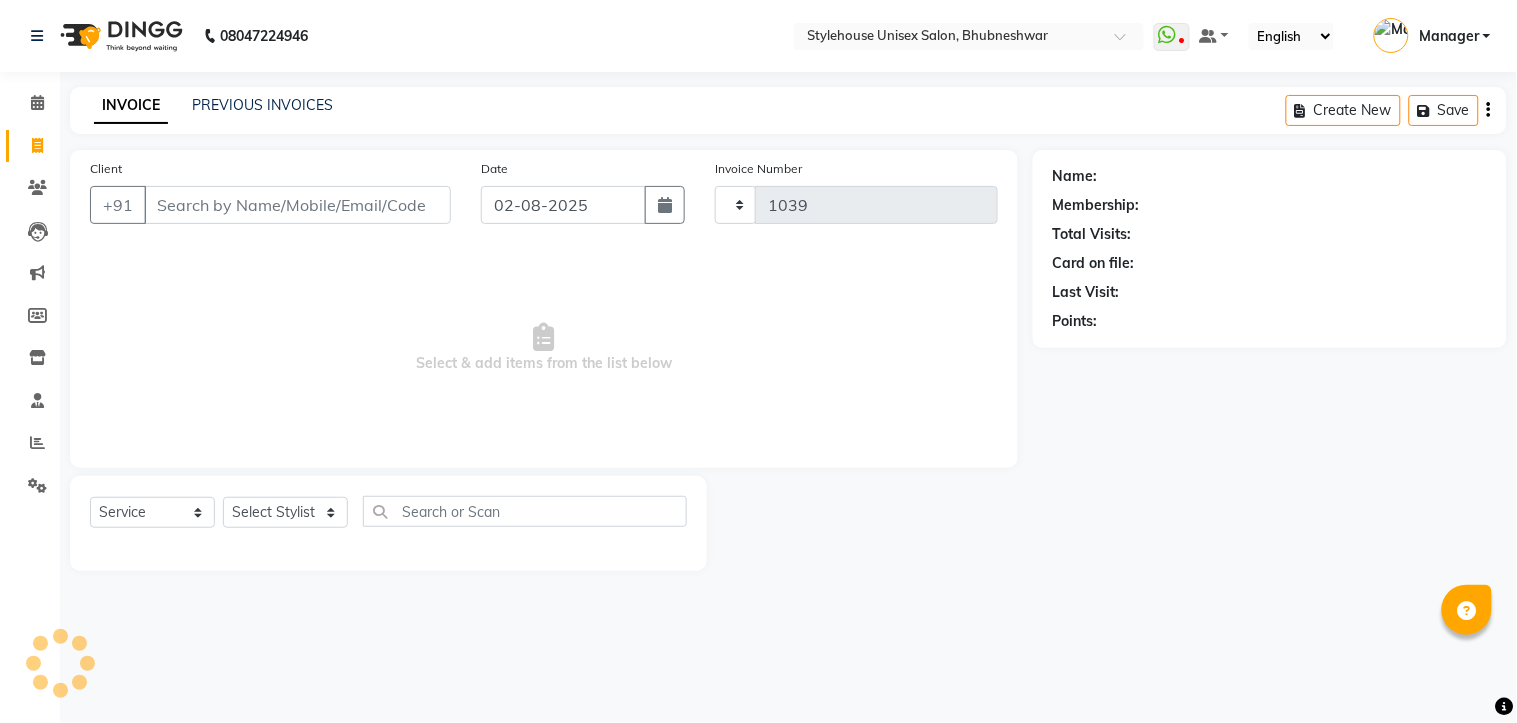 select on "7906" 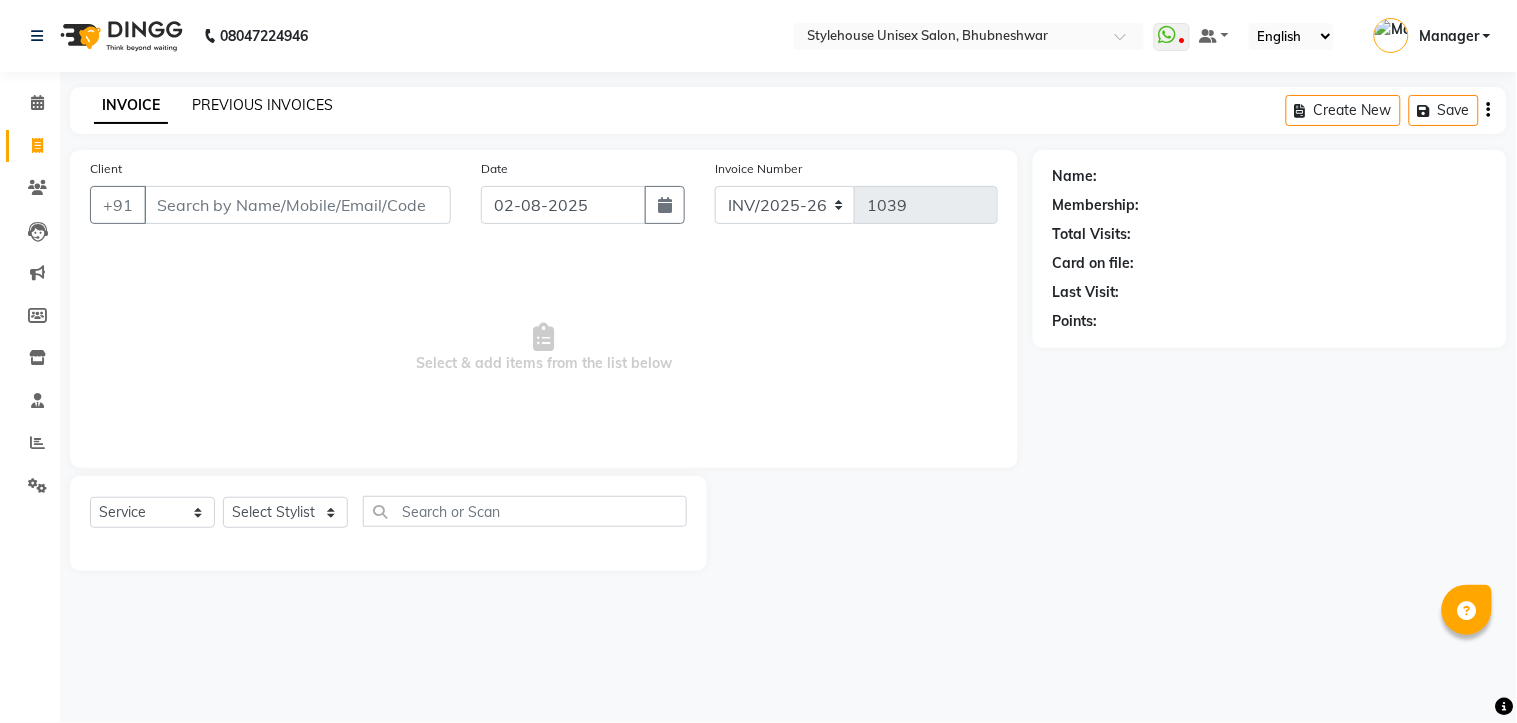 click on "PREVIOUS INVOICES" 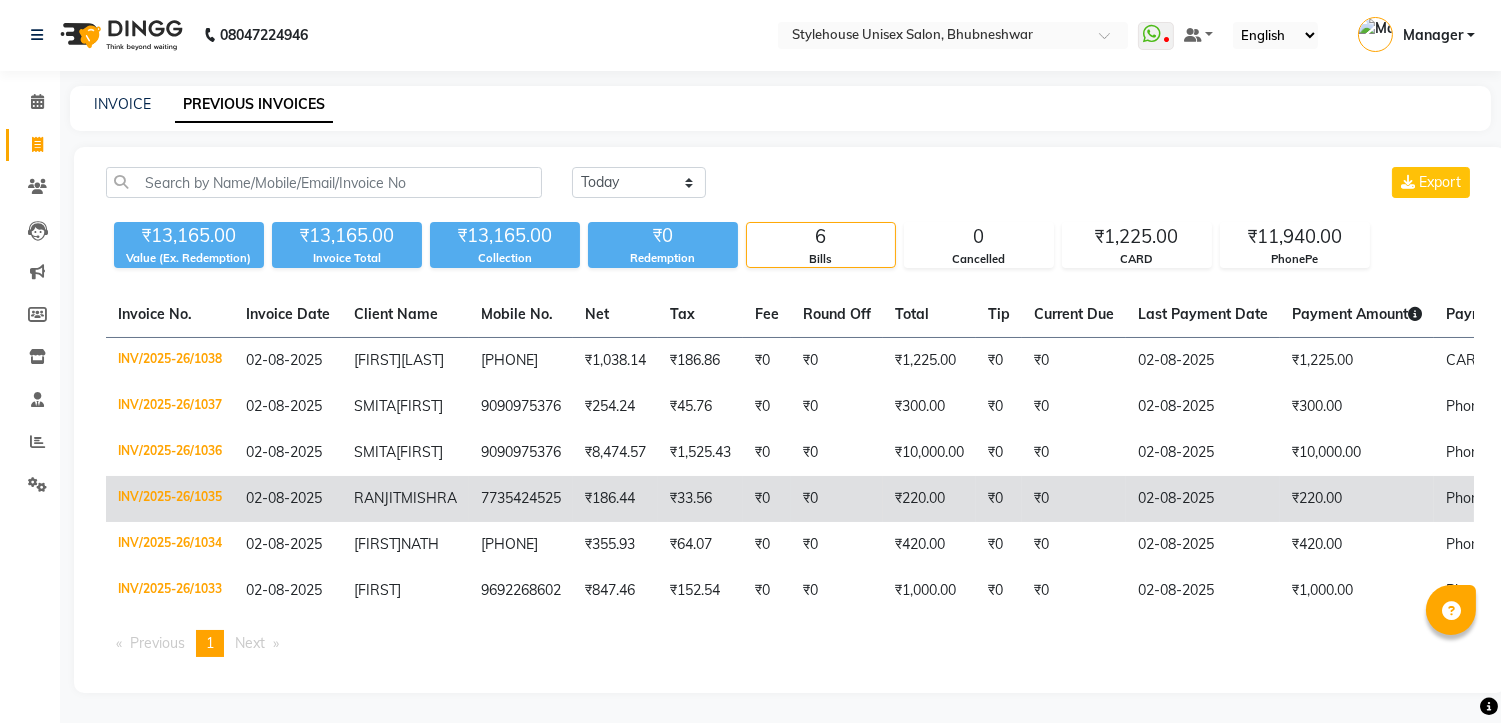 scroll, scrollTop: 117, scrollLeft: 0, axis: vertical 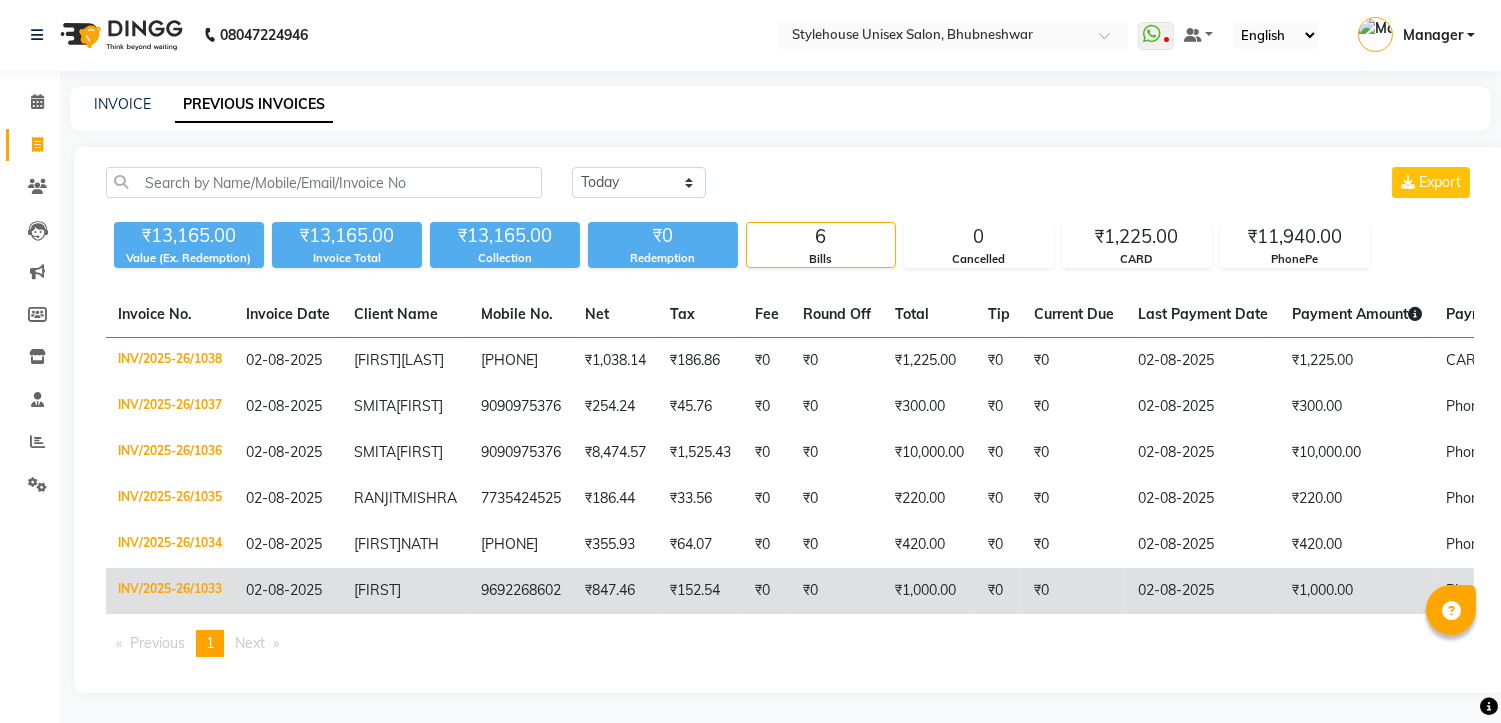 click on "DEBADATTA" 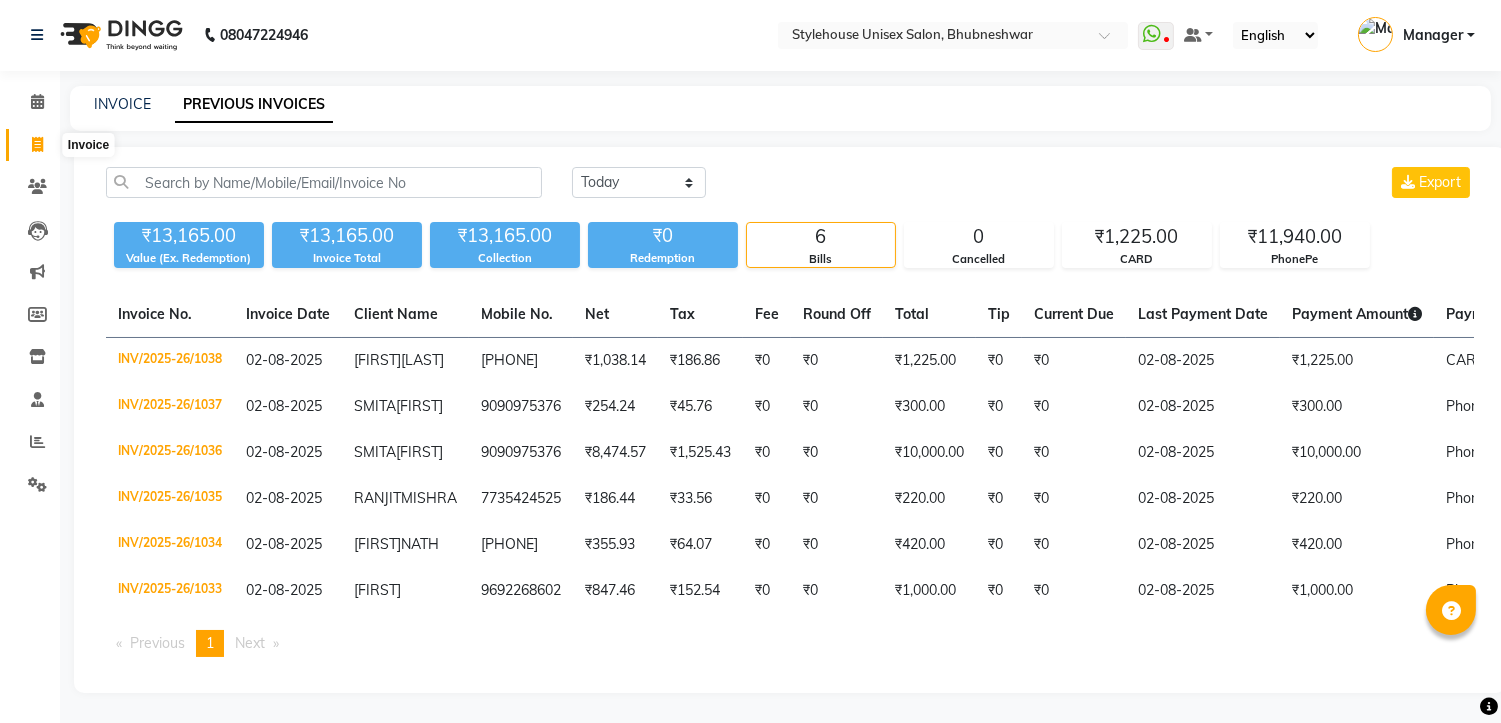 click 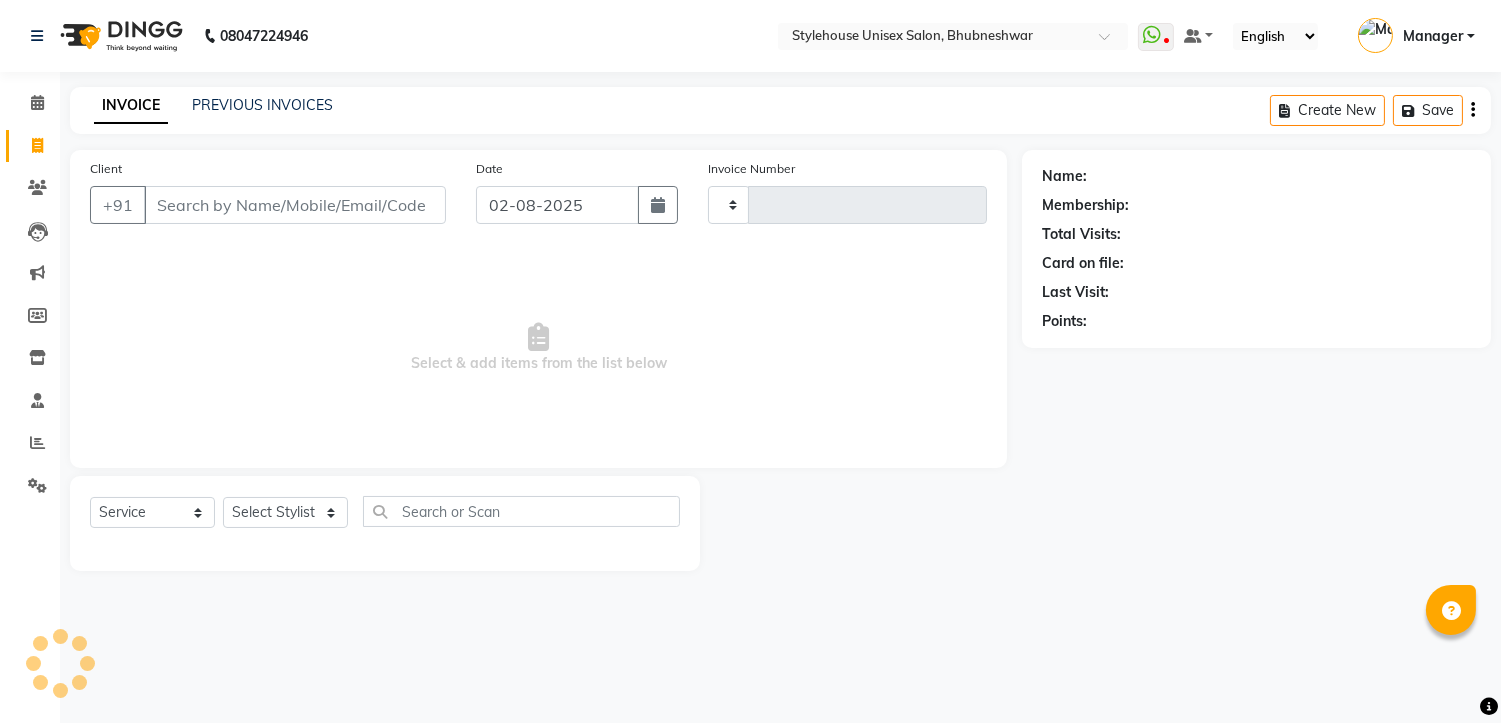 scroll, scrollTop: 0, scrollLeft: 0, axis: both 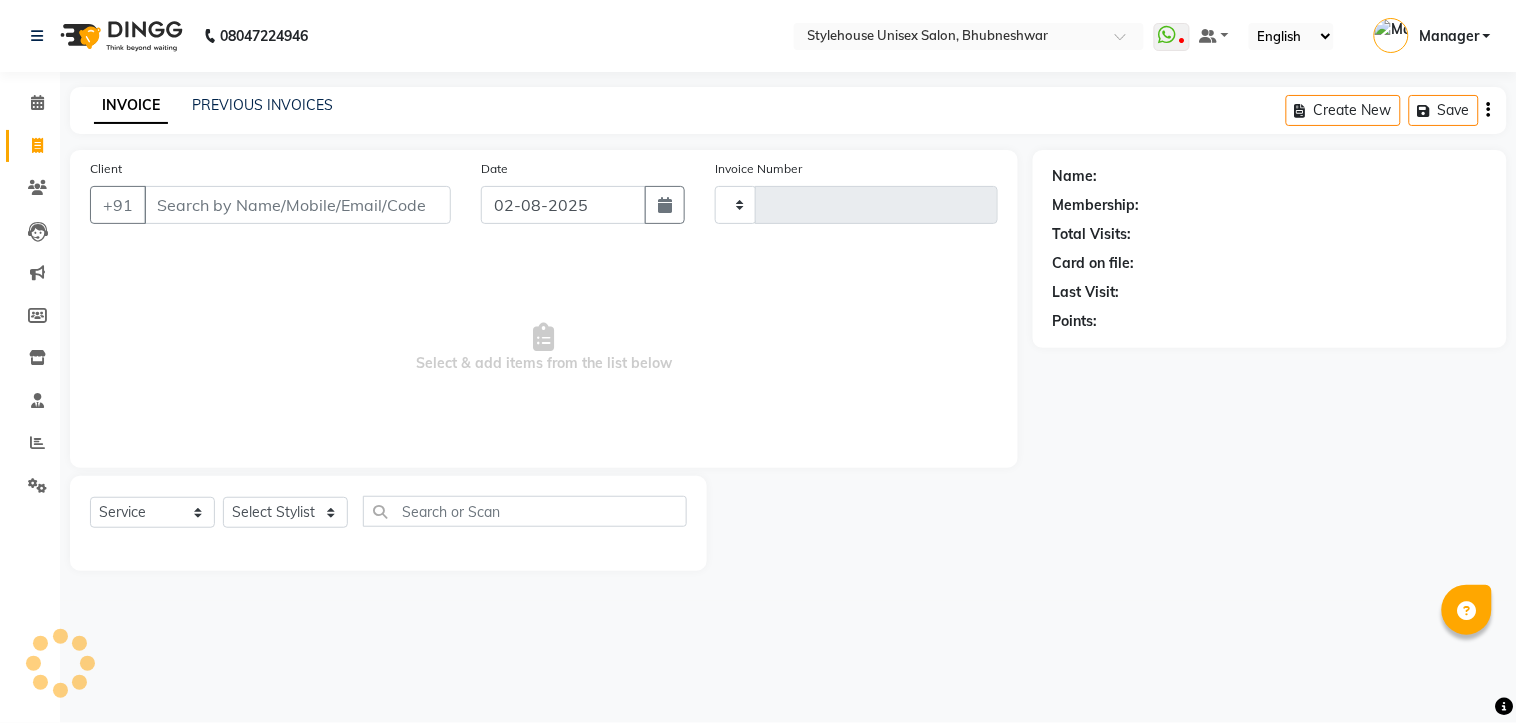 type on "1039" 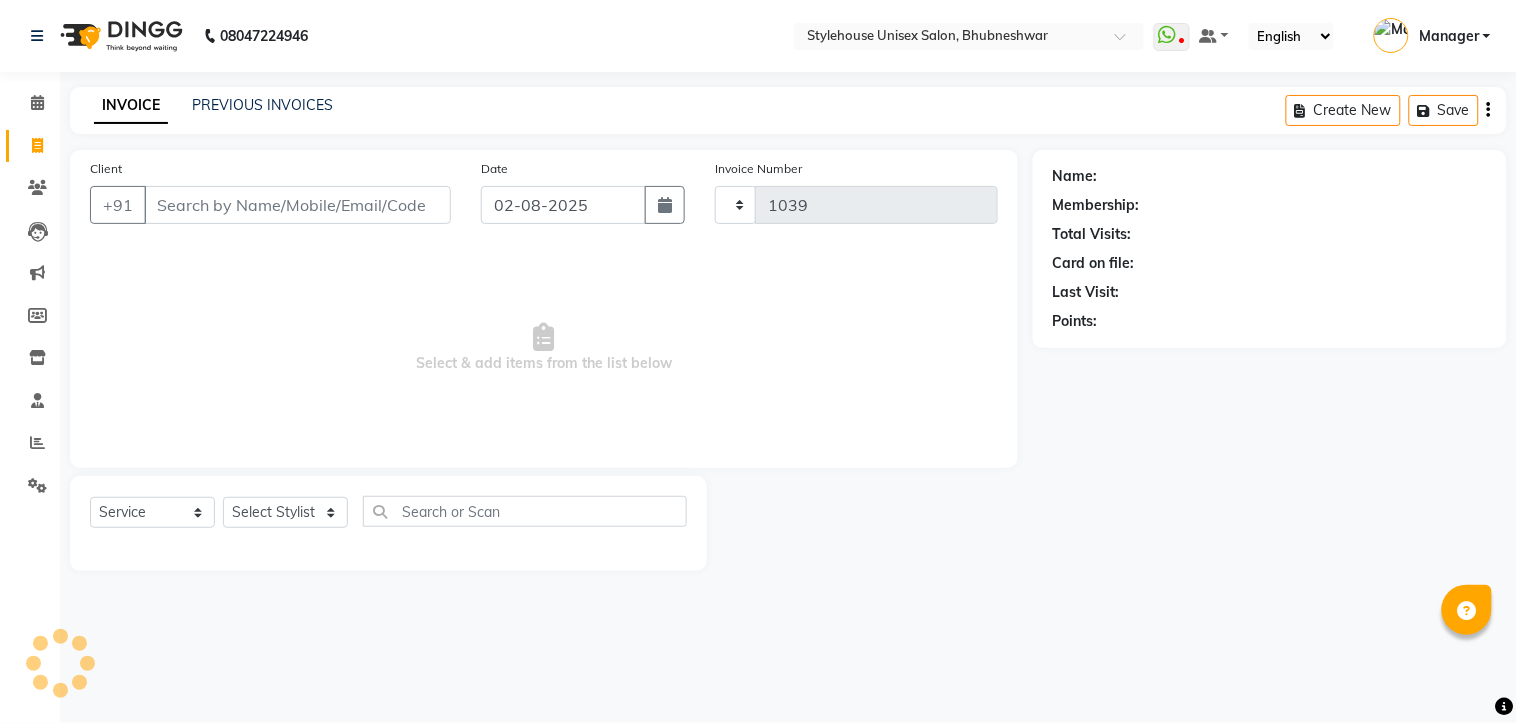 select on "7906" 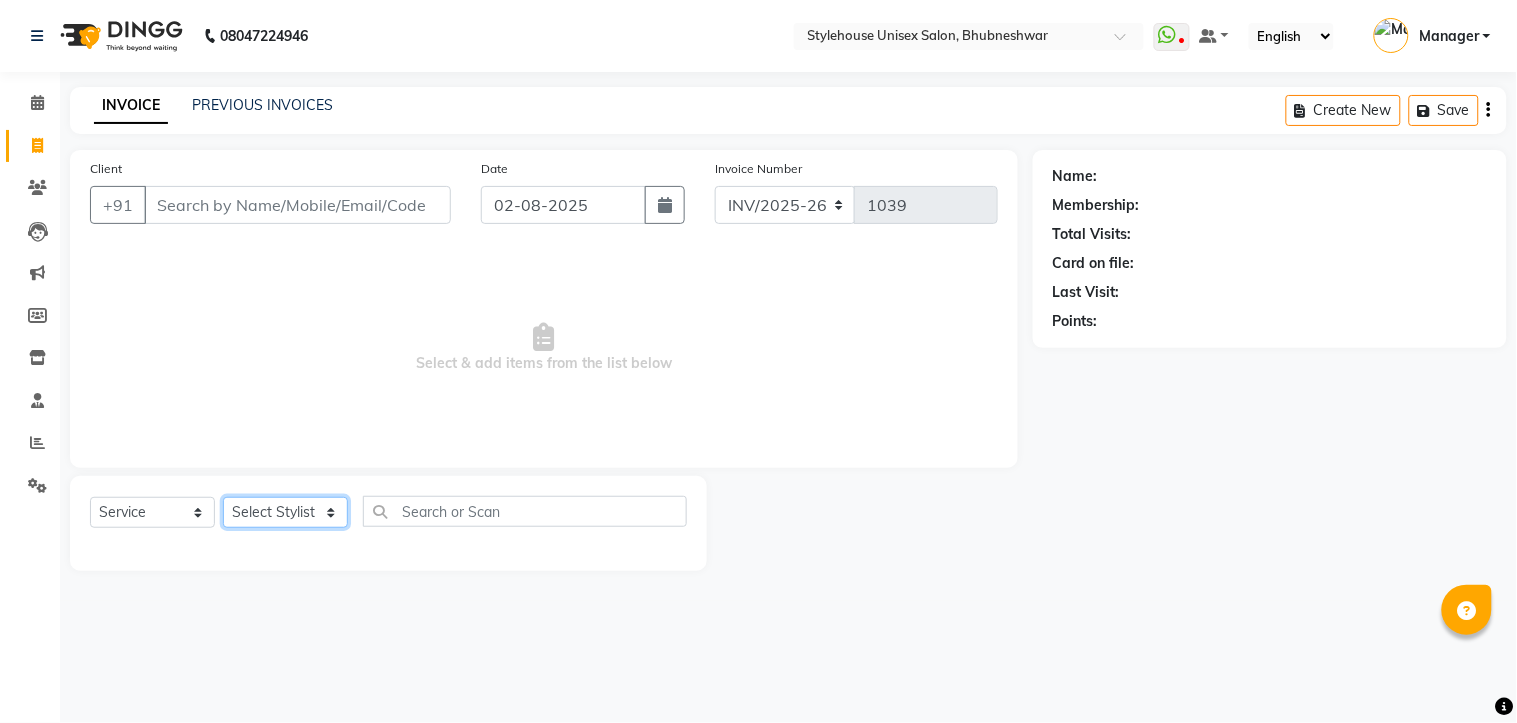 click on "Select Stylist ASISH MANTRI BIKASH BARIK LIMARANI SAMAL Manager NAZNI BEGUM PABITRA BARIK RUPANJALI SAMAL" 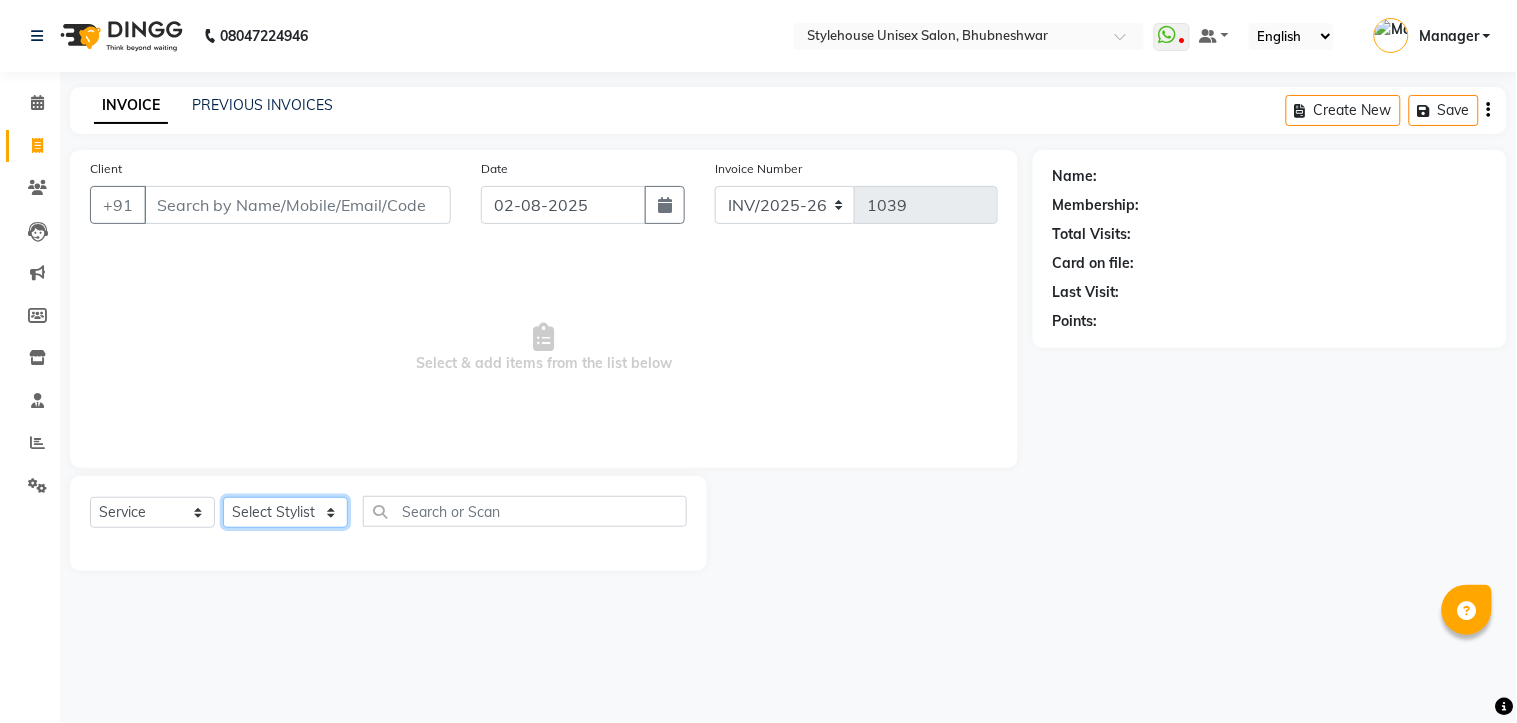select on "87941" 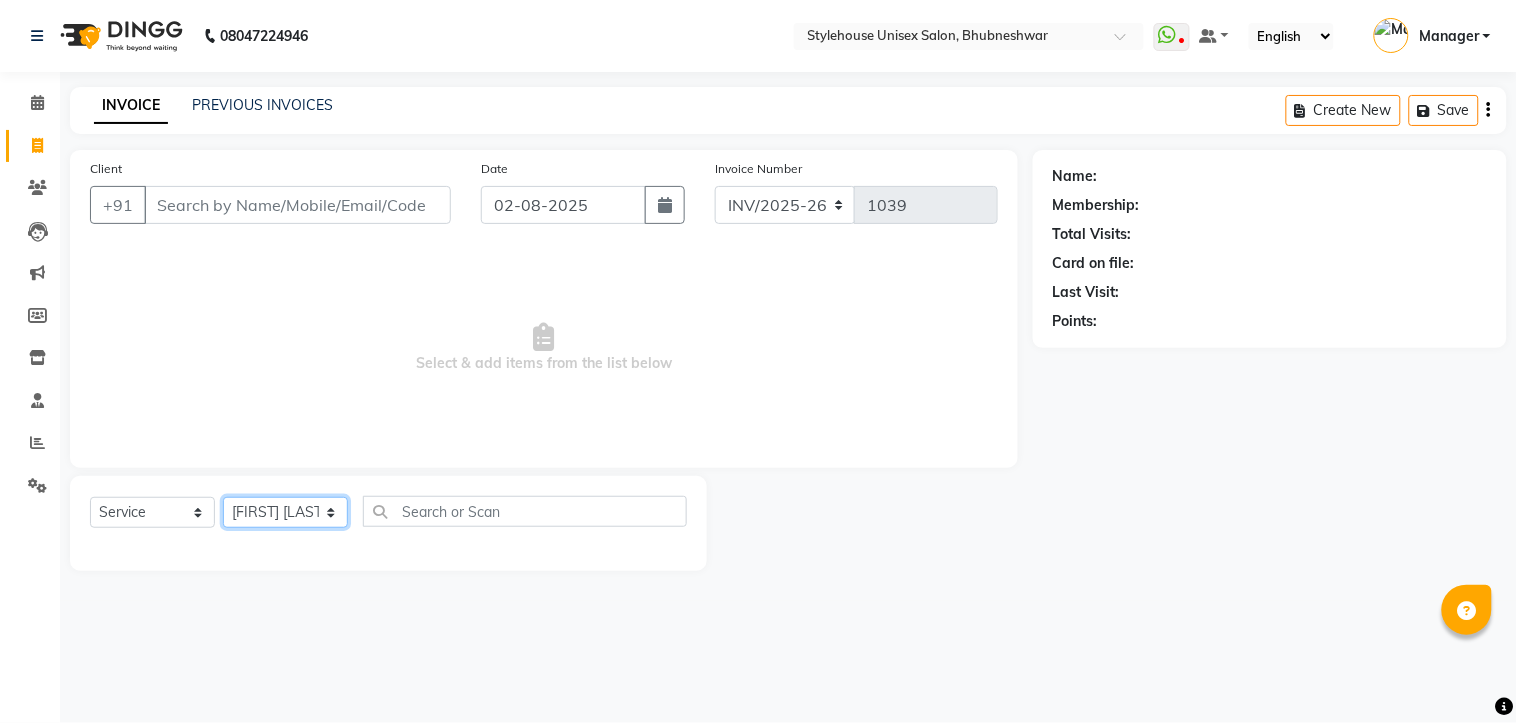 click on "Select Stylist ASISH MANTRI BIKASH BARIK LIMARANI SAMAL Manager NAZNI BEGUM PABITRA BARIK RUPANJALI SAMAL" 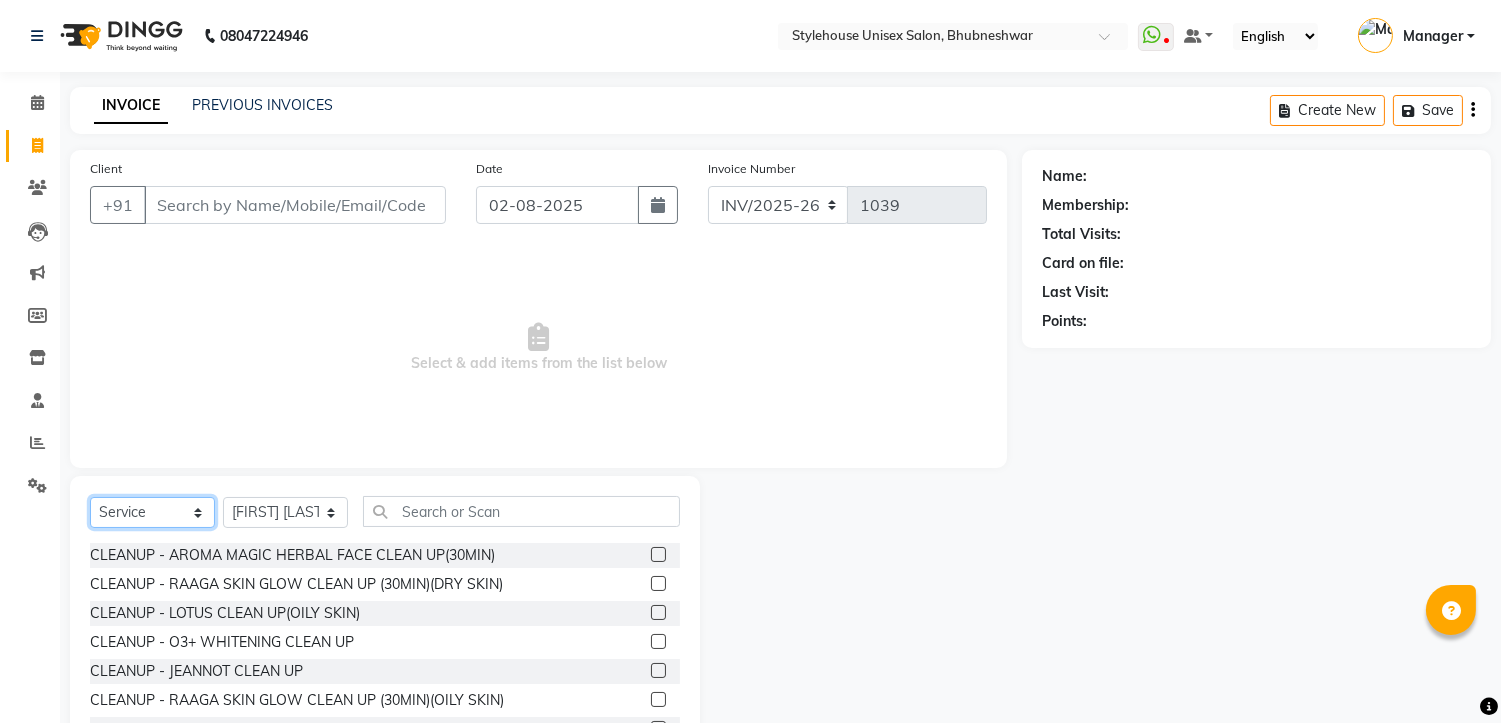 click on "Select  Service  Product  Membership  Package Voucher Prepaid Gift Card" 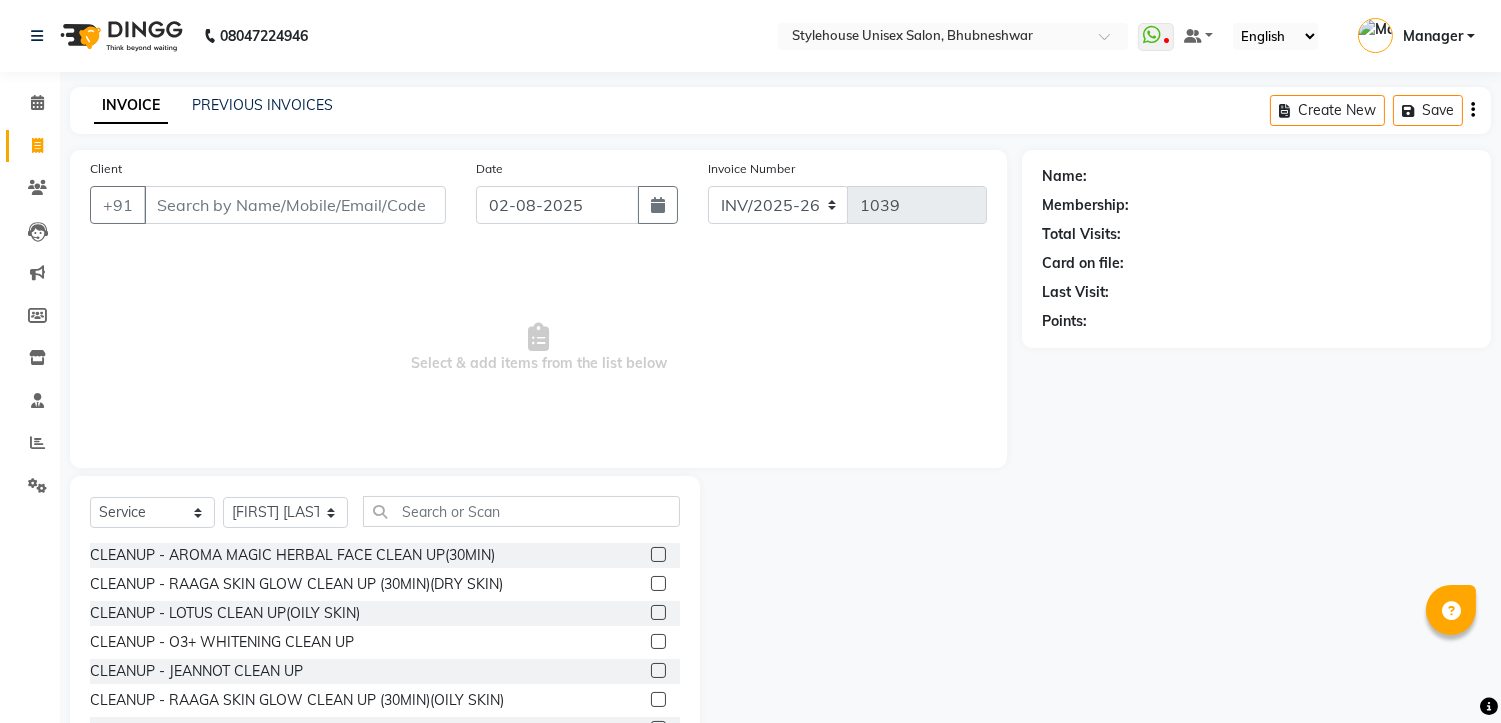 click 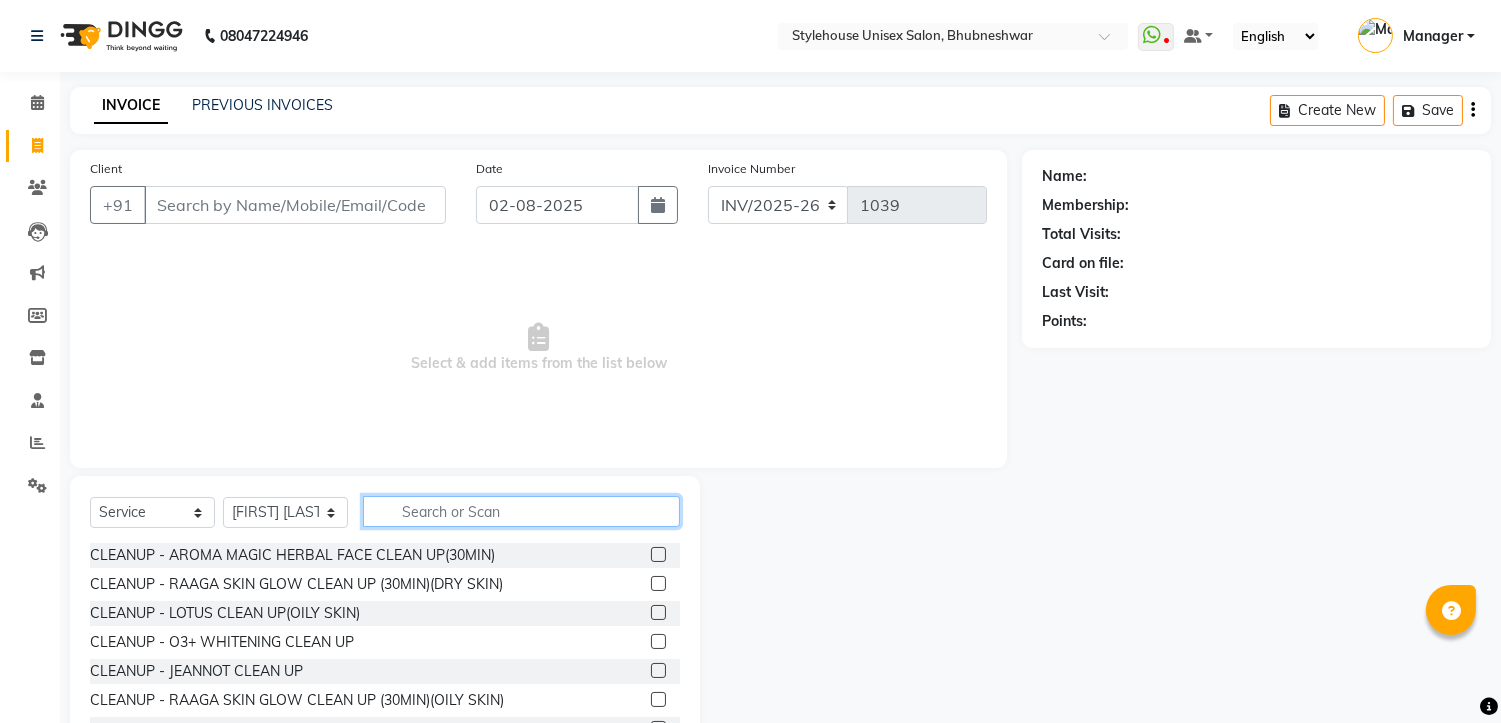 click 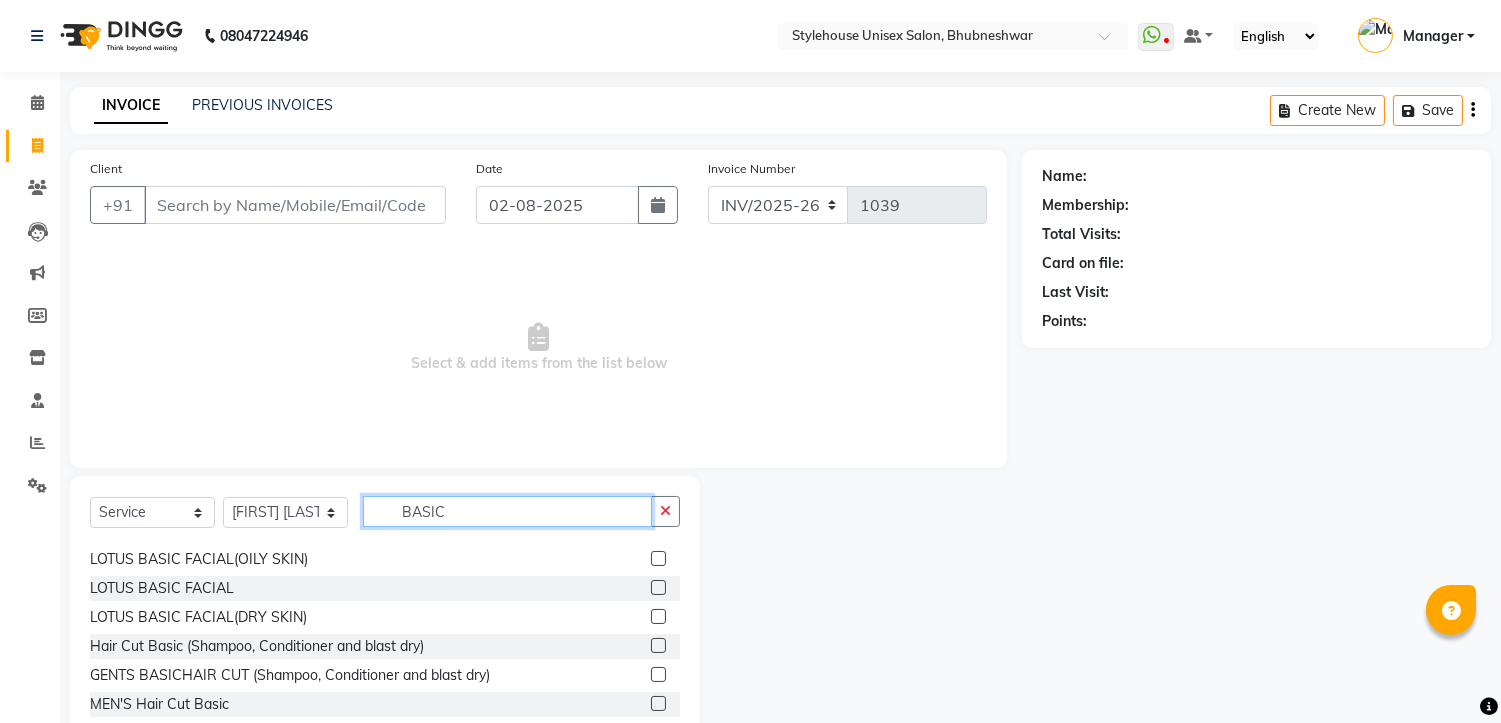 scroll, scrollTop: 32, scrollLeft: 0, axis: vertical 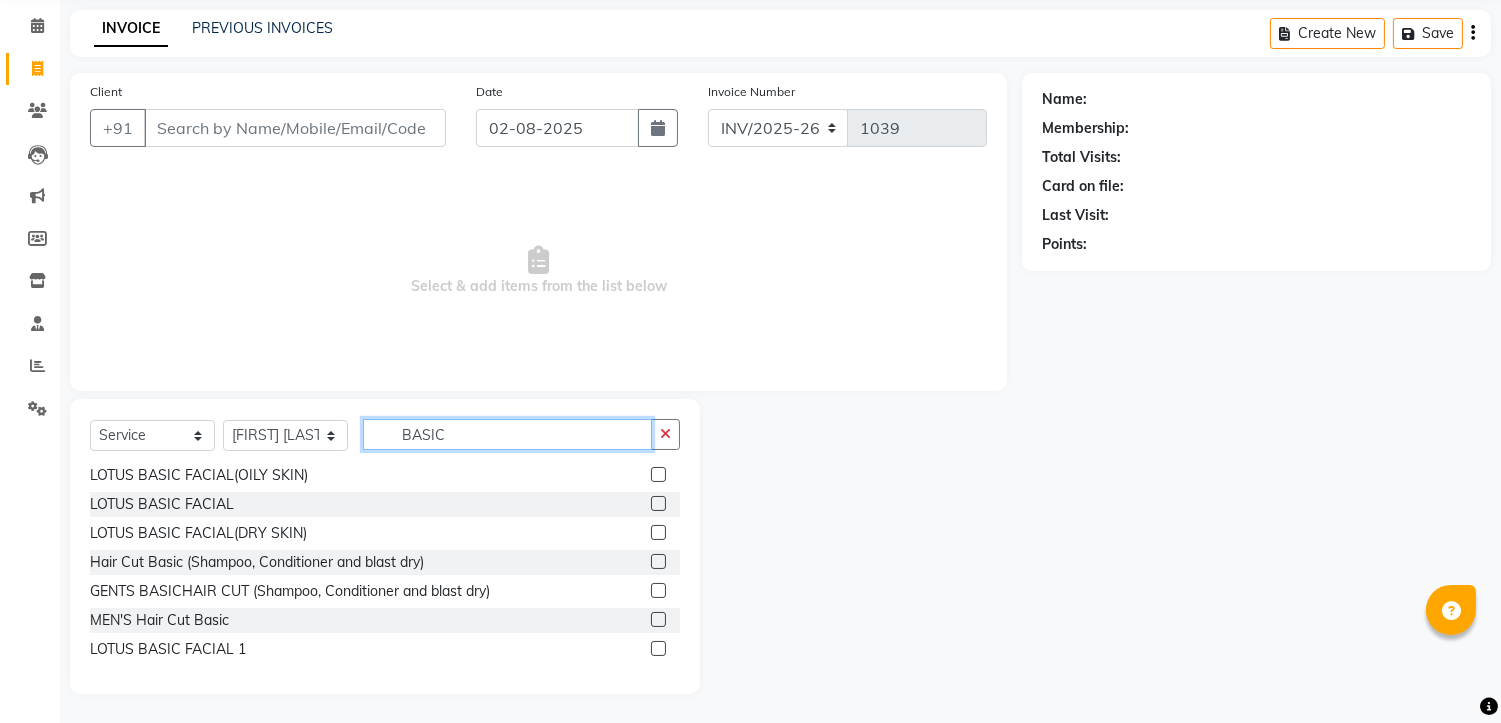 type on "BASIC" 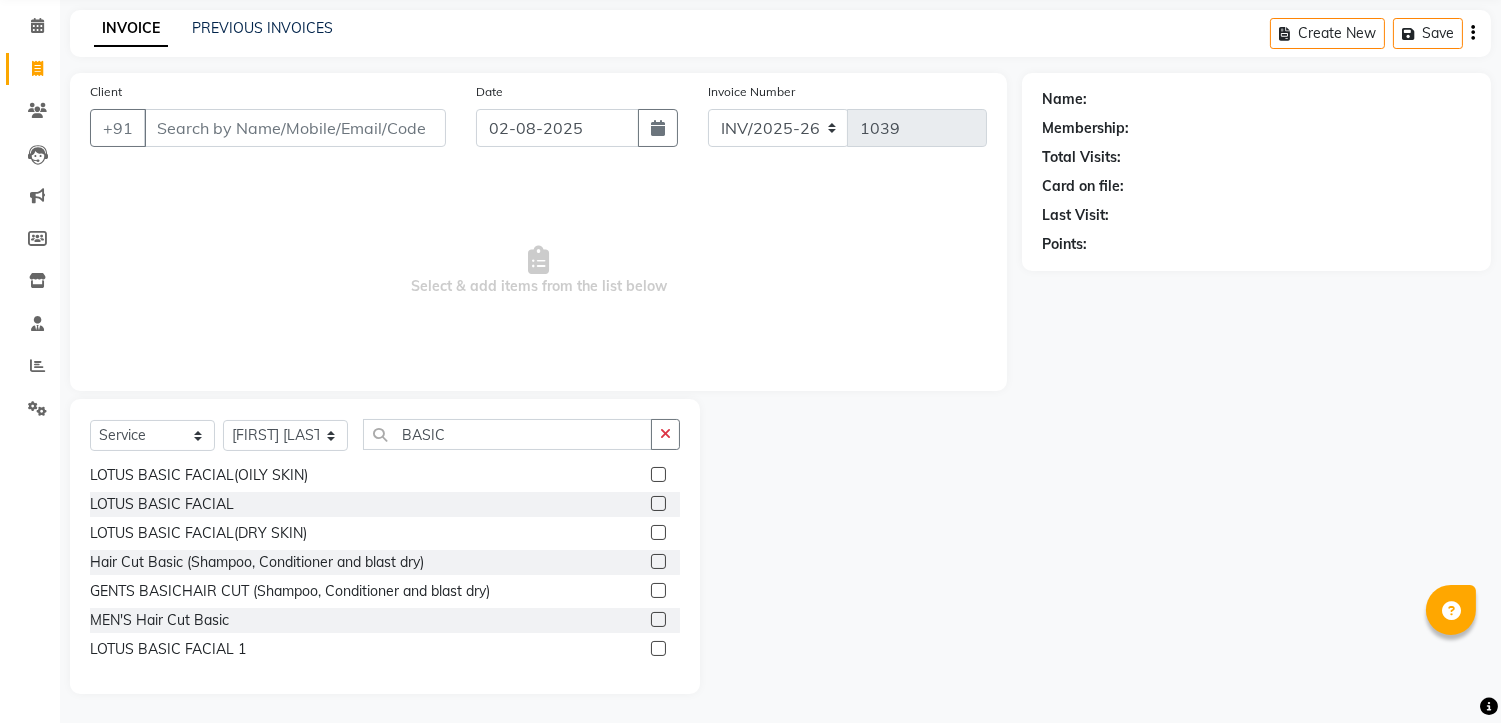 click 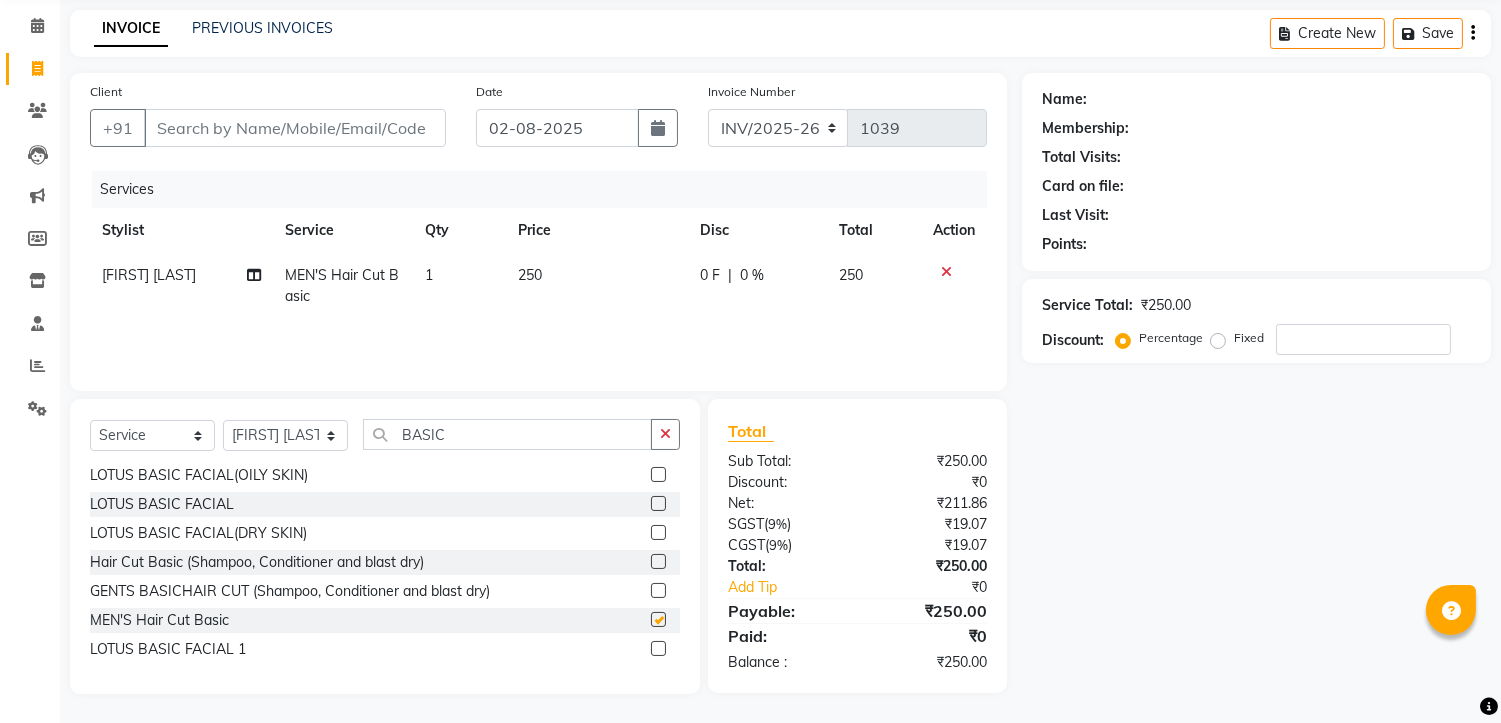 checkbox on "false" 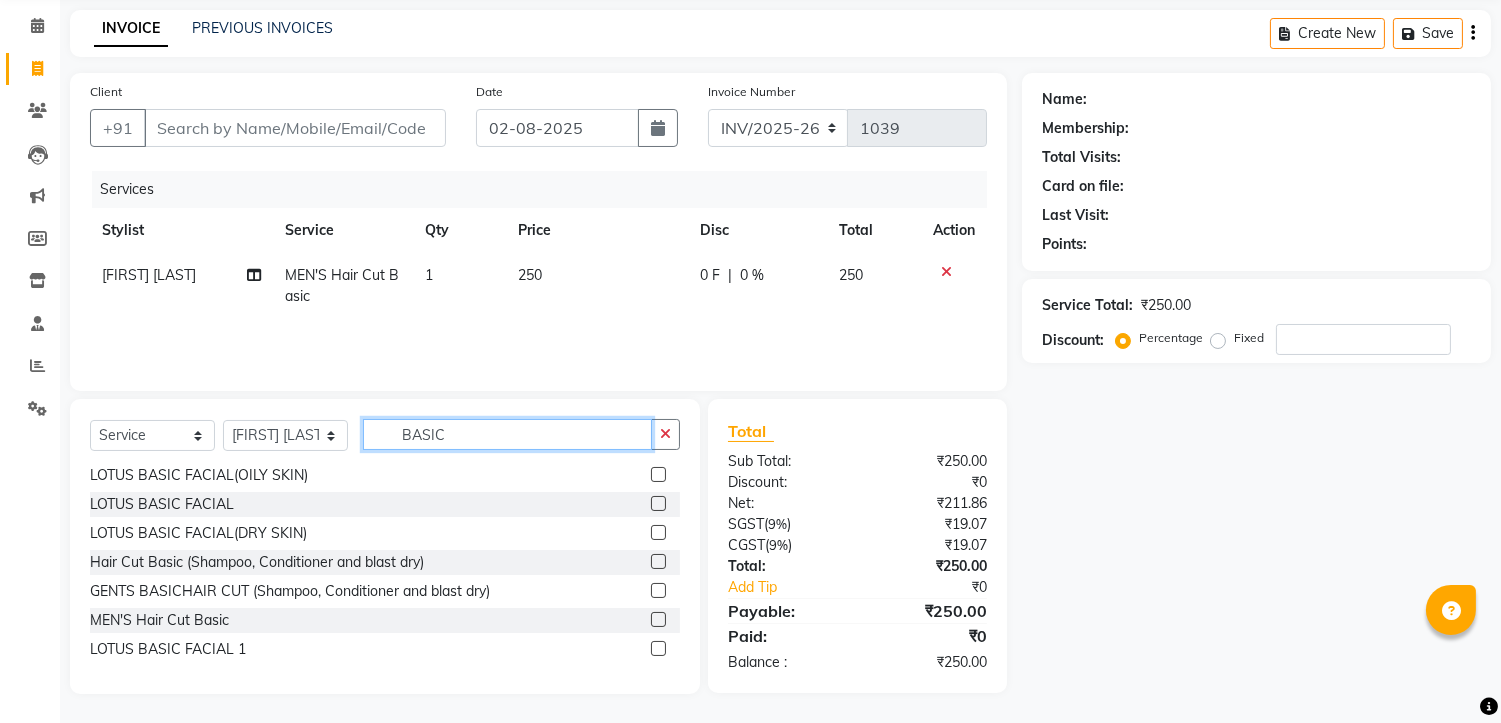 click on "BASIC" 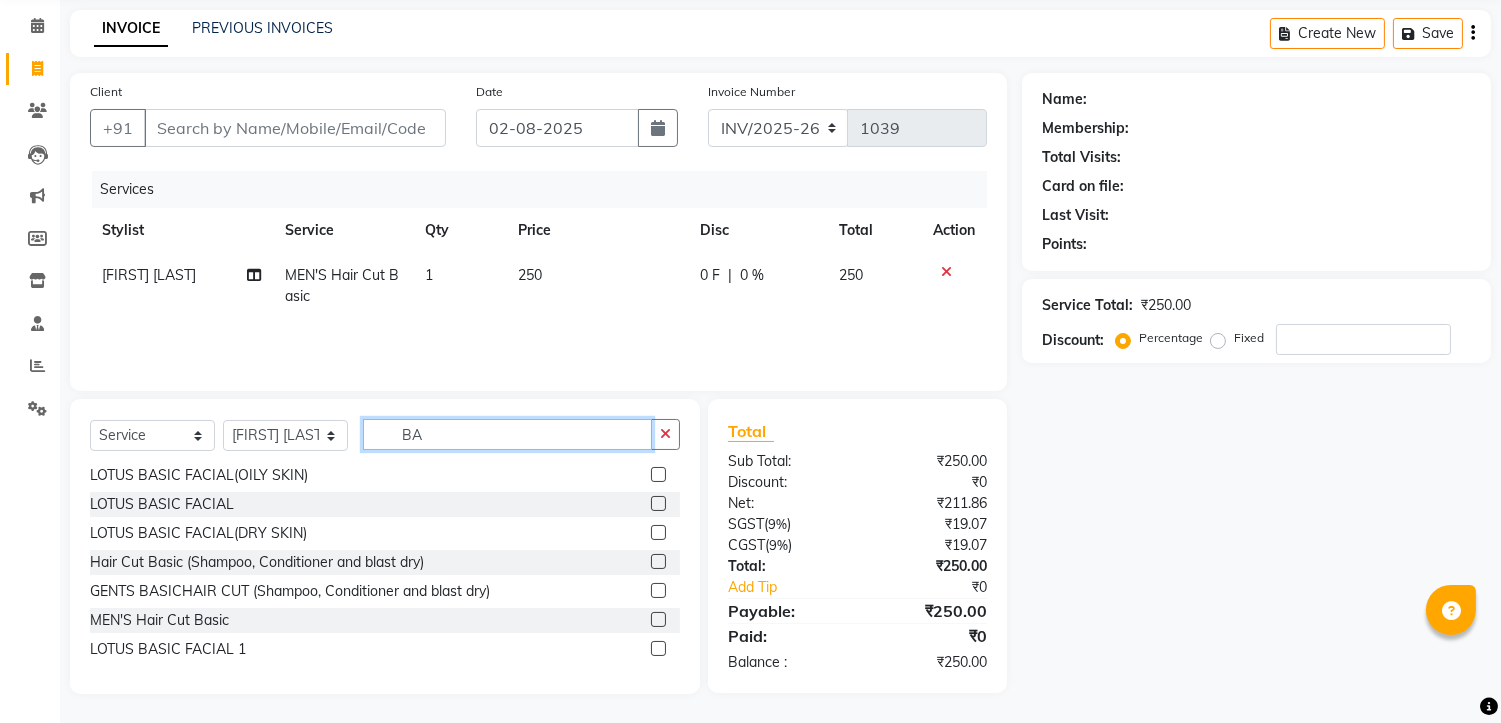 type on "B" 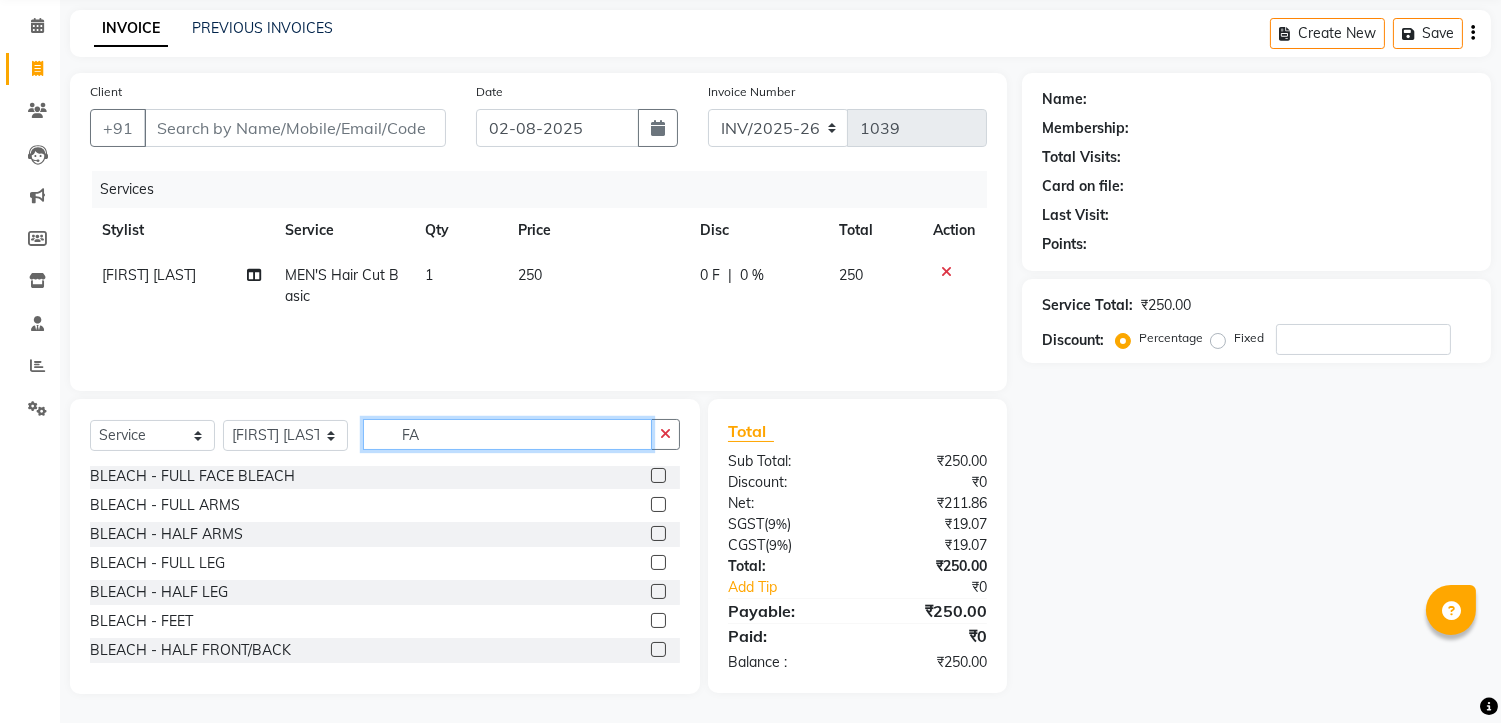 scroll, scrollTop: 205, scrollLeft: 0, axis: vertical 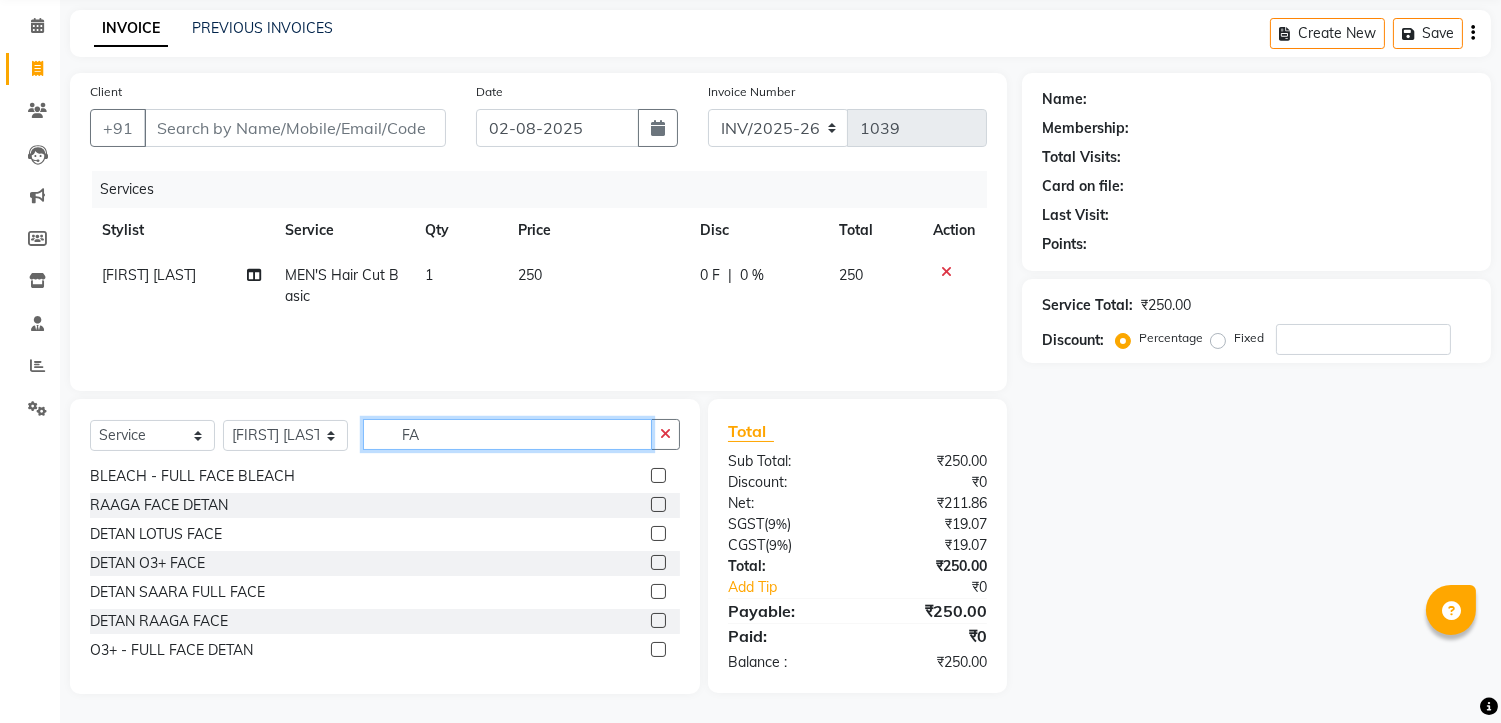 type on "F" 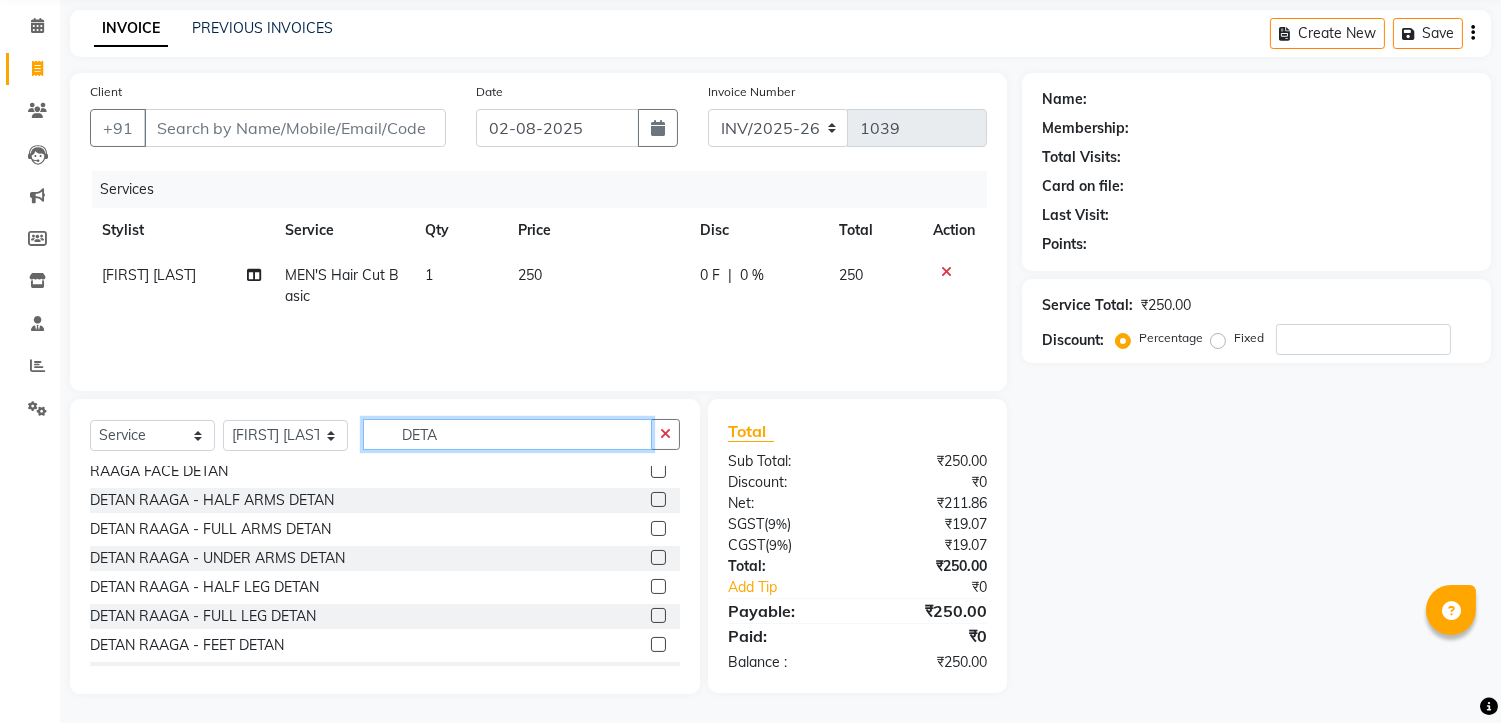 scroll, scrollTop: 0, scrollLeft: 0, axis: both 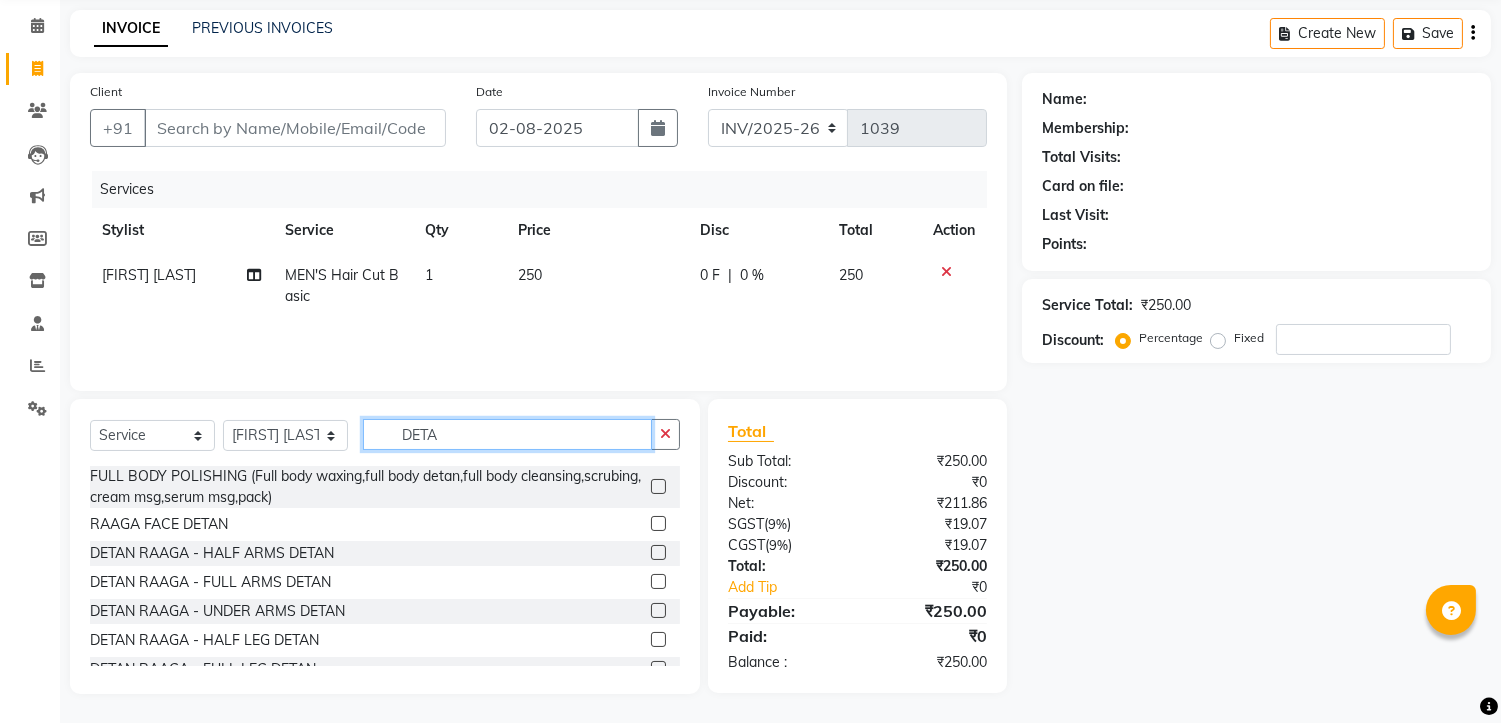 type on "DETA" 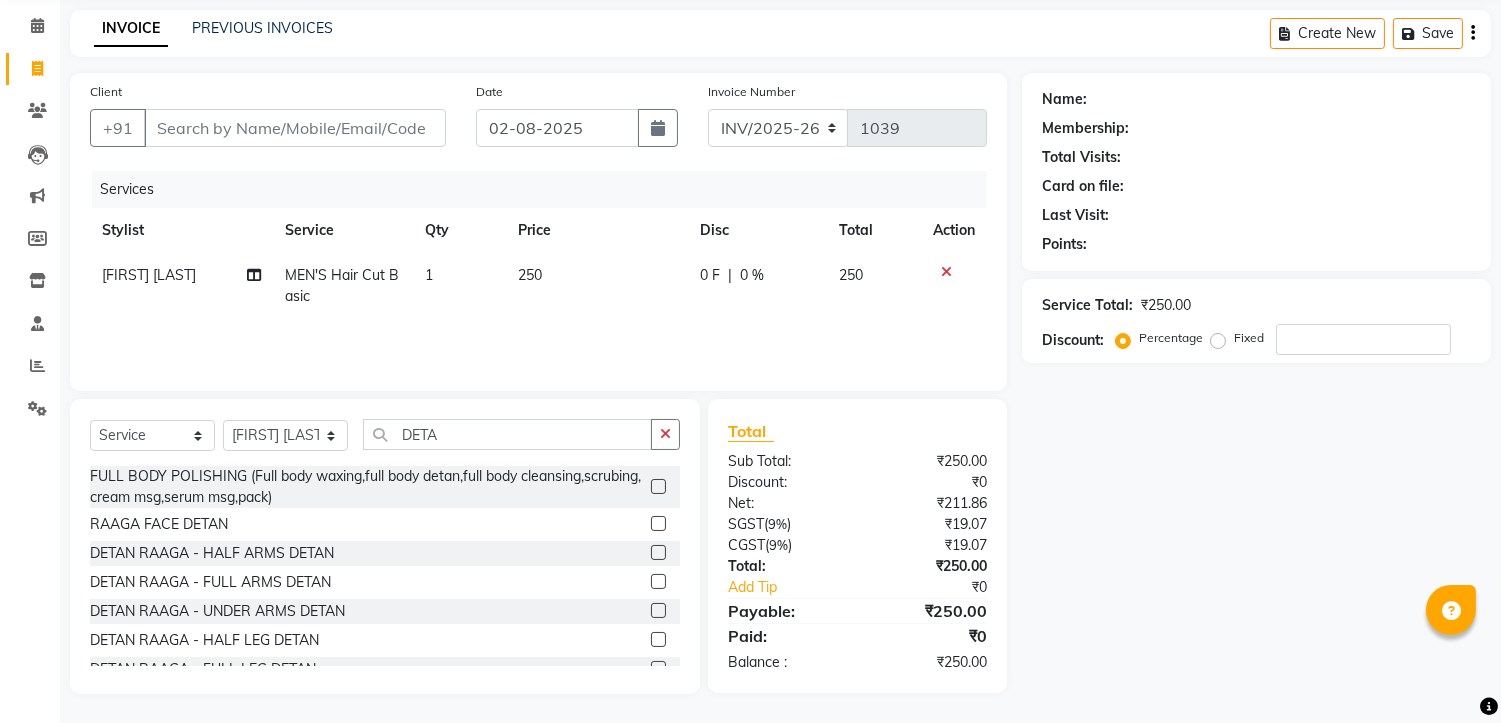 click 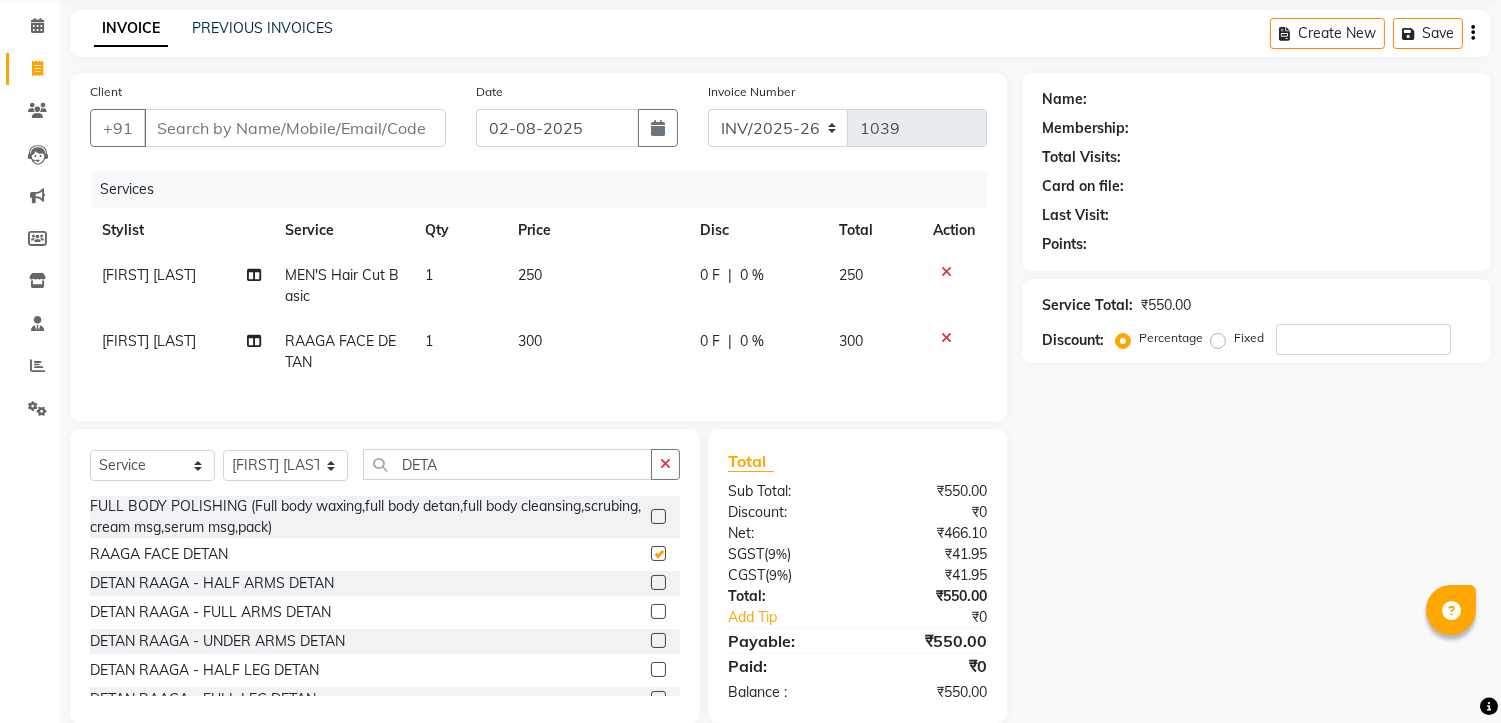 checkbox on "false" 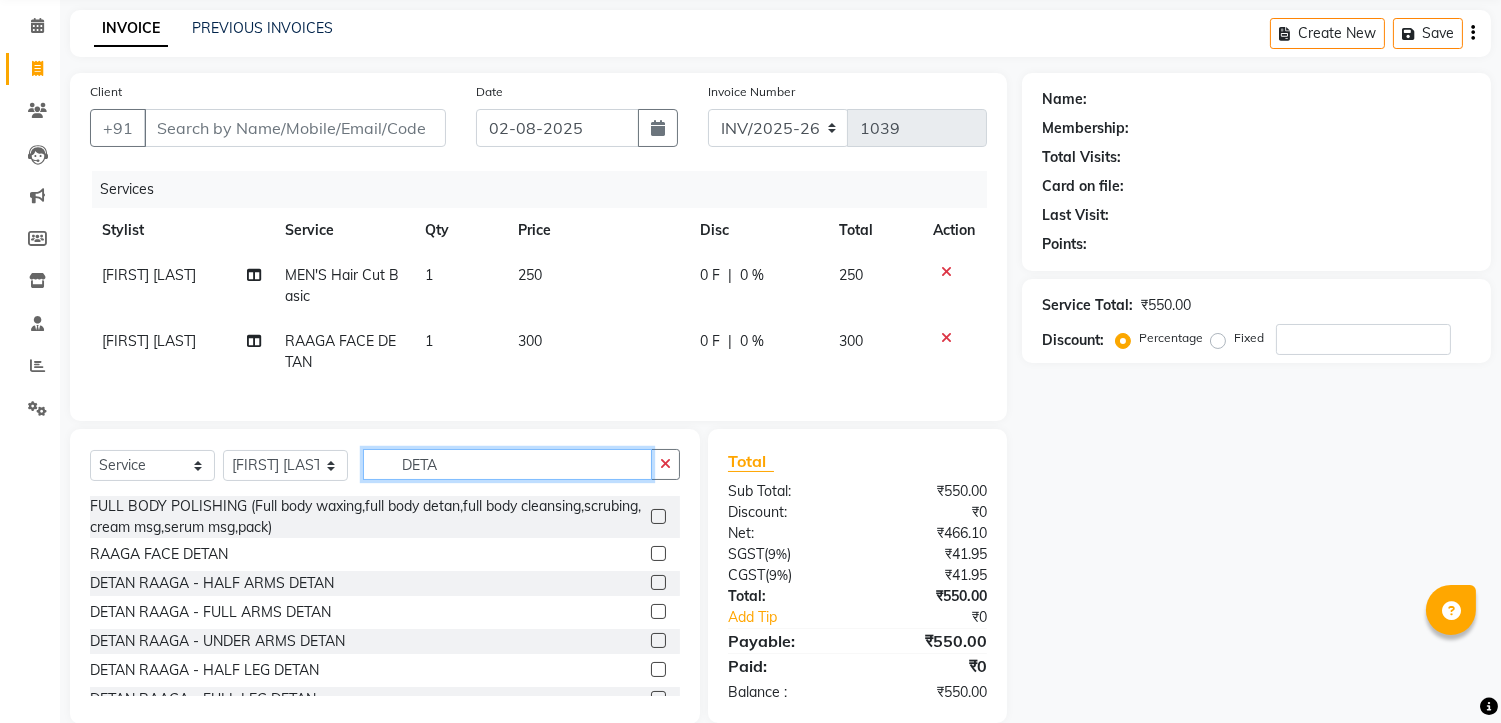 click on "DETA" 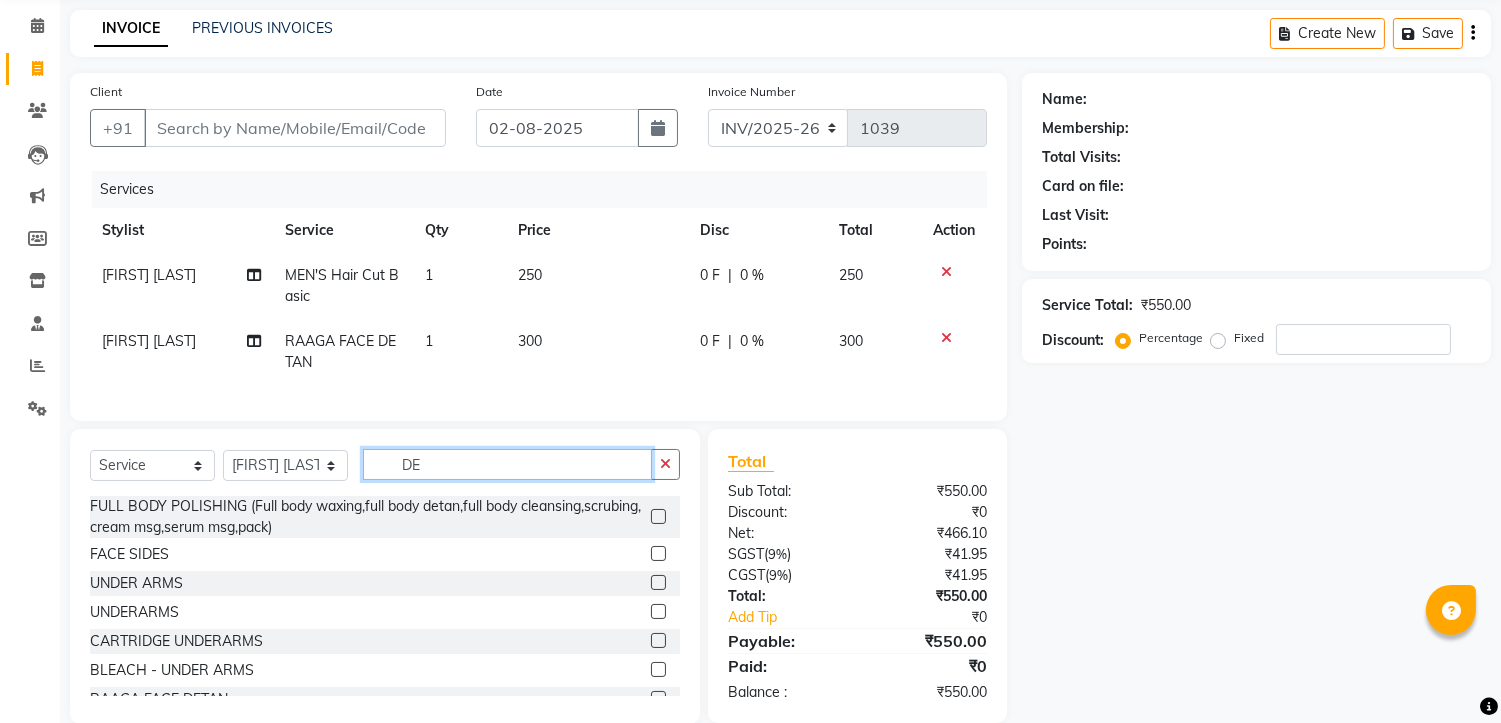 type on "D" 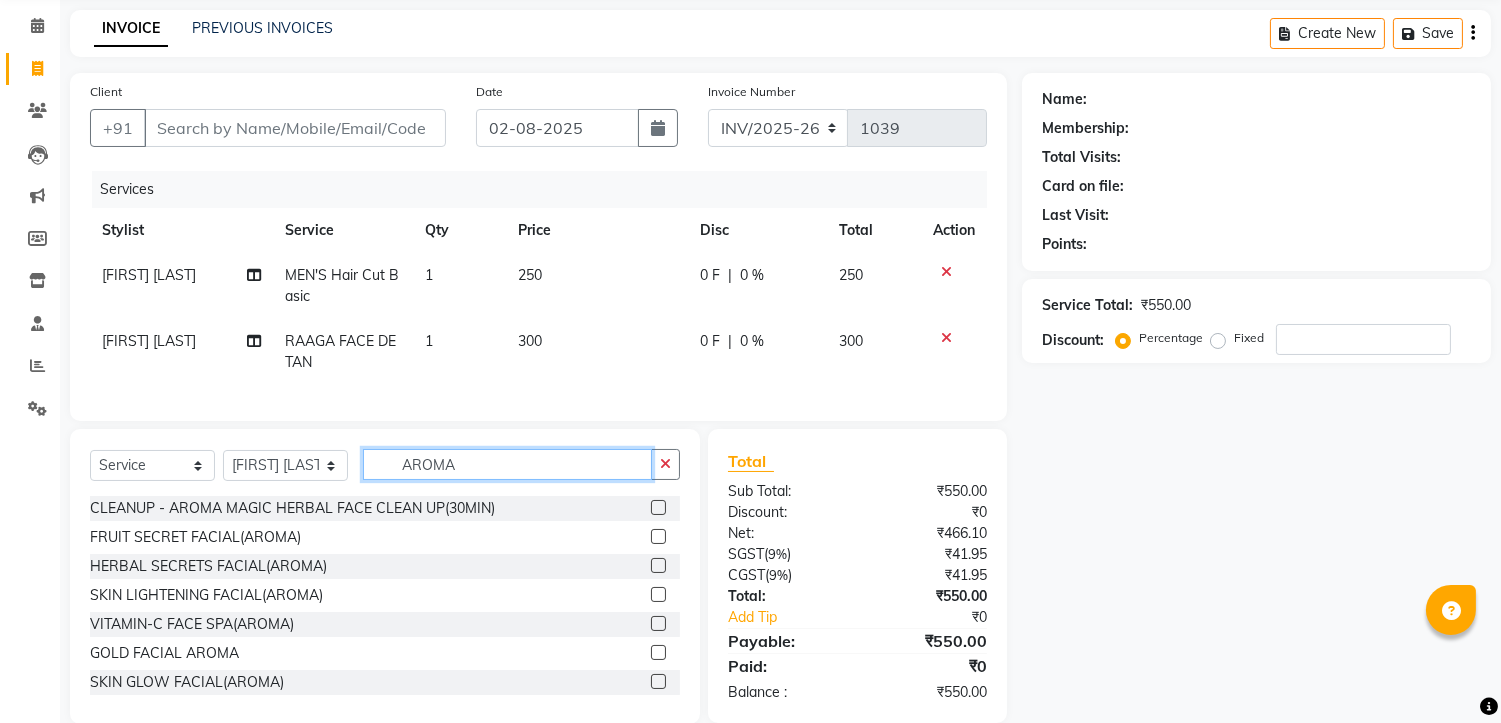 type on "AROMA" 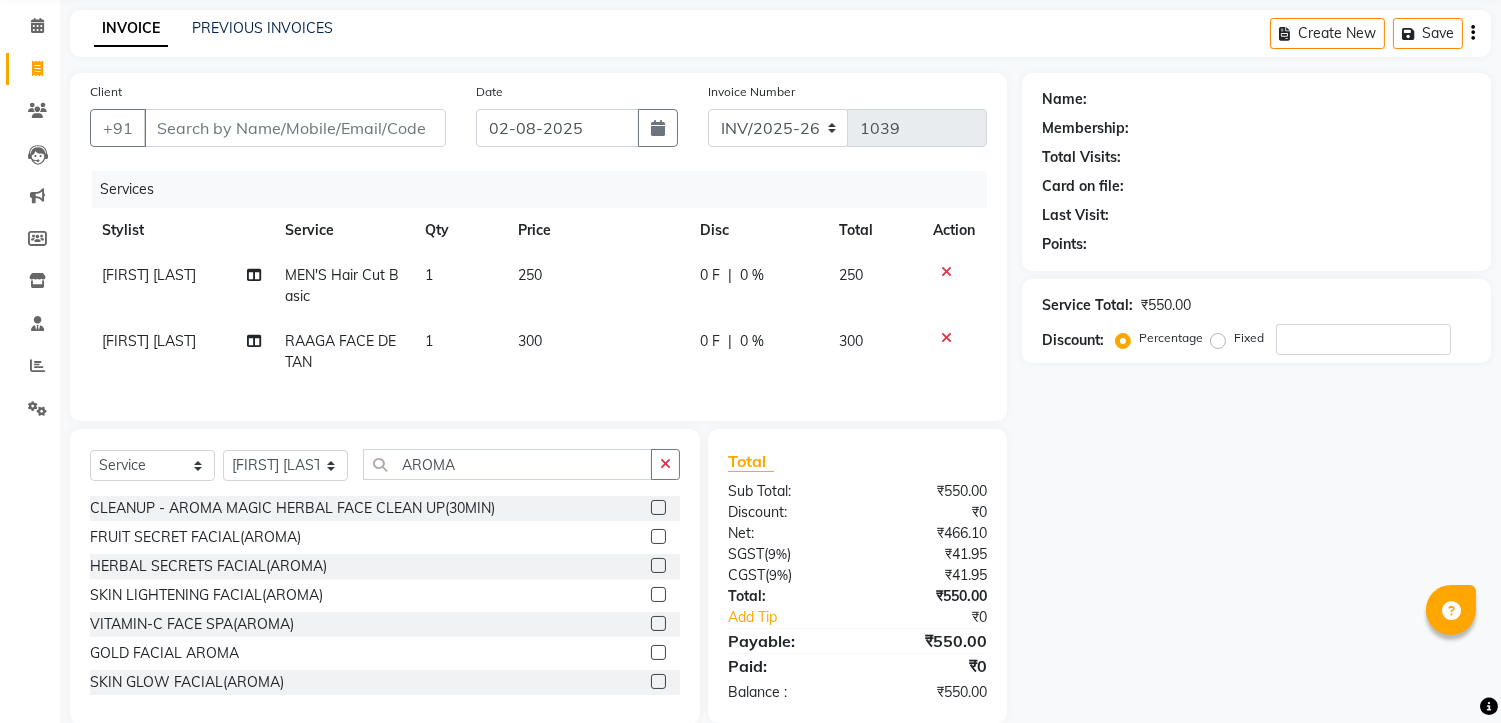 click 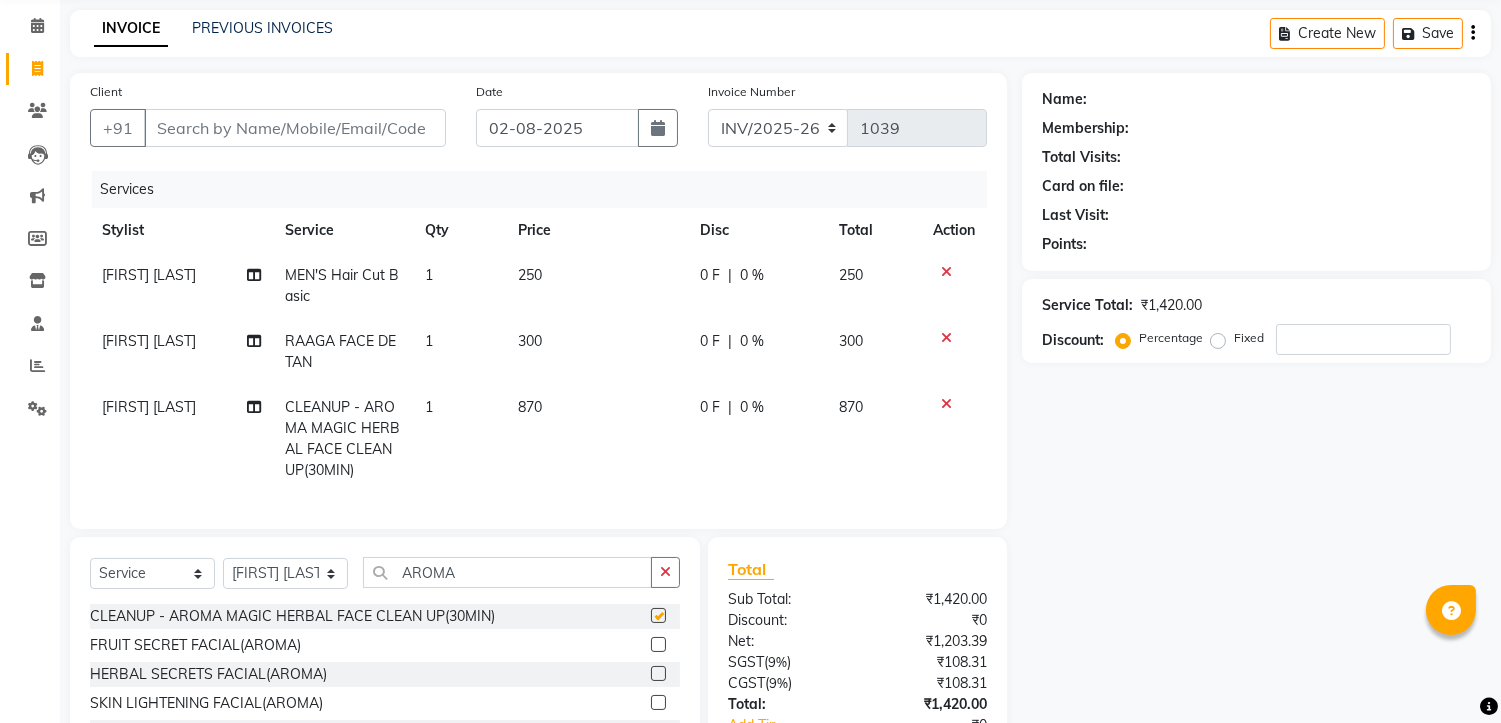 checkbox on "false" 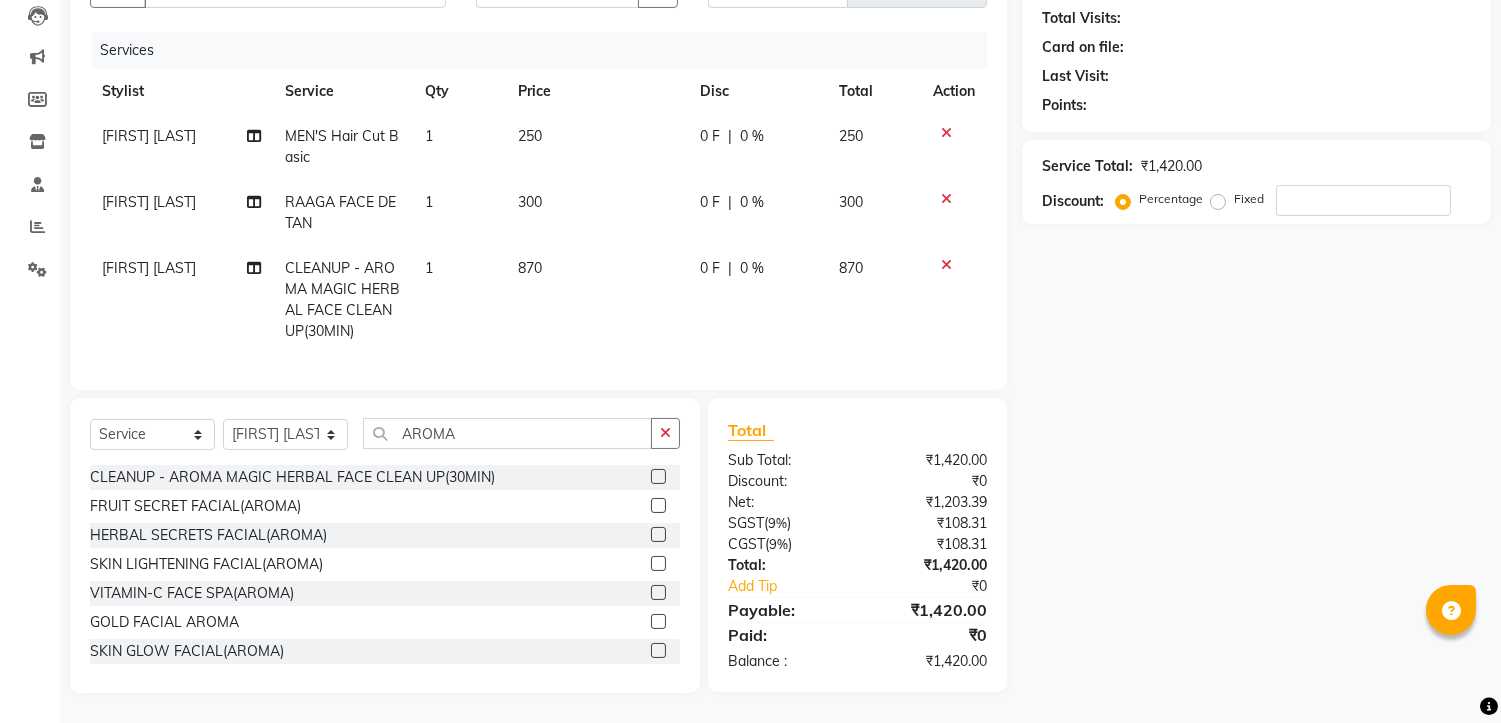 scroll, scrollTop: 121, scrollLeft: 0, axis: vertical 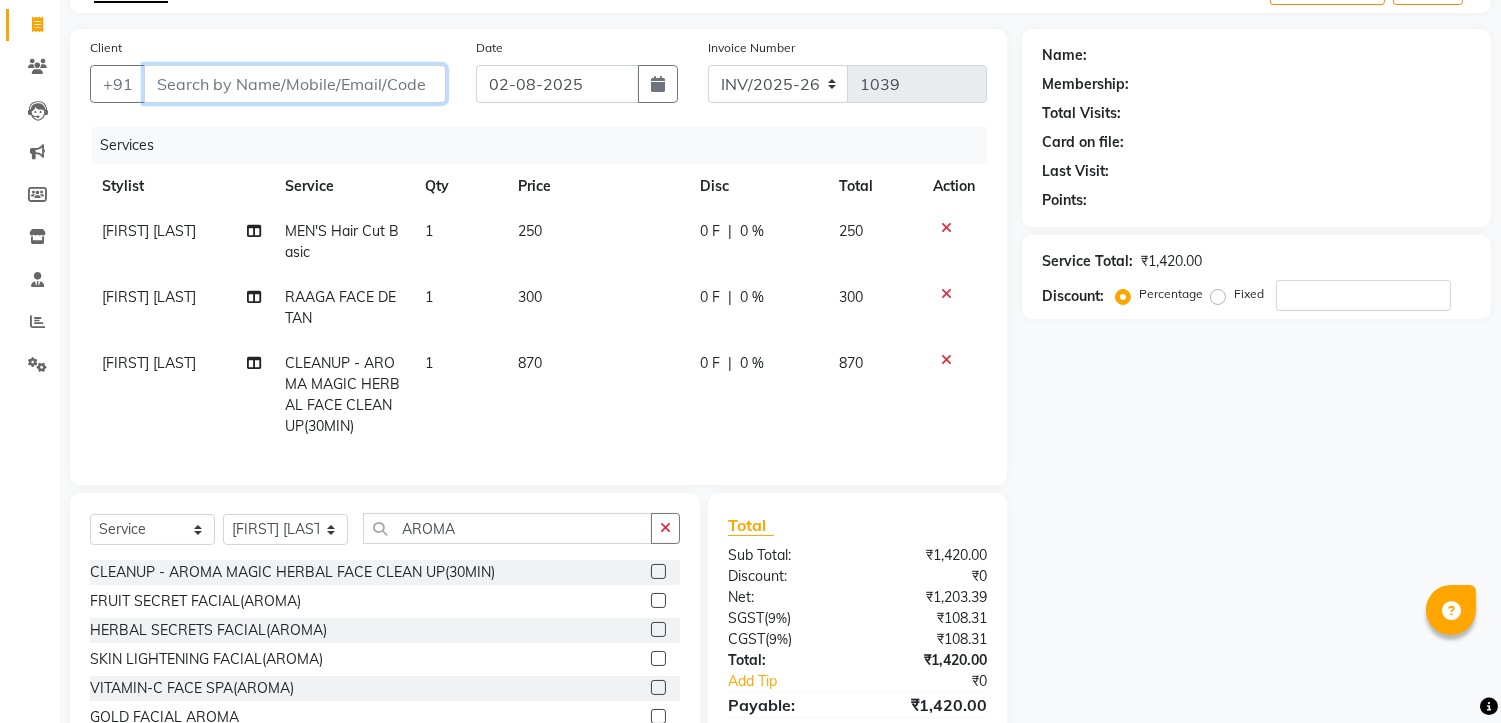 click on "Client" at bounding box center (295, 84) 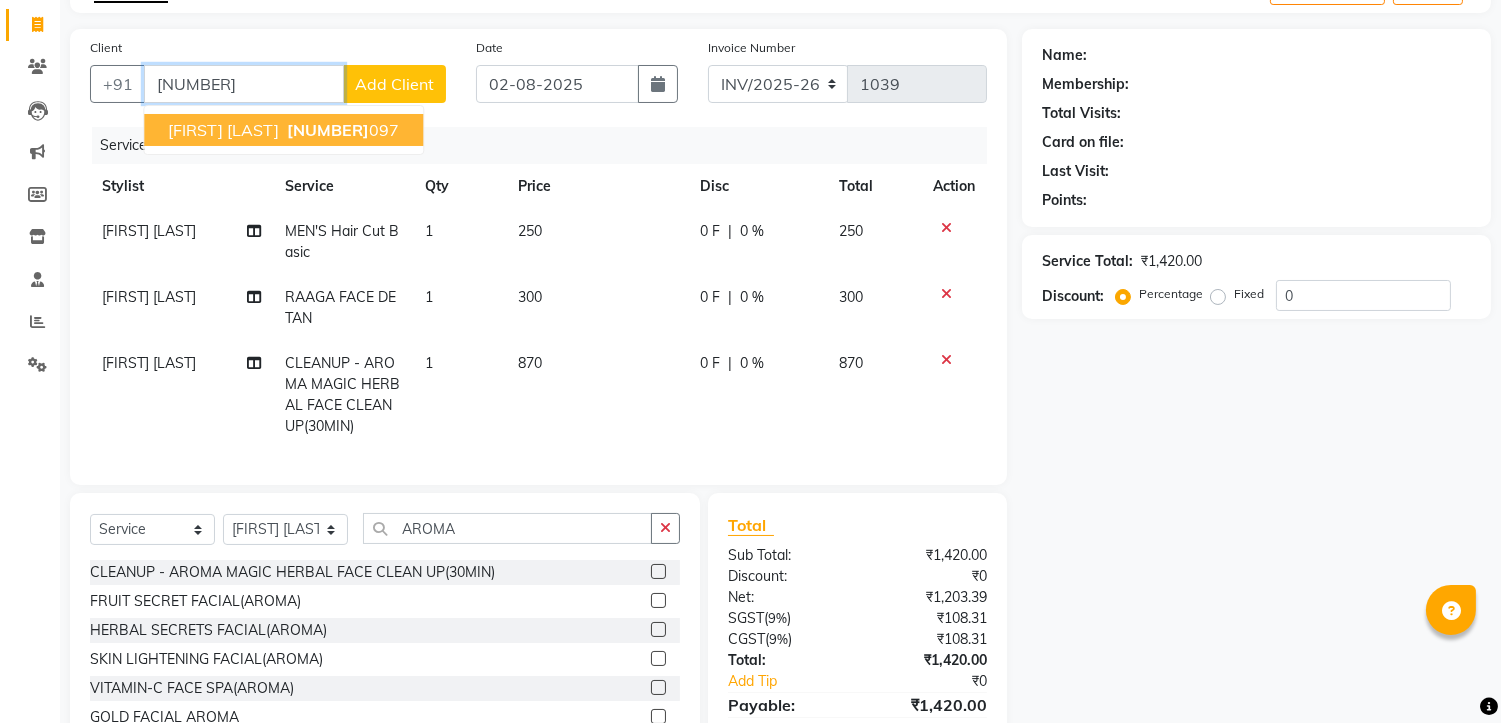 click on "7008333" at bounding box center (328, 130) 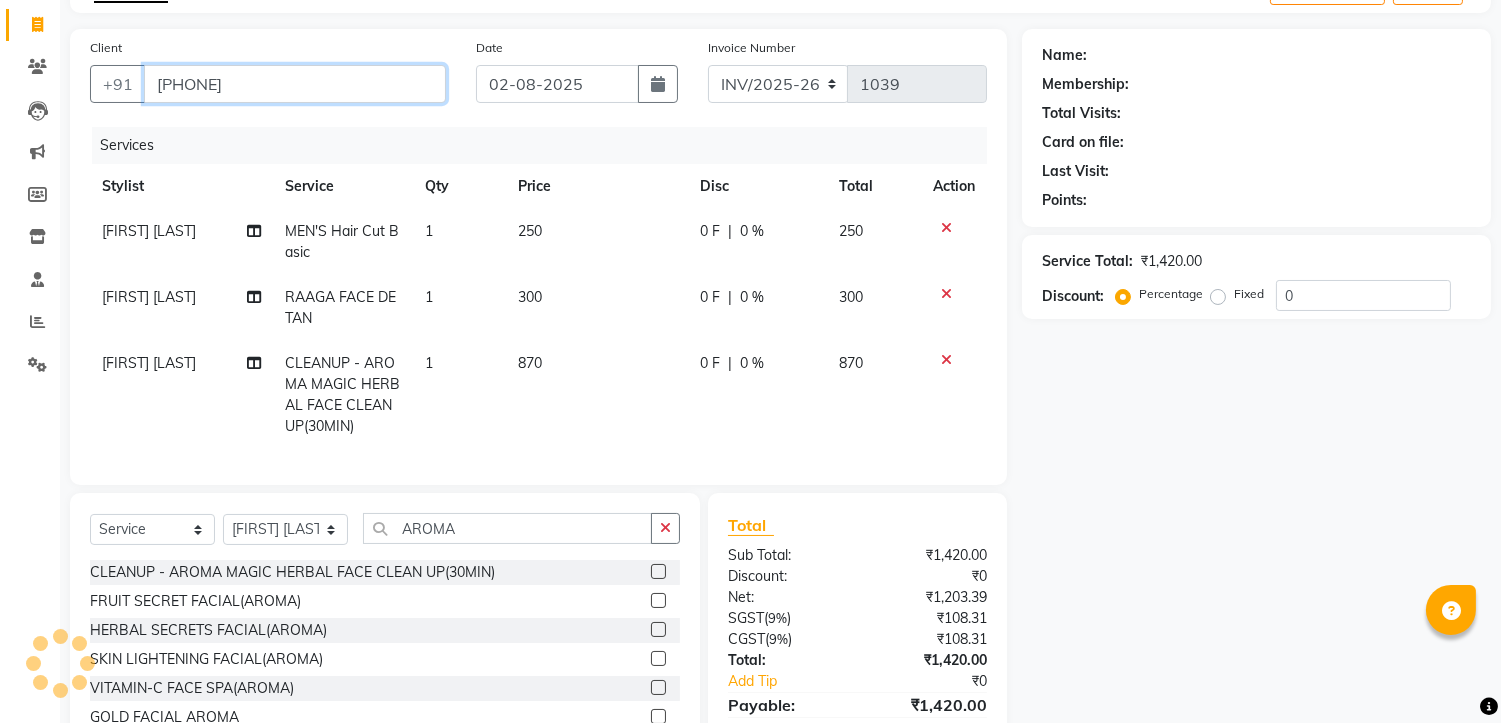 type on "7008333097" 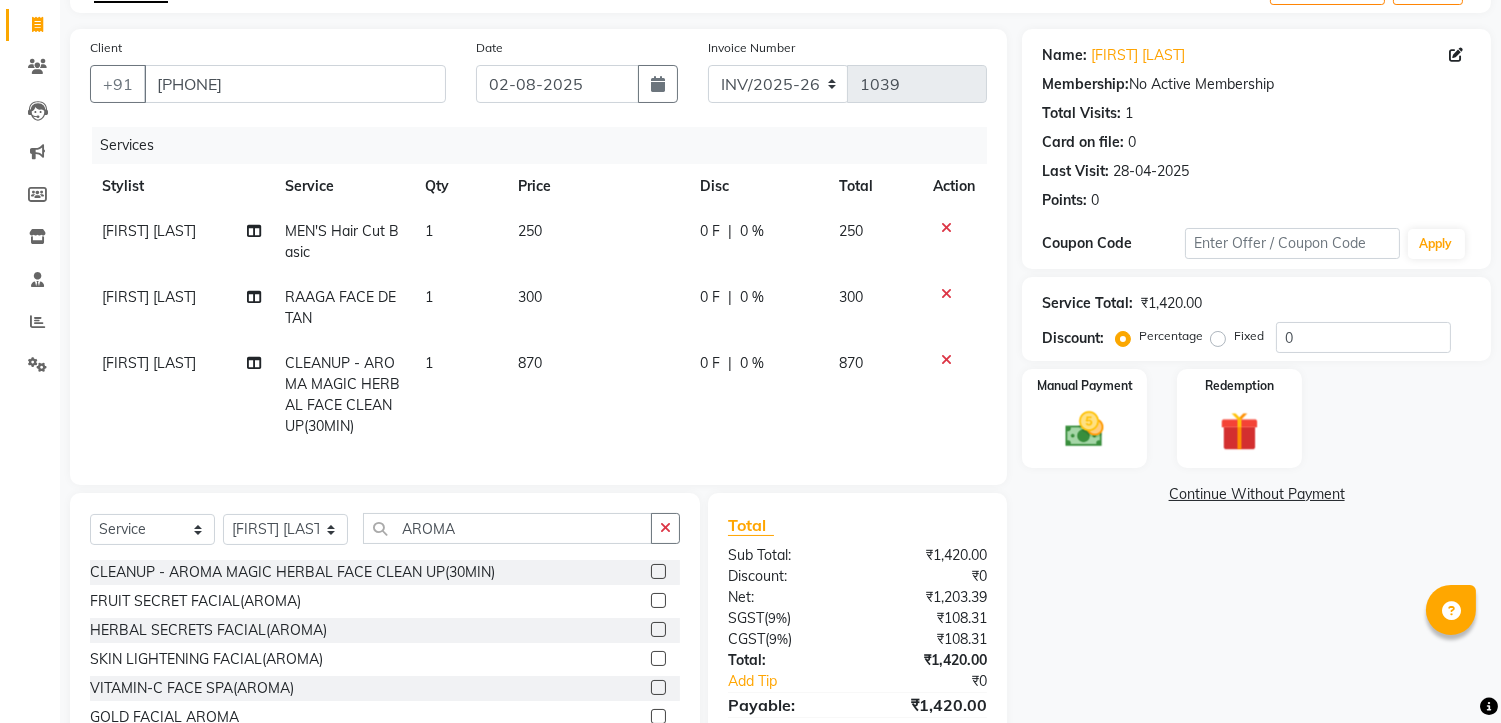 scroll, scrollTop: 232, scrollLeft: 0, axis: vertical 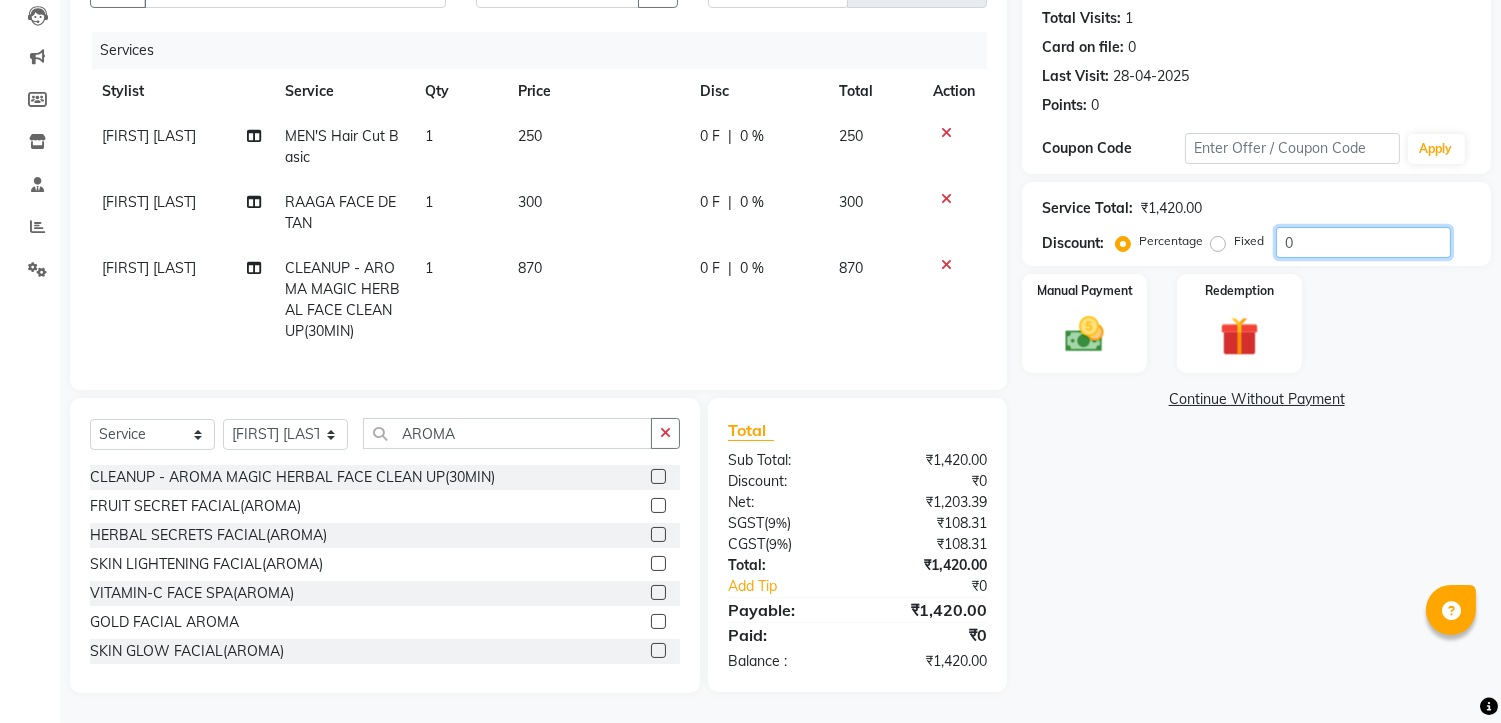 click on "0" 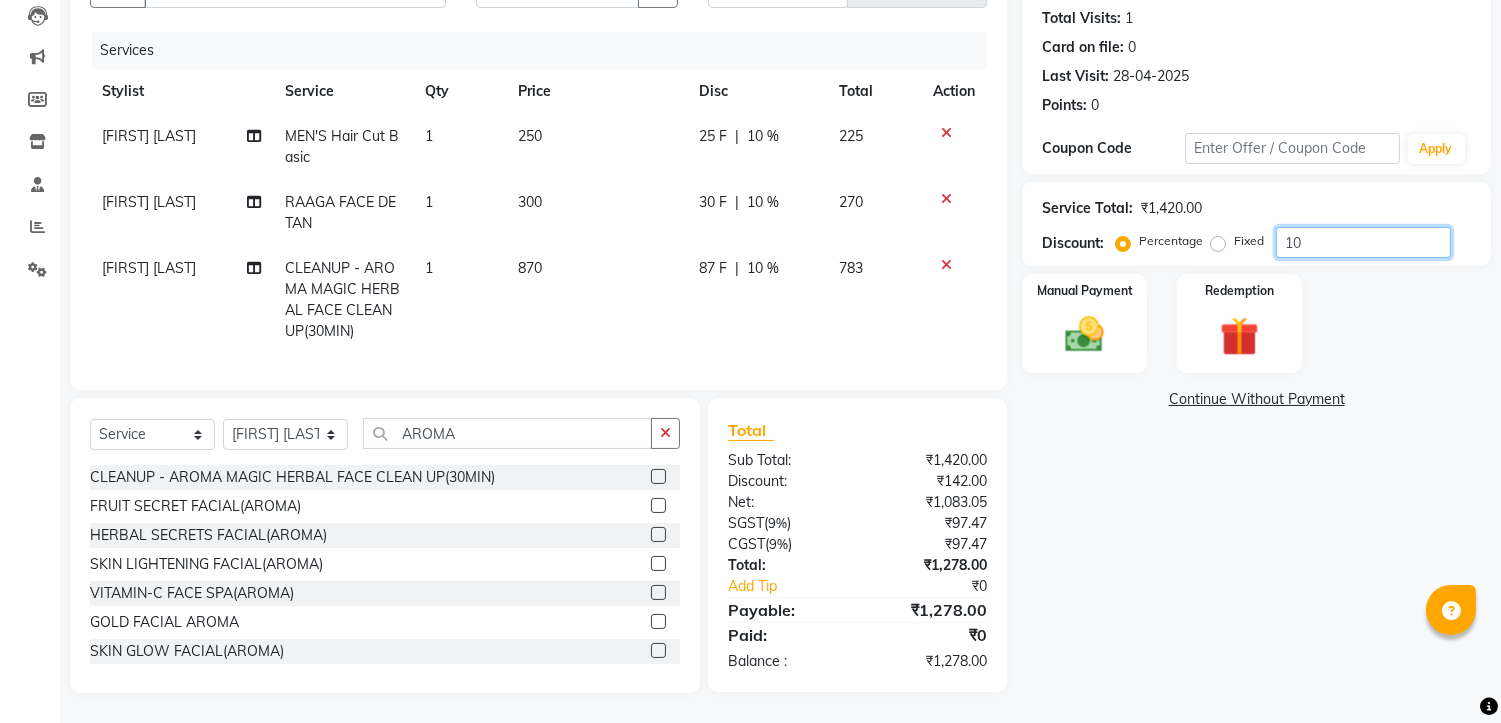 type on "1" 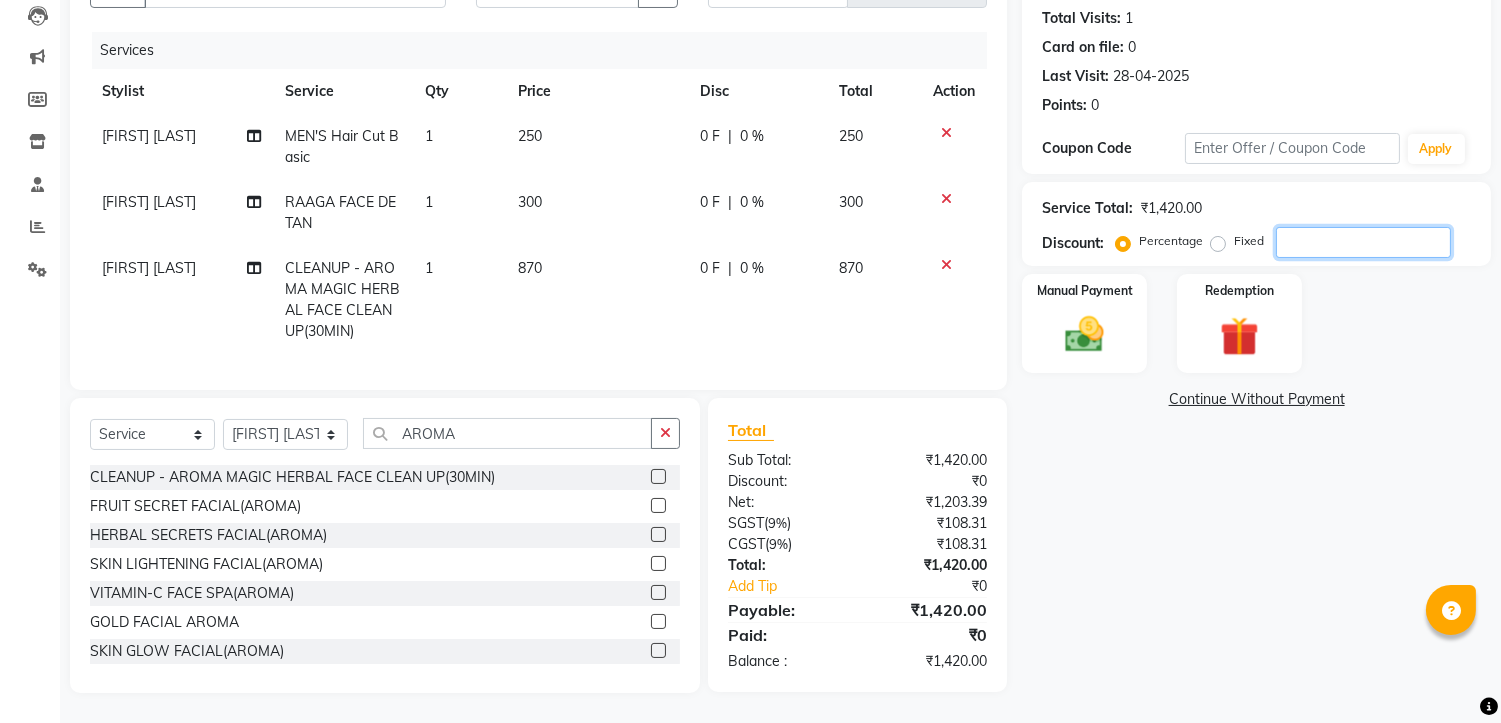 type 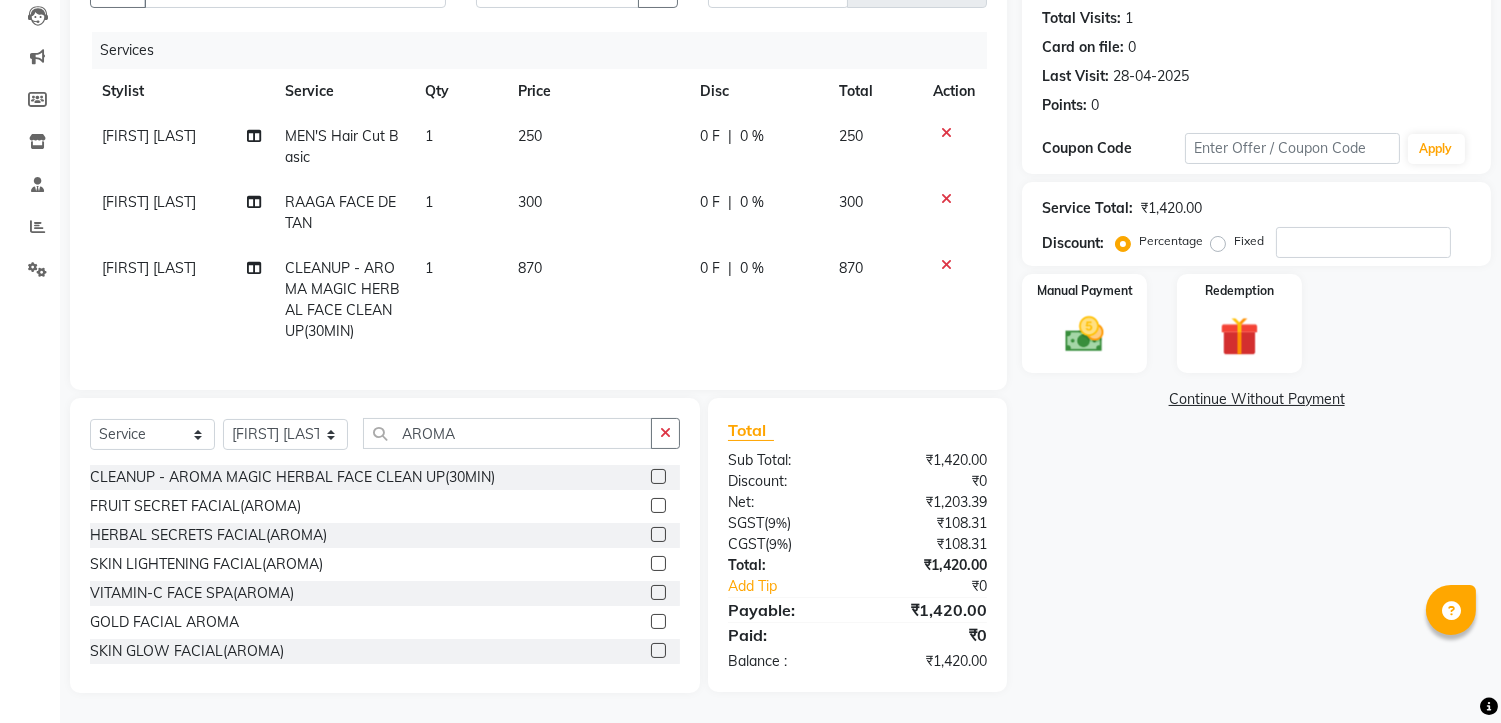 click on "Fixed" 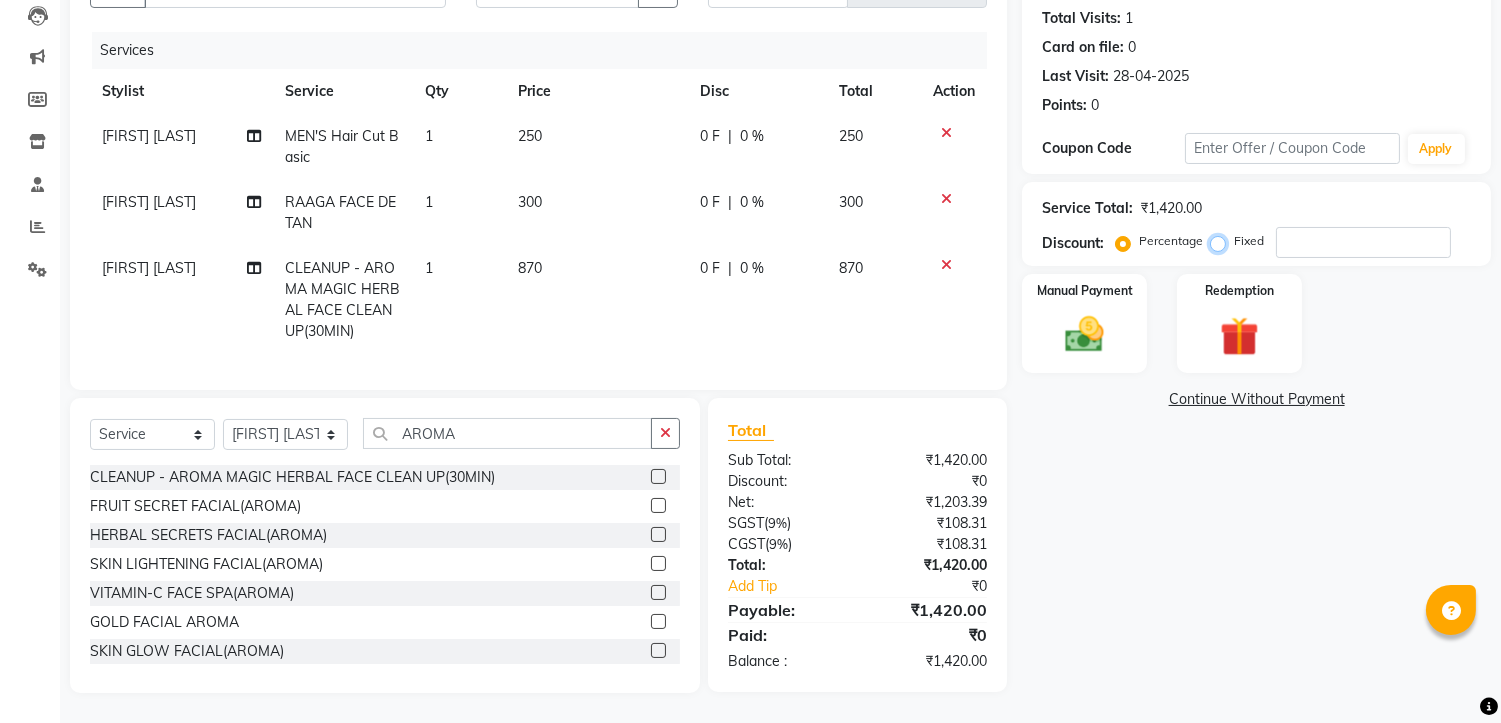 click on "Fixed" at bounding box center [1222, 241] 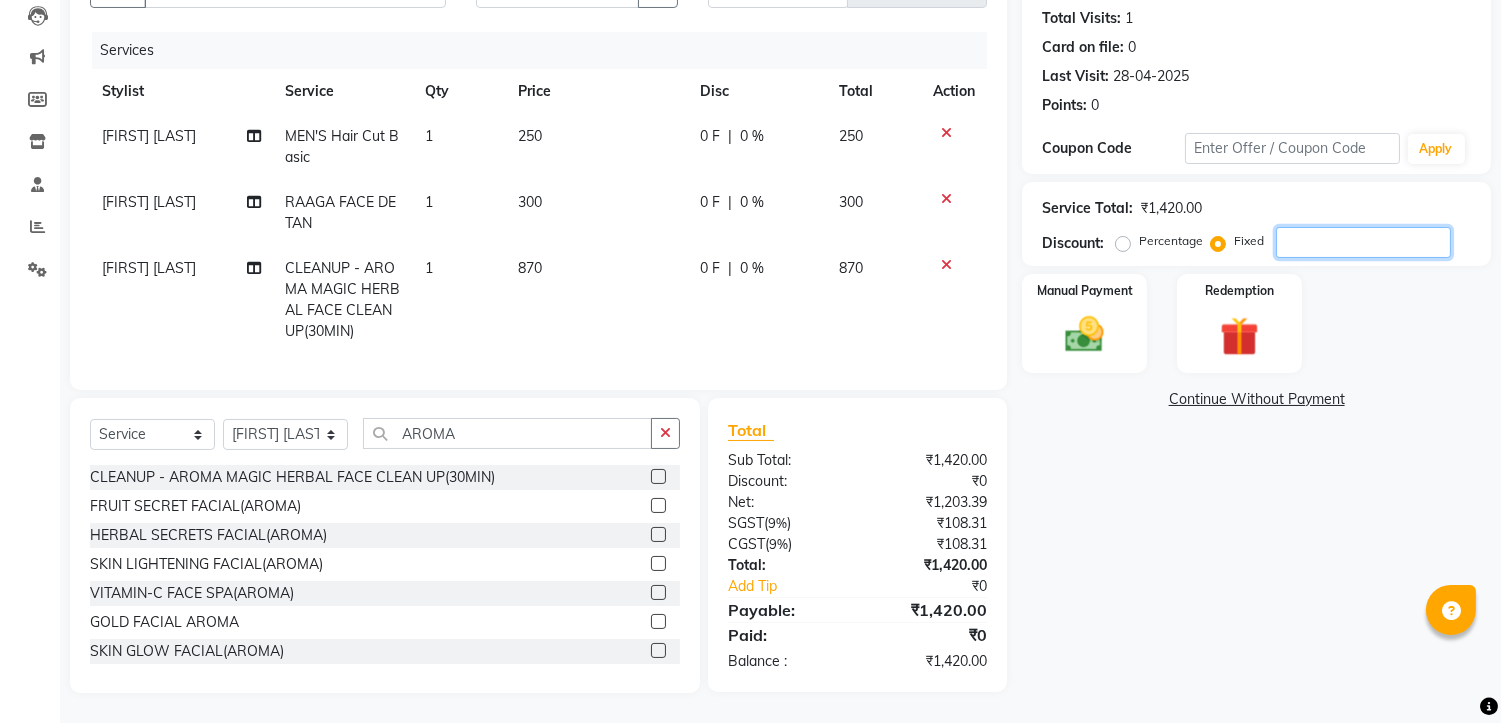 click 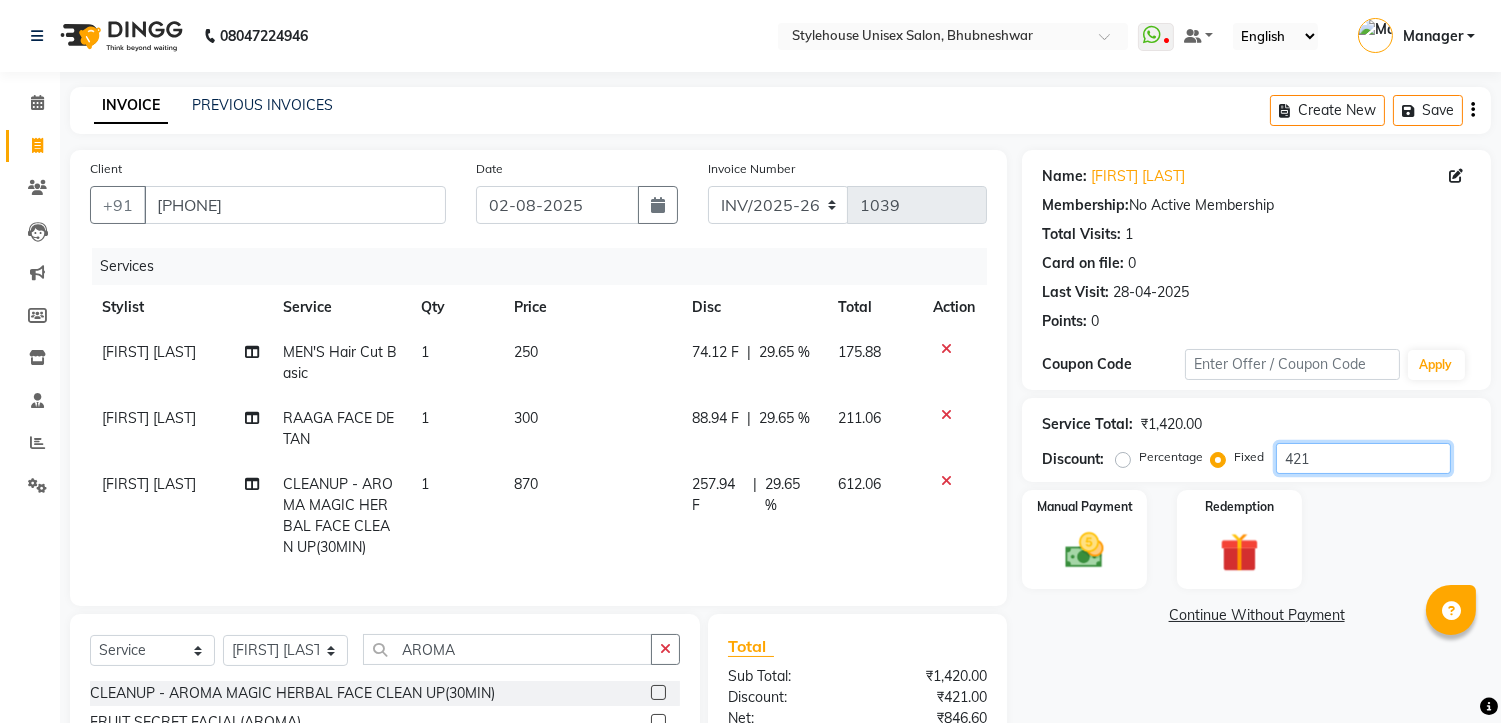 scroll, scrollTop: 232, scrollLeft: 0, axis: vertical 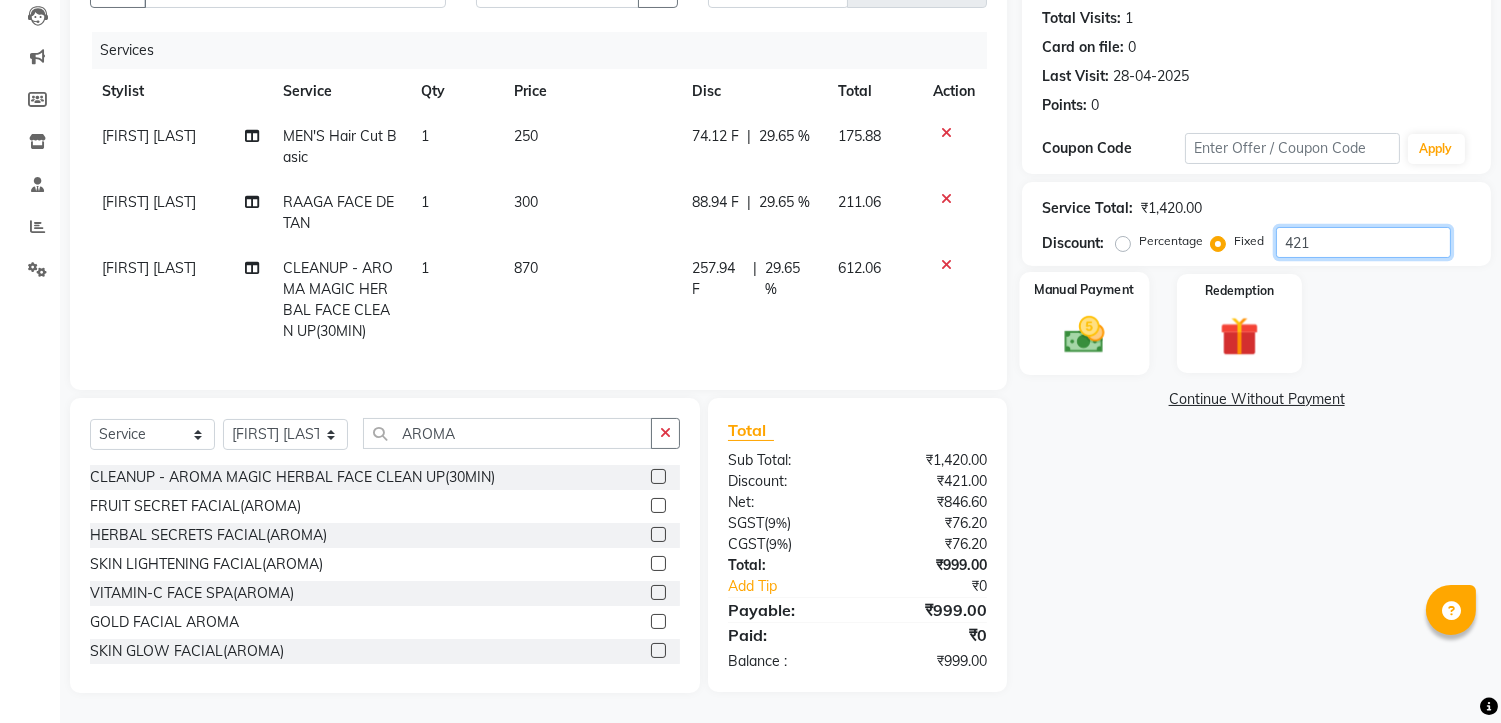 type on "421" 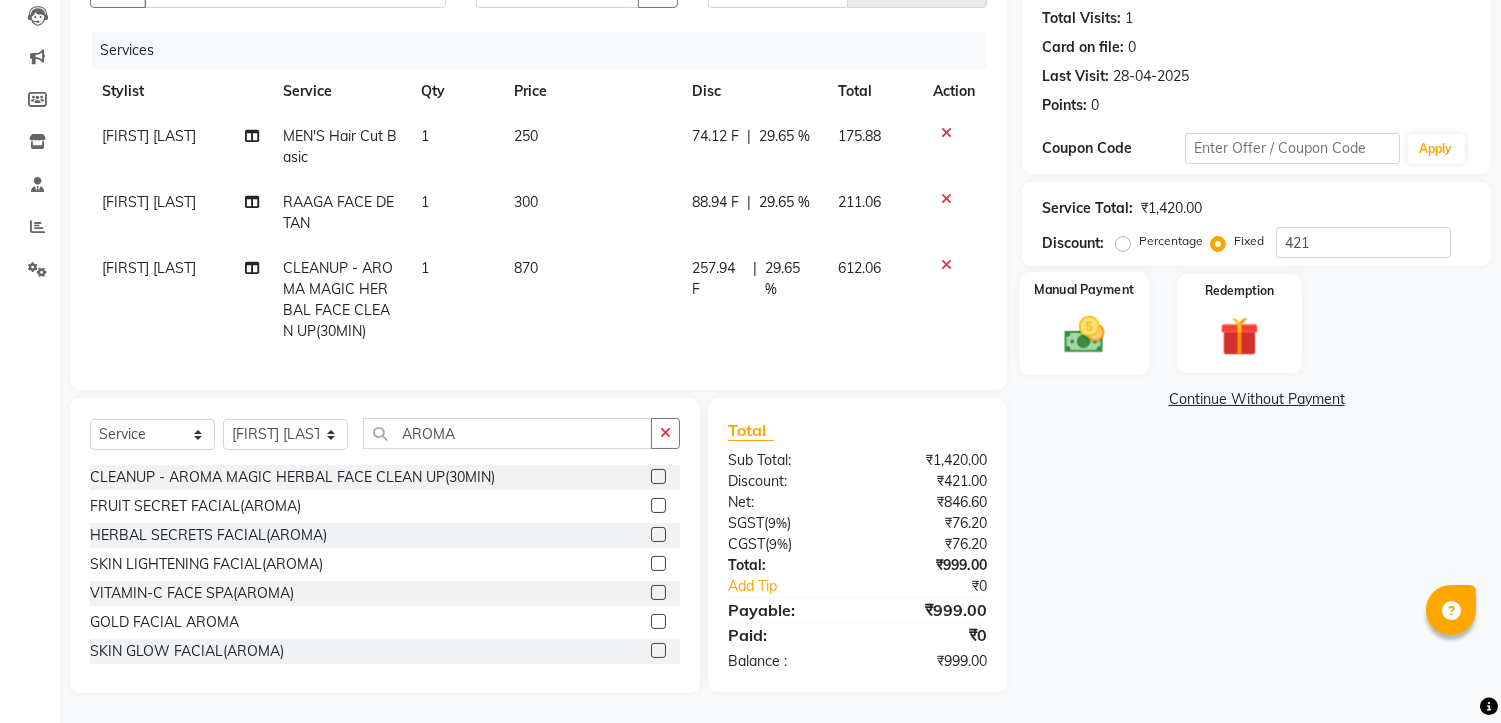 click 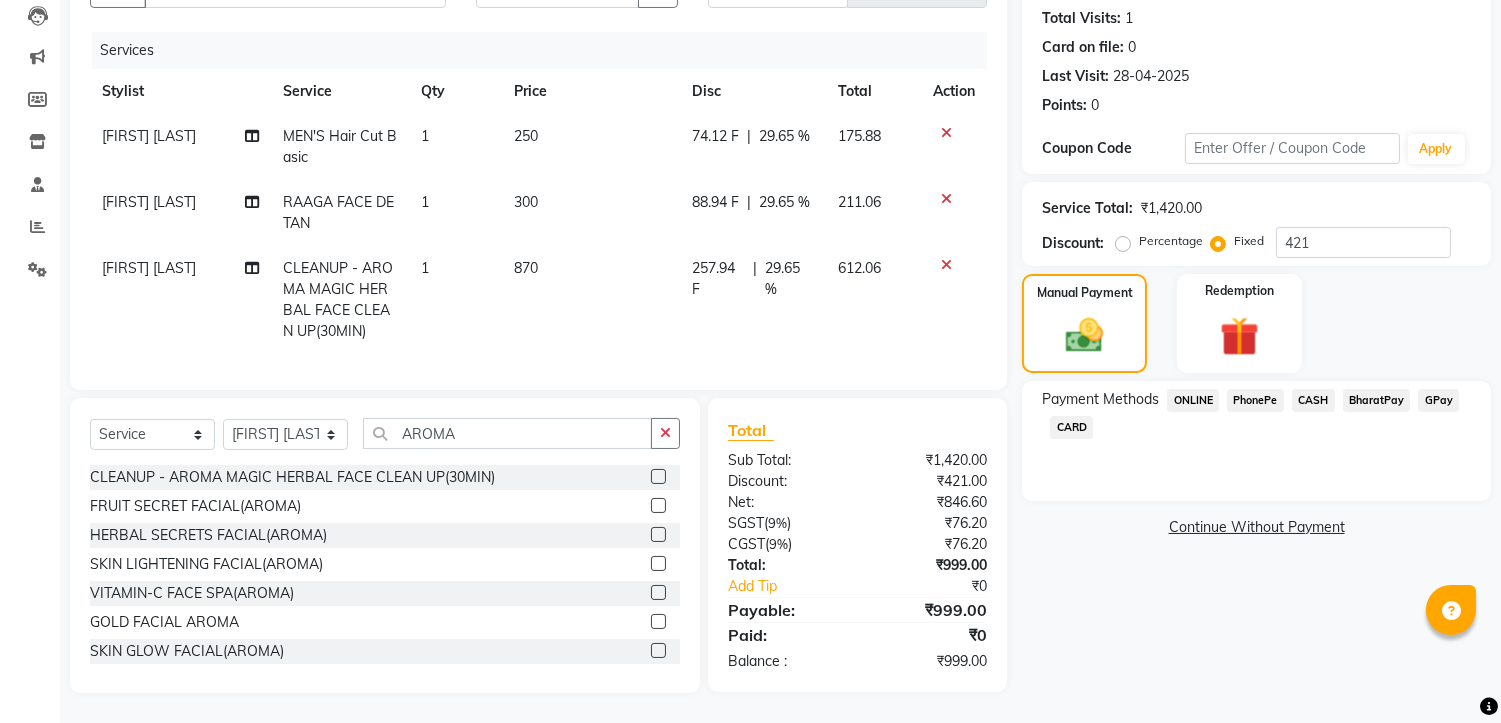 click on "PhonePe" 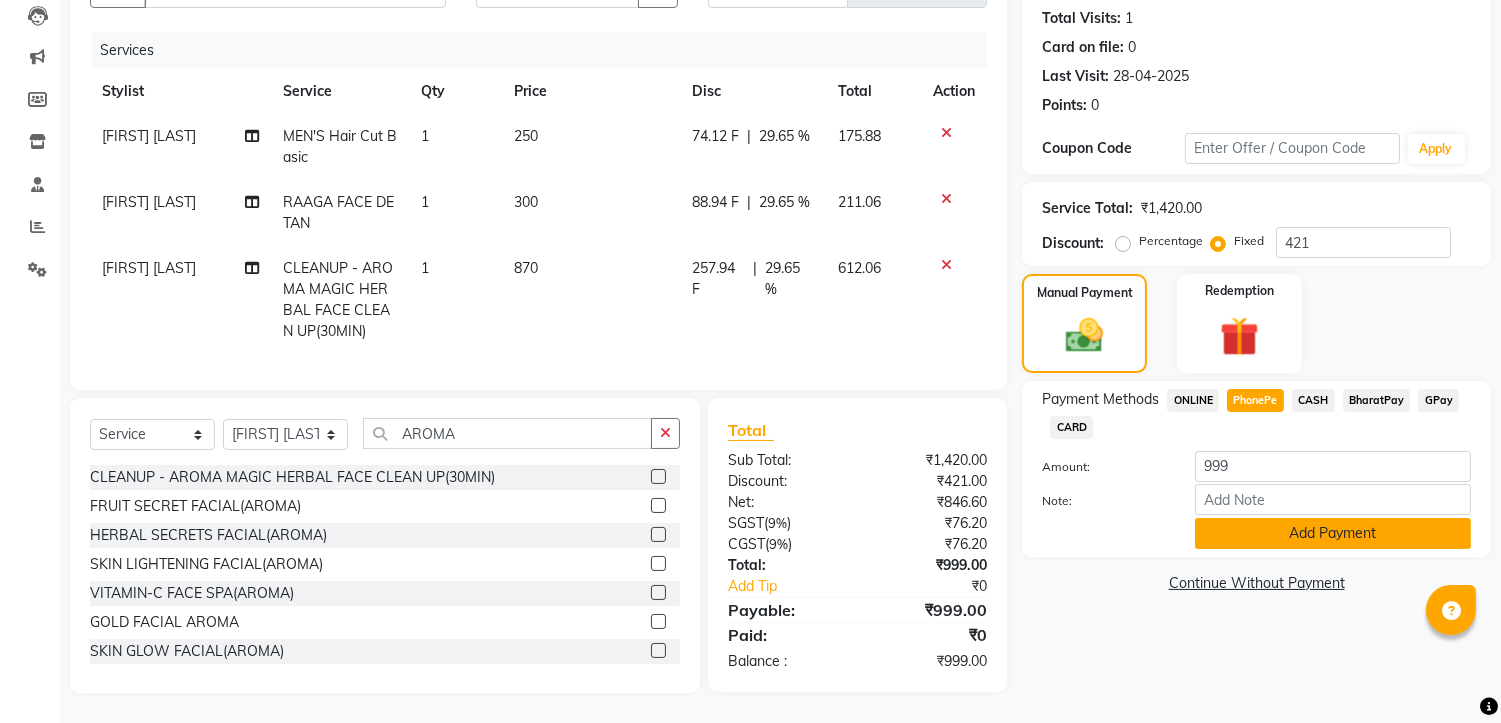 click on "Add Payment" 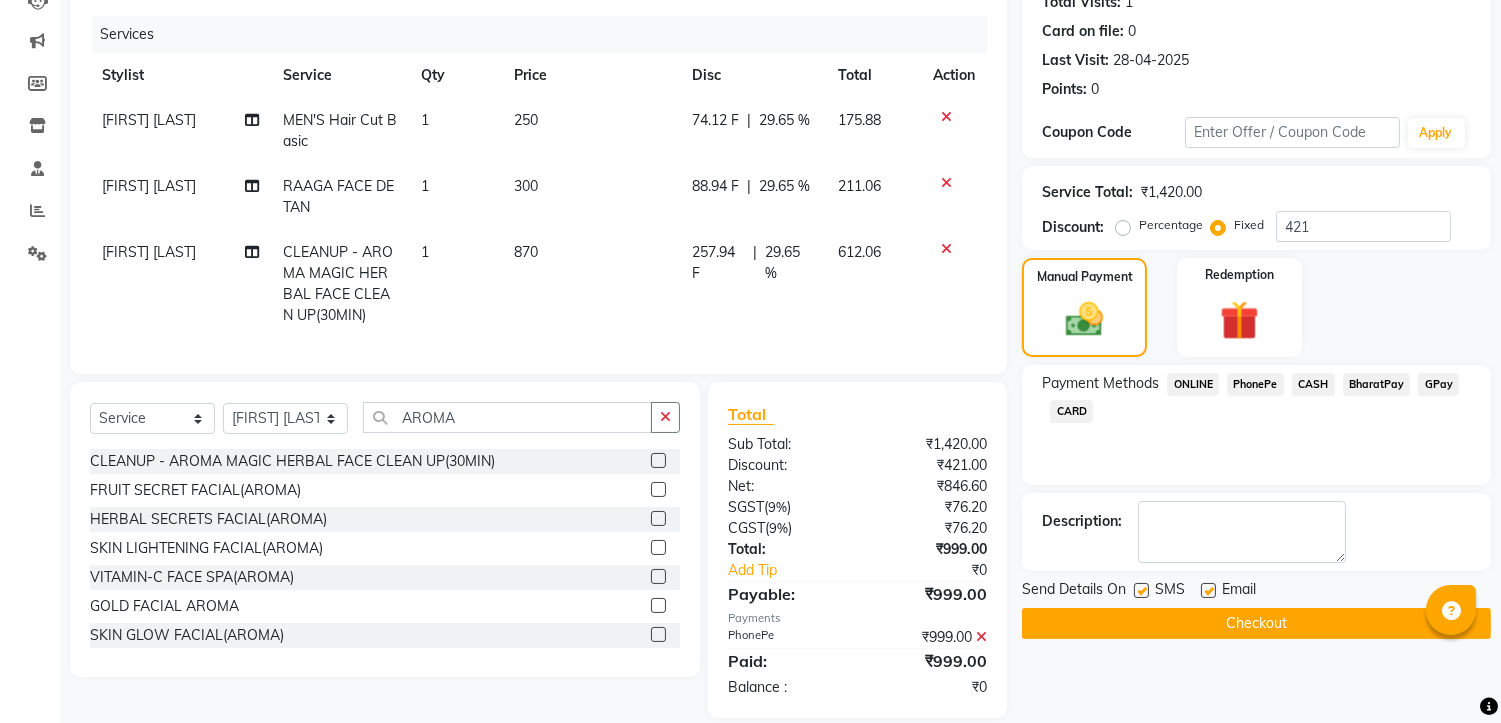 click on "Checkout" 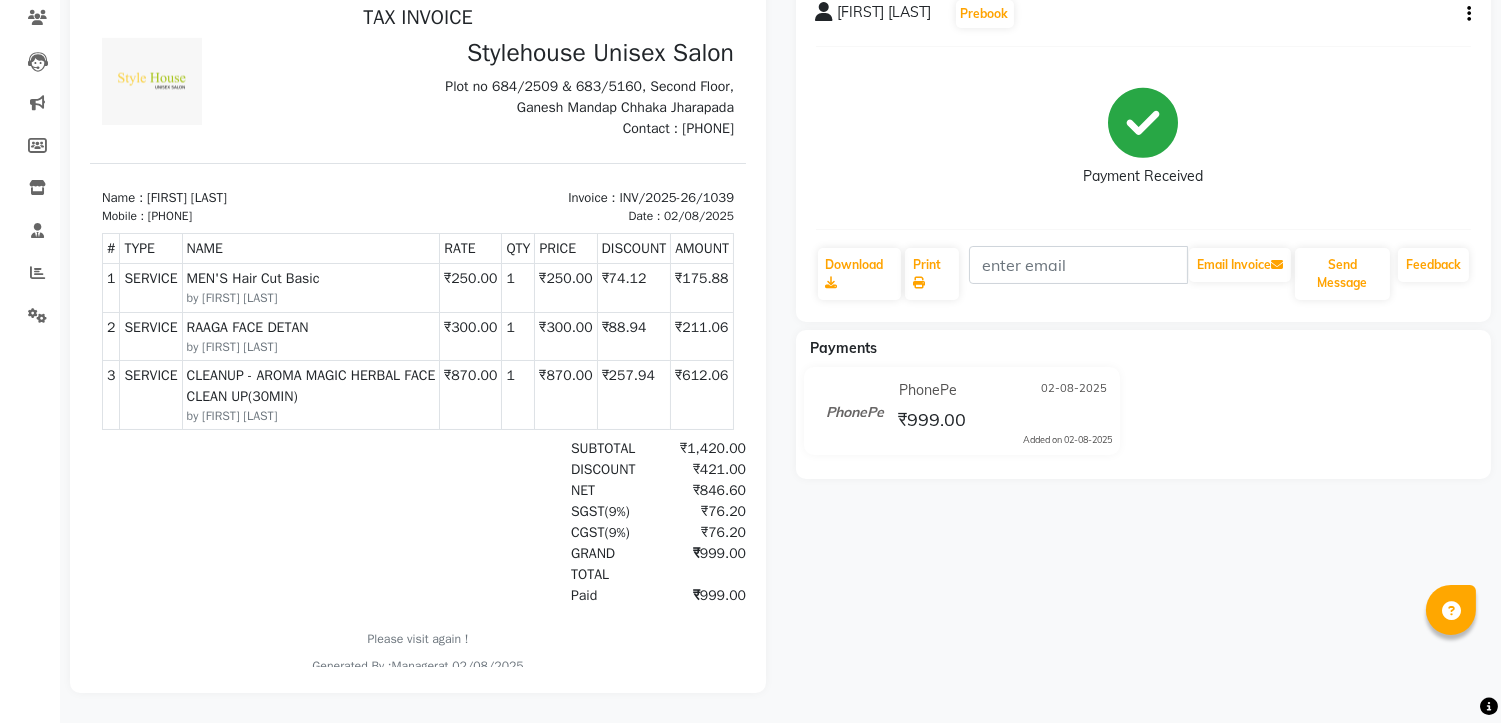 scroll, scrollTop: 0, scrollLeft: 0, axis: both 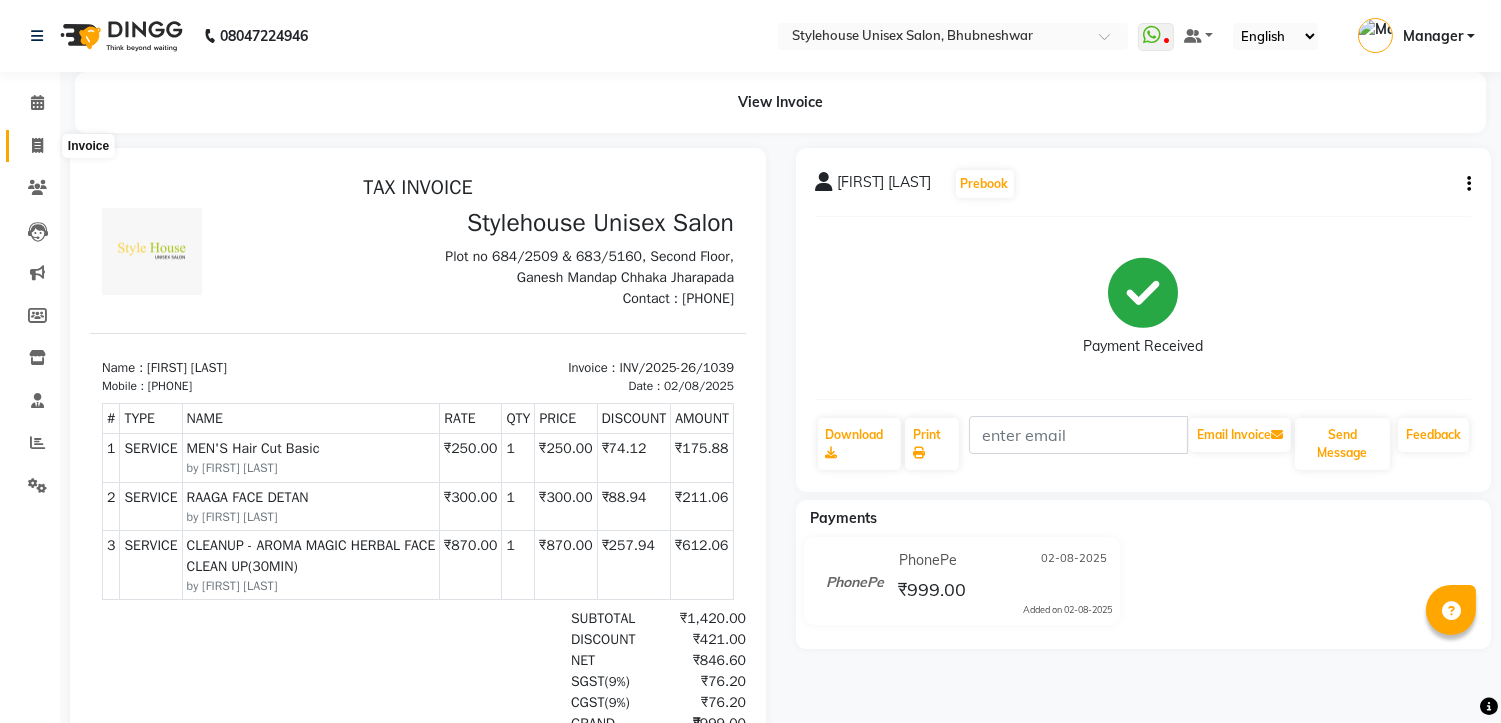 click 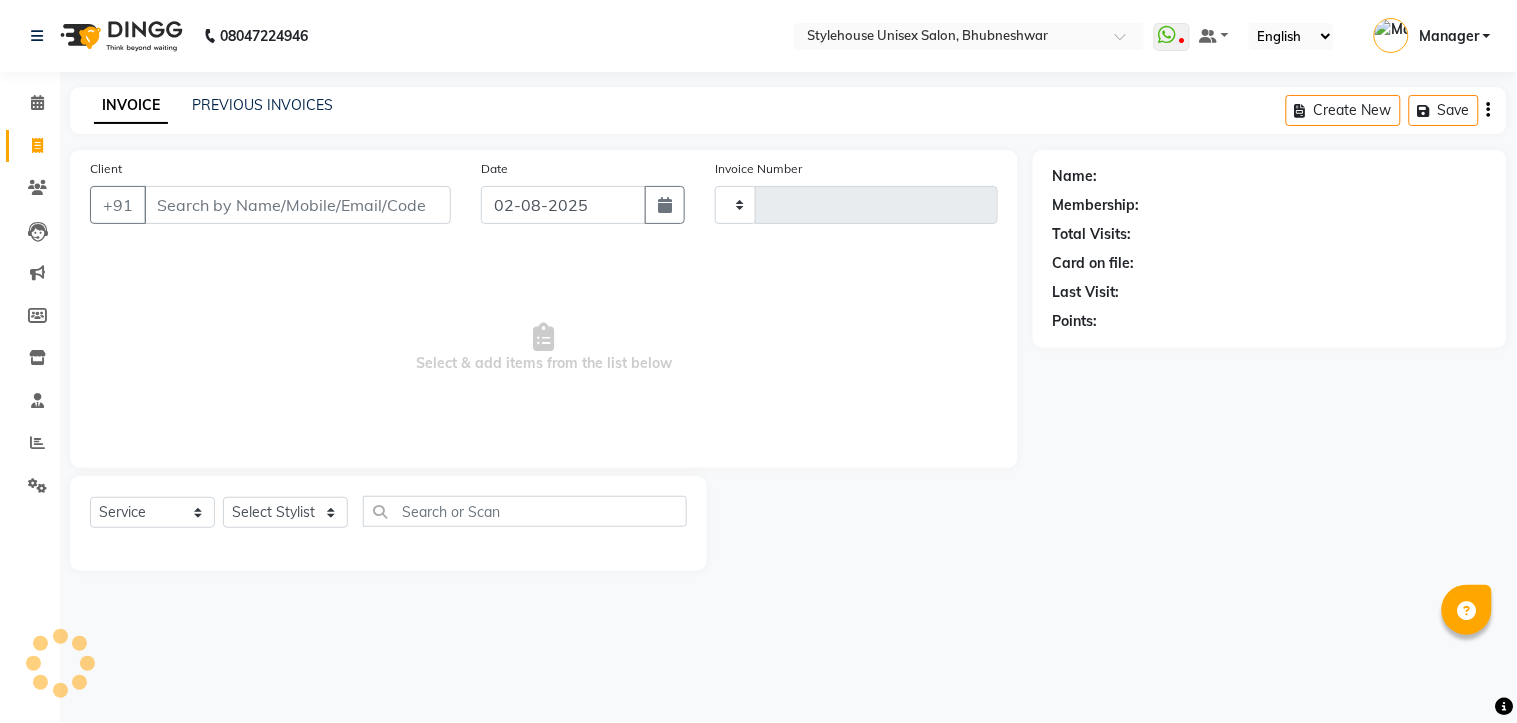 type on "1040" 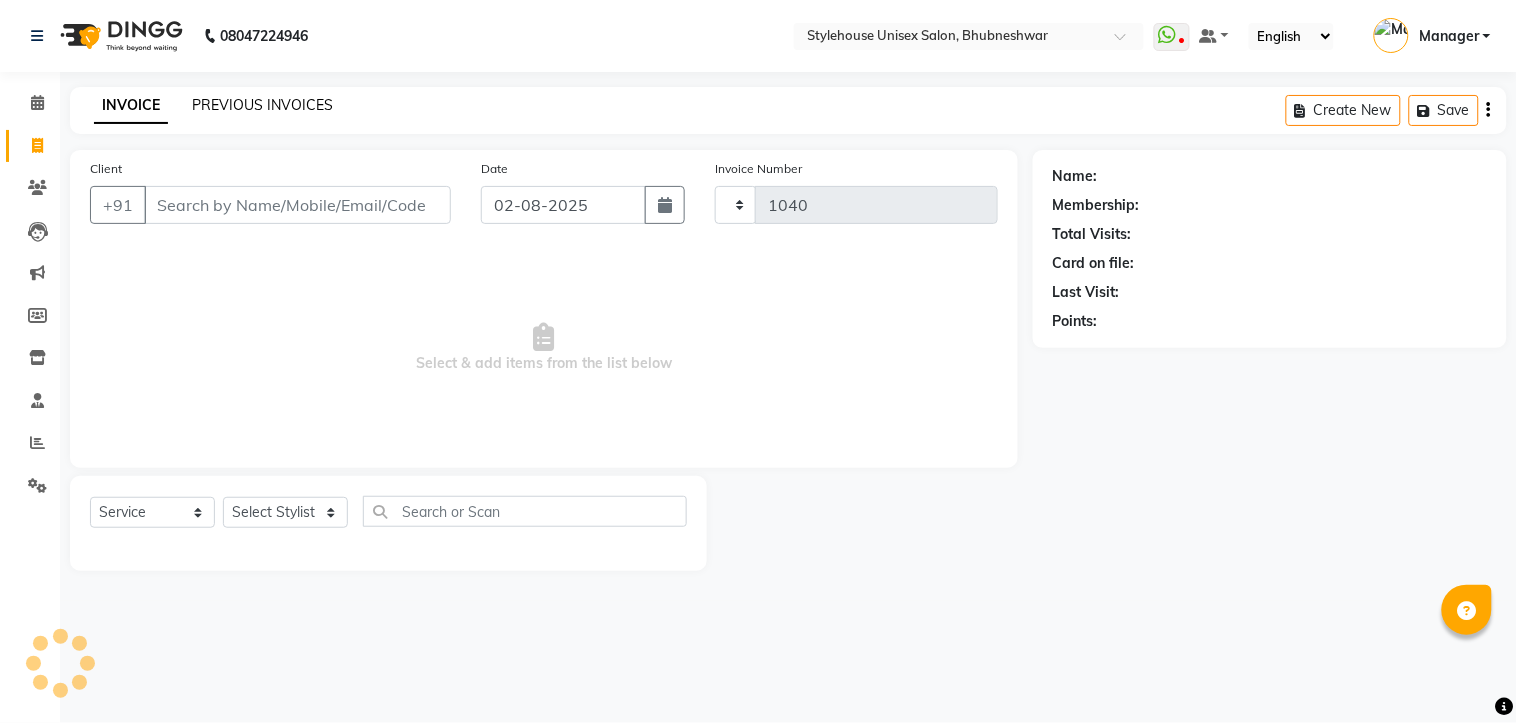 select on "7906" 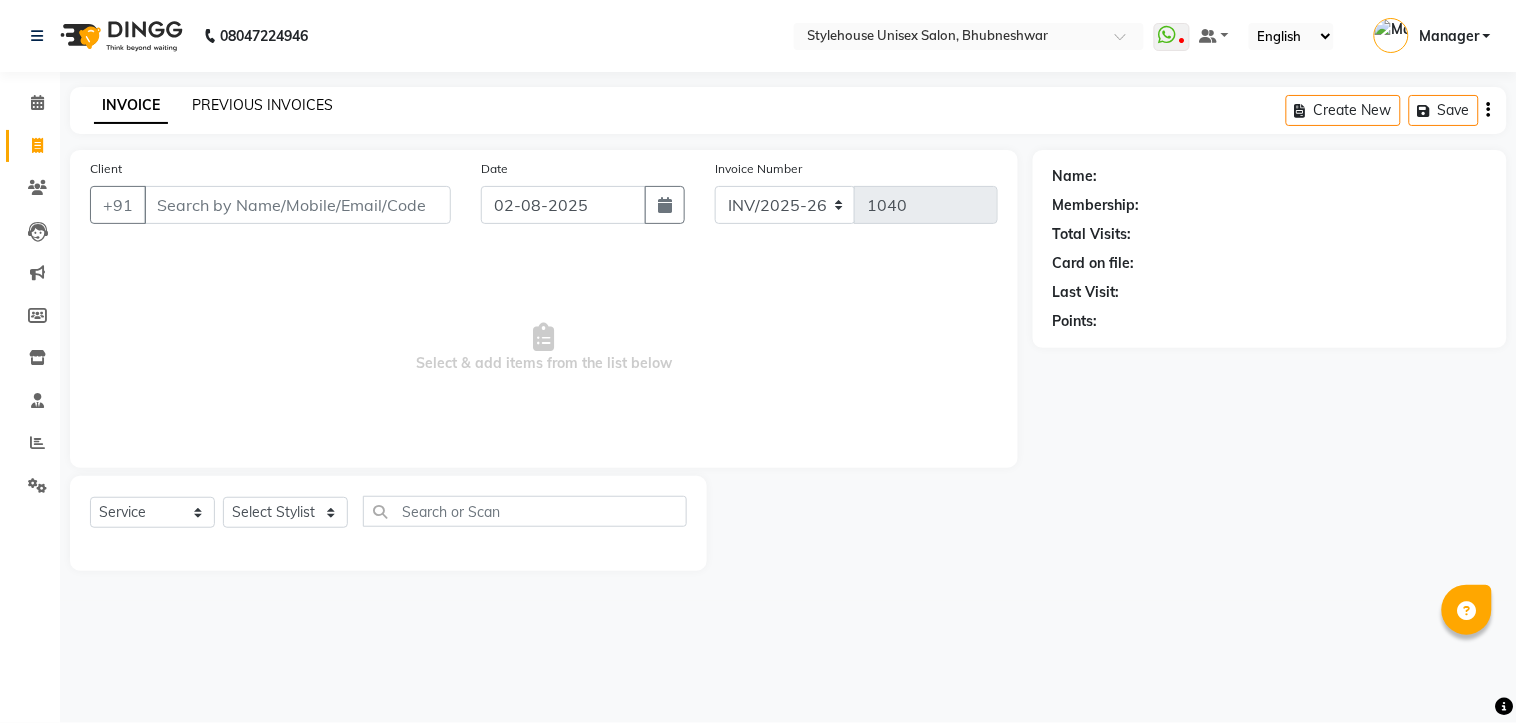 click on "PREVIOUS INVOICES" 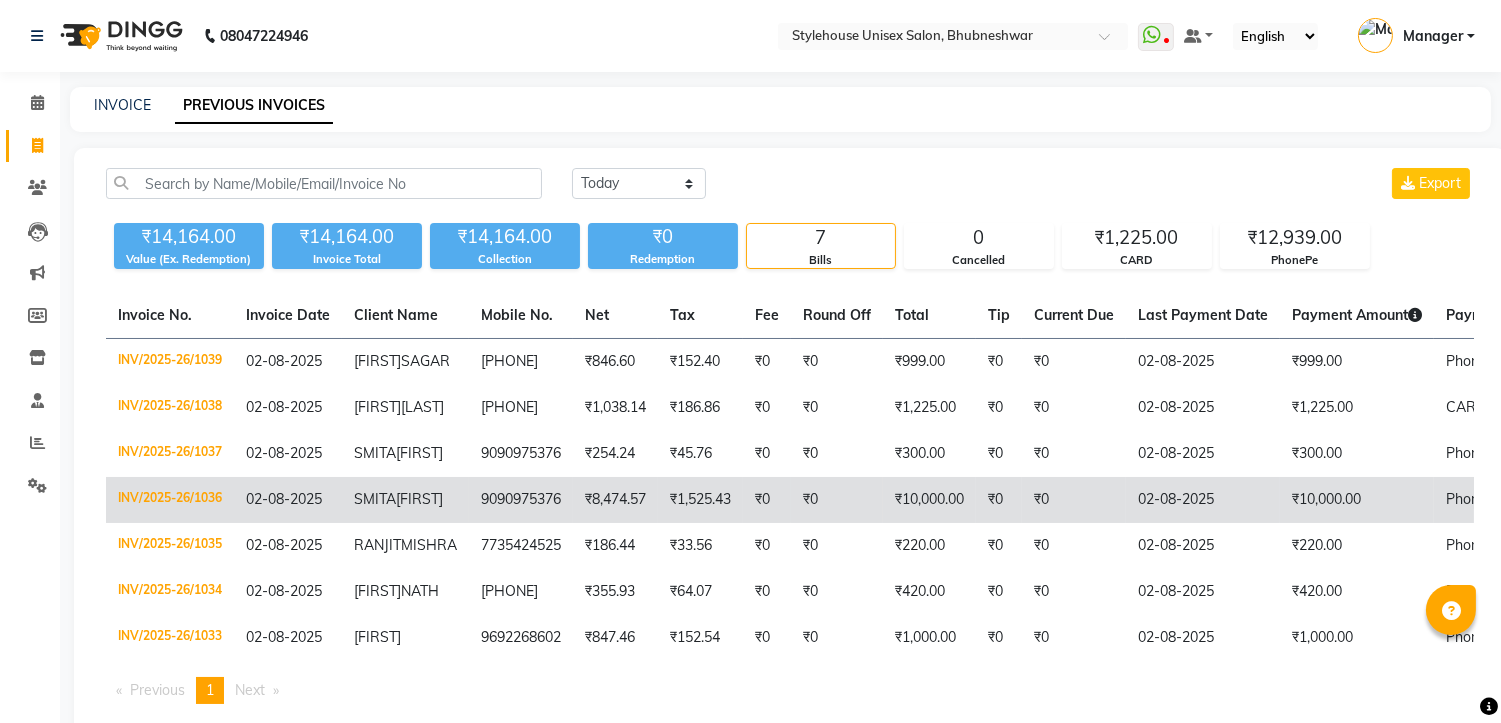 scroll, scrollTop: 111, scrollLeft: 0, axis: vertical 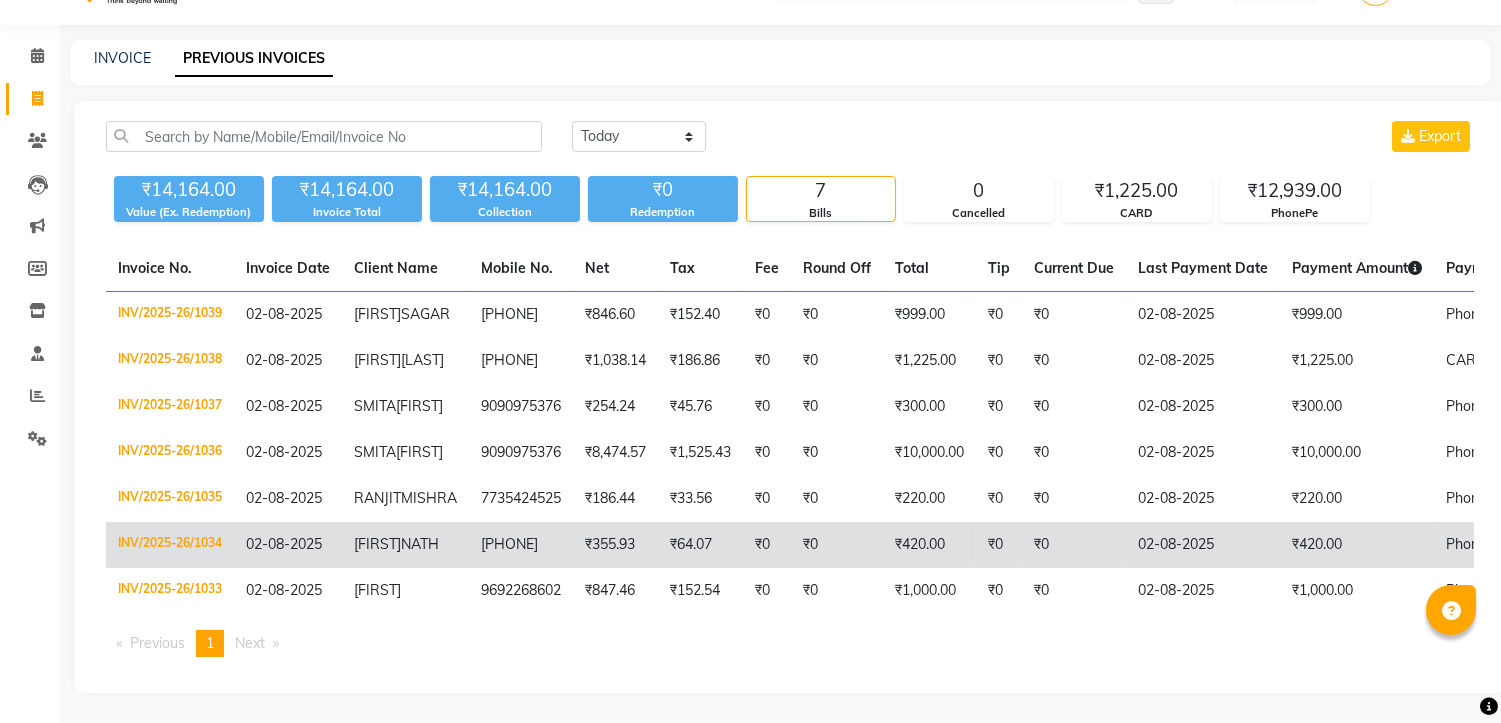 click on "DEBASHISH" 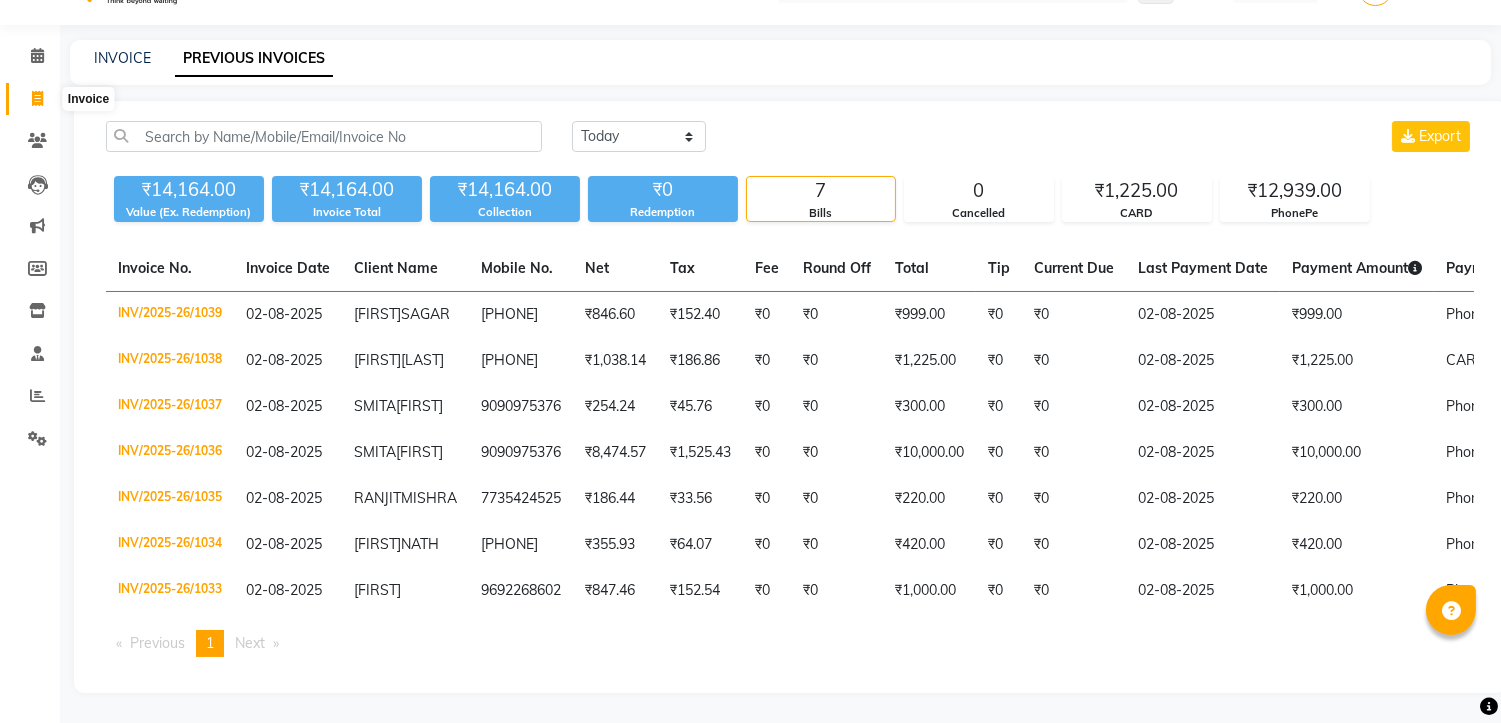 click 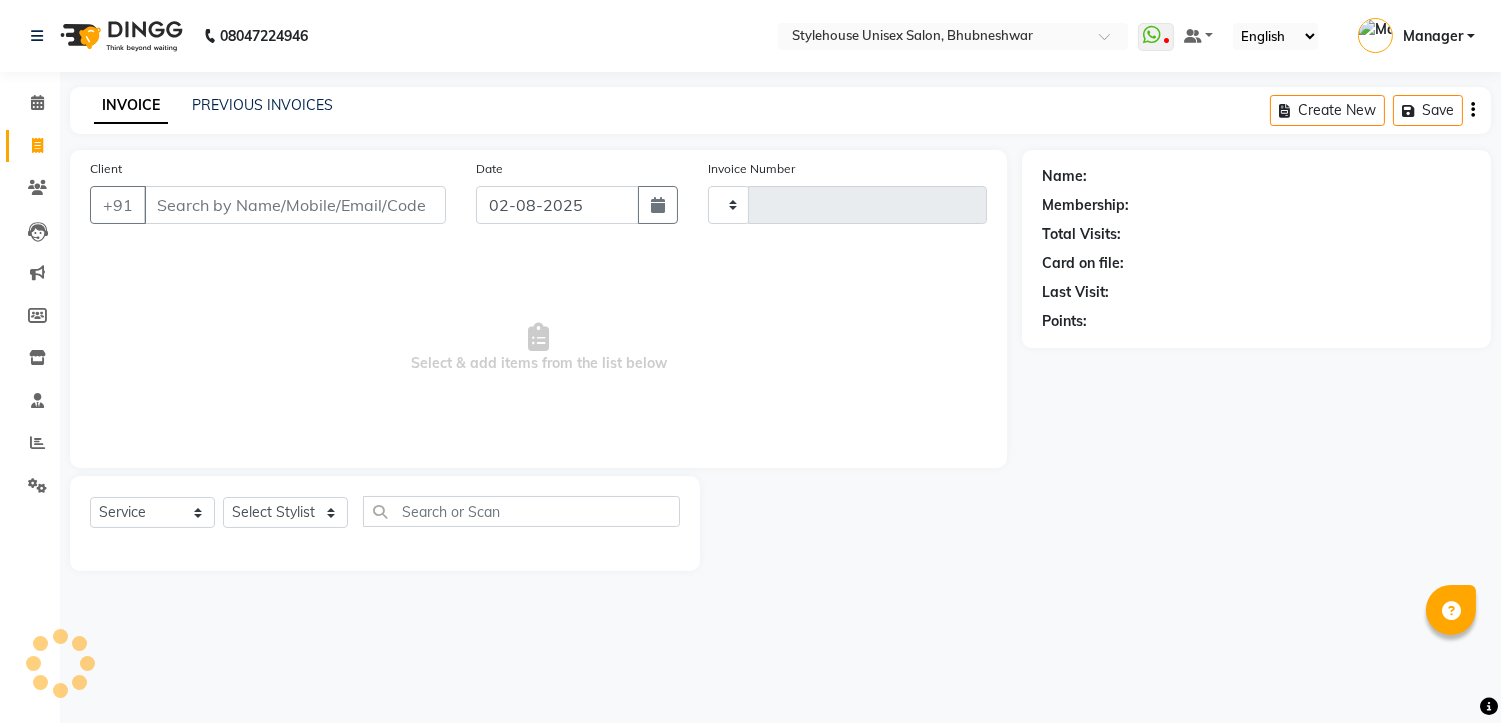 scroll, scrollTop: 0, scrollLeft: 0, axis: both 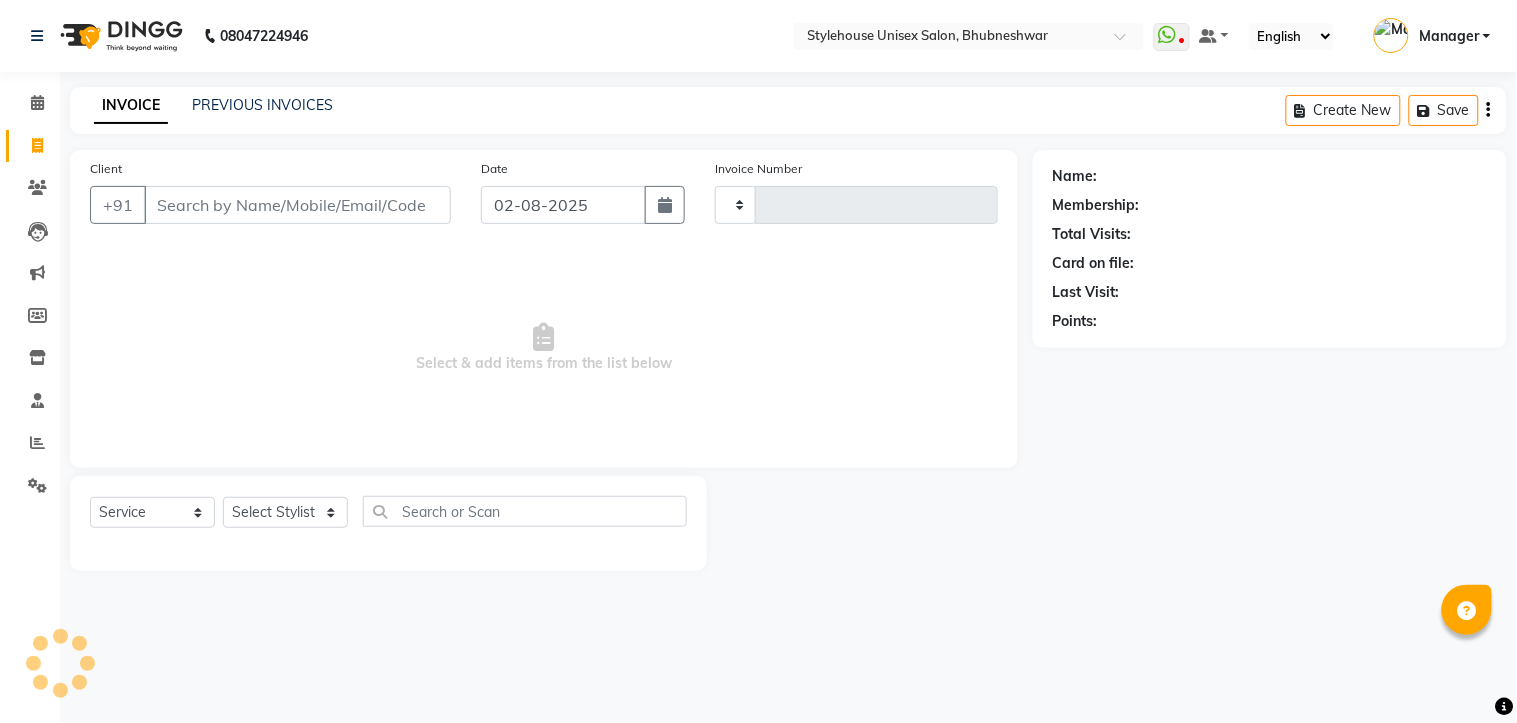 type on "1040" 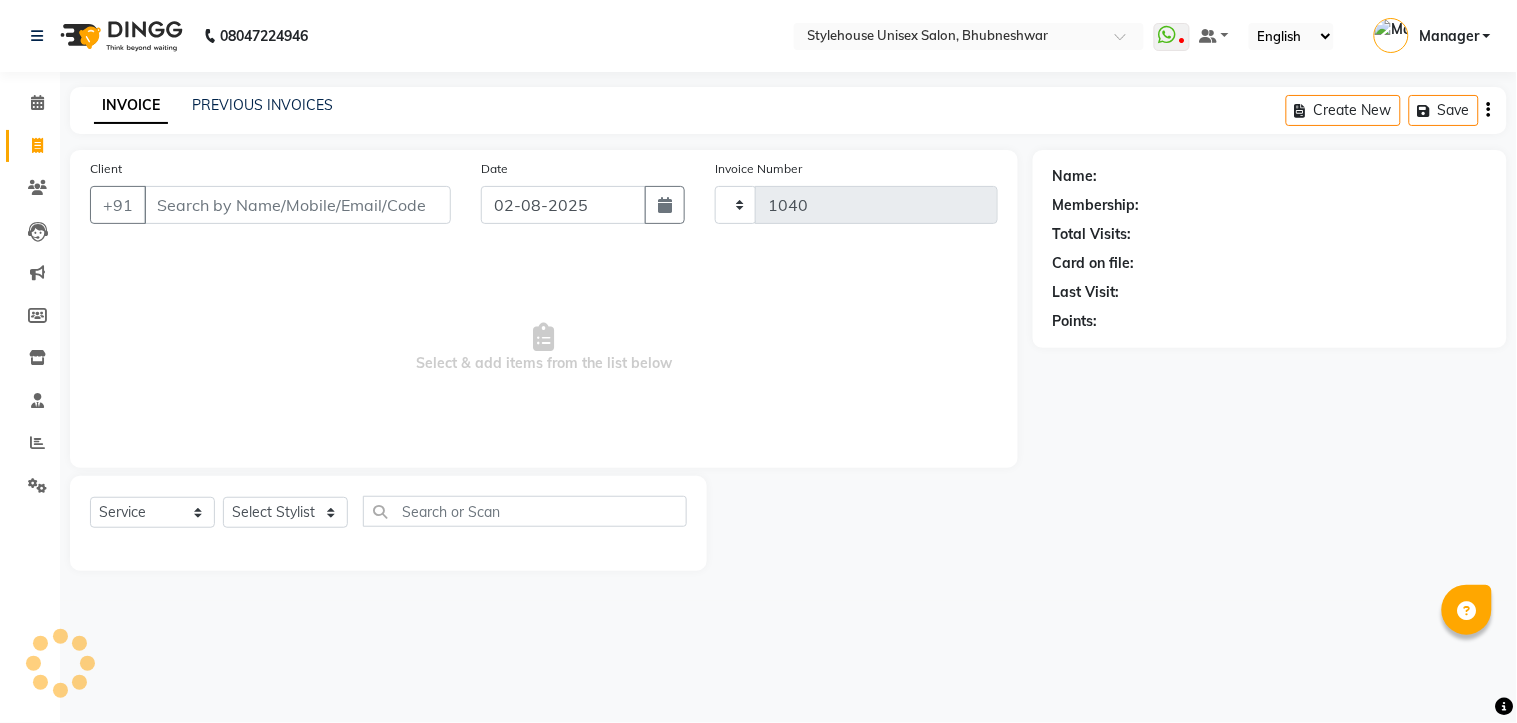 select on "7906" 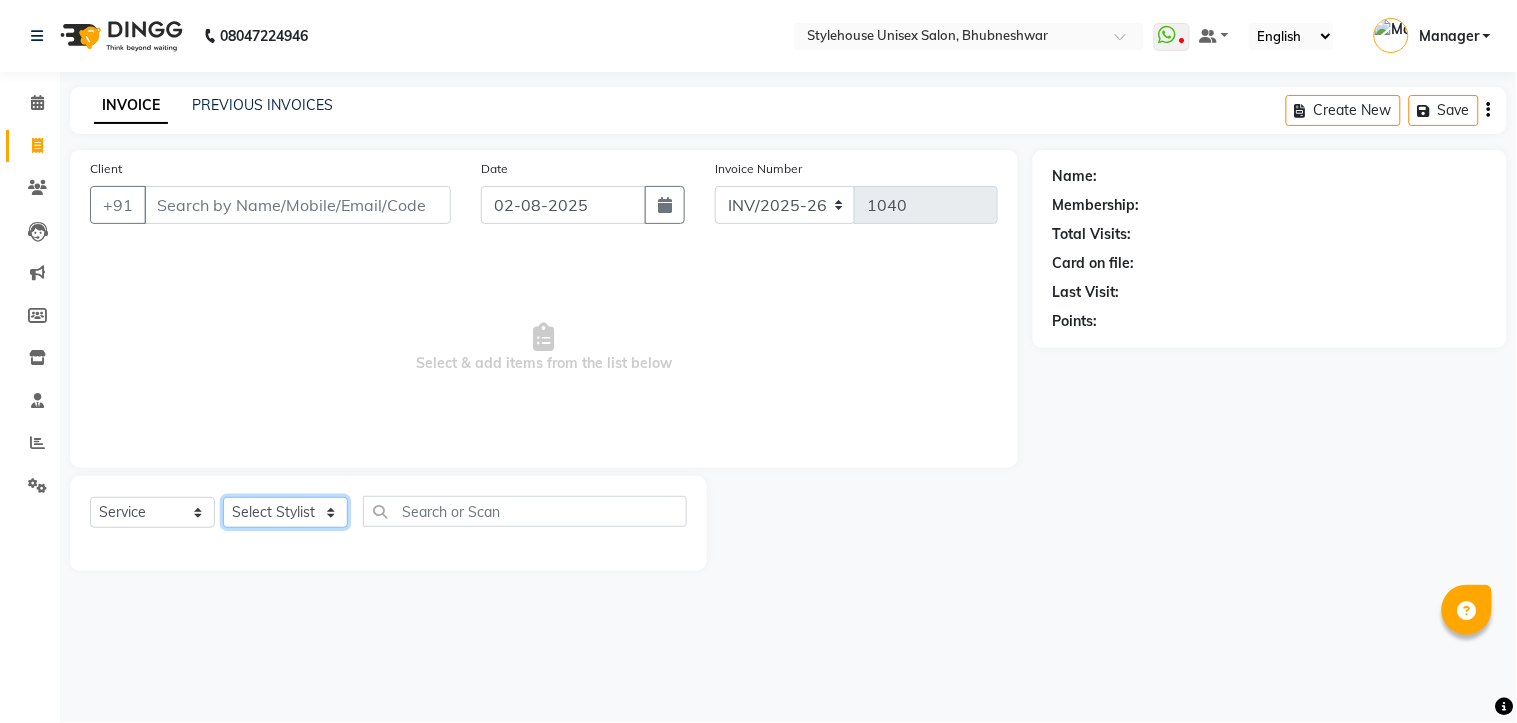 click on "Select Stylist ASISH MANTRI BIKASH BARIK LIMARANI SAMAL Manager NAZNI BEGUM PABITRA BARIK RUPANJALI SAMAL" 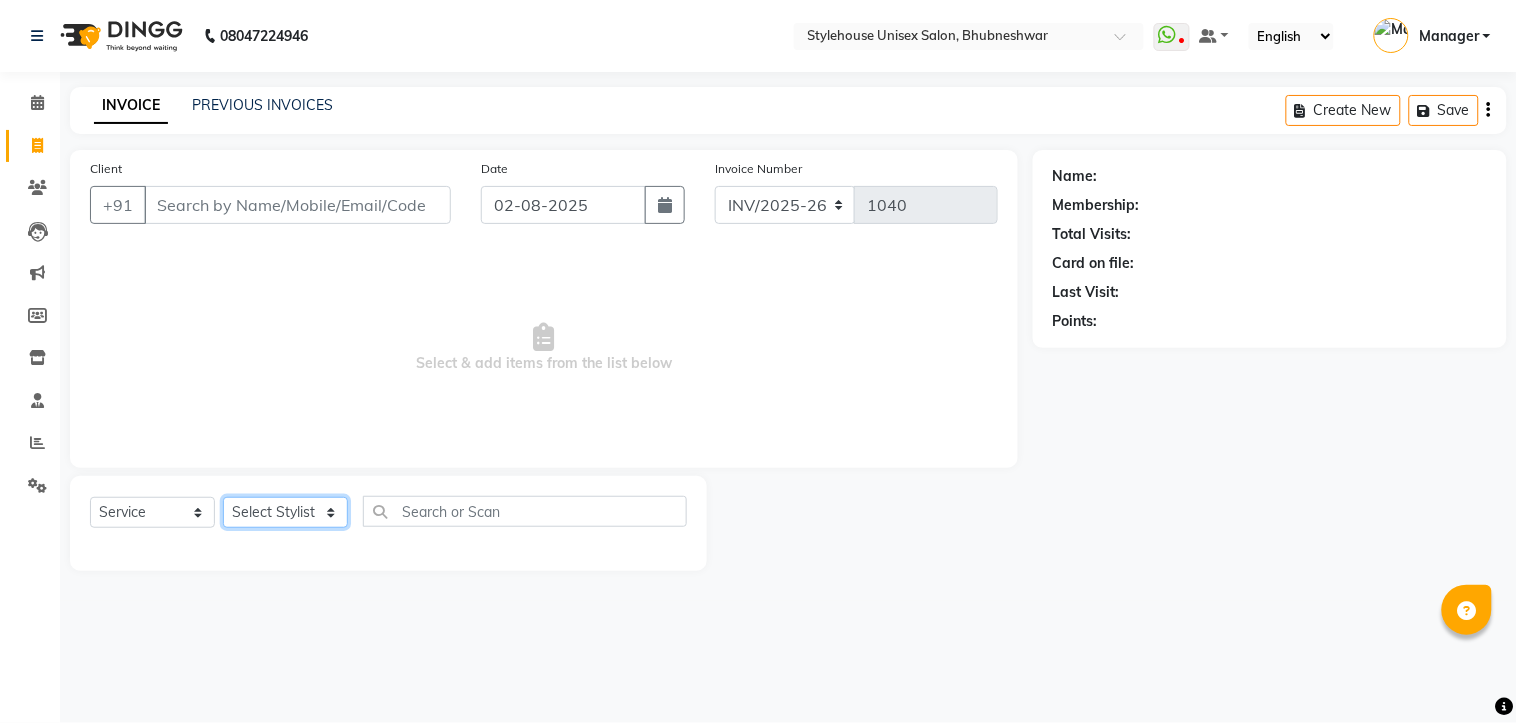 select on "69917" 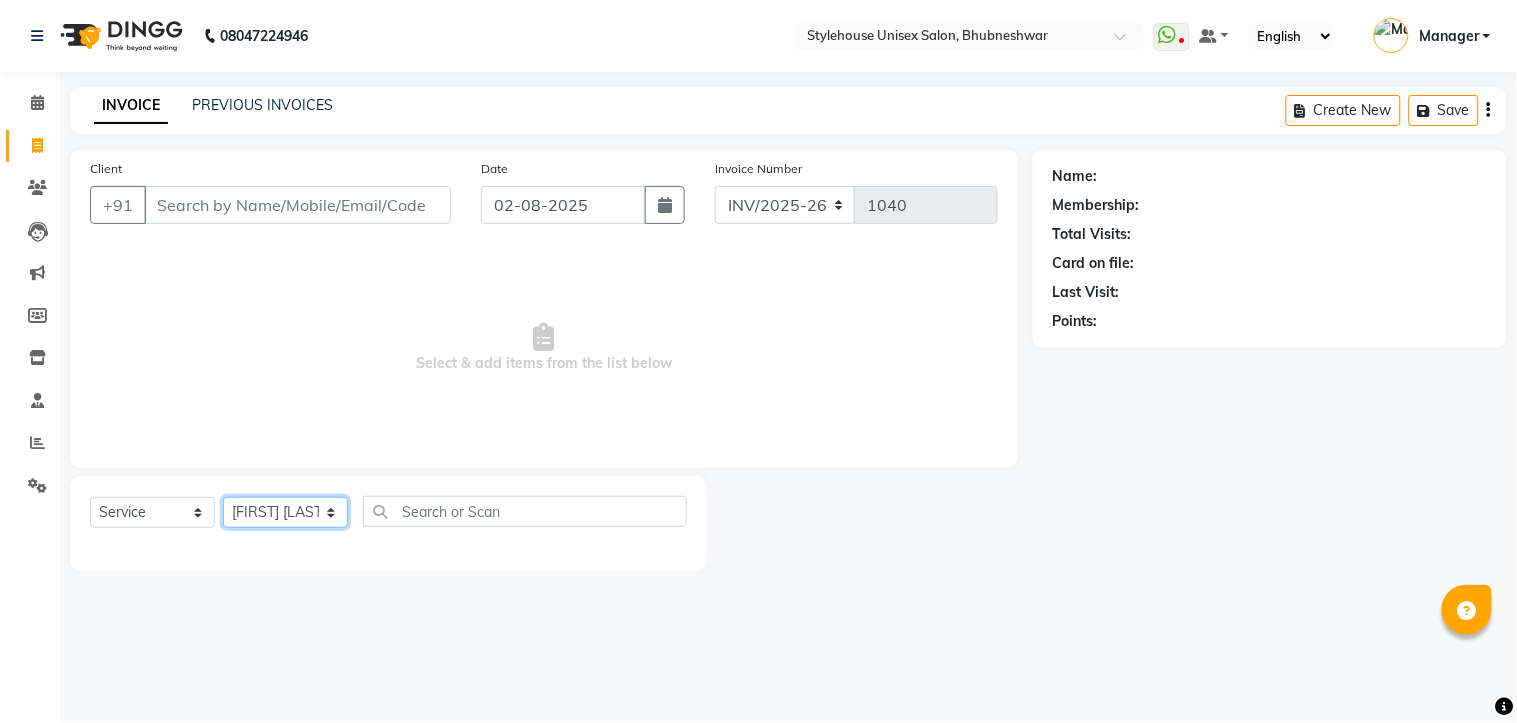 click on "Select Stylist ASISH MANTRI BIKASH BARIK LIMARANI SAMAL Manager NAZNI BEGUM PABITRA BARIK RUPANJALI SAMAL" 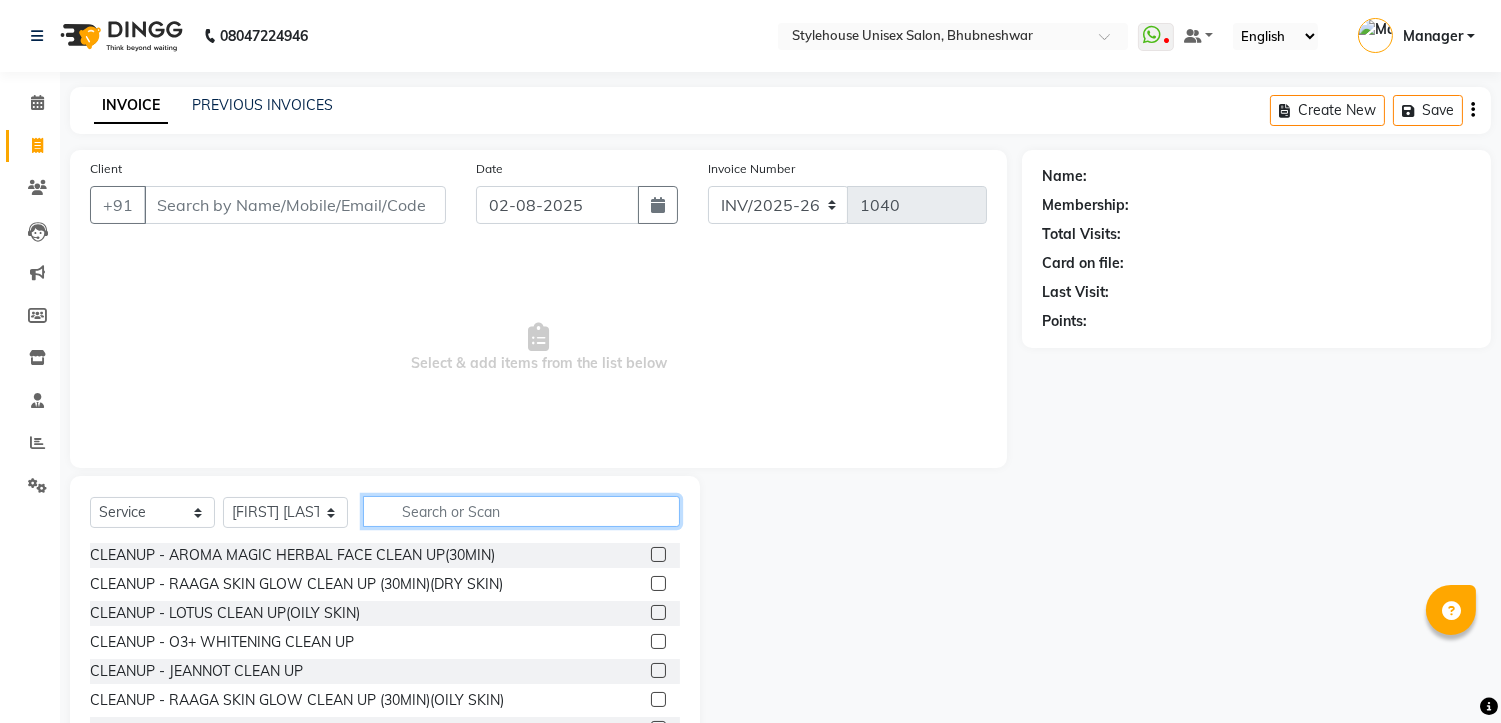 click 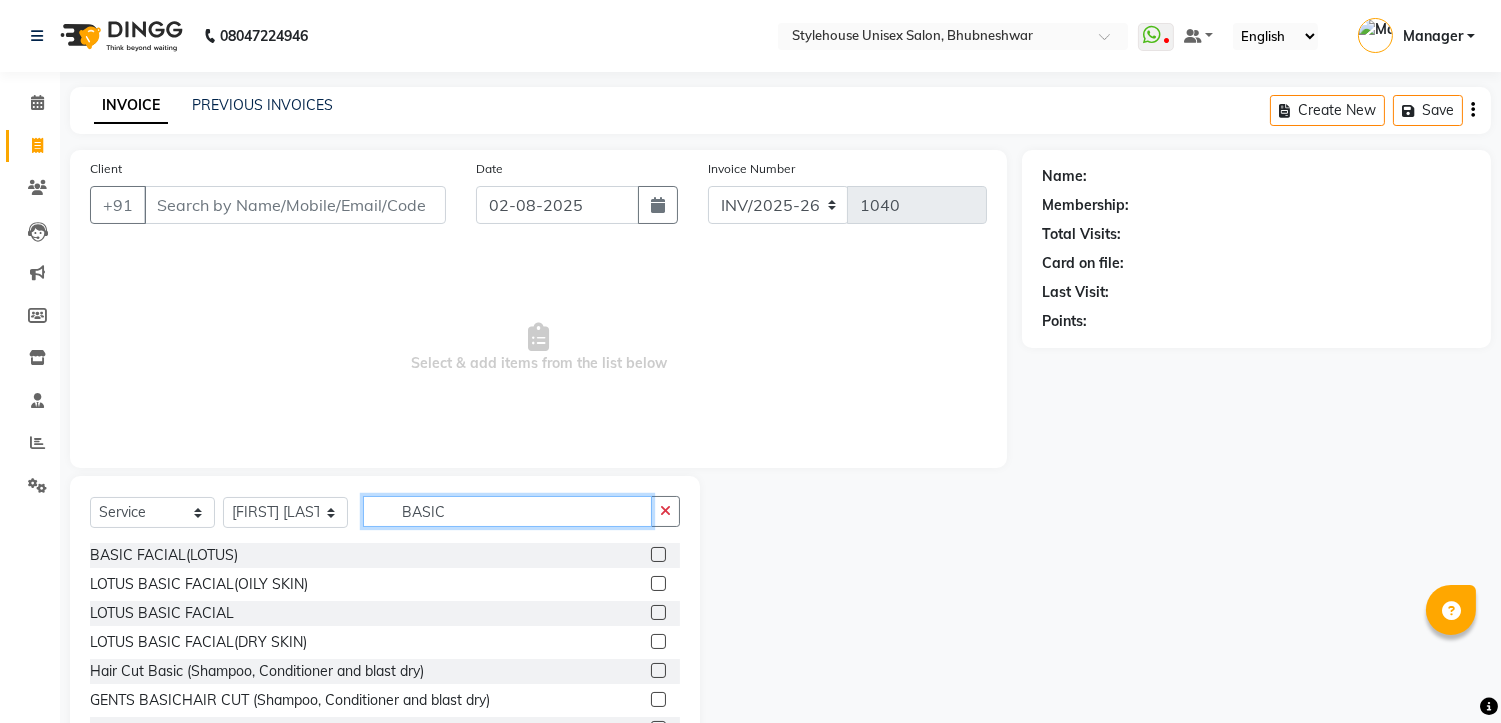 scroll, scrollTop: 77, scrollLeft: 0, axis: vertical 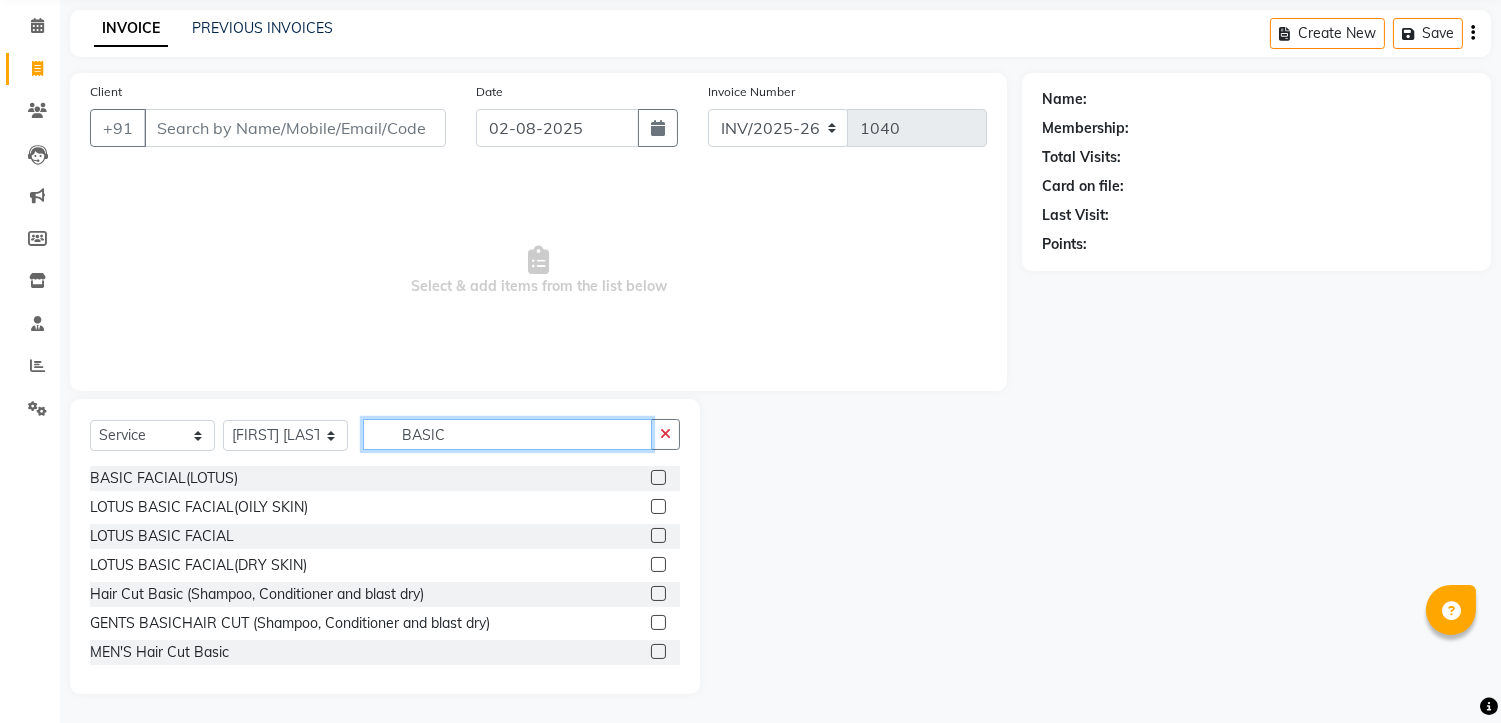 type on "BASIC" 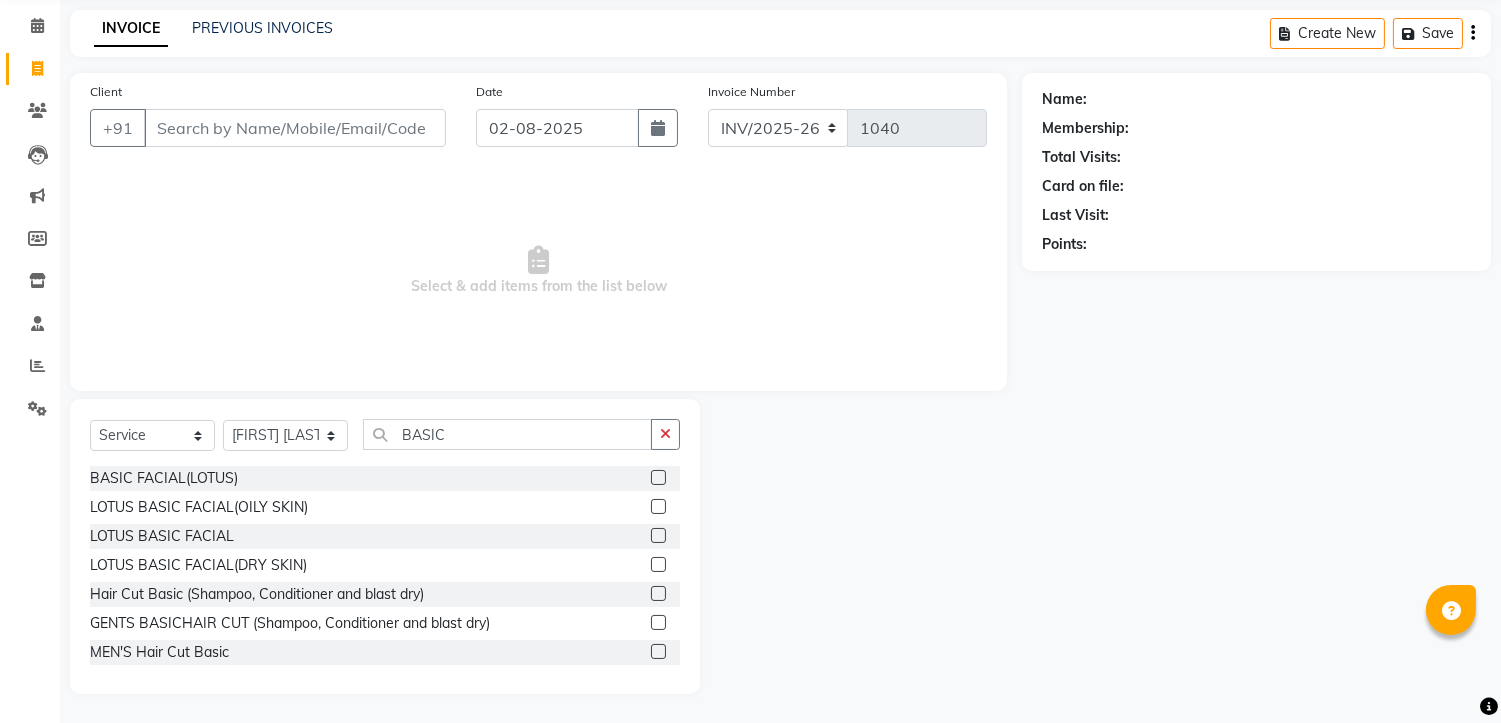 click 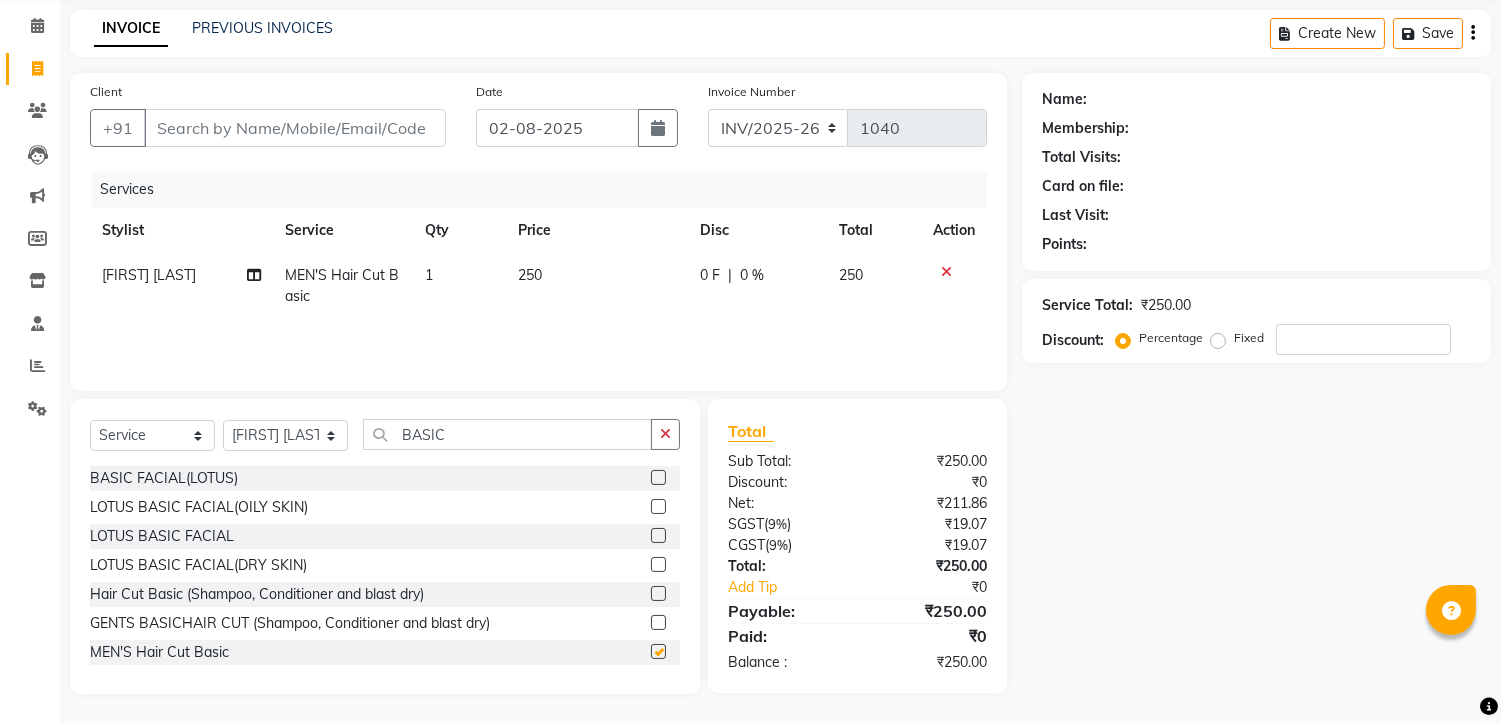 checkbox on "false" 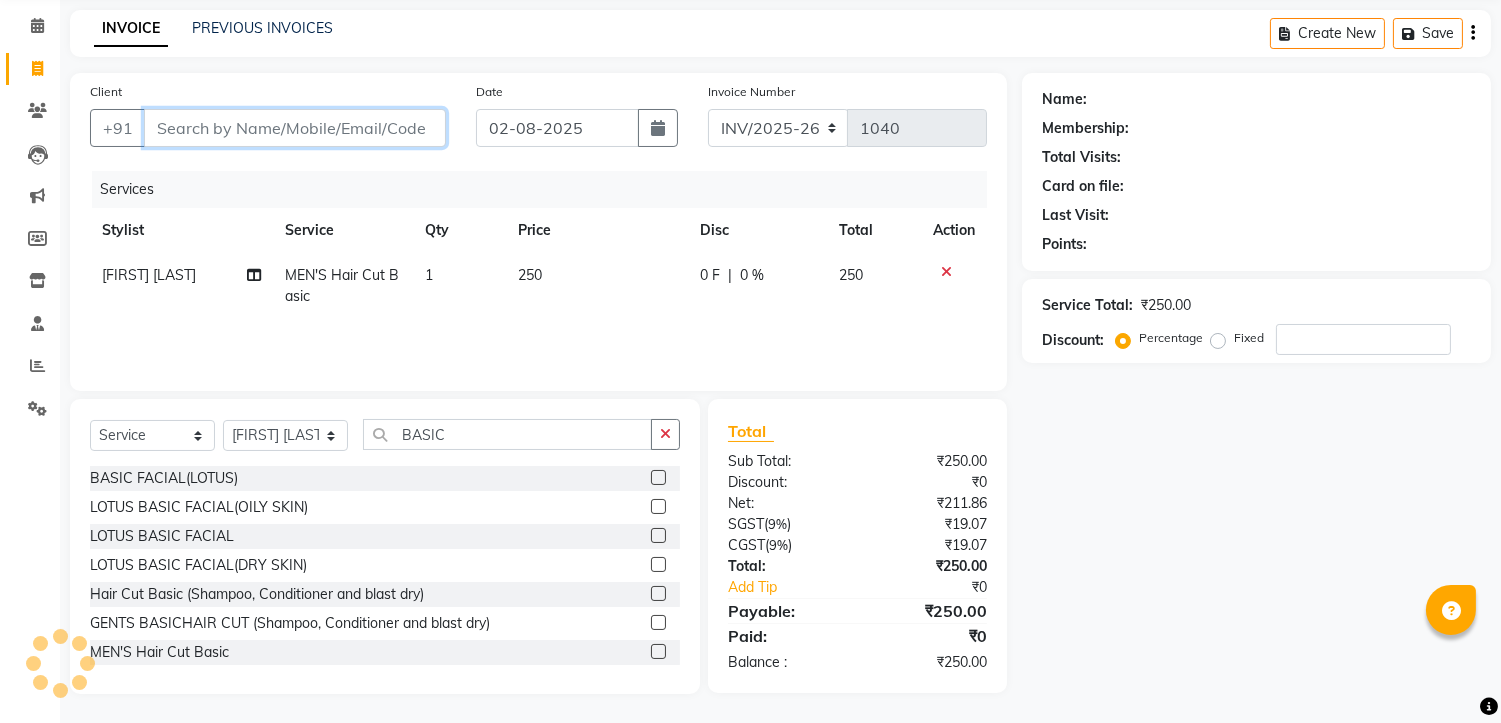click on "Client" at bounding box center [295, 128] 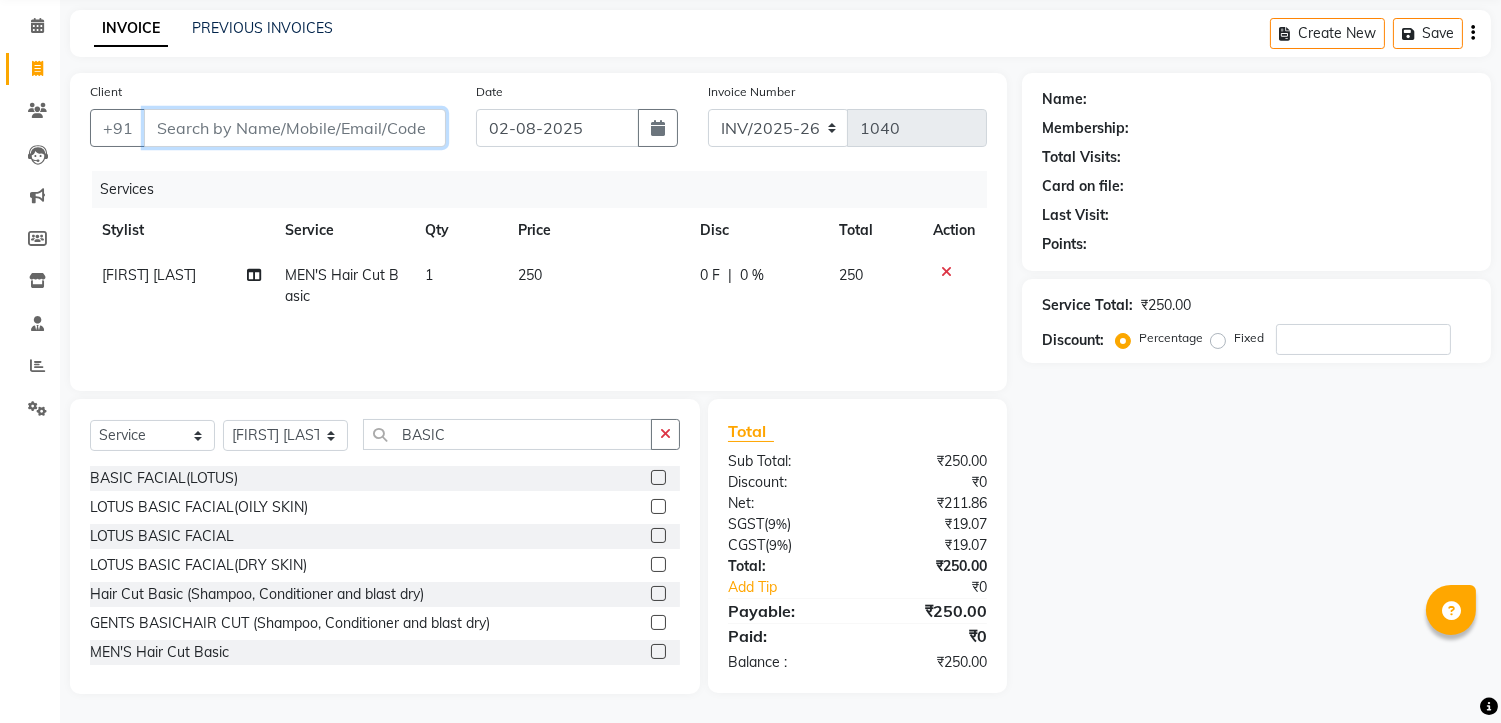 type on "8" 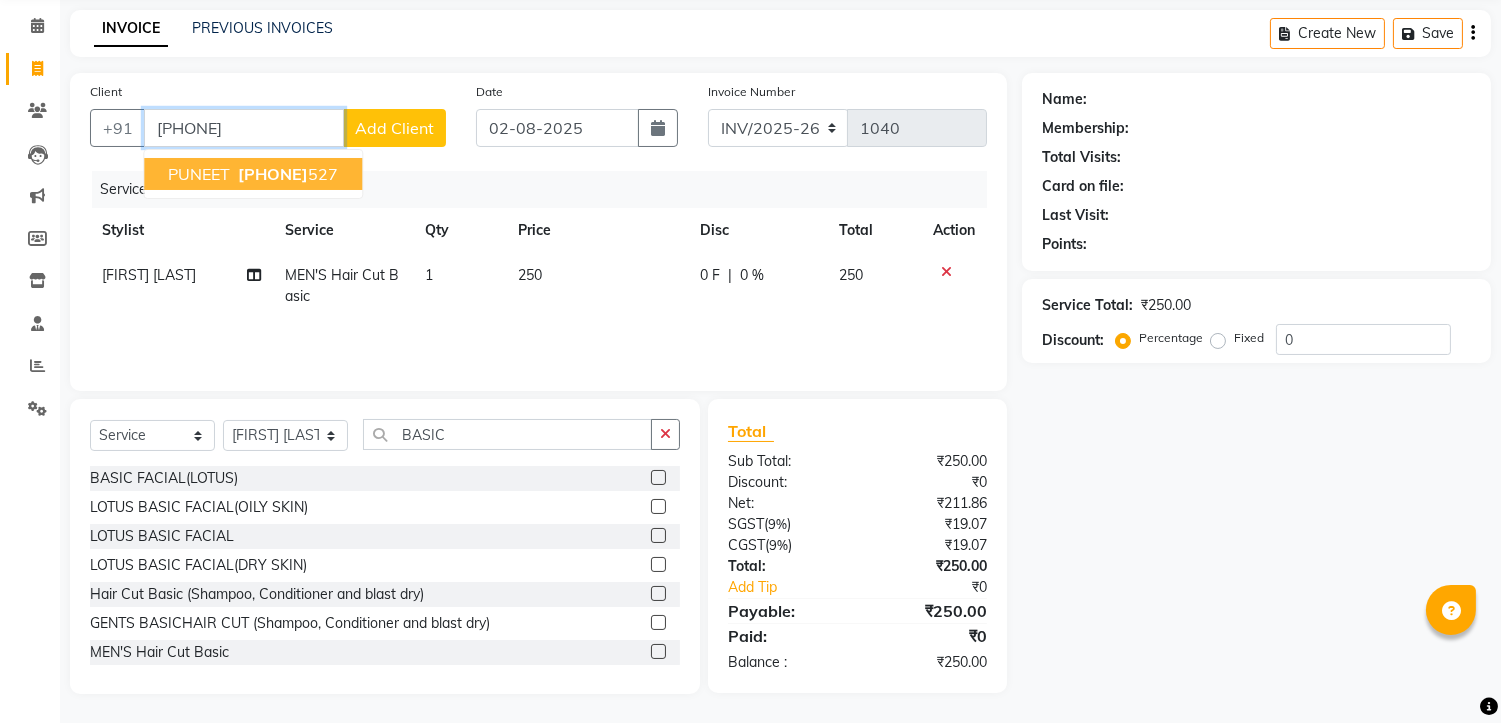 click on "8327794 527" at bounding box center [286, 174] 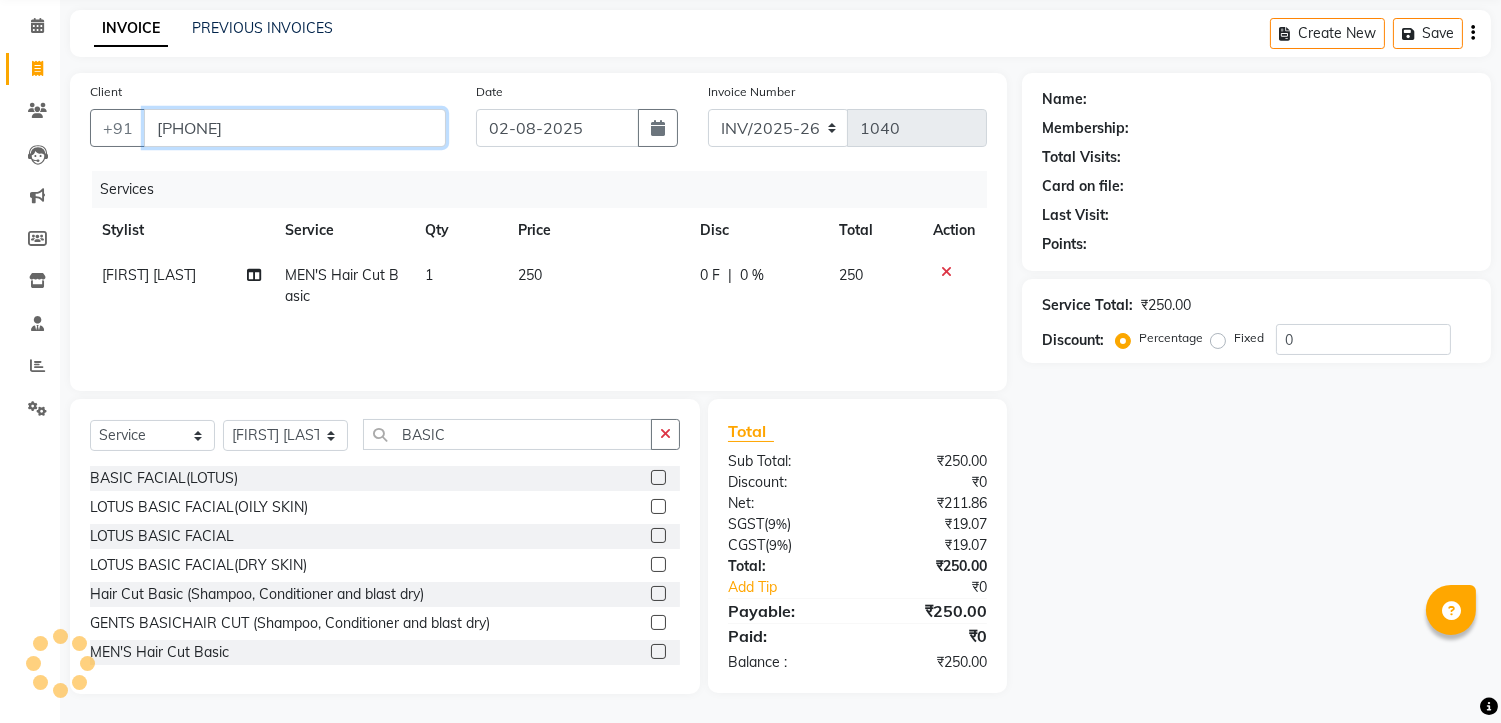 type on "[PHONE]" 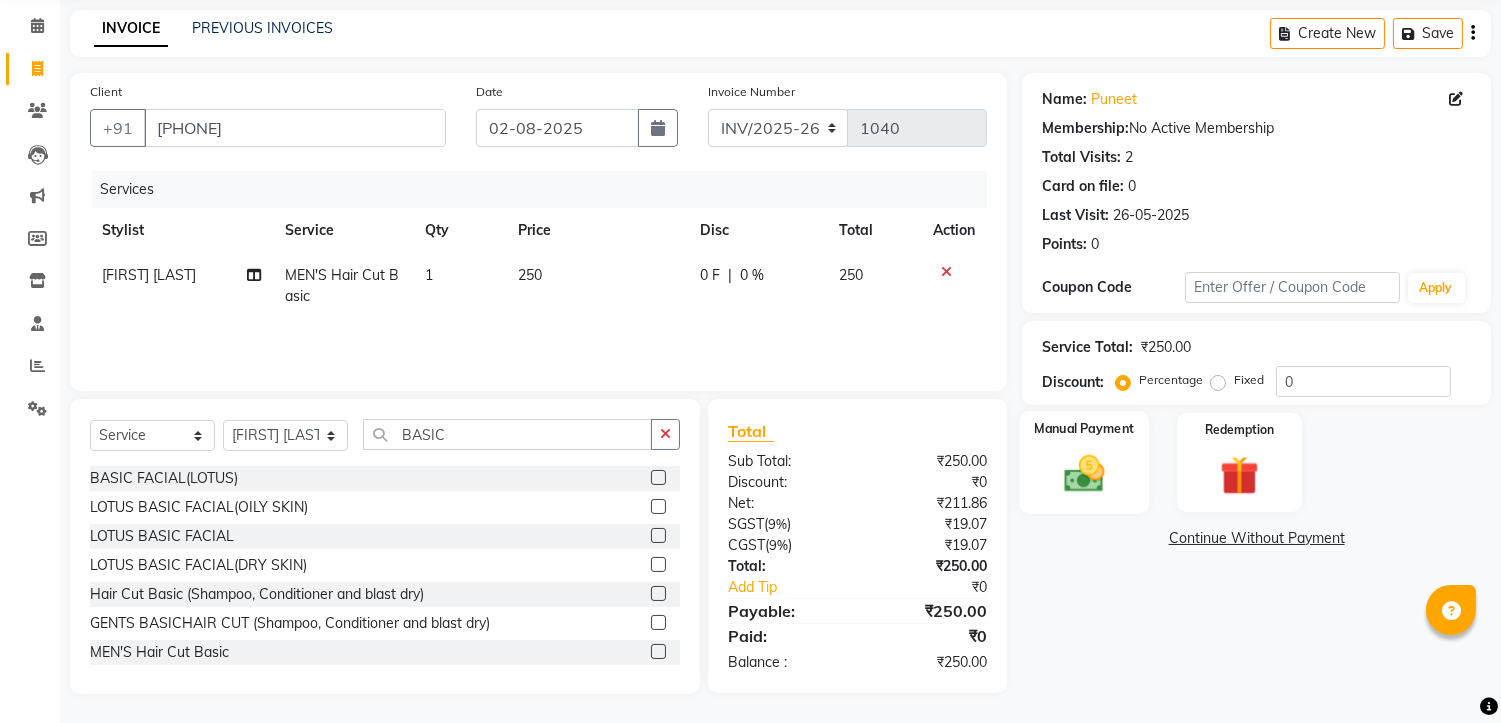 click 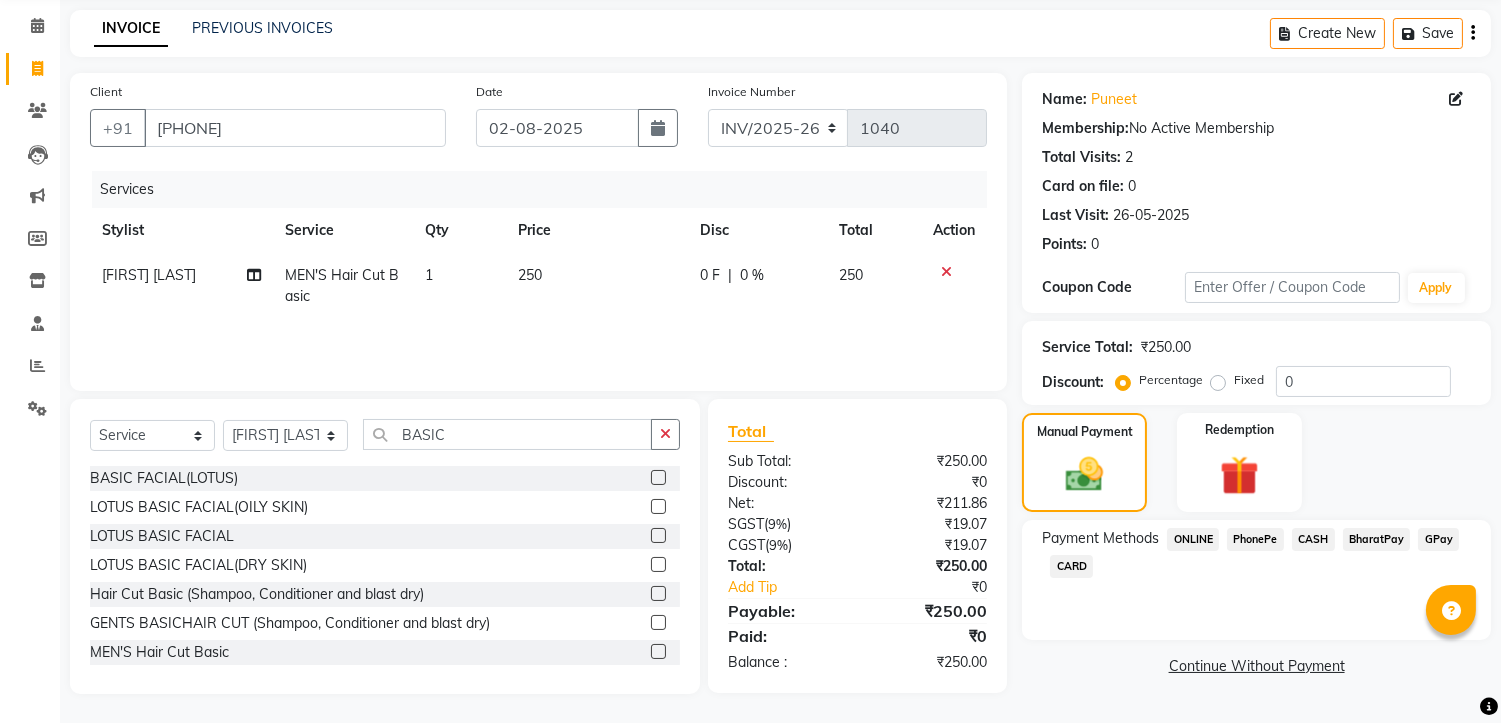 click on "PhonePe" 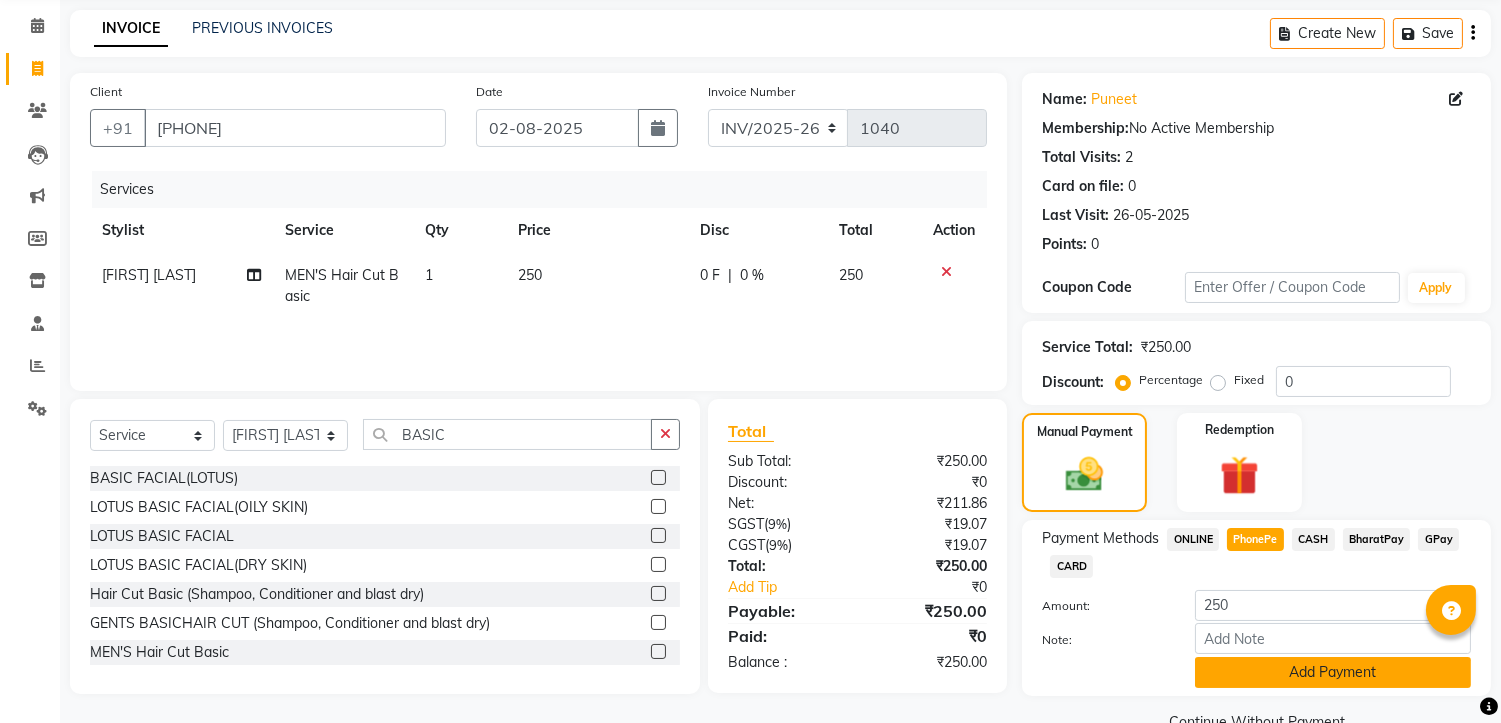 scroll, scrollTop: 121, scrollLeft: 0, axis: vertical 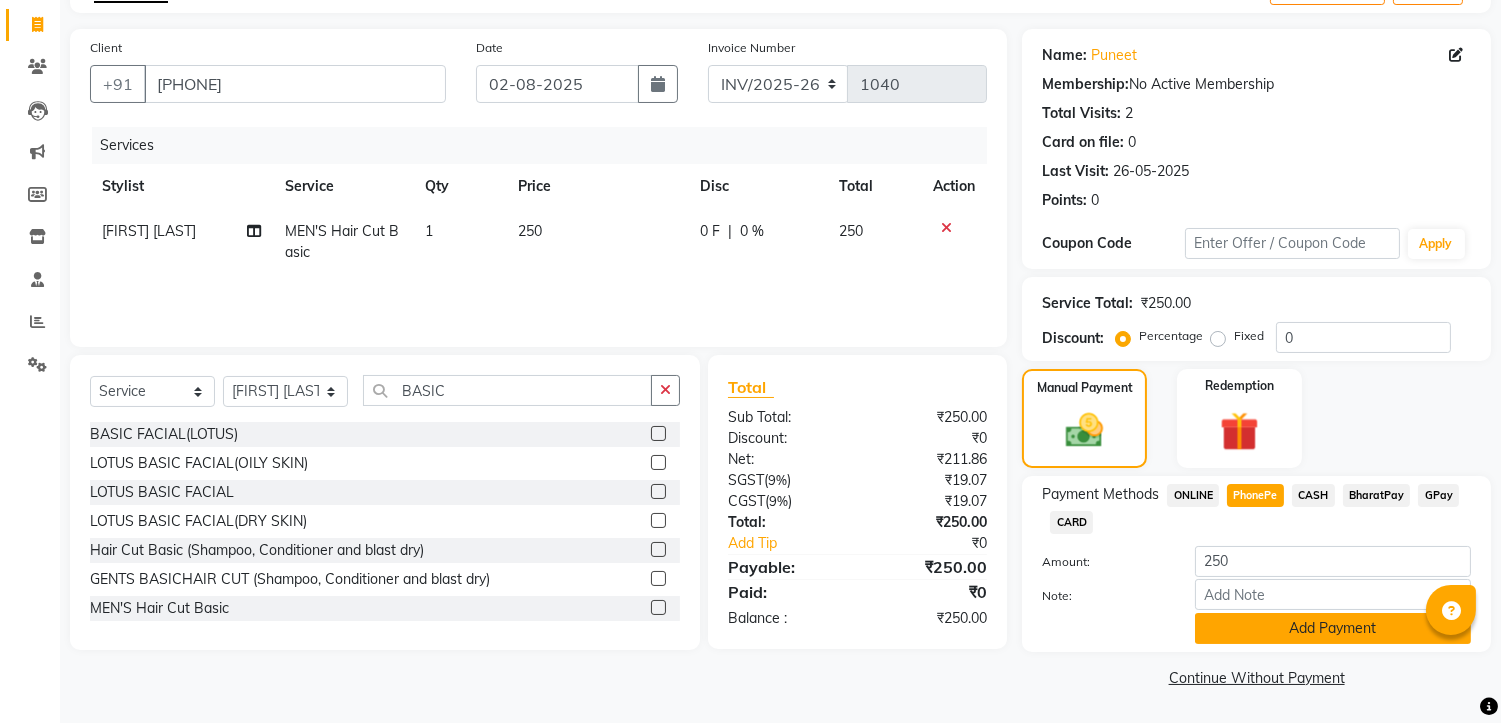 click on "Add Payment" 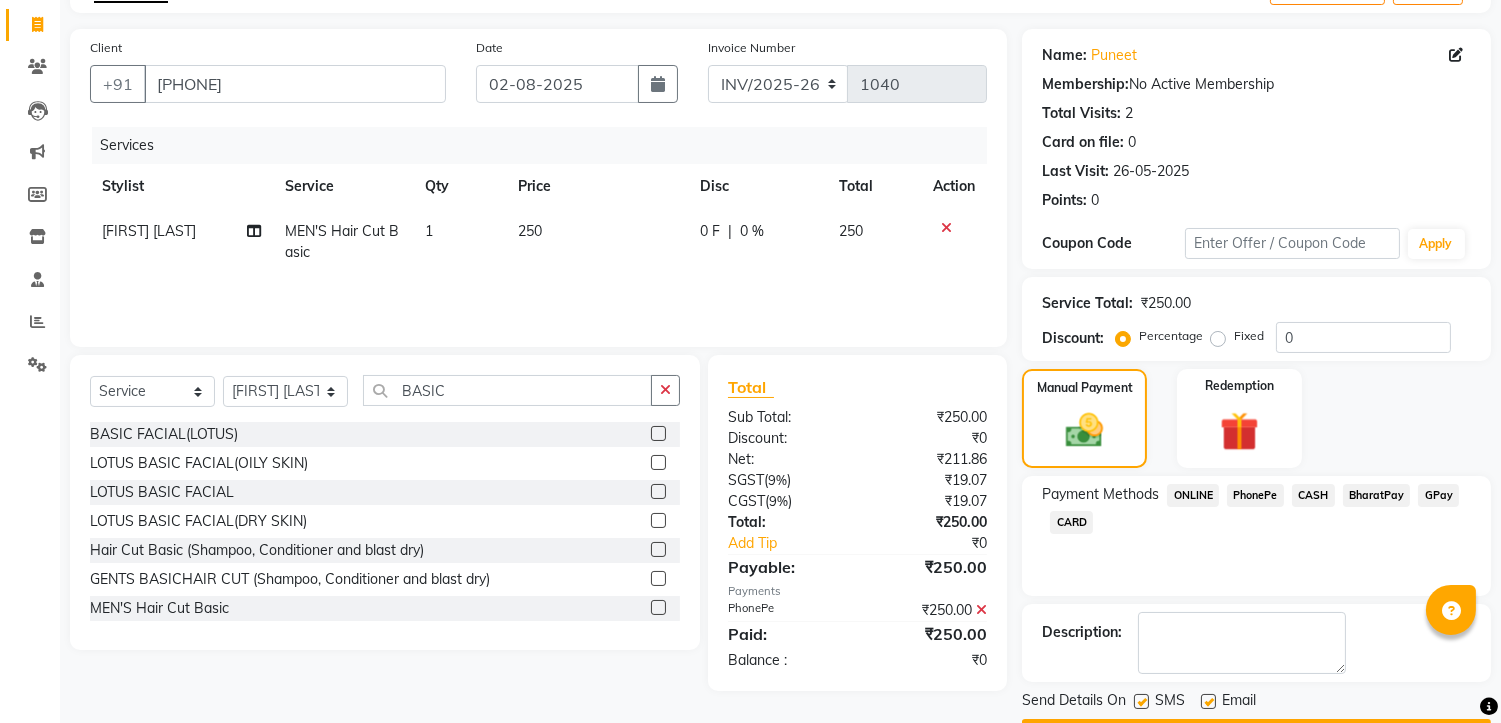 scroll, scrollTop: 176, scrollLeft: 0, axis: vertical 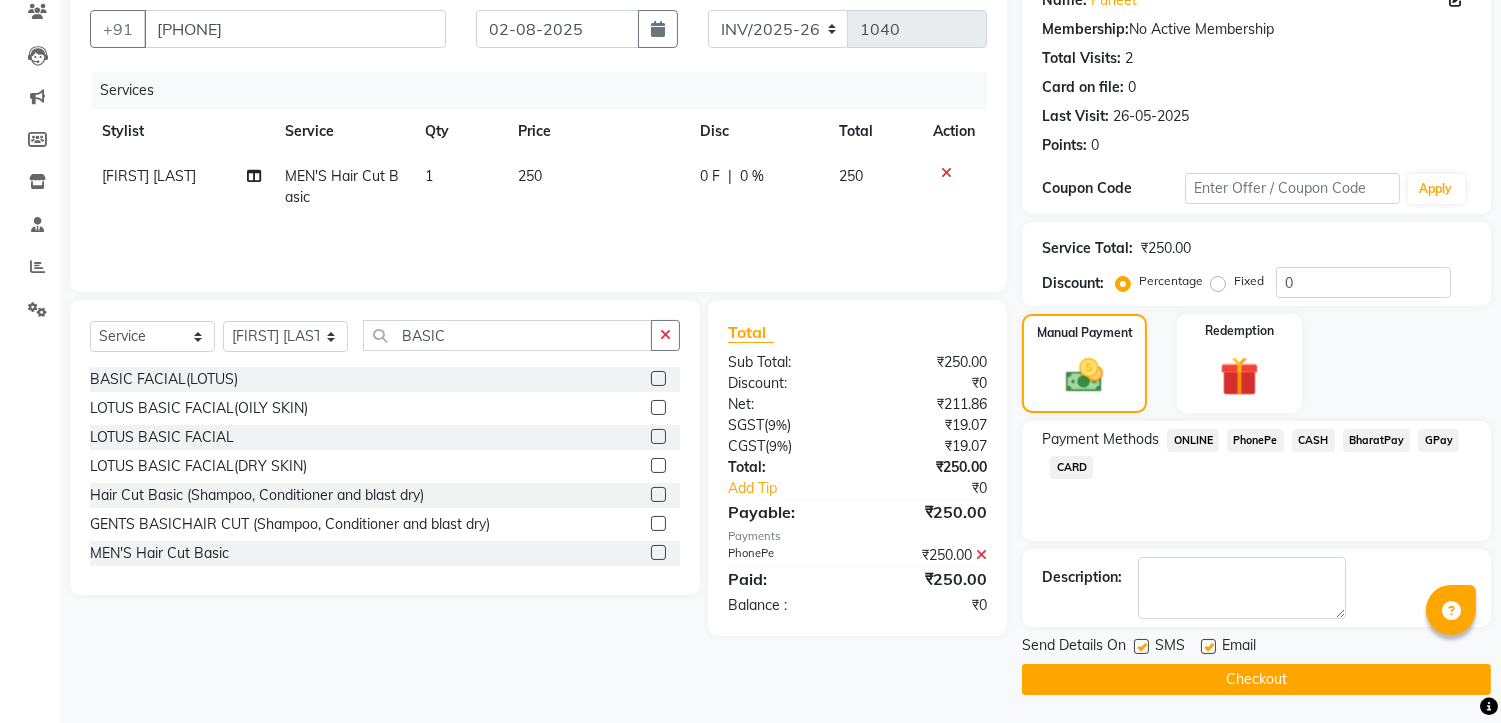 click on "Checkout" 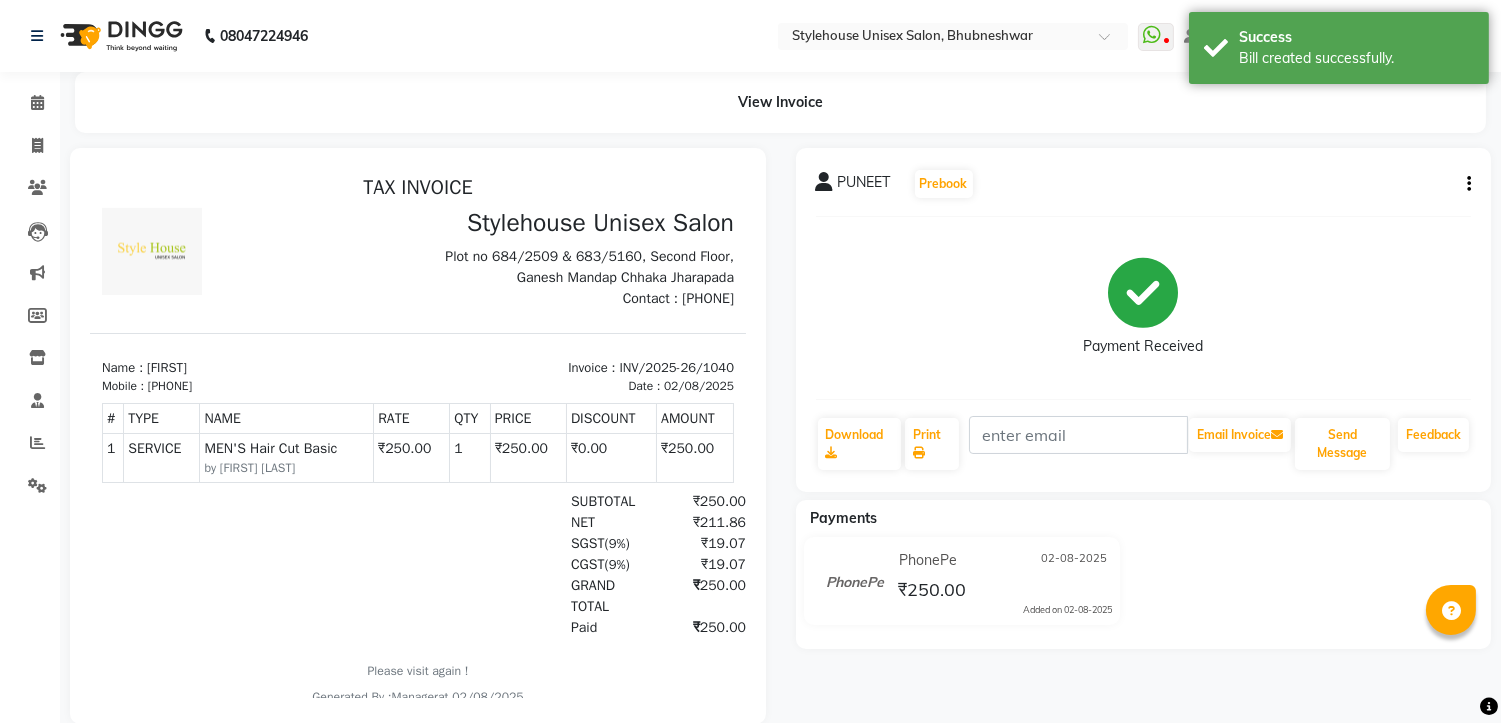 scroll, scrollTop: 0, scrollLeft: 0, axis: both 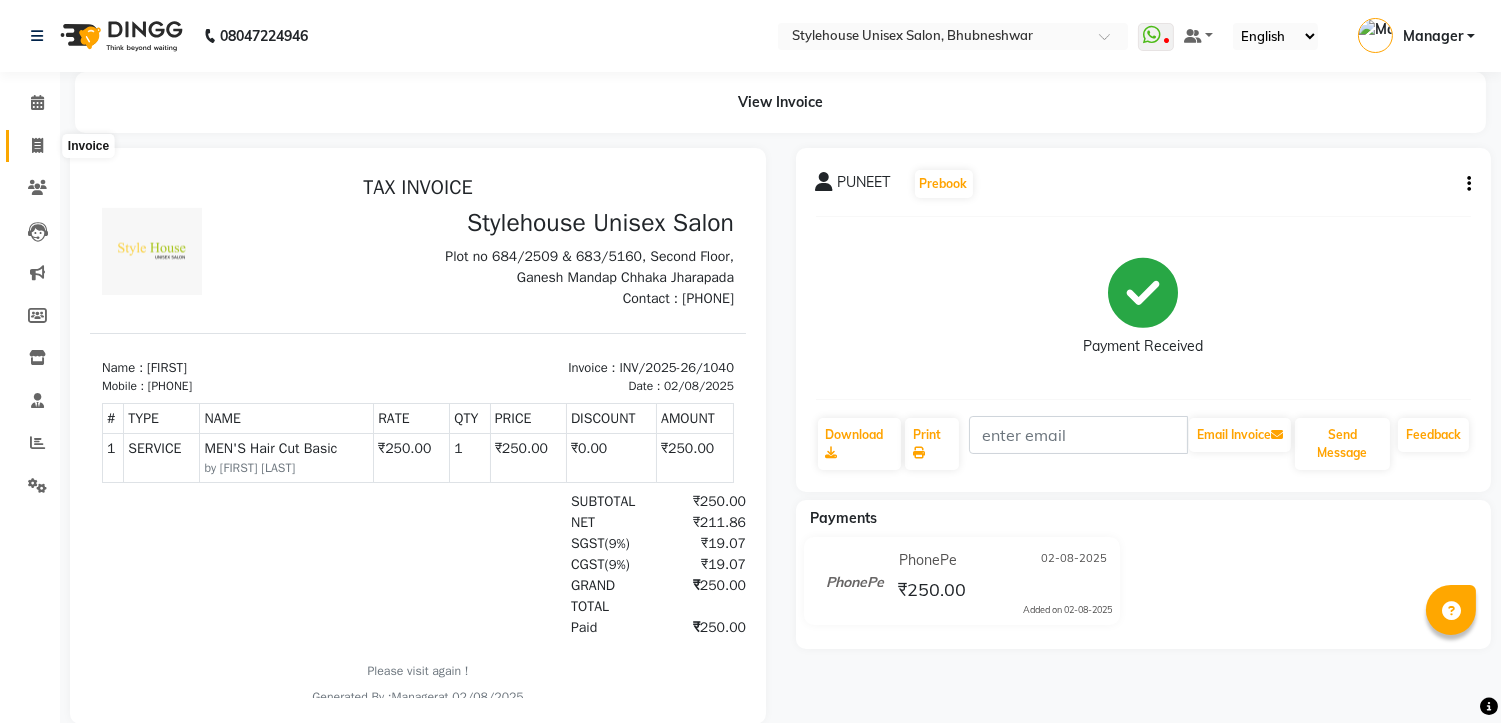 click 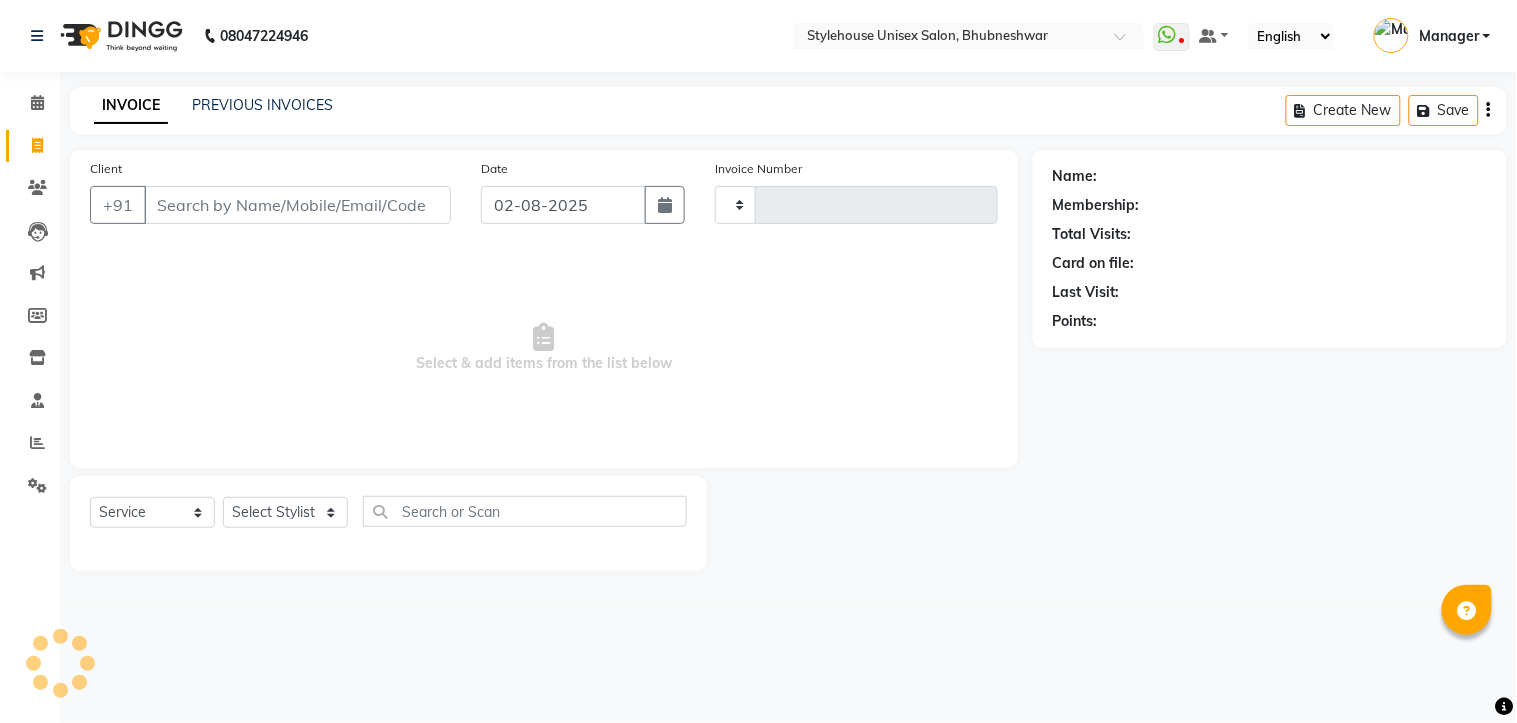 type on "1041" 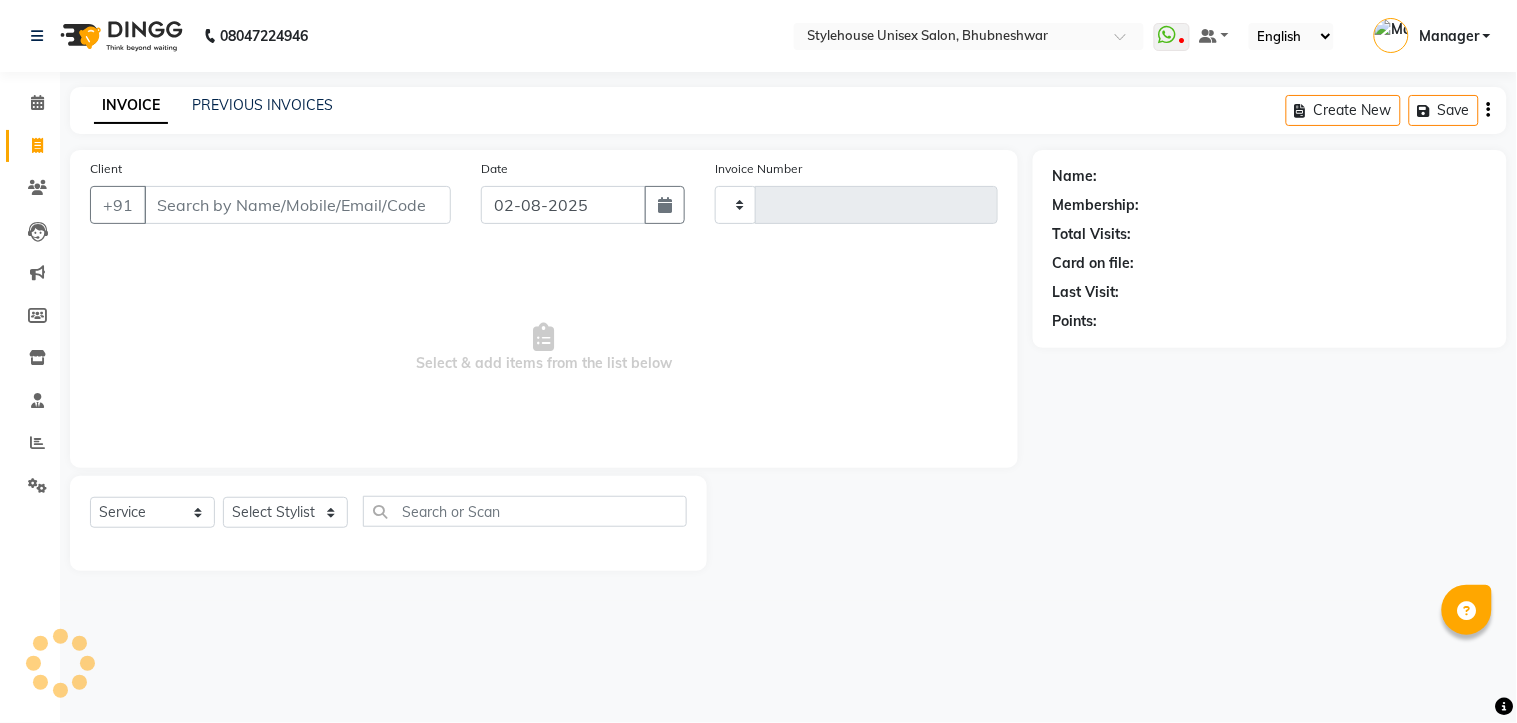select on "7906" 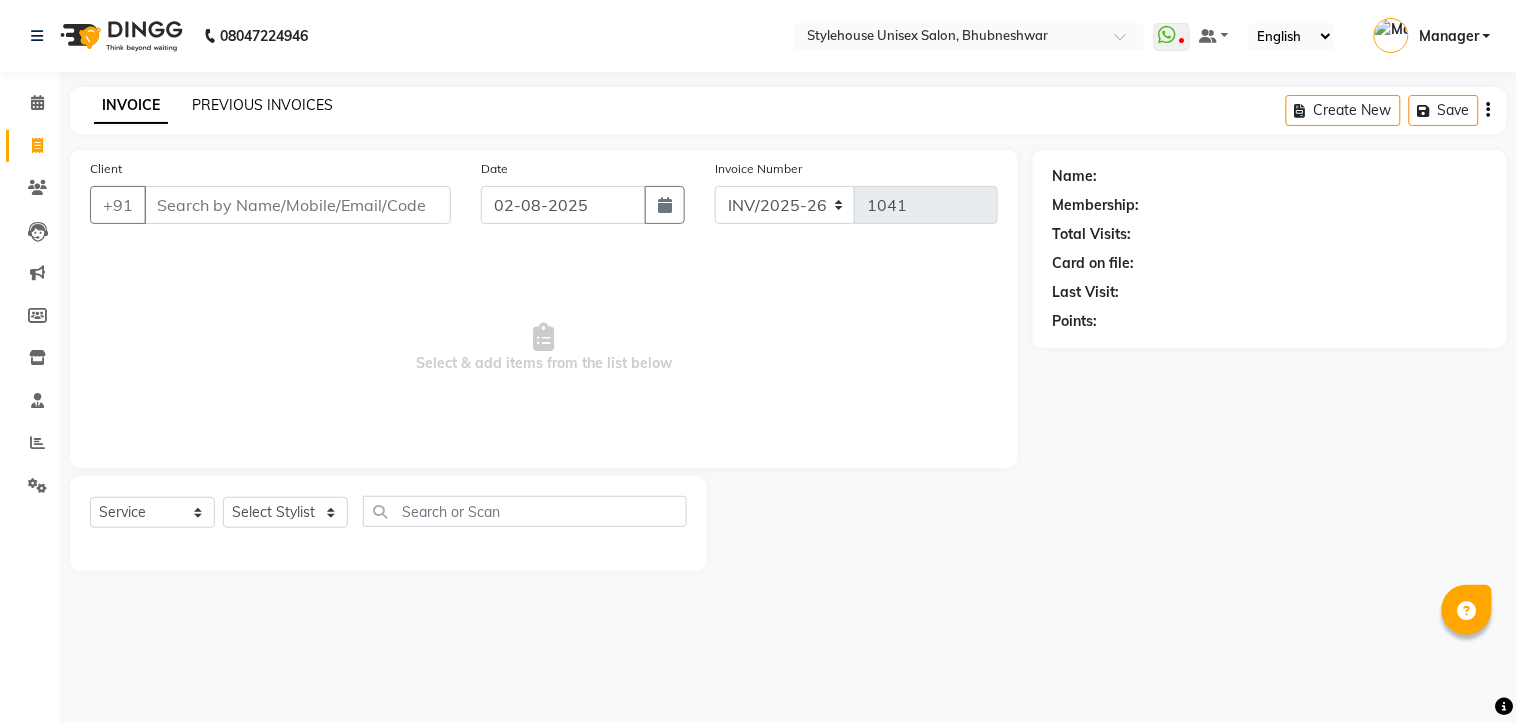 click on "PREVIOUS INVOICES" 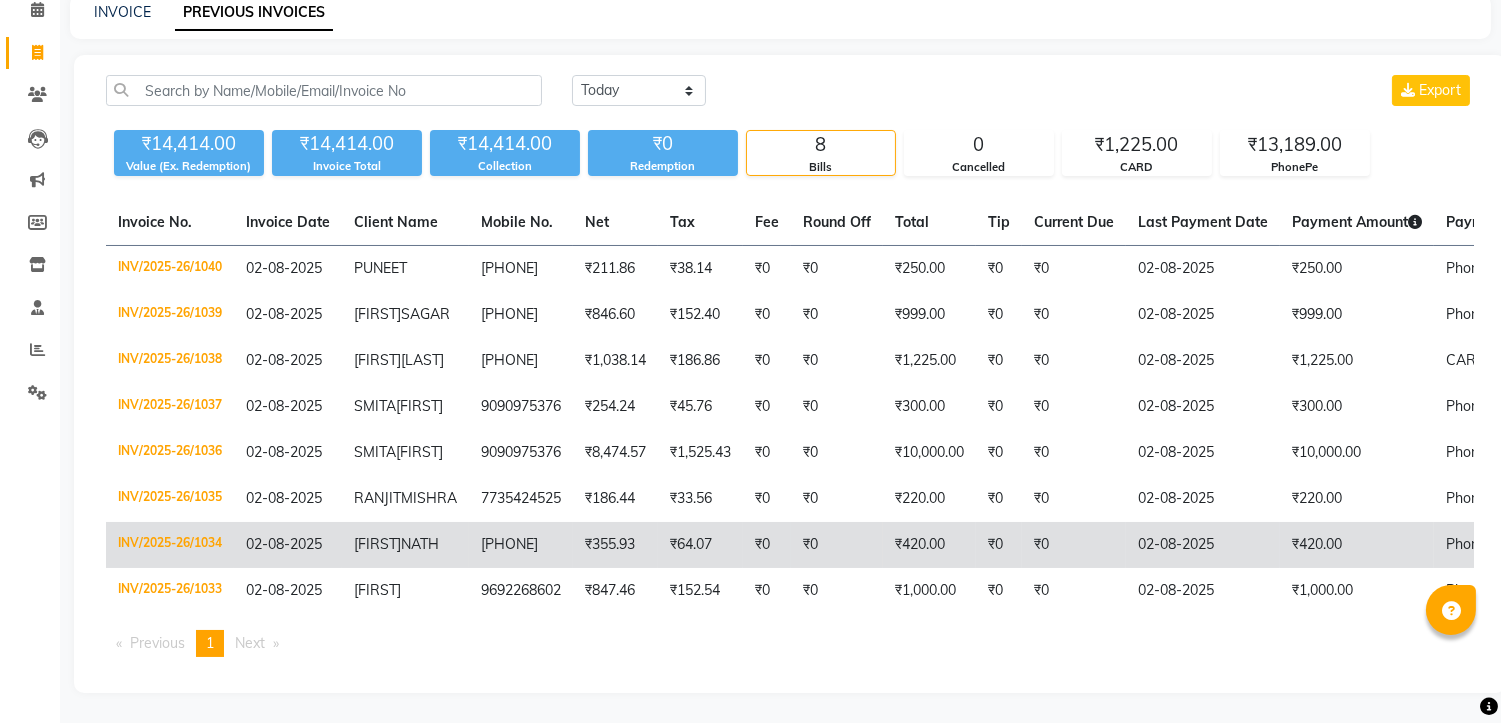 scroll, scrollTop: 228, scrollLeft: 0, axis: vertical 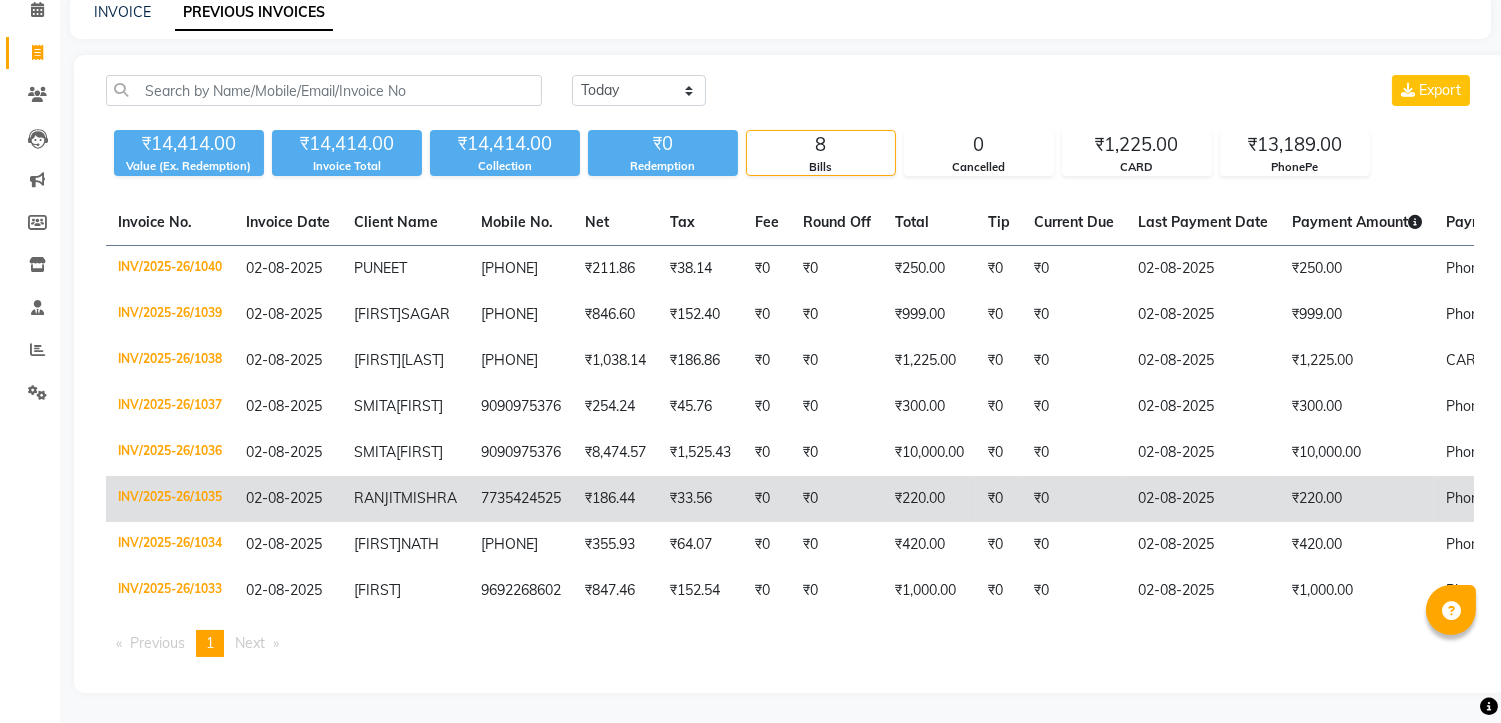 click on "7735424525" 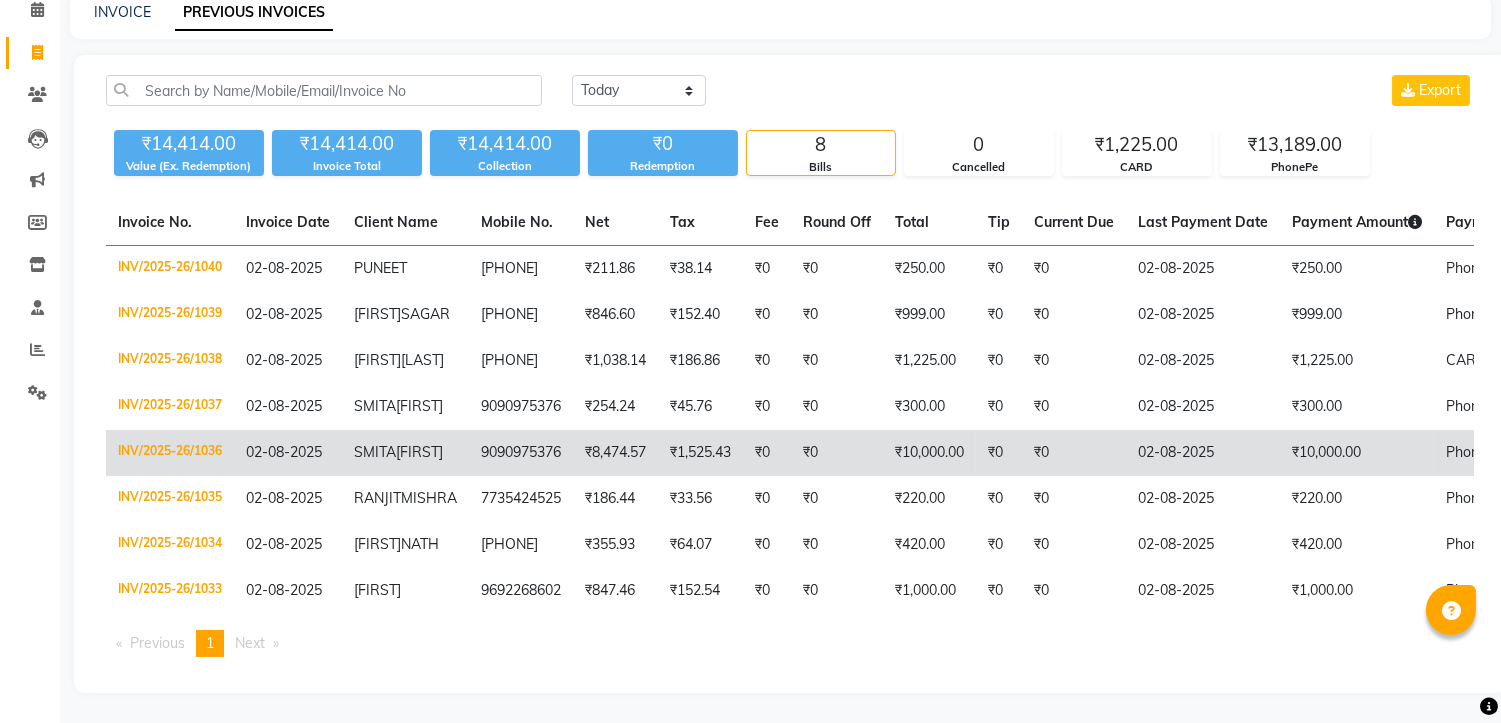 click on "PUHAN" 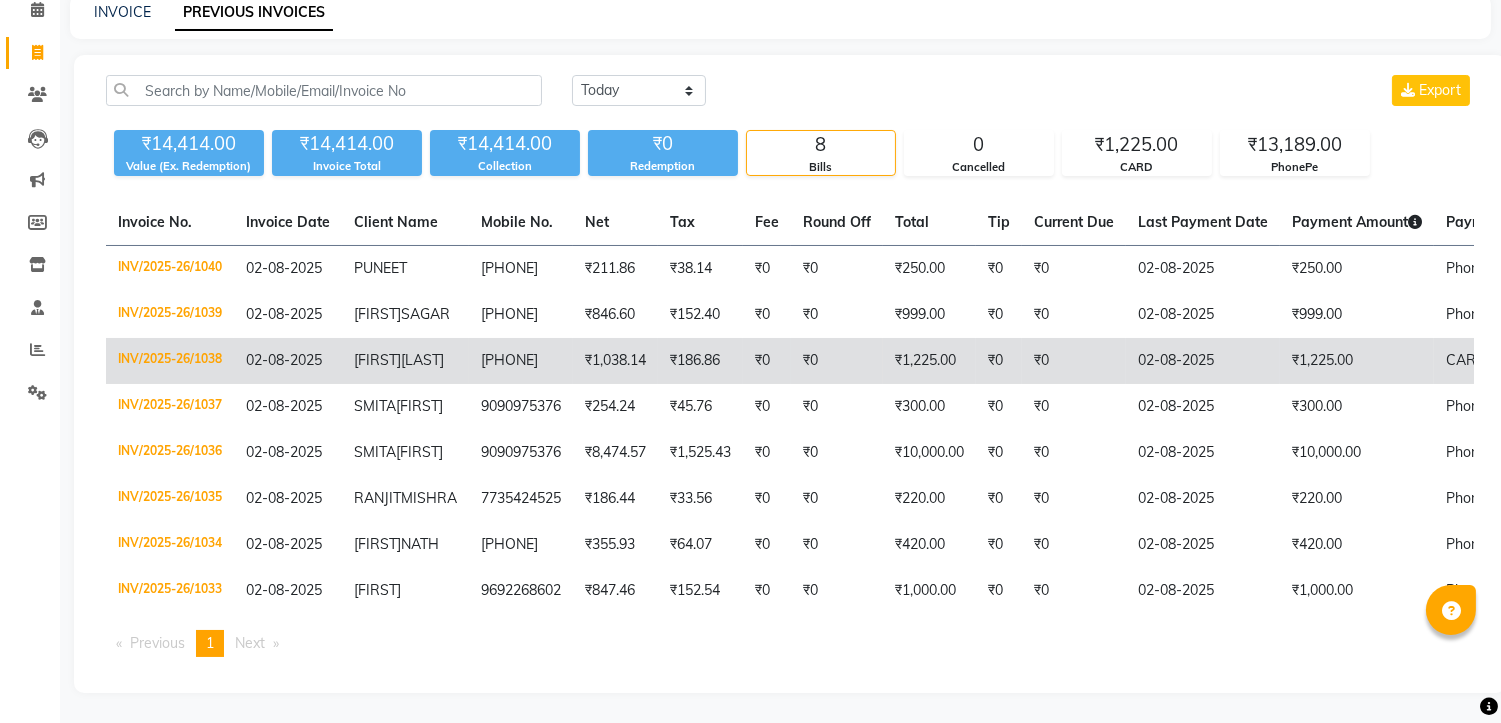 click on "PRABINA" 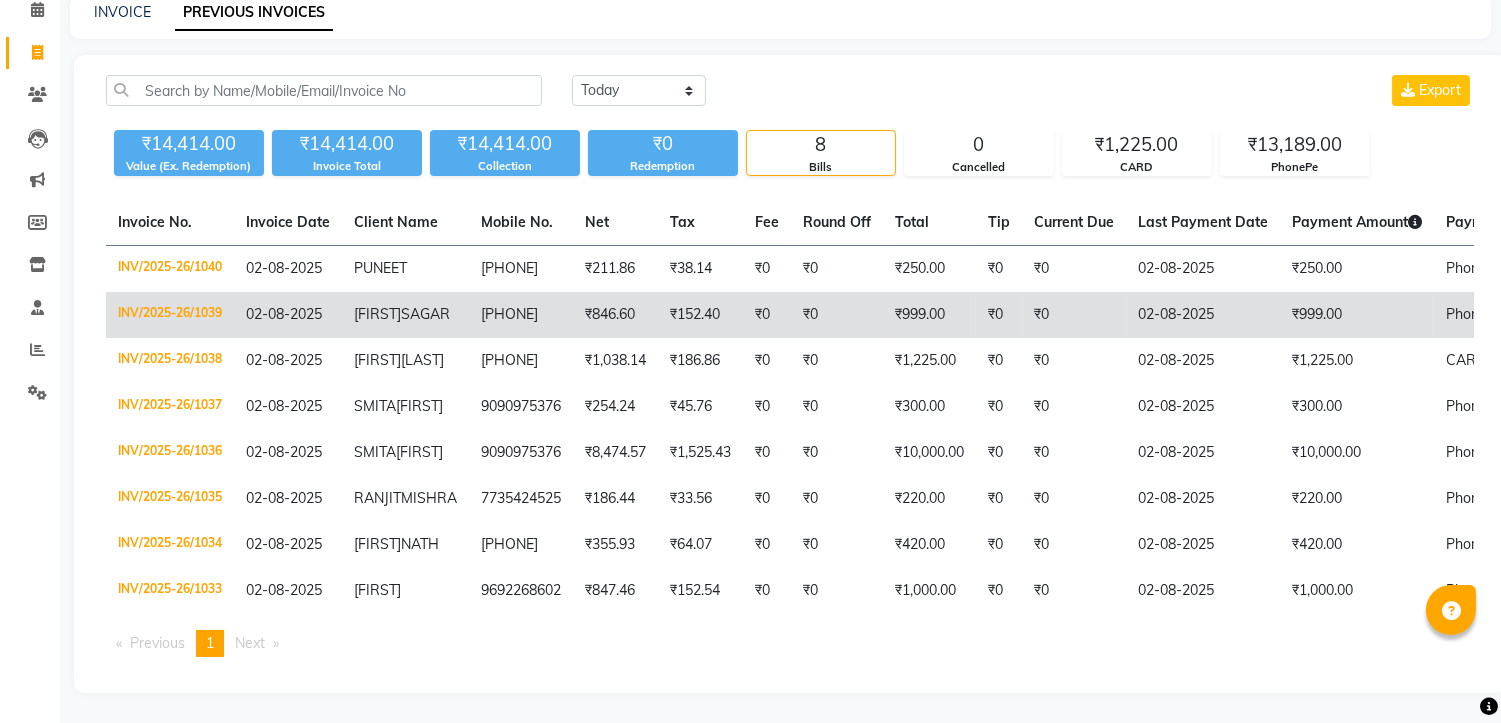 click on "SATCHIT" 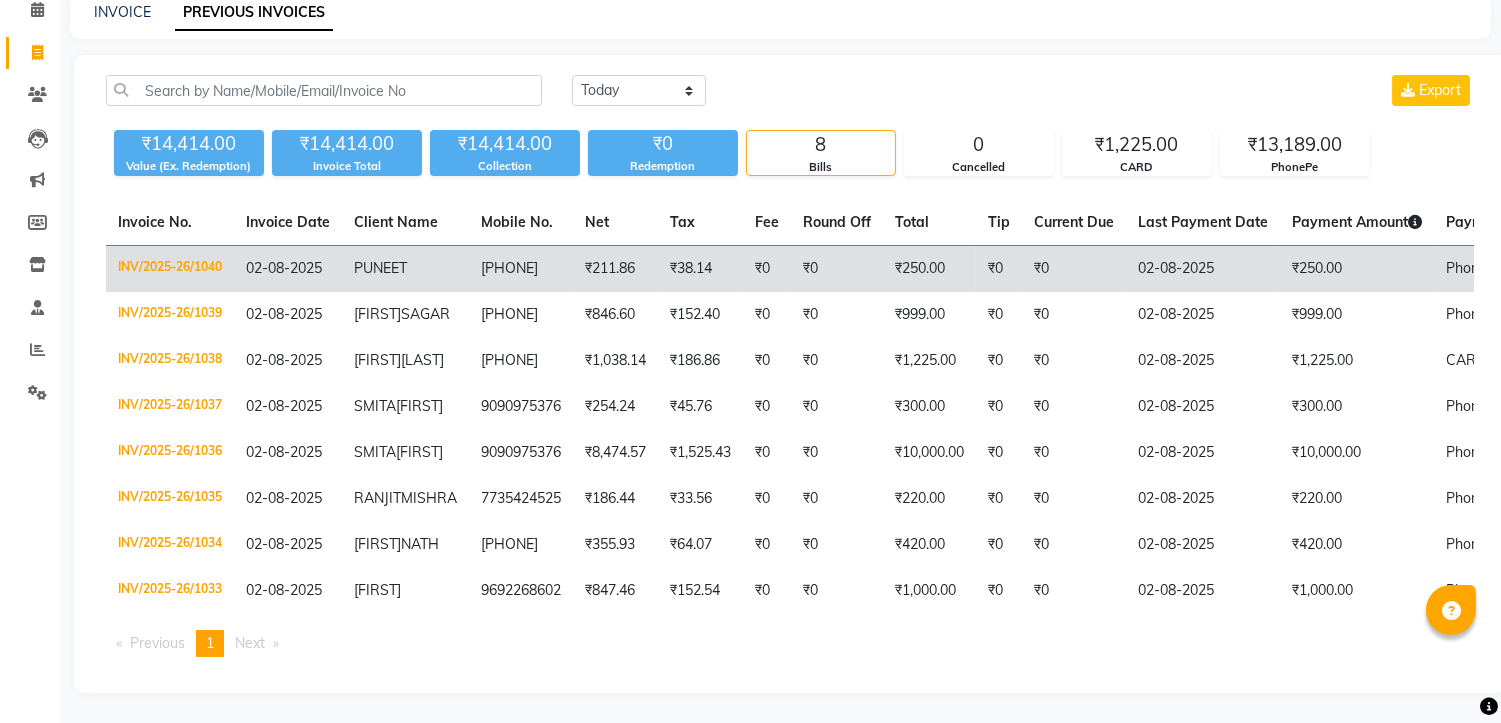 click on "PUNEET" 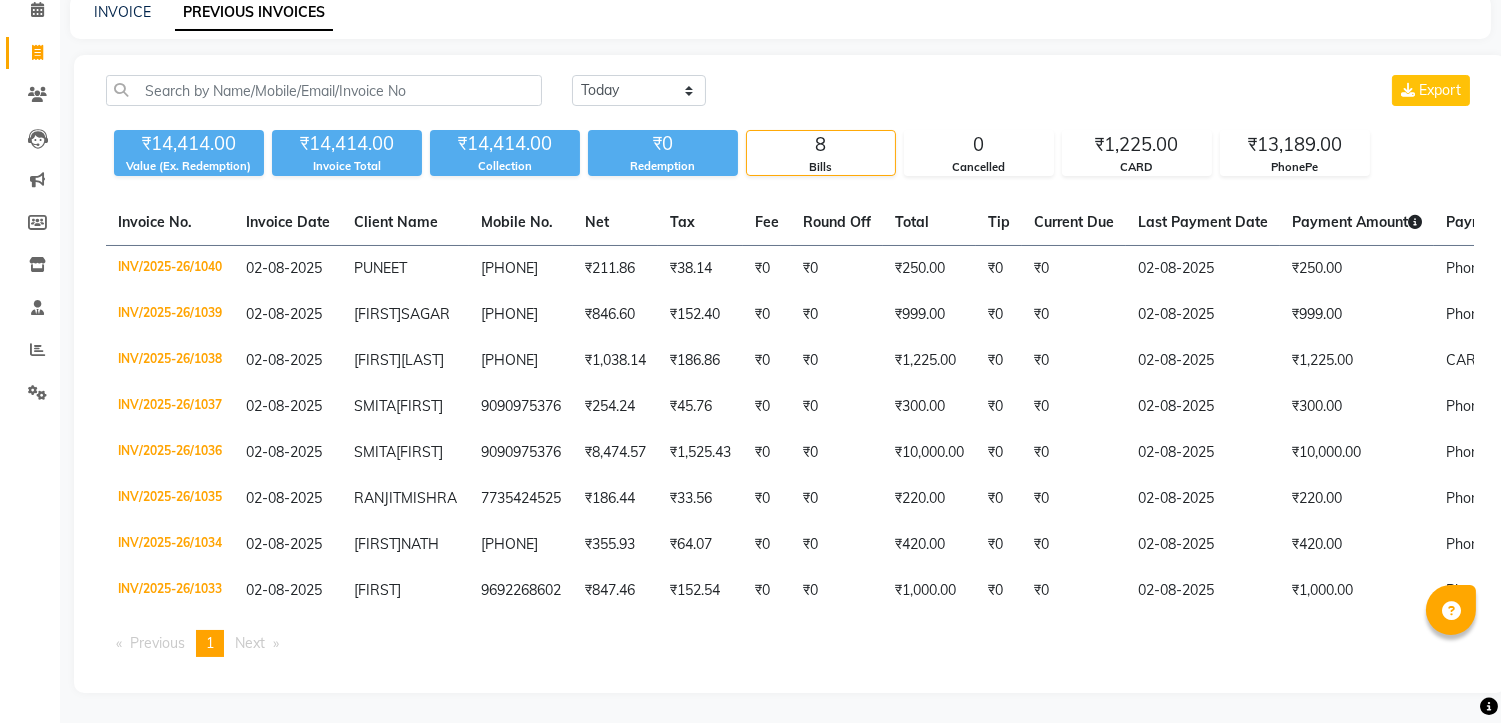scroll, scrollTop: 6, scrollLeft: 0, axis: vertical 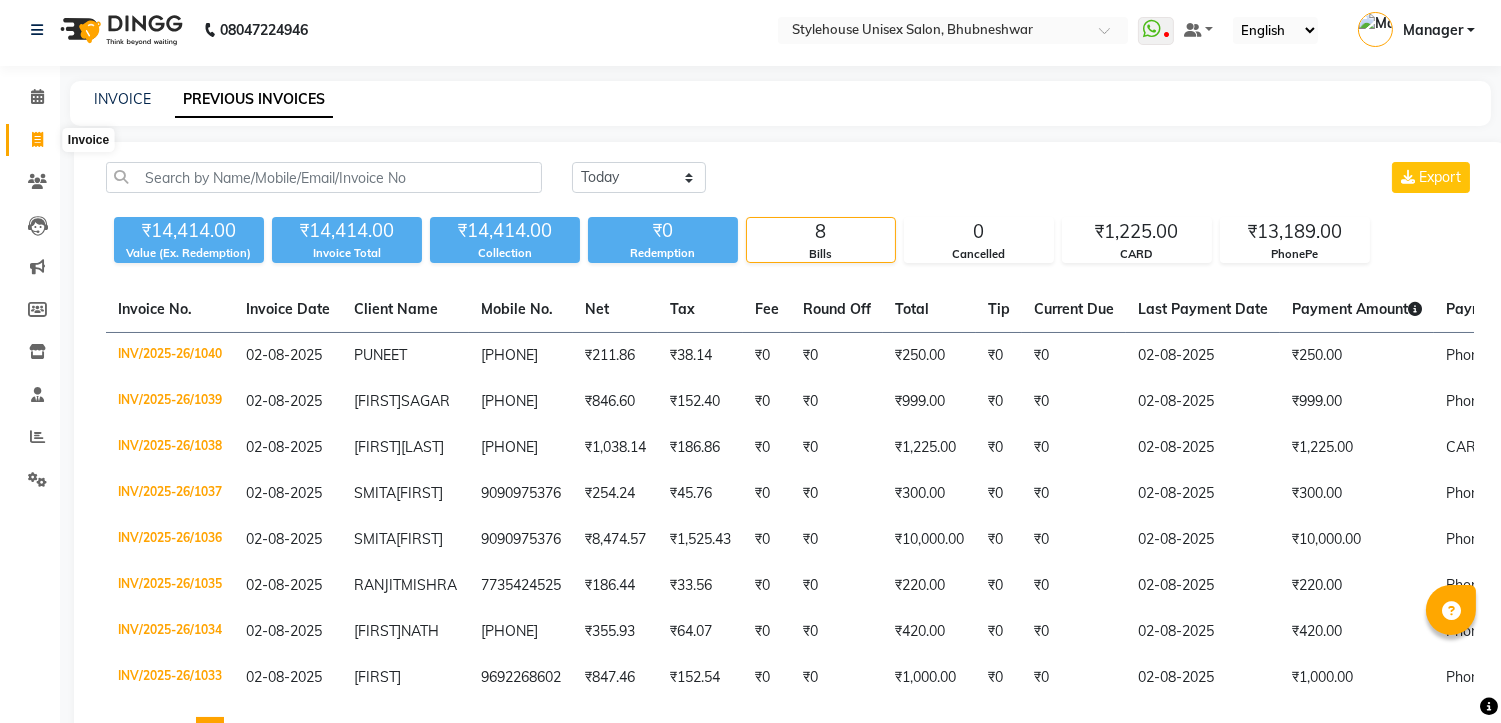 click 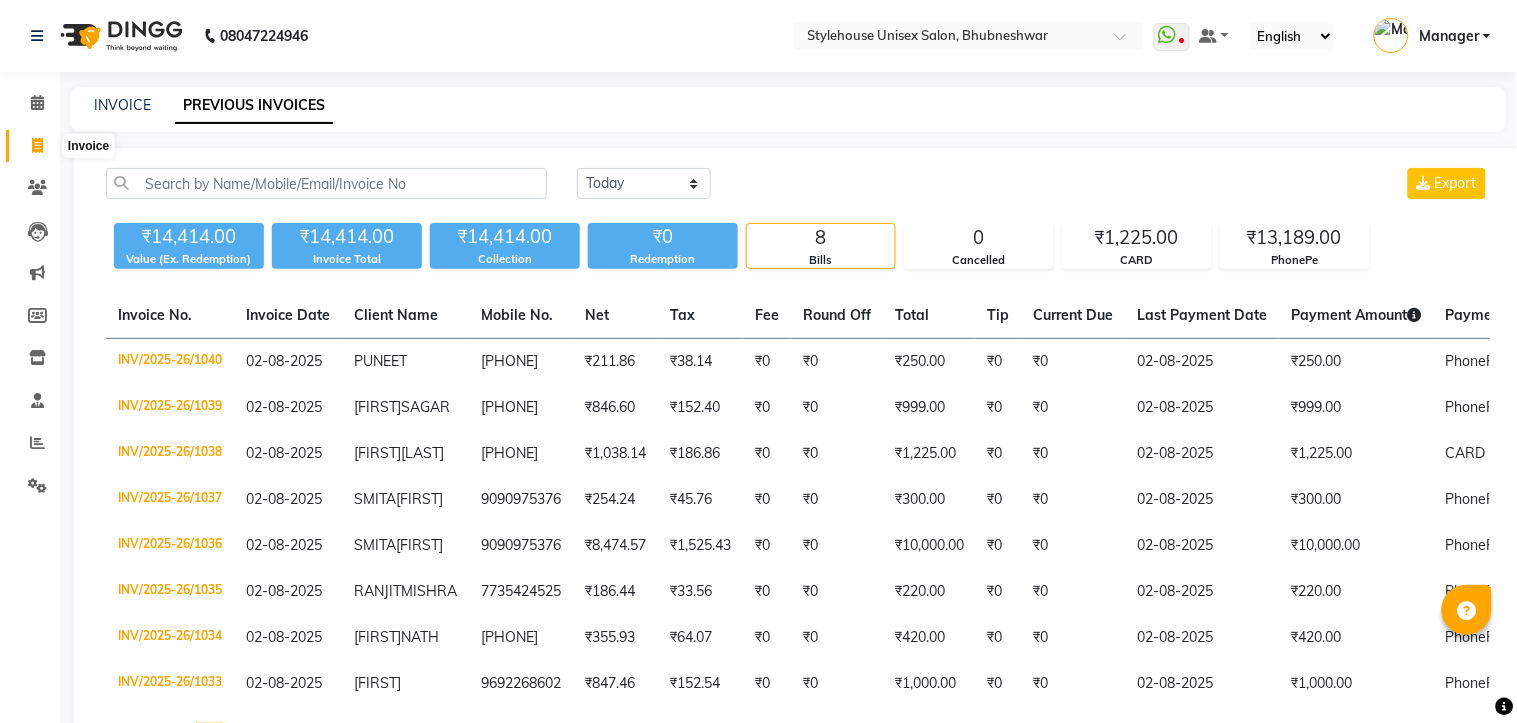select on "service" 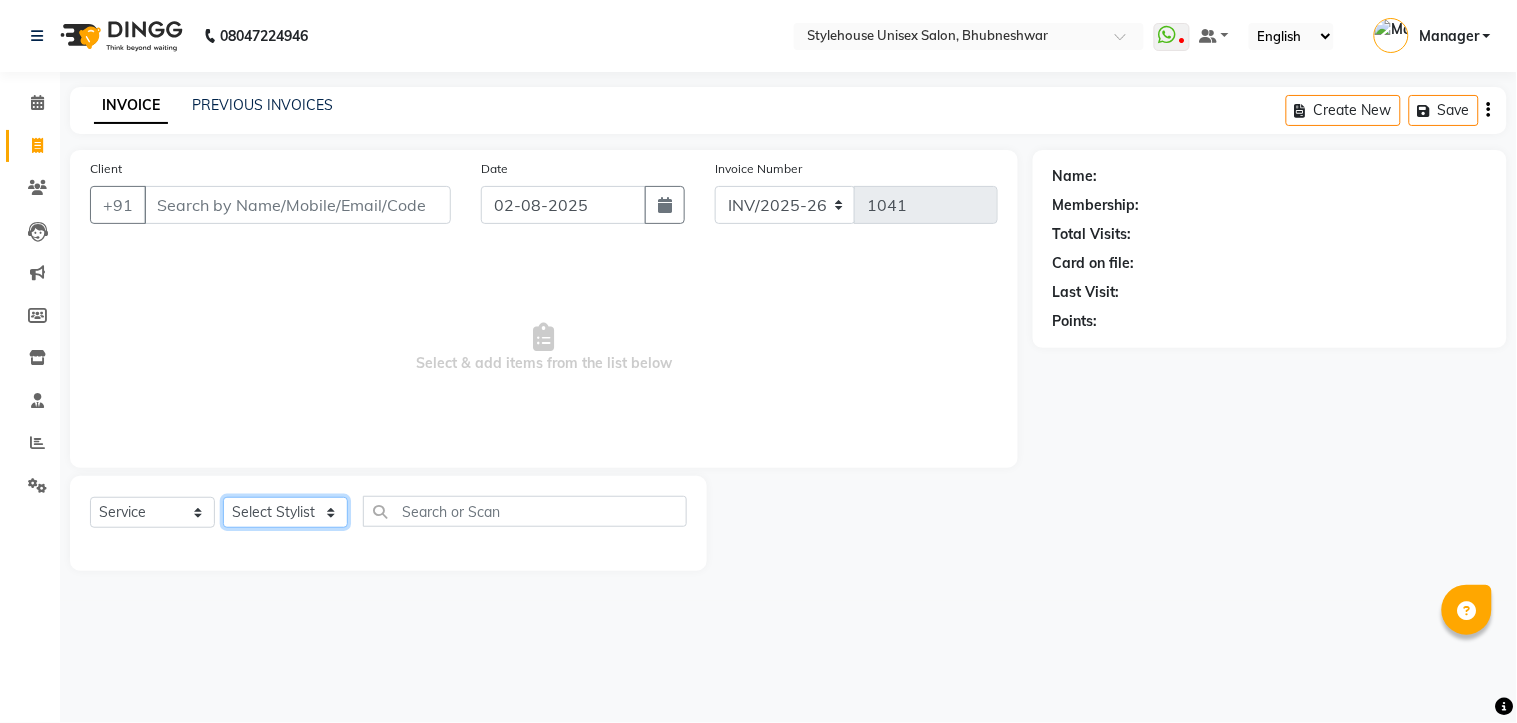 click on "Select Stylist ASISH MANTRI BIKASH BARIK LIMARANI SAMAL Manager NAZNI BEGUM PABITRA BARIK RUPANJALI SAMAL" 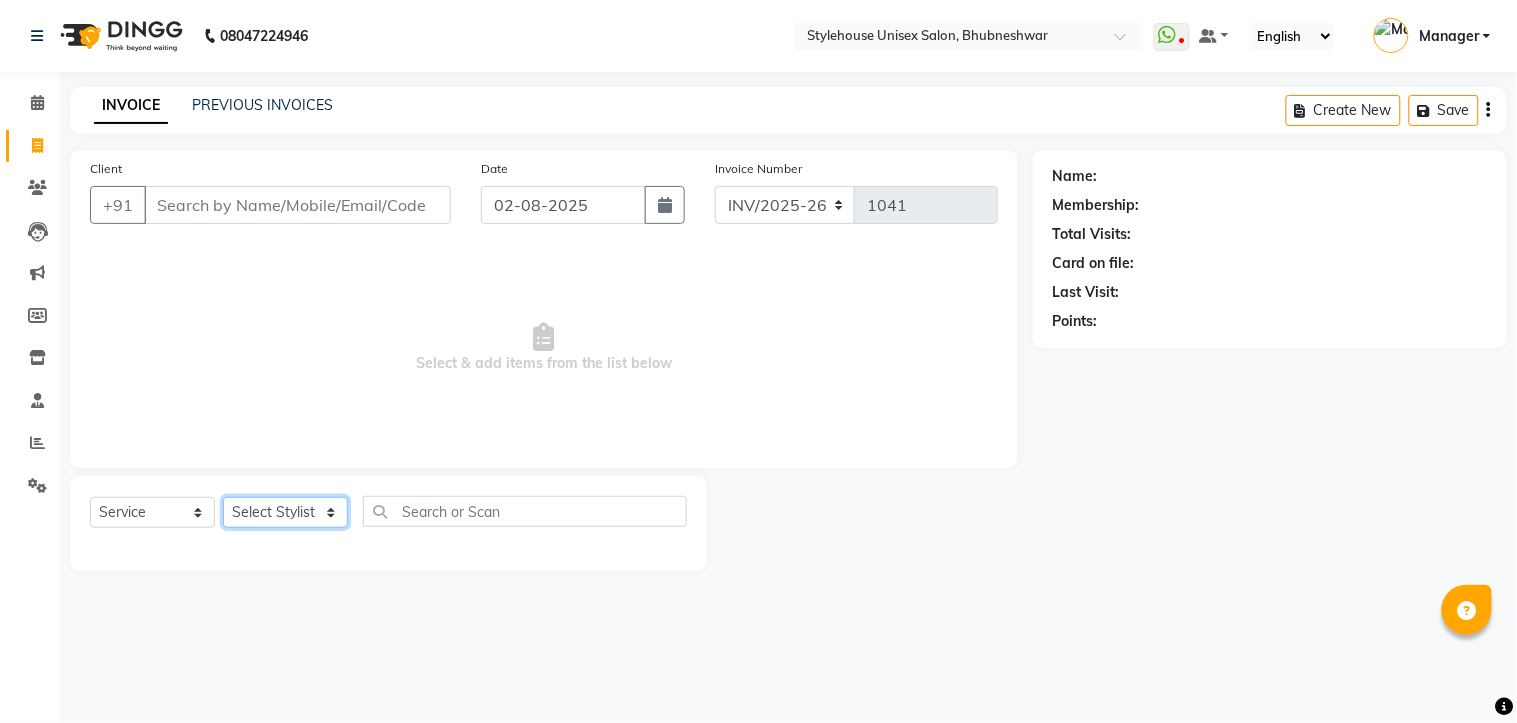 select on "69919" 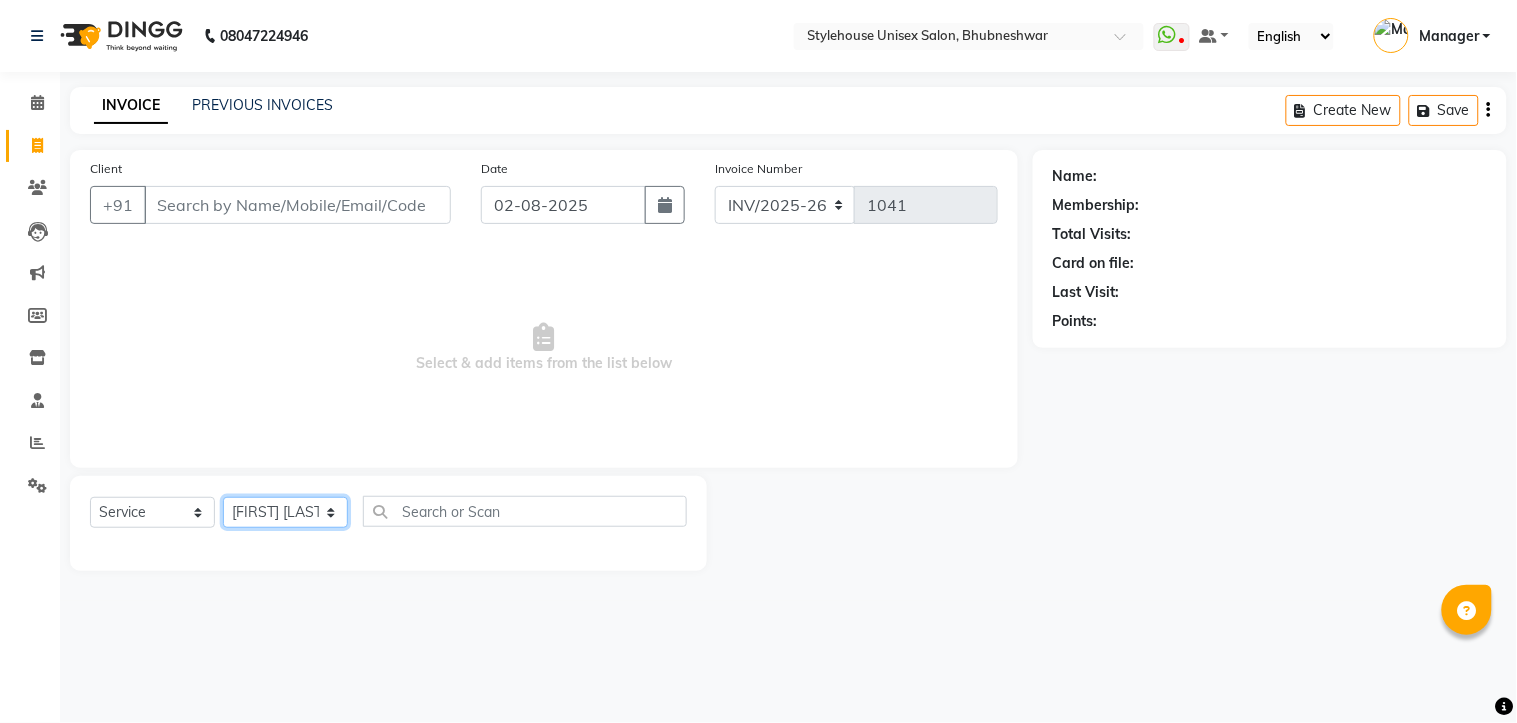 click on "Select Stylist ASISH MANTRI BIKASH BARIK LIMARANI SAMAL Manager NAZNI BEGUM PABITRA BARIK RUPANJALI SAMAL" 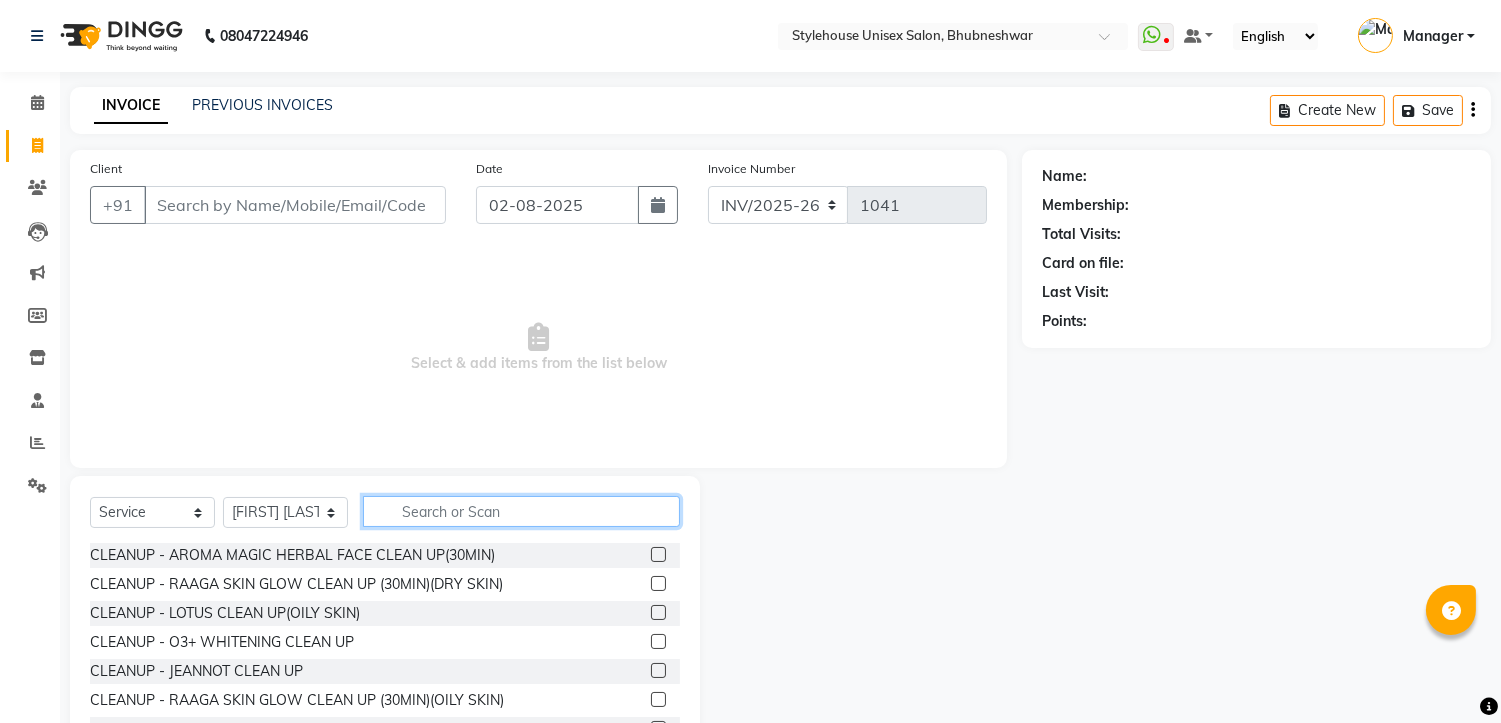 click 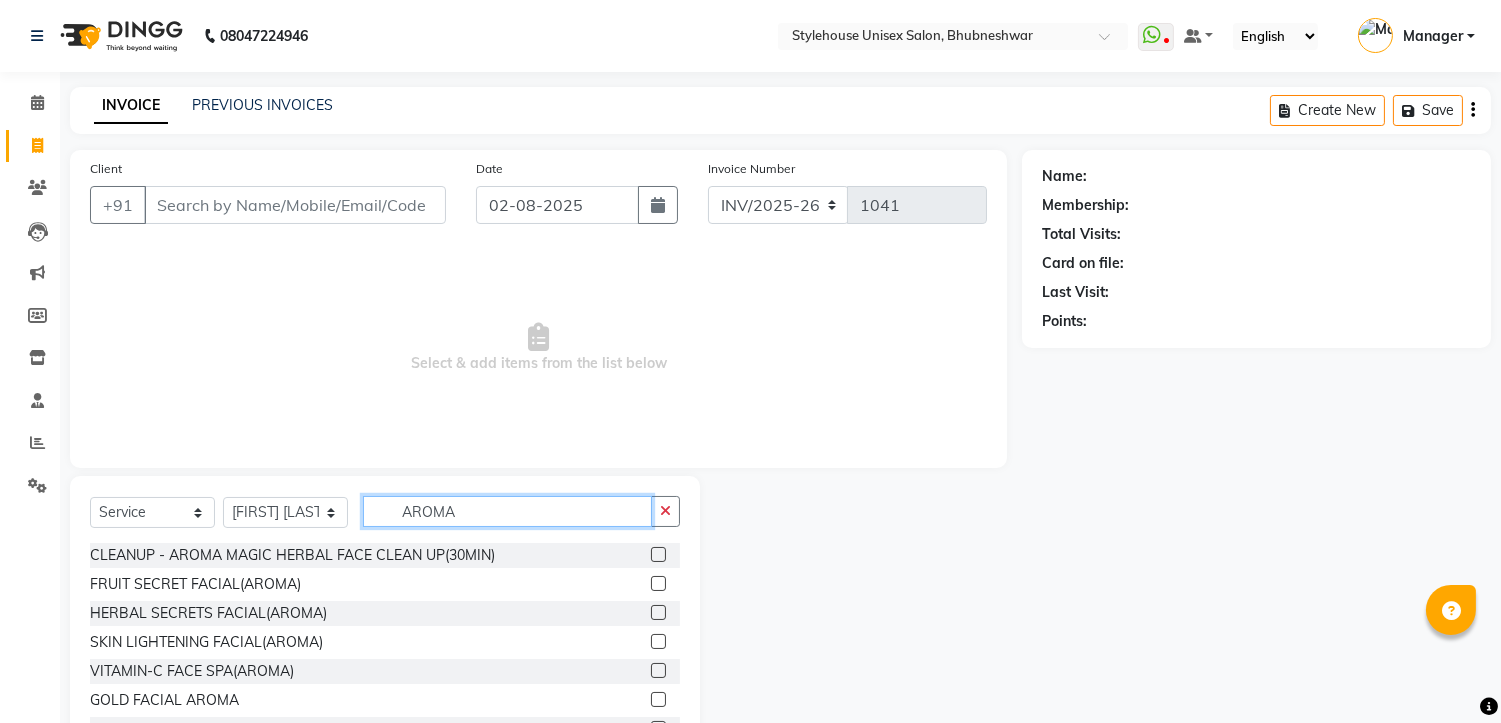 type on "AROMA" 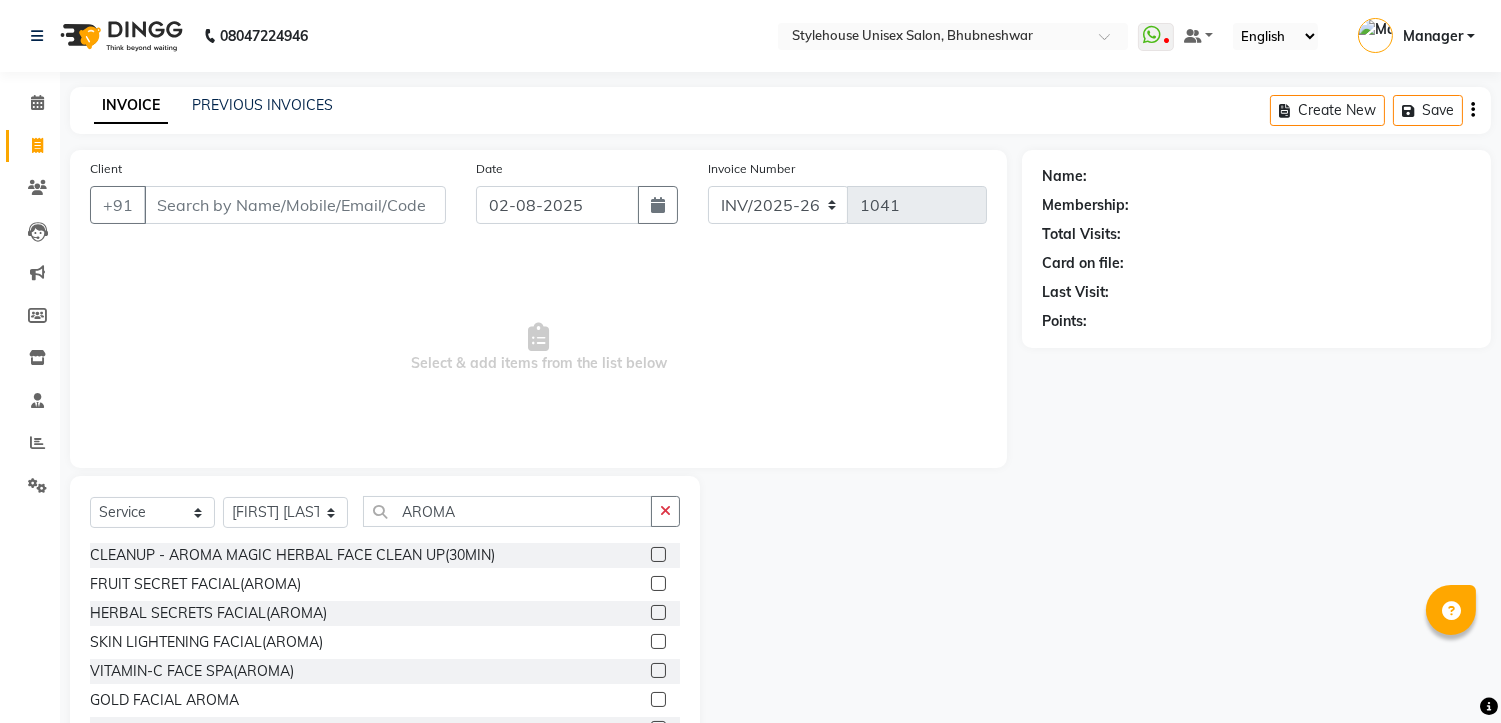 click 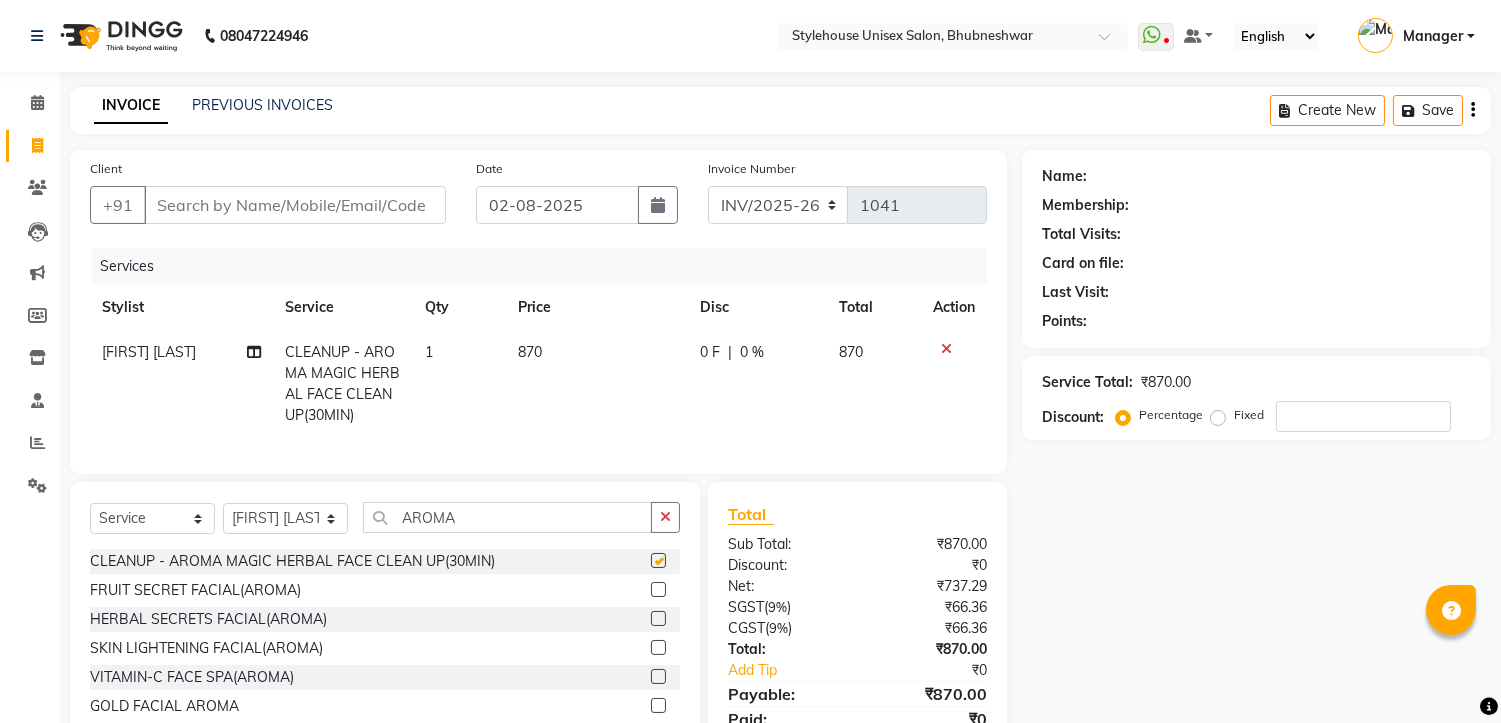 checkbox on "false" 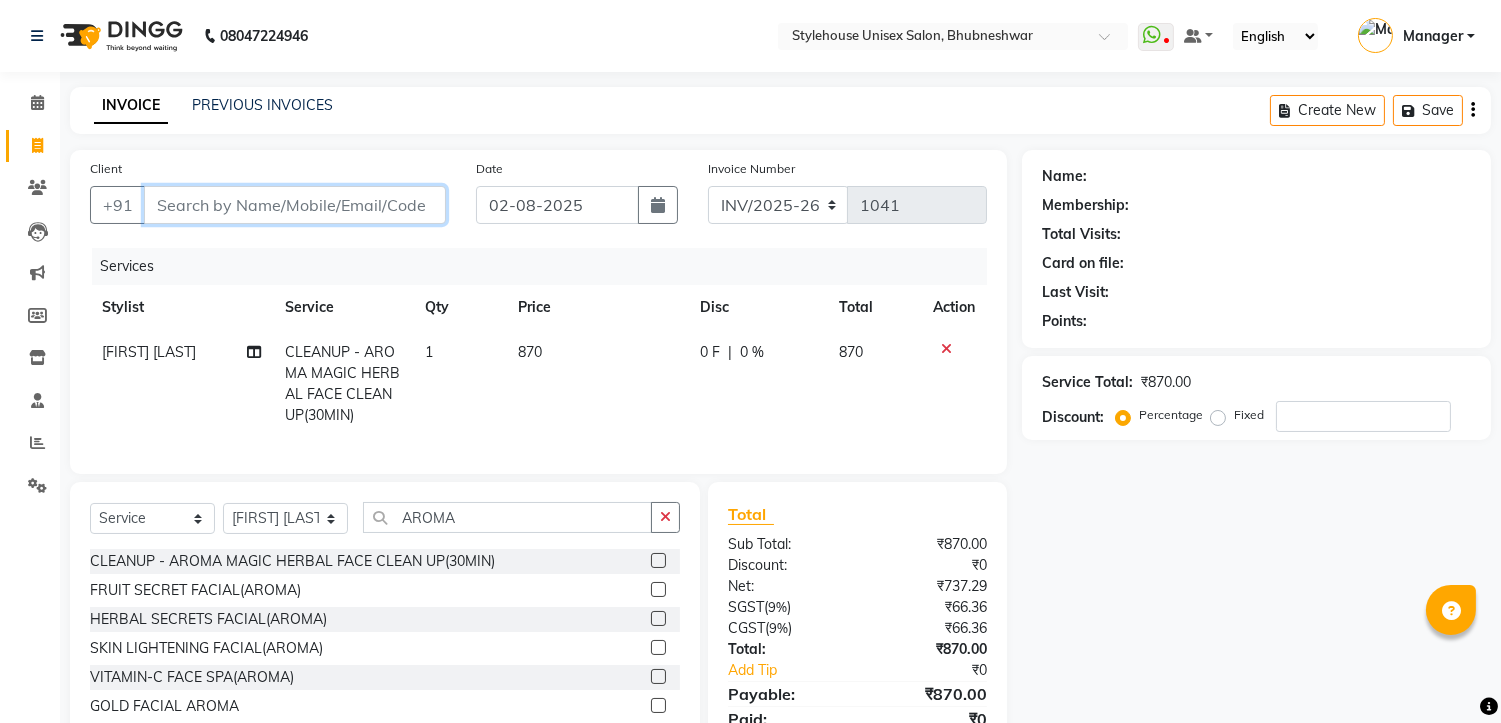click on "Client" at bounding box center [295, 205] 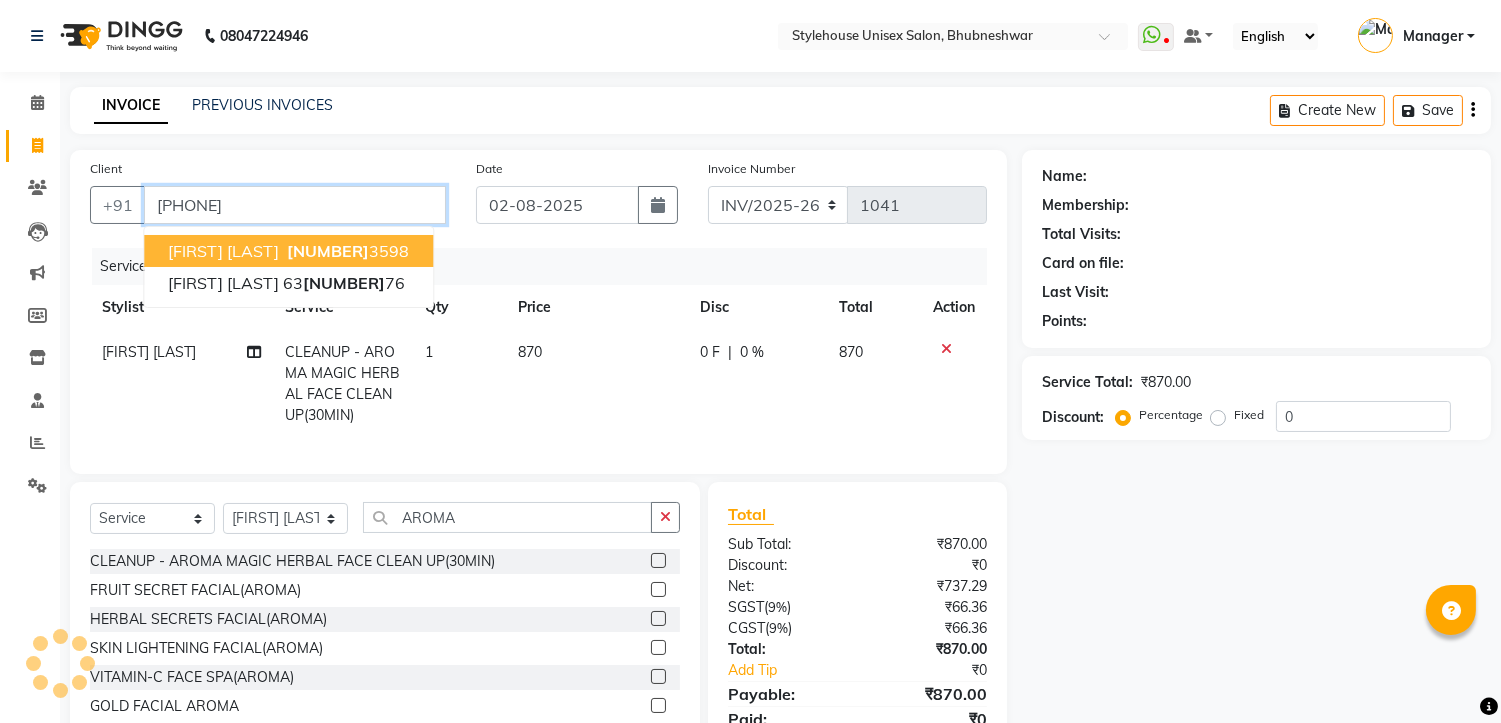 type on "7008783598" 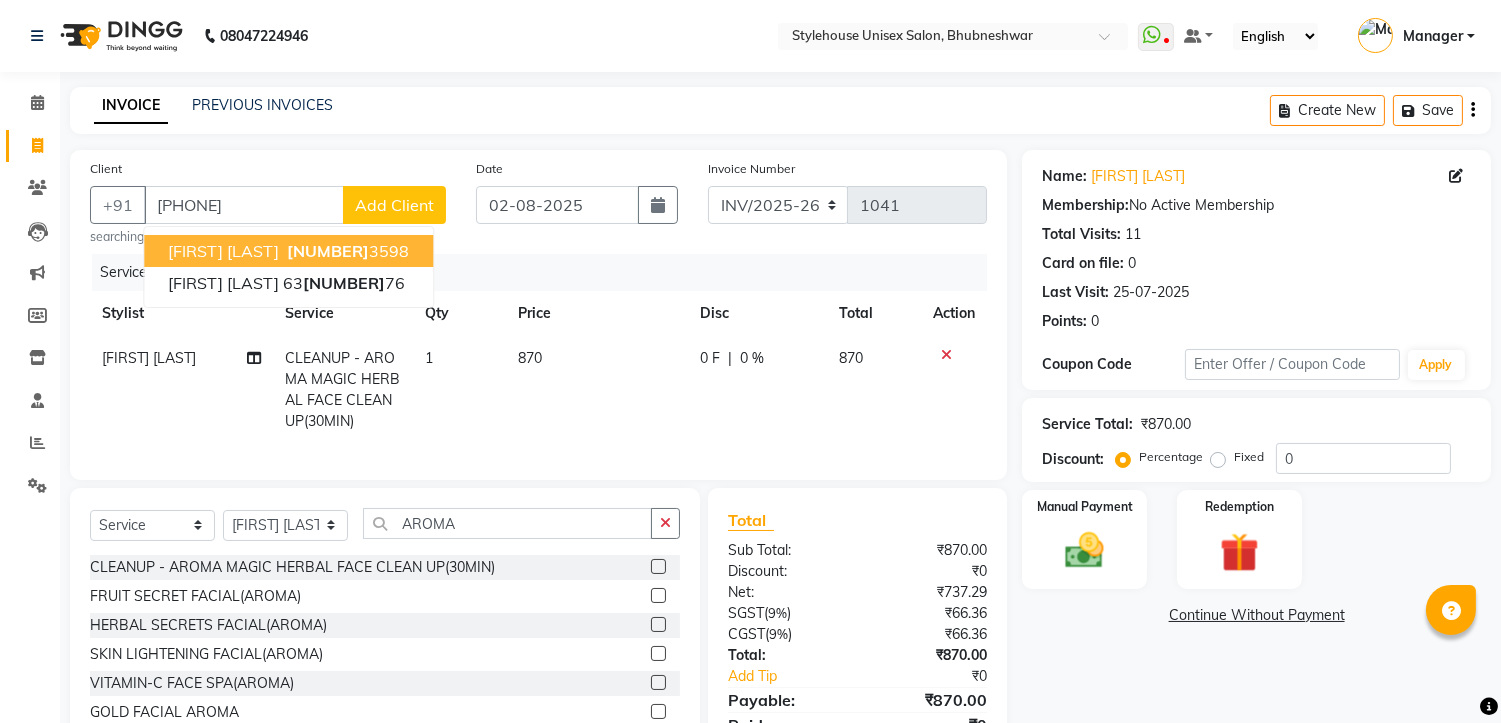 click on "700878" at bounding box center [328, 251] 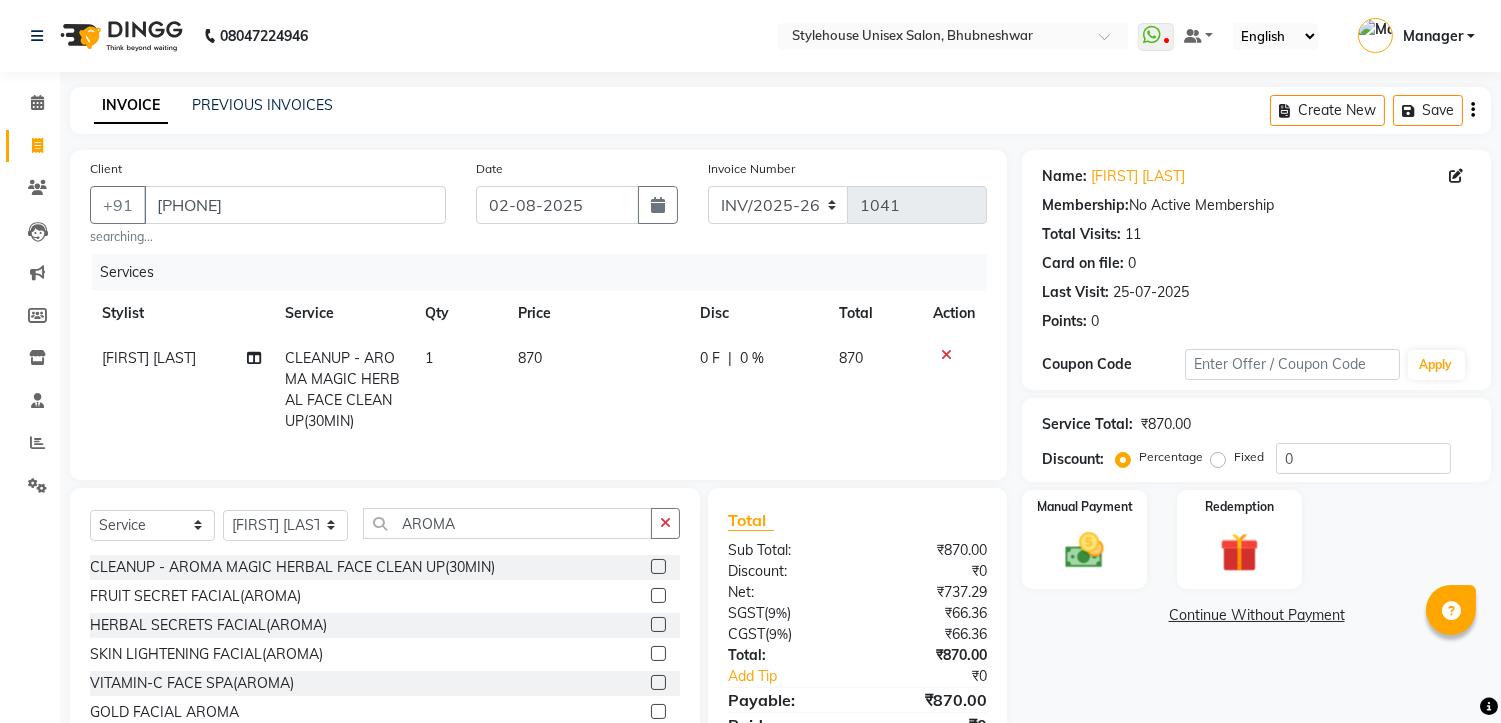 scroll, scrollTop: 107, scrollLeft: 0, axis: vertical 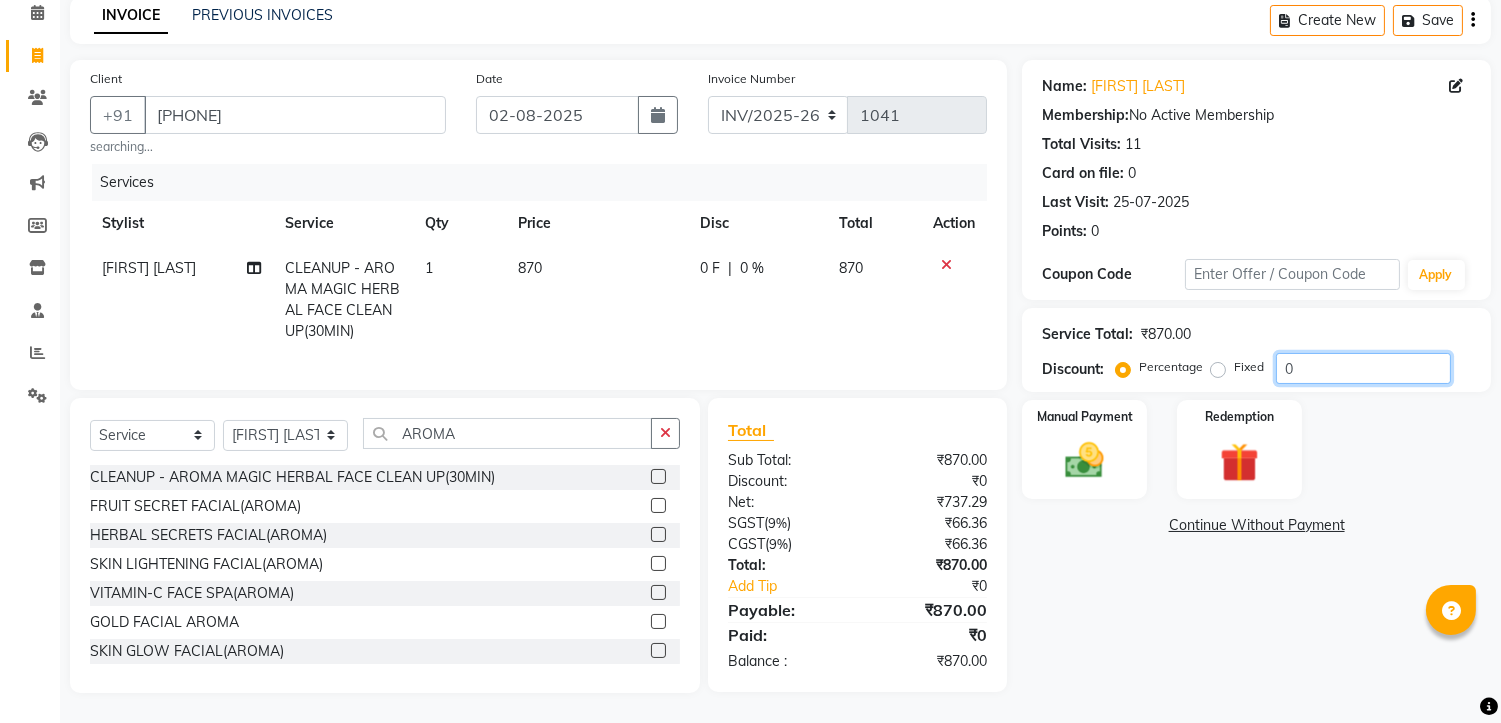 click on "0" 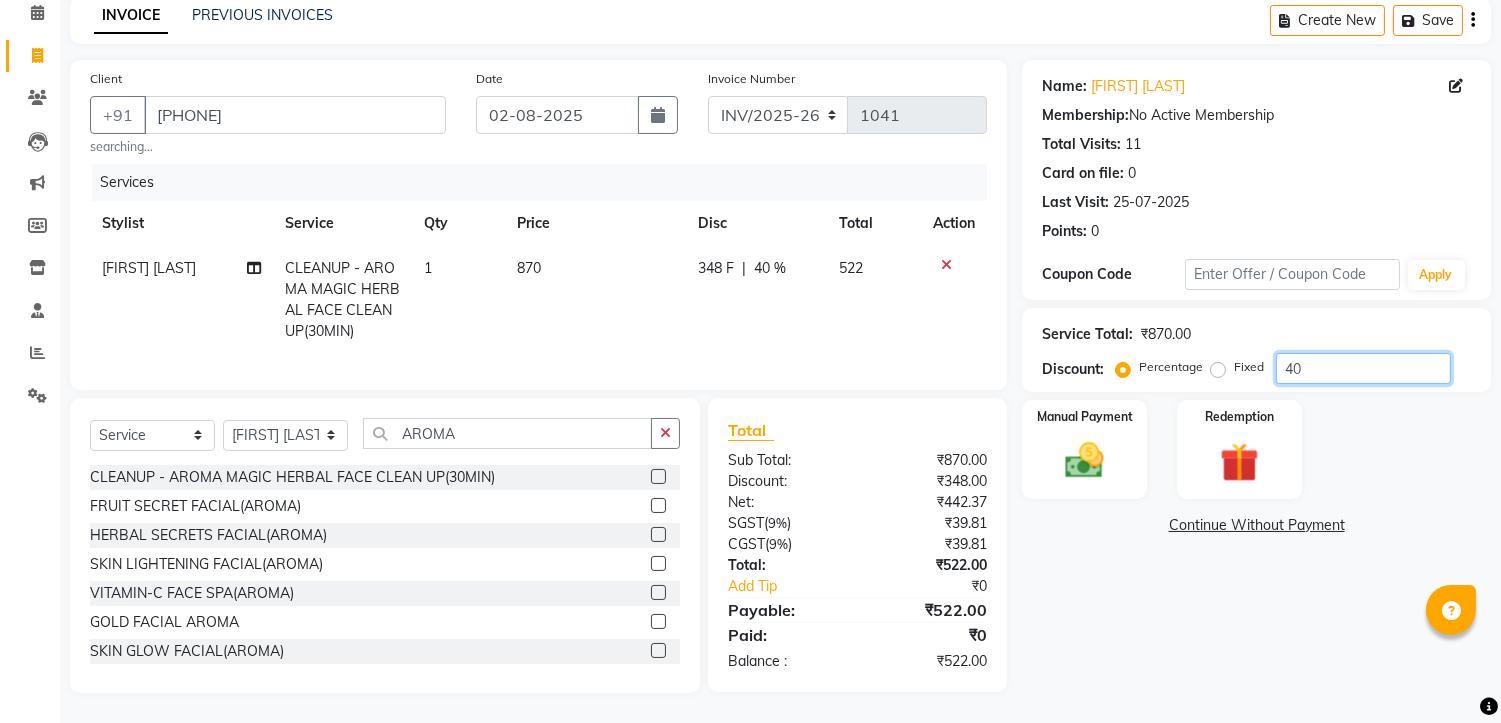 type on "40" 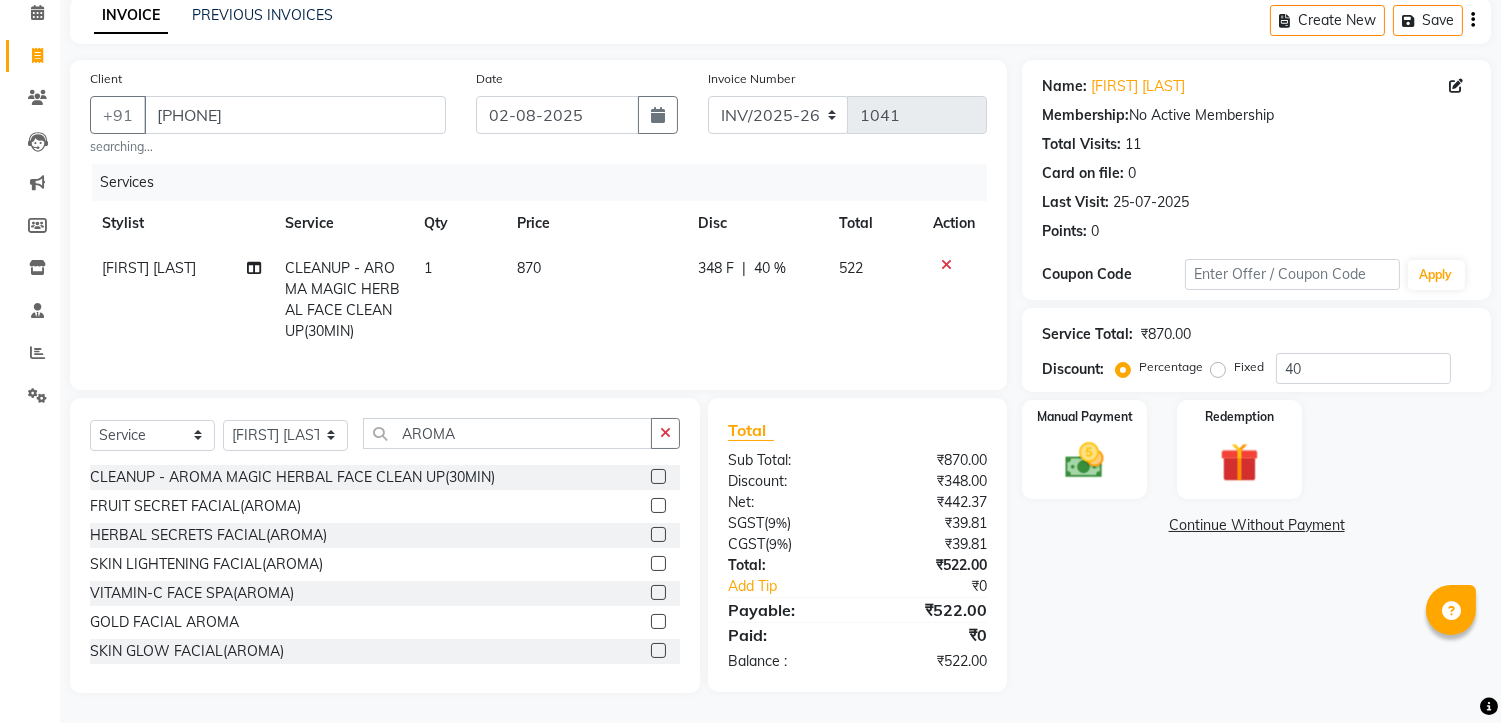 click on "Name: Sudhir Nanda Membership:  No Active Membership  Total Visits:  11 Card on file:  0 Last Visit:   25-07-2025 Points:   0  Coupon Code Apply Service Total:  ₹870.00  Discount:  Percentage   Fixed  40 Manual Payment Redemption  Continue Without Payment" 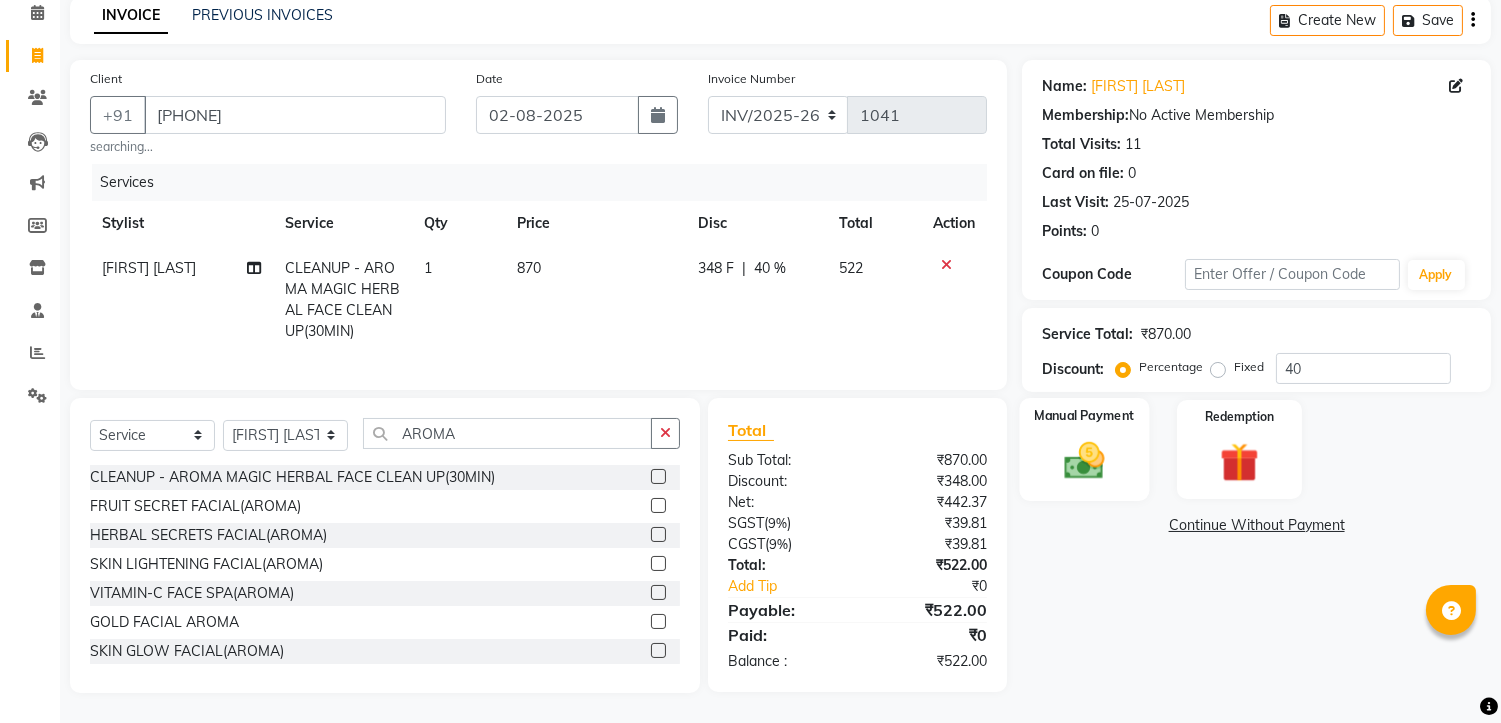click 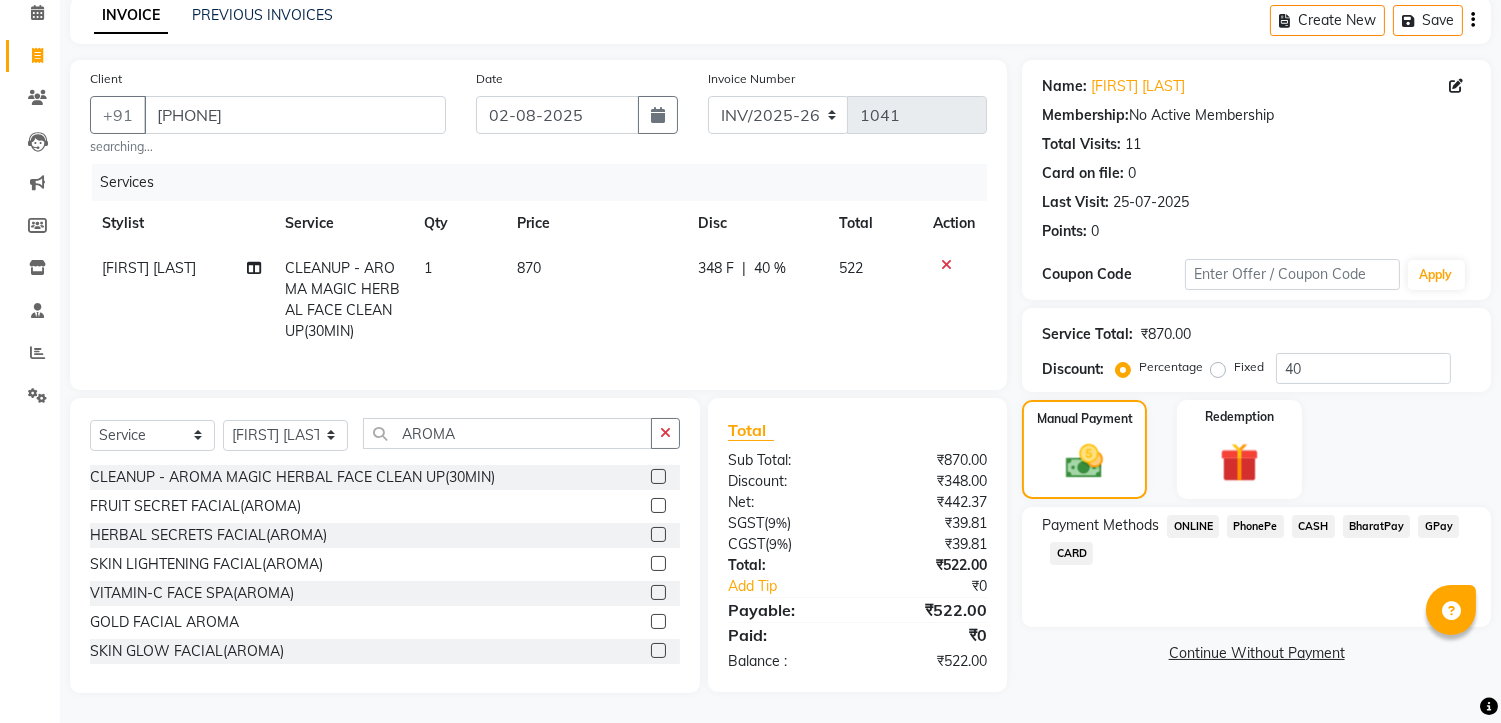 click on "CASH" 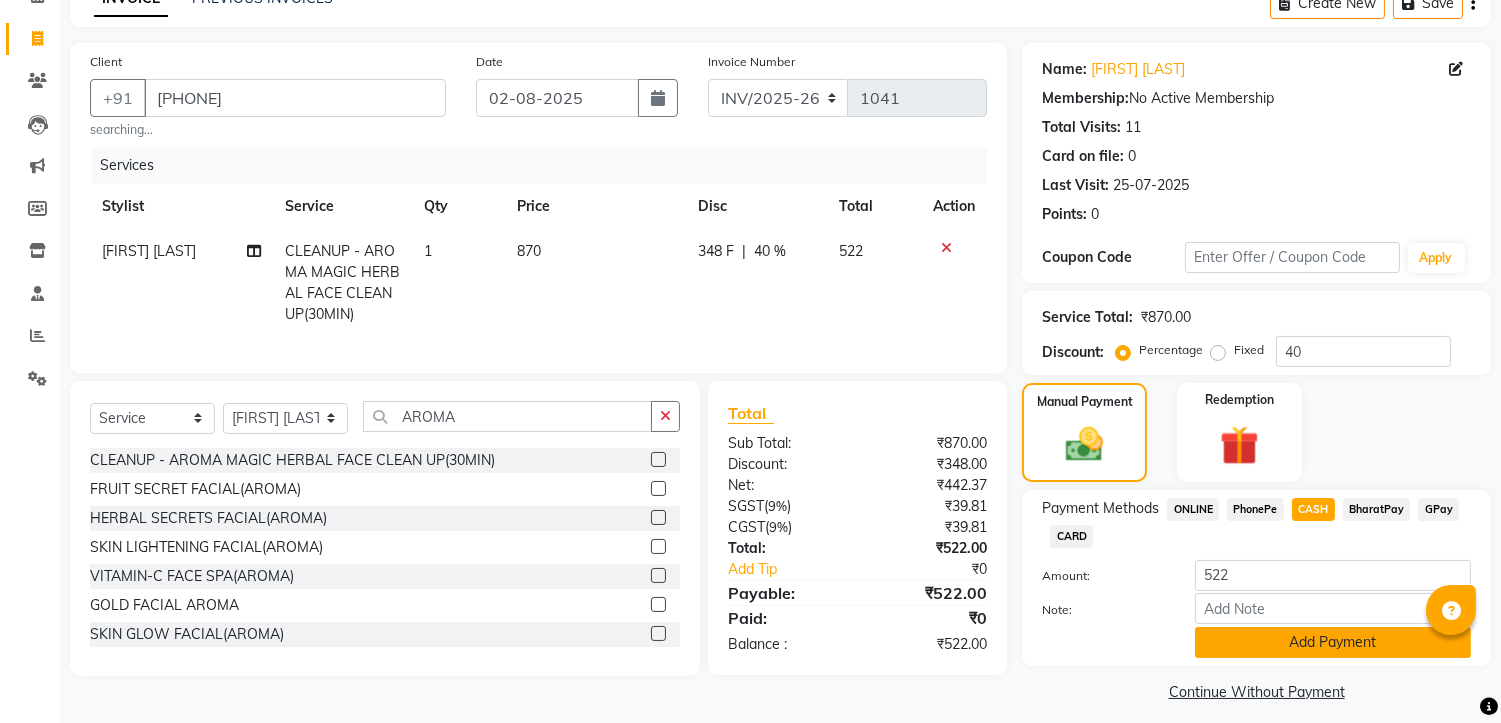 click on "Add Payment" 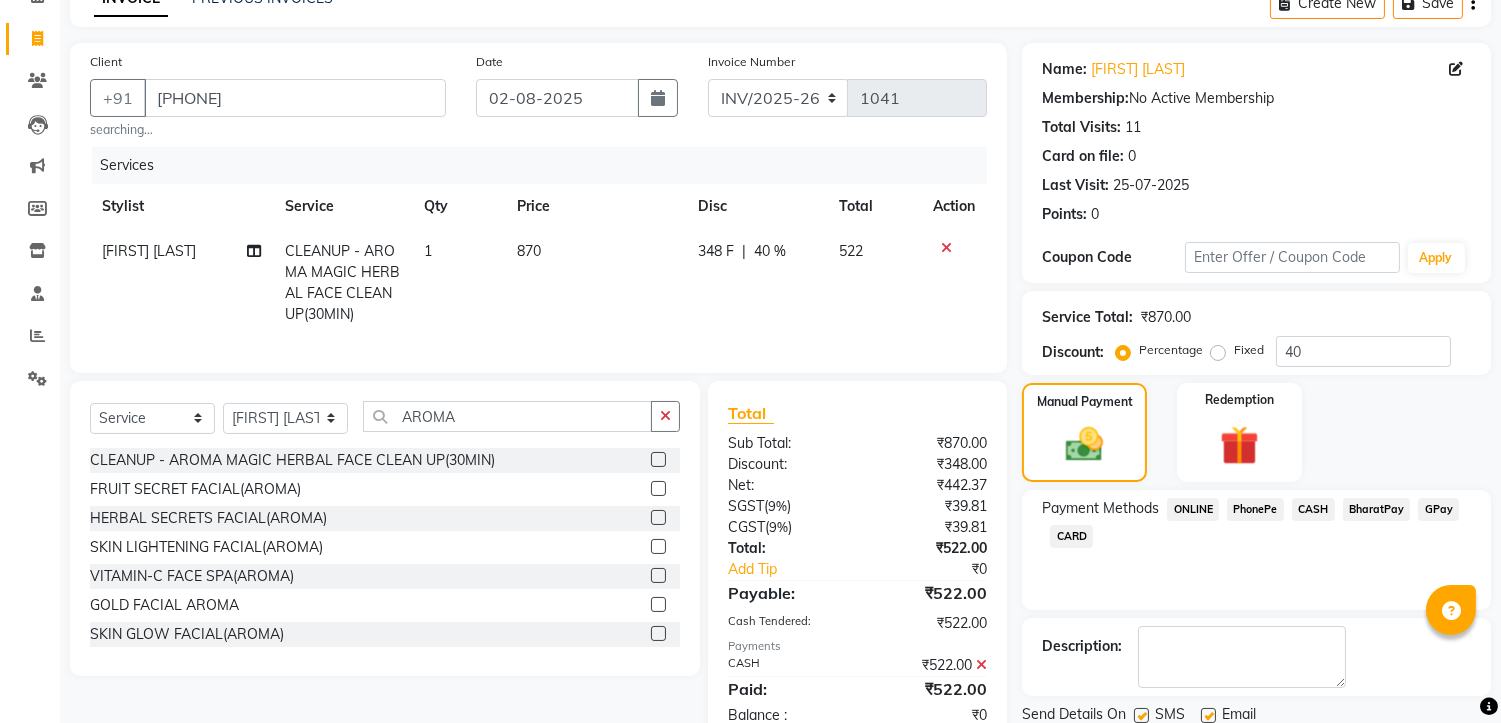 scroll, scrollTop: 176, scrollLeft: 0, axis: vertical 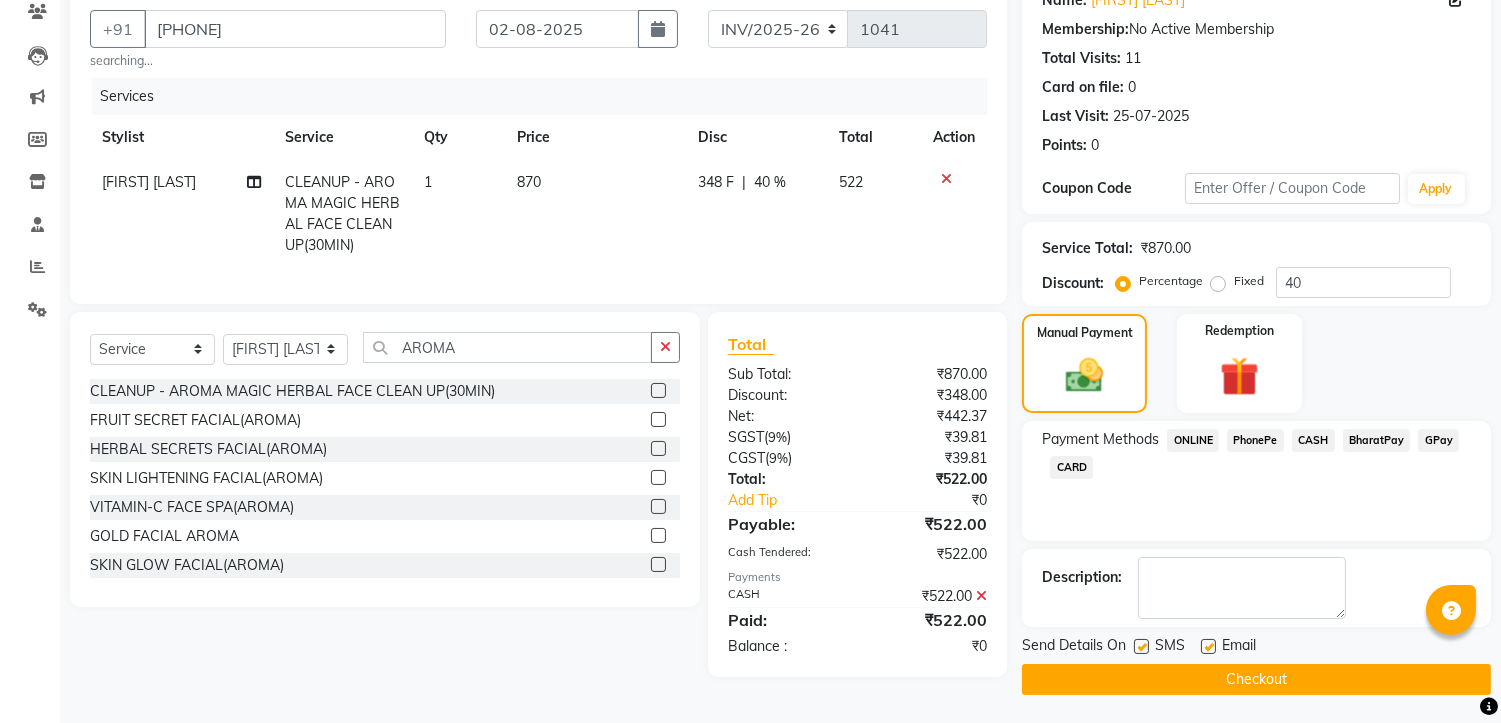 click on "Checkout" 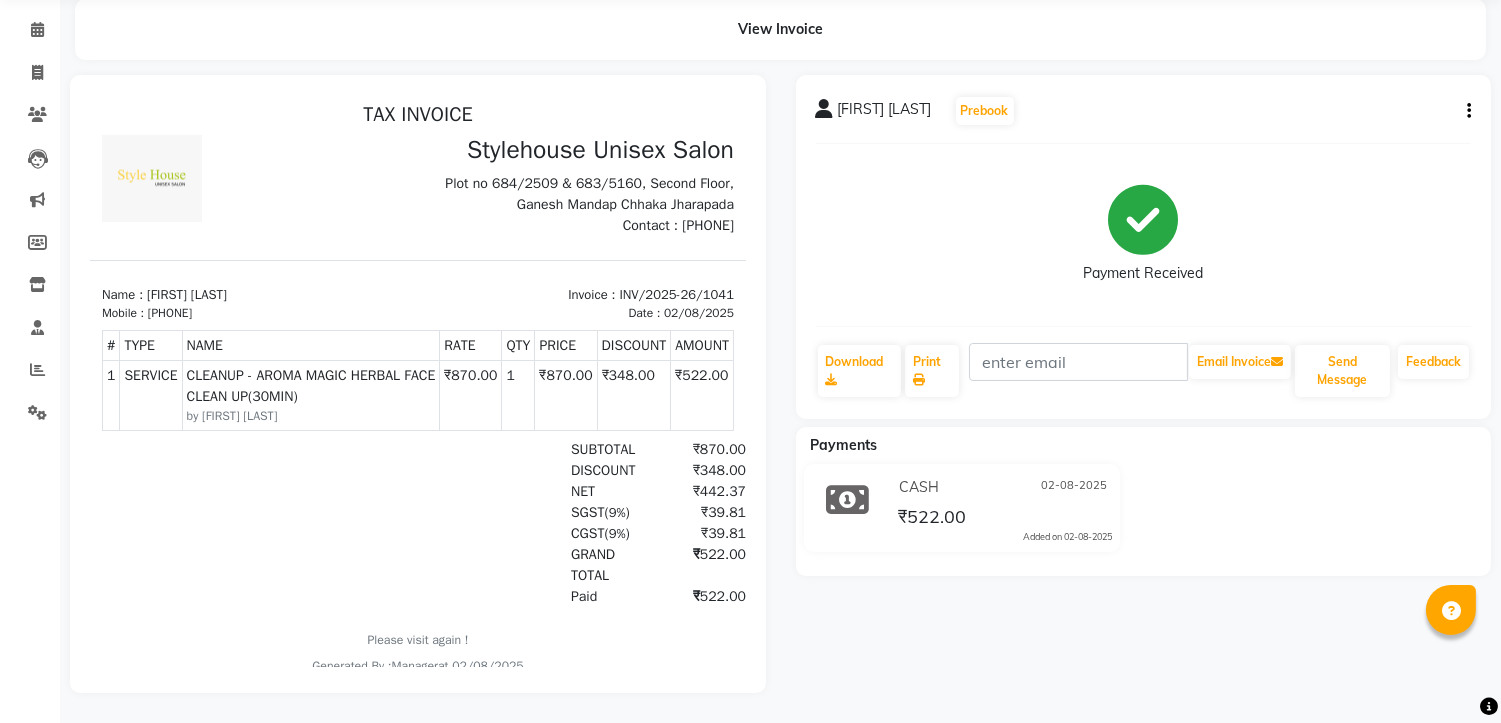 scroll, scrollTop: 0, scrollLeft: 0, axis: both 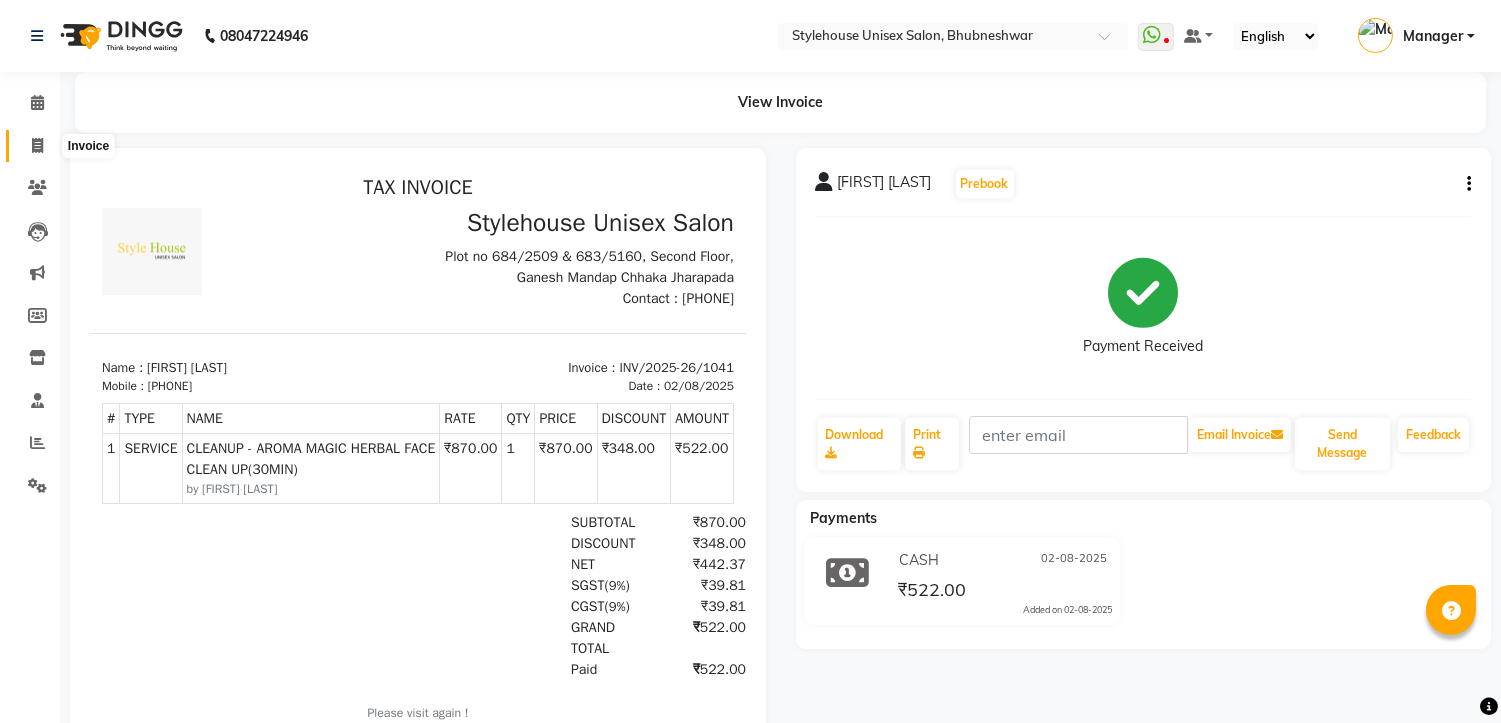 click 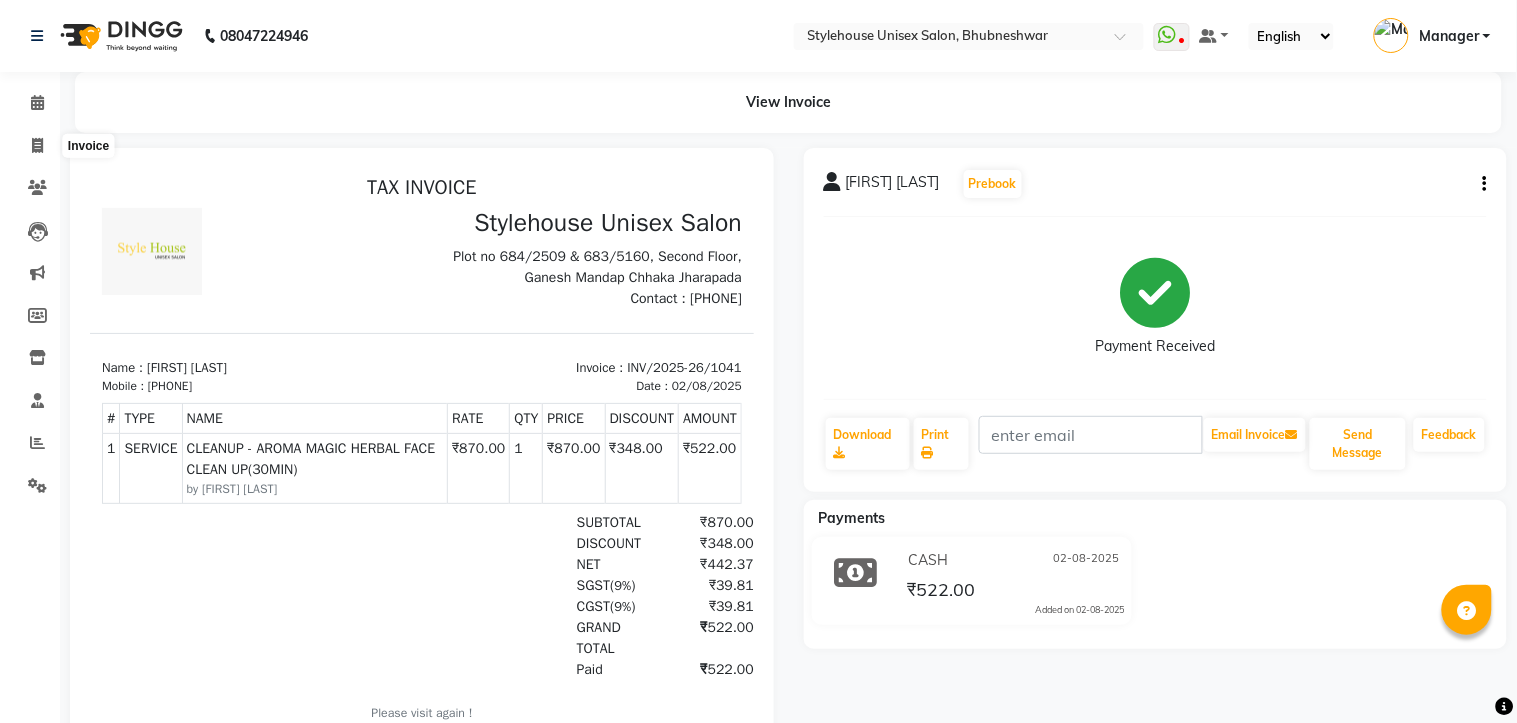select on "service" 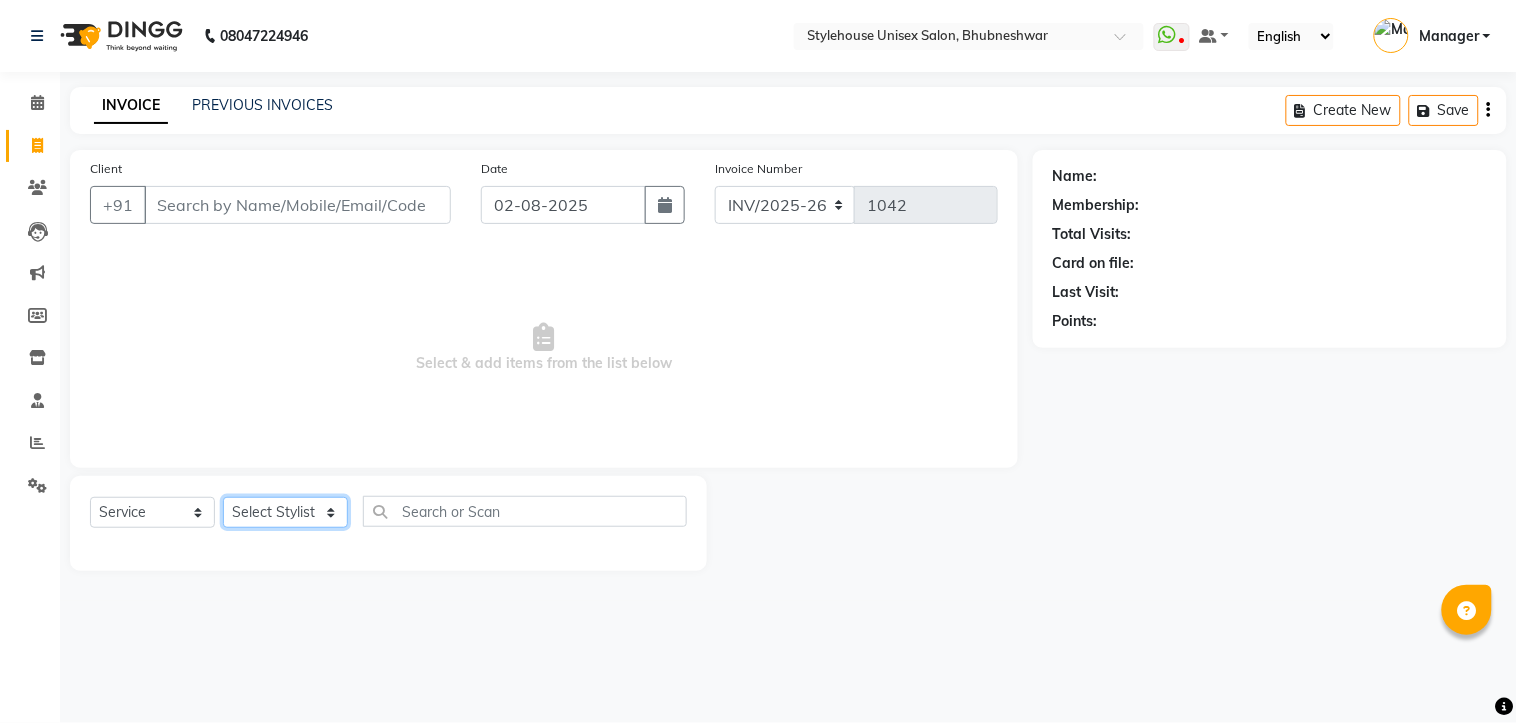 click on "Select Stylist ASISH MANTRI BIKASH BARIK LIMARANI SAMAL Manager NAZNI BEGUM PABITRA BARIK RUPANJALI SAMAL" 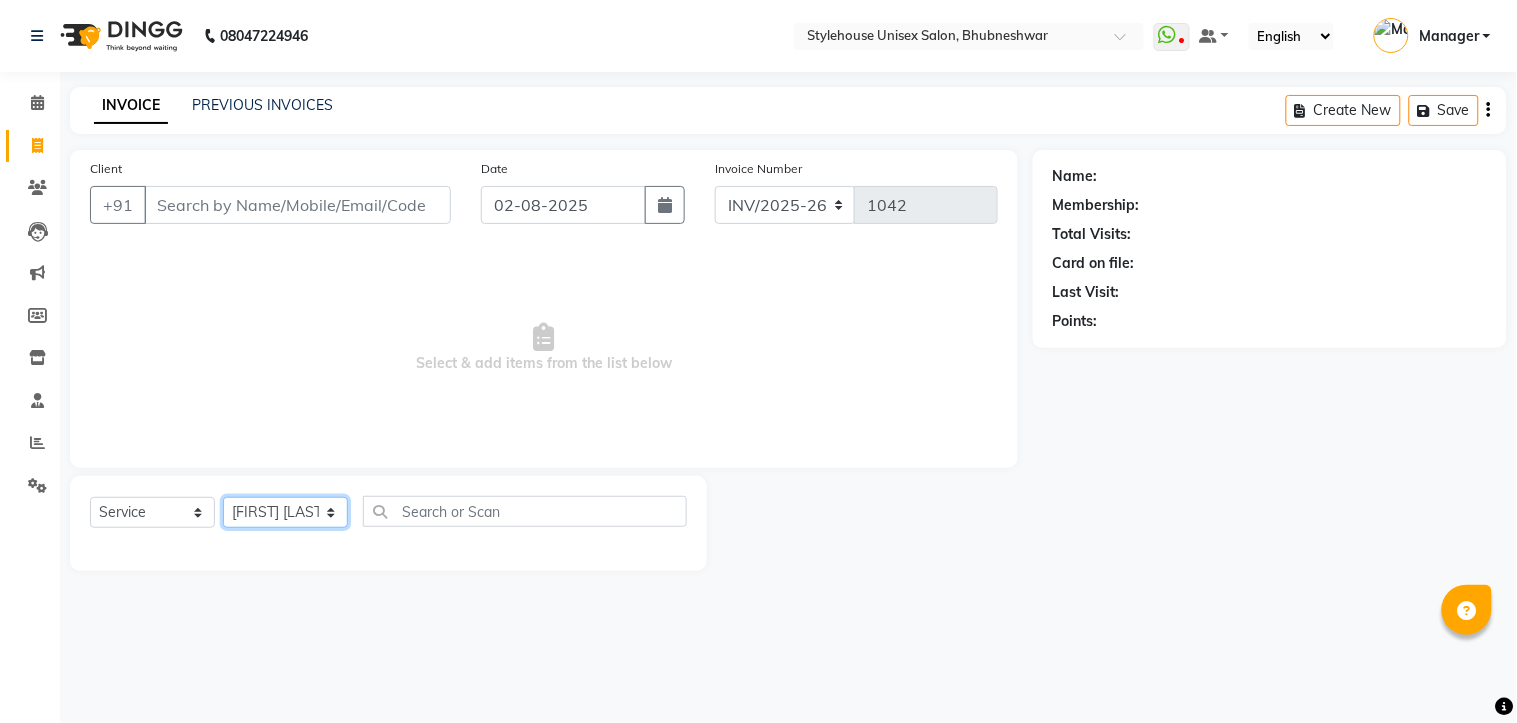 click on "Select Stylist ASISH MANTRI BIKASH BARIK LIMARANI SAMAL Manager NAZNI BEGUM PABITRA BARIK RUPANJALI SAMAL" 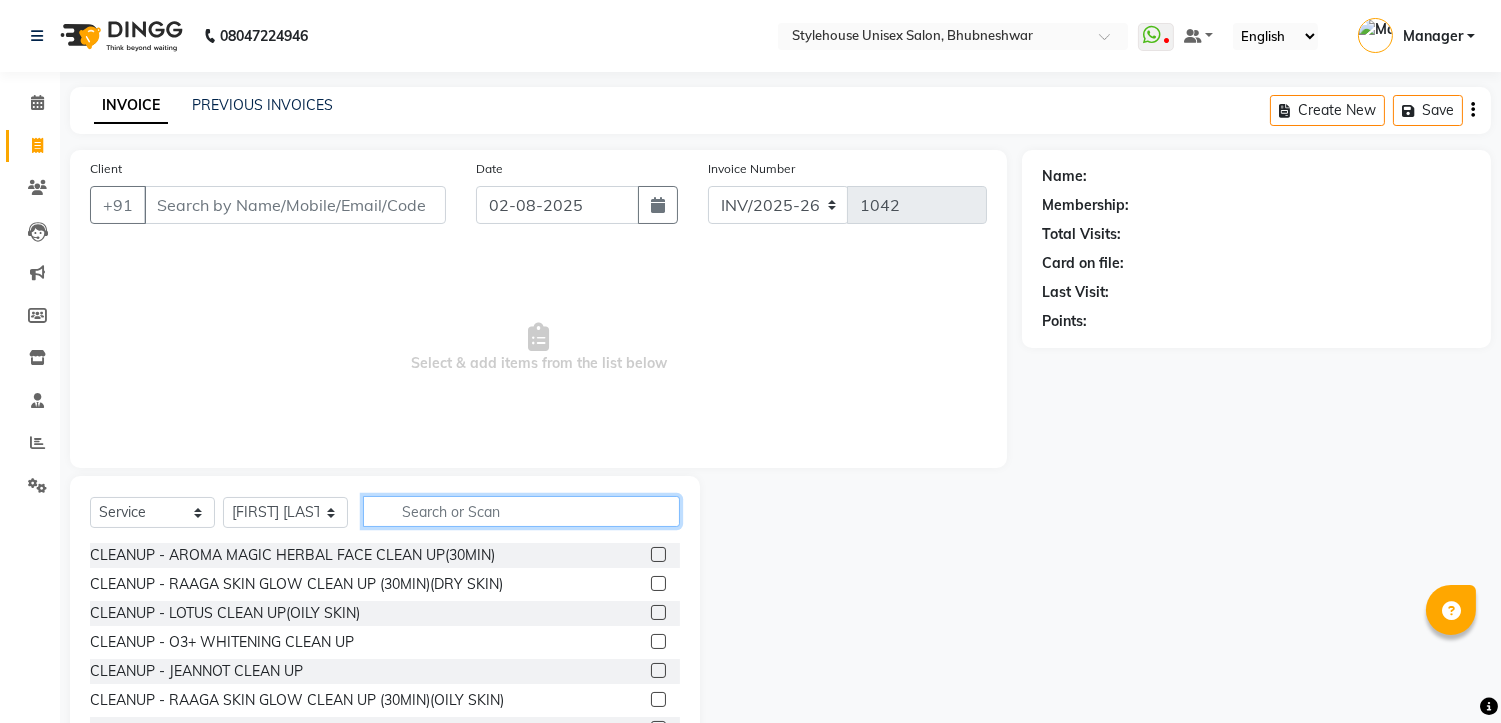 click 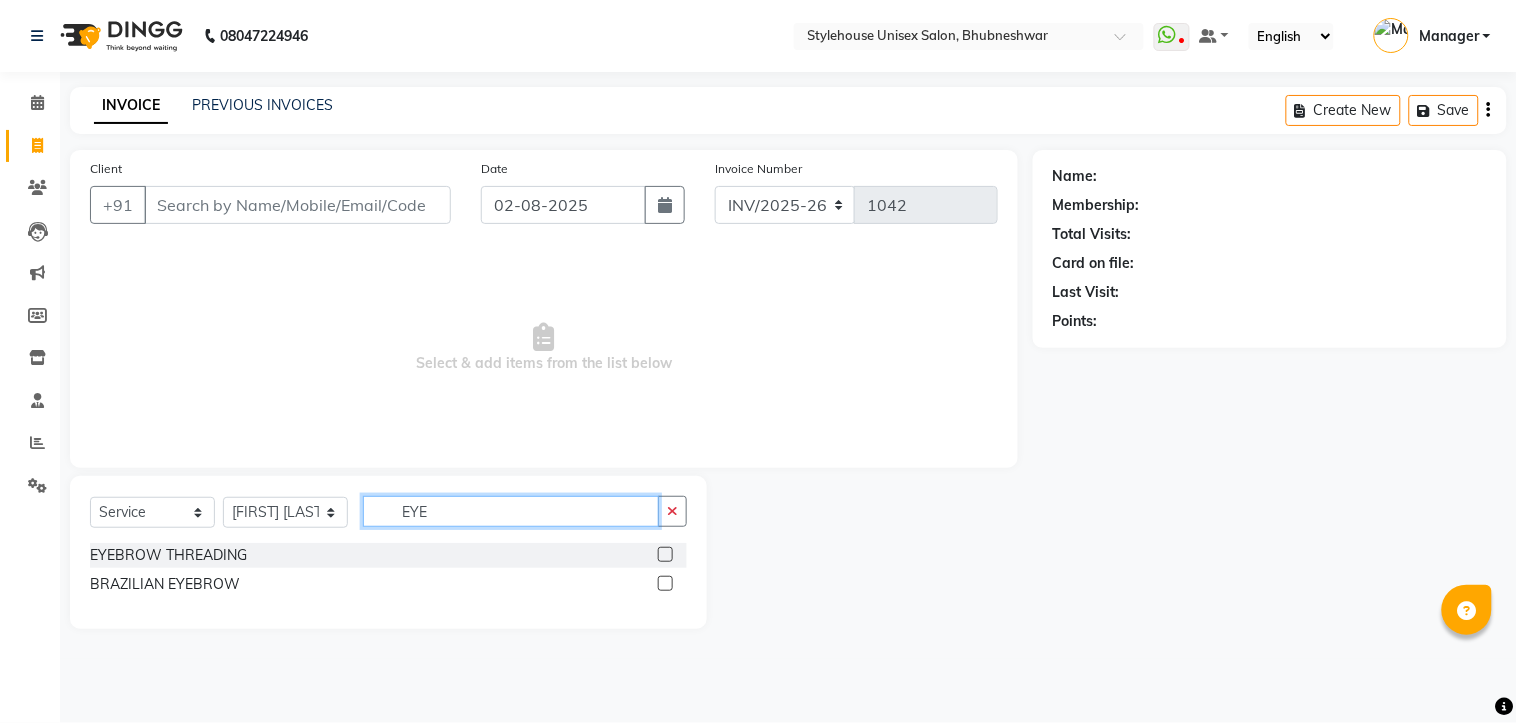 type on "EYE" 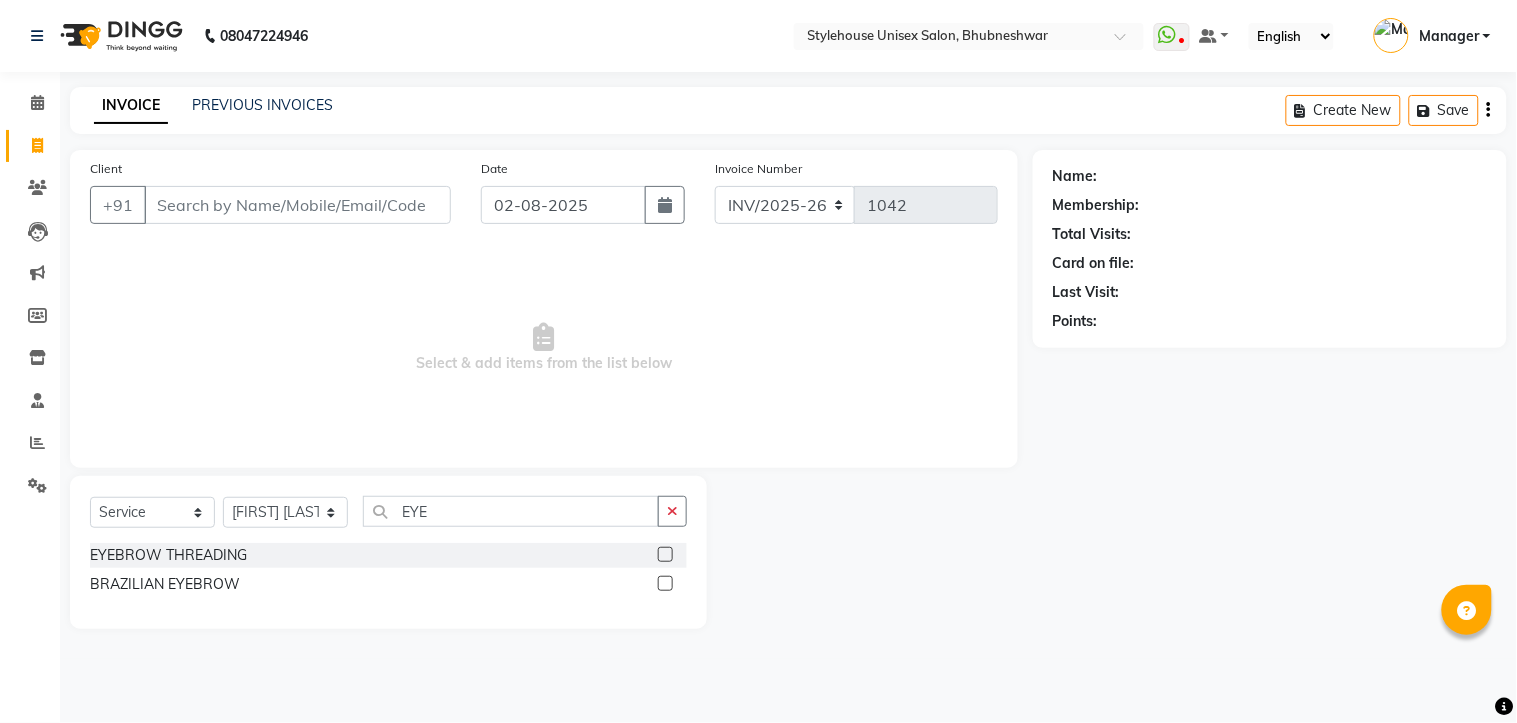 click 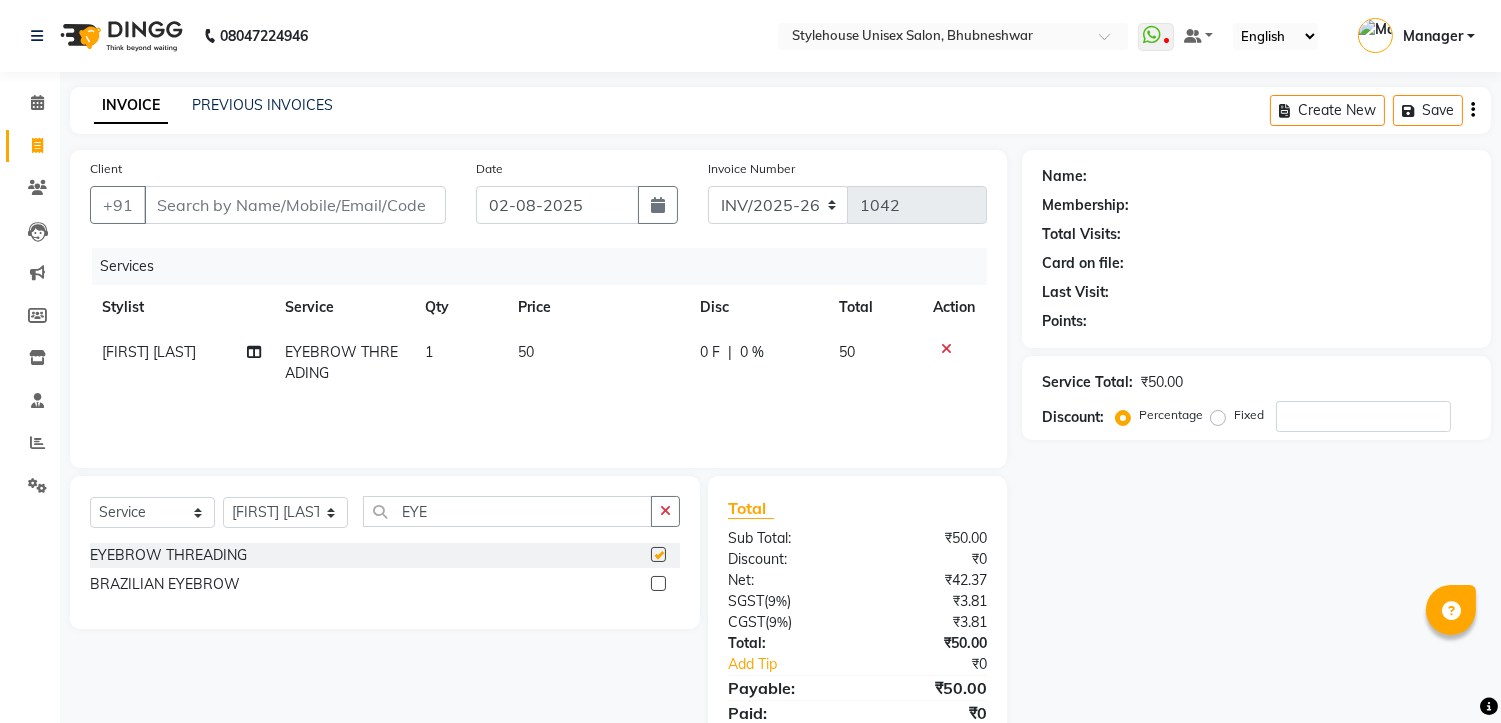 checkbox on "false" 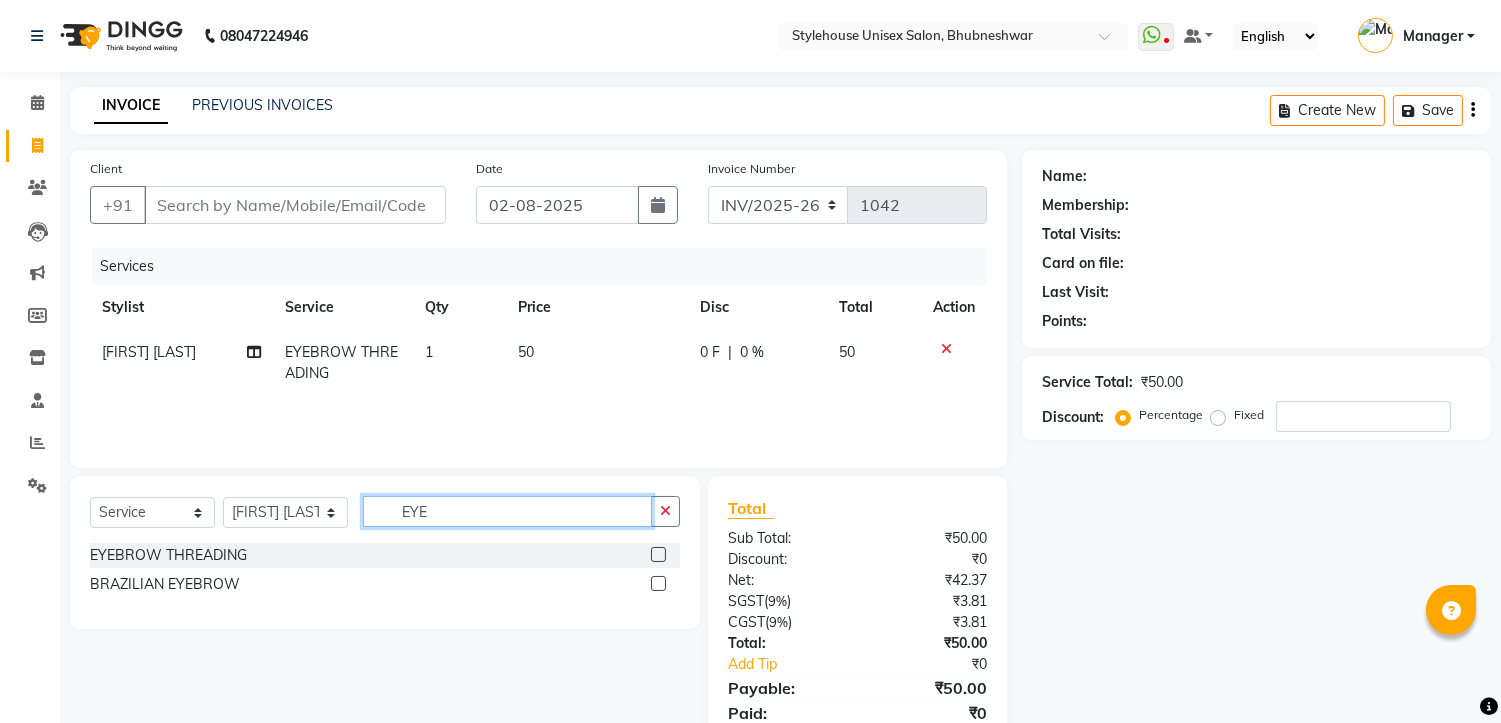 click on "EYE" 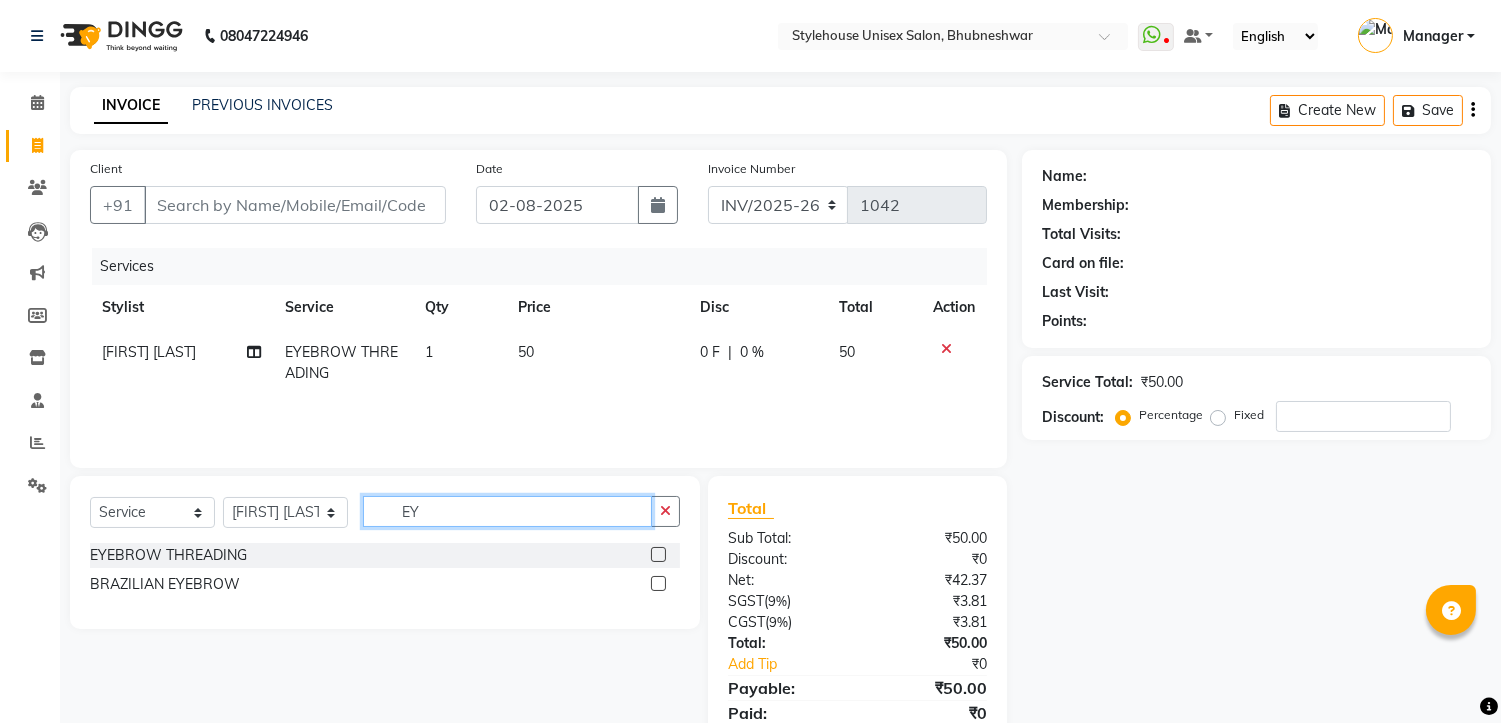 type on "E" 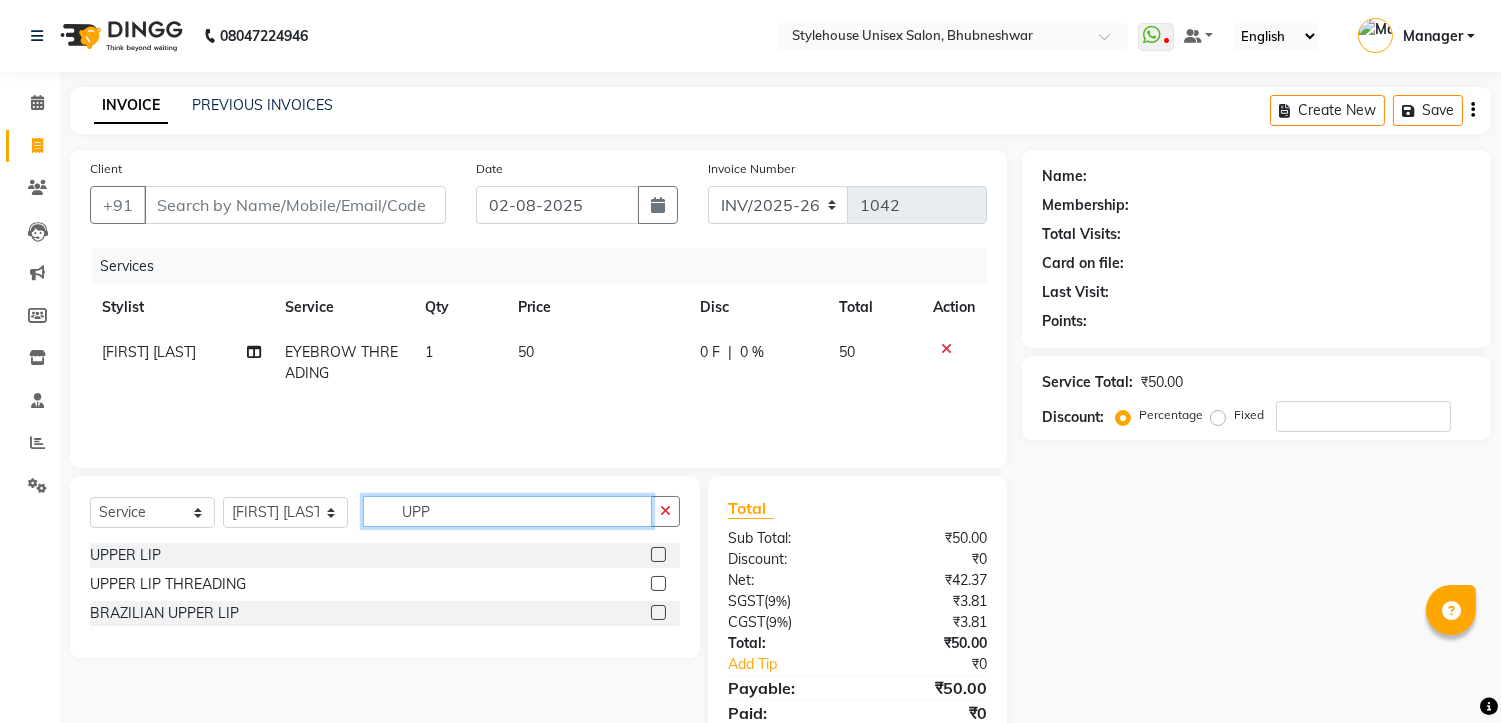 type on "UPP" 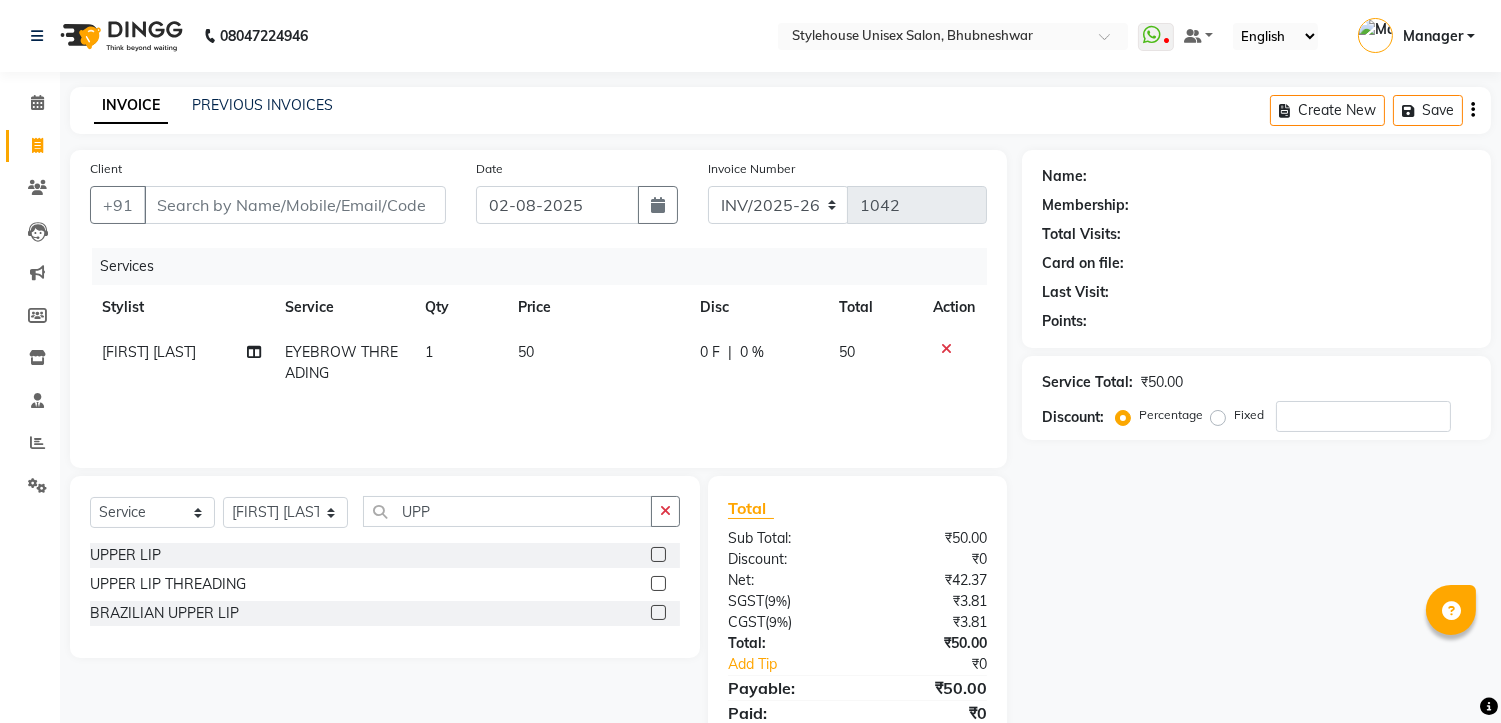 click 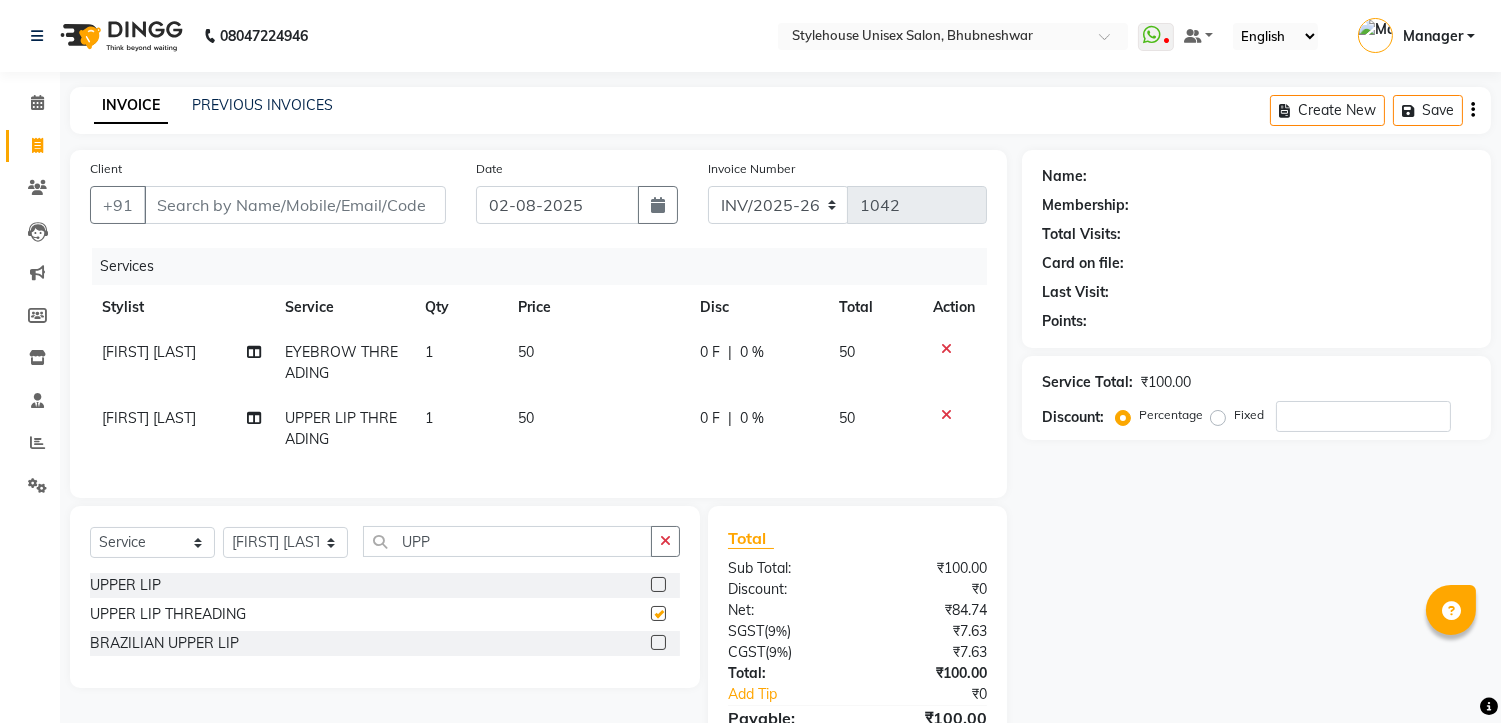 checkbox on "false" 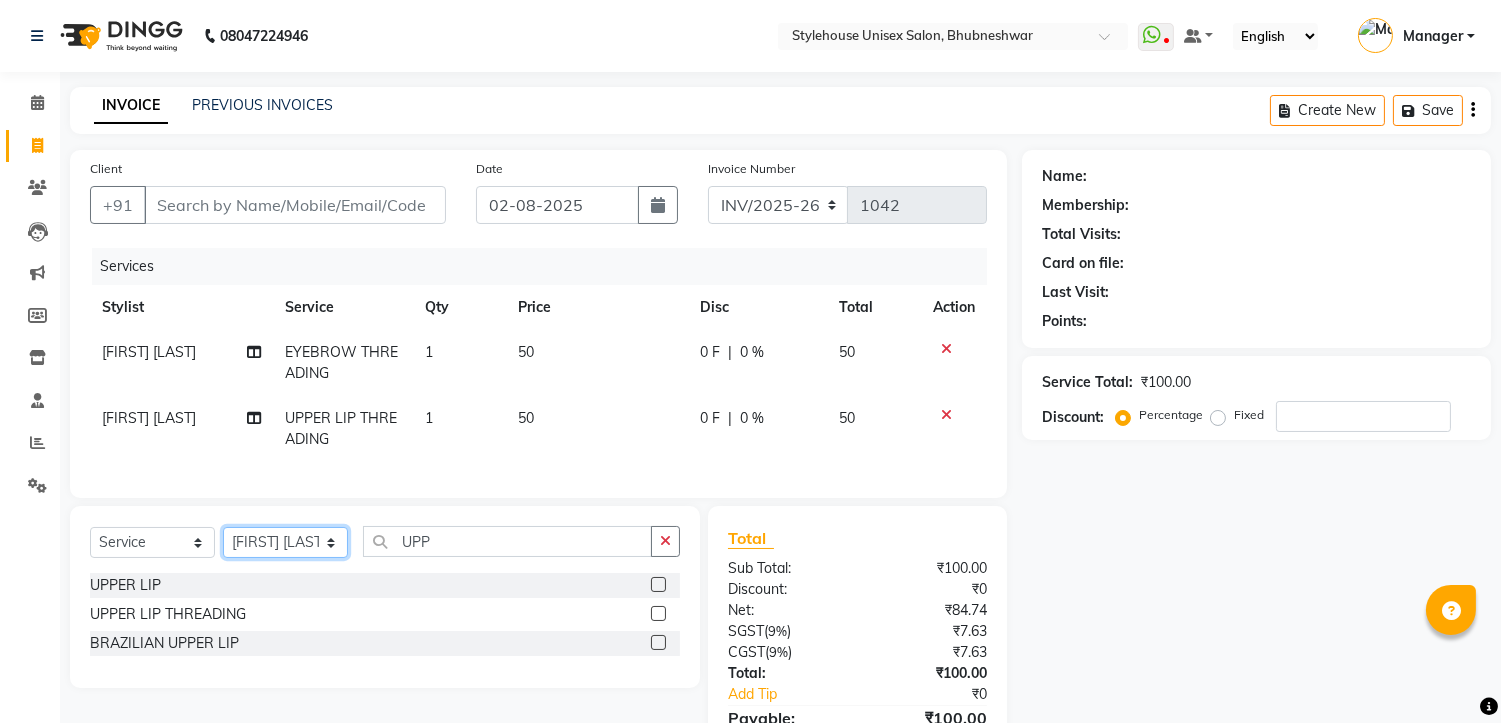 click on "Select Stylist ASISH MANTRI BIKASH BARIK LIMARANI SAMAL Manager NAZNI BEGUM PABITRA BARIK RUPANJALI SAMAL" 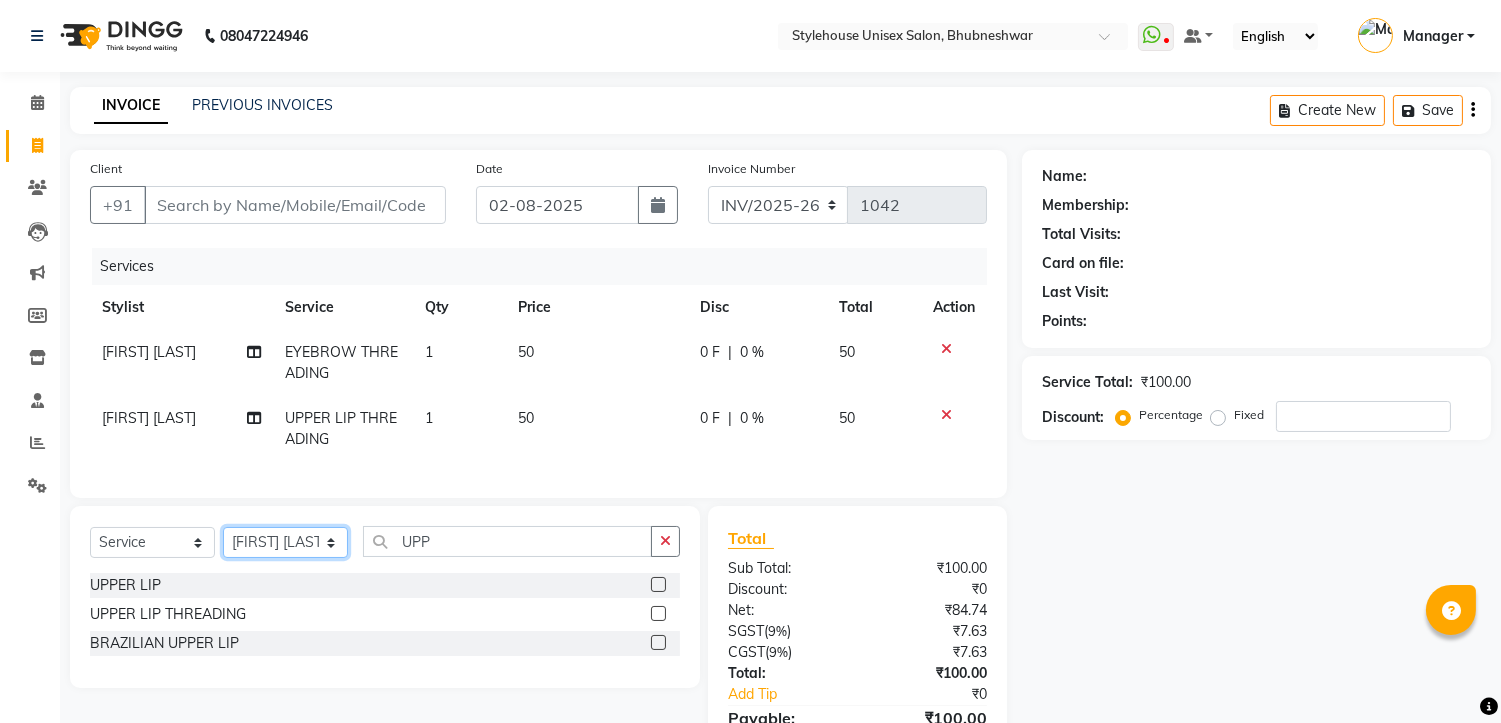 select on "69917" 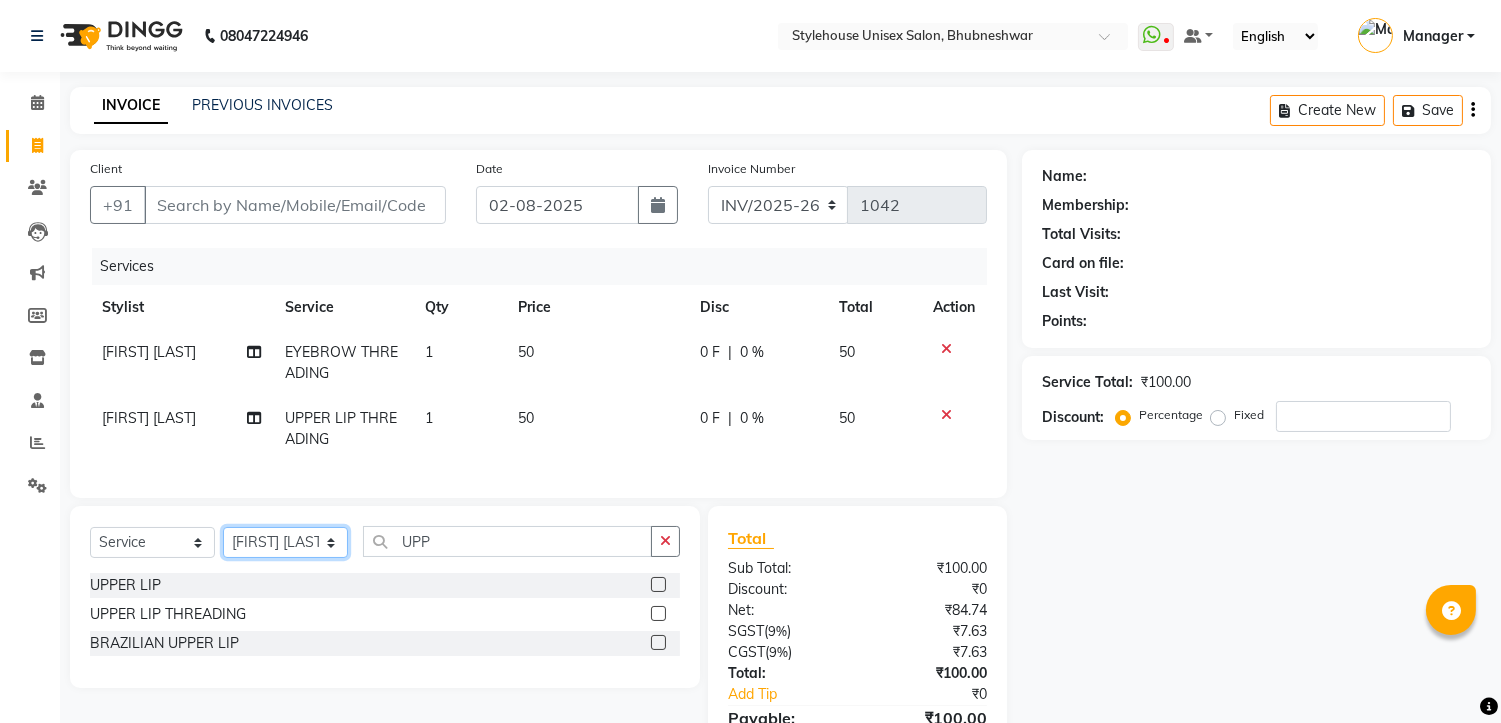 click on "Select Stylist ASISH MANTRI BIKASH BARIK LIMARANI SAMAL Manager NAZNI BEGUM PABITRA BARIK RUPANJALI SAMAL" 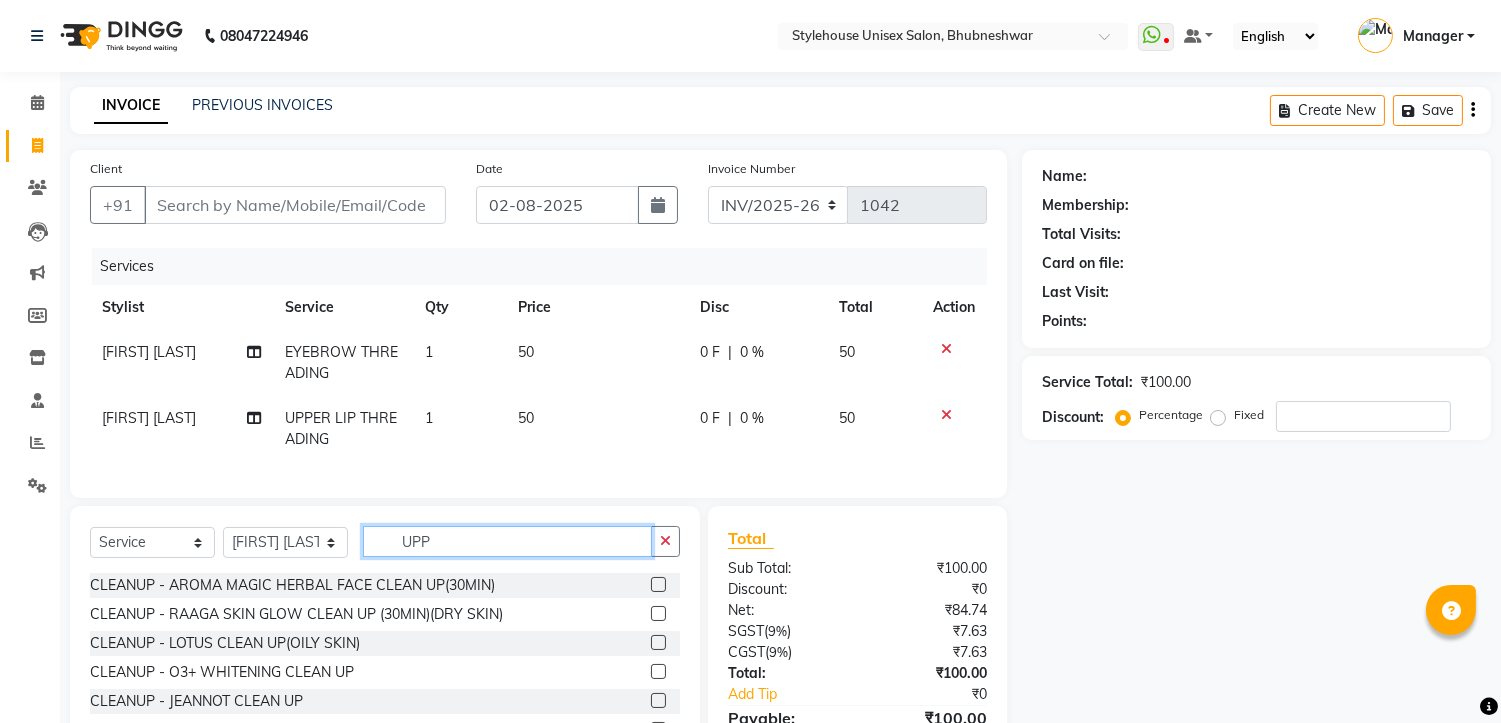 click on "UPP" 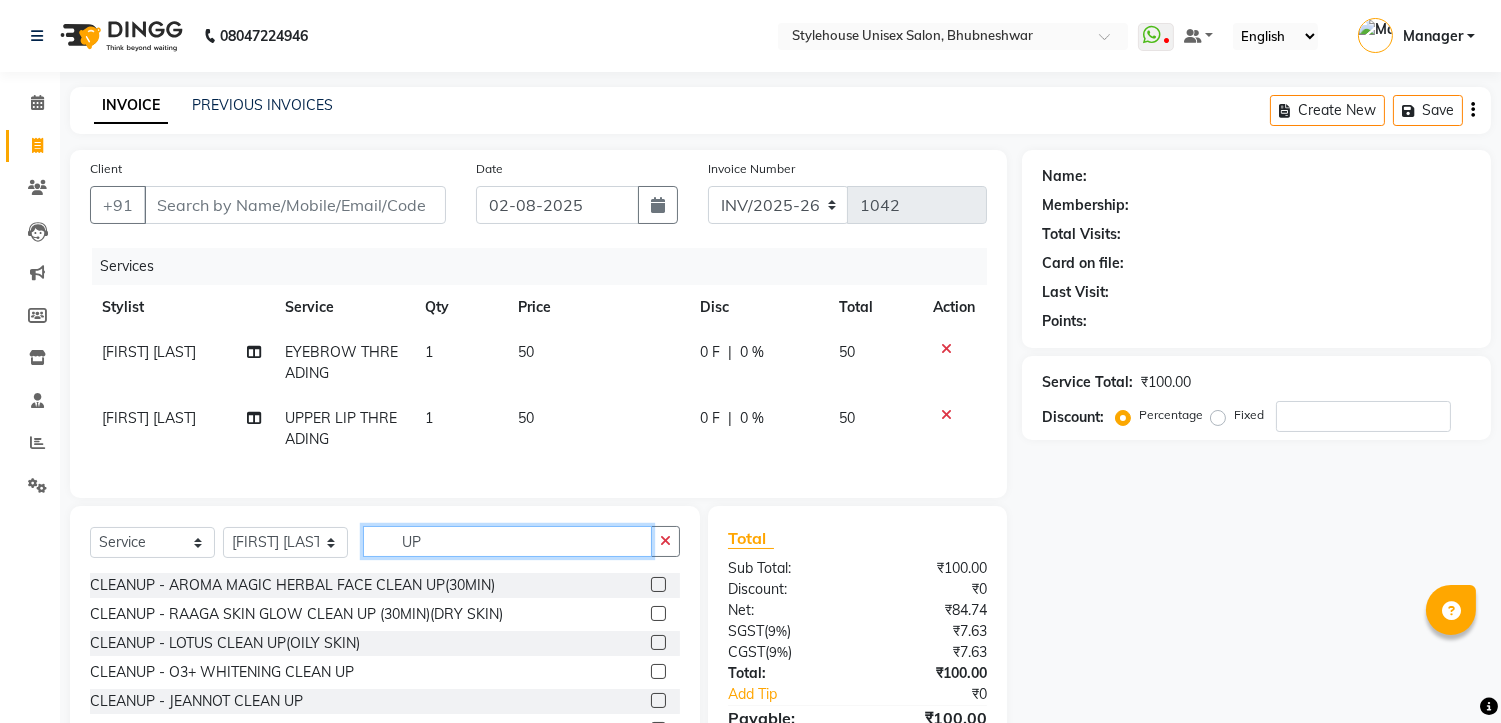 type on "U" 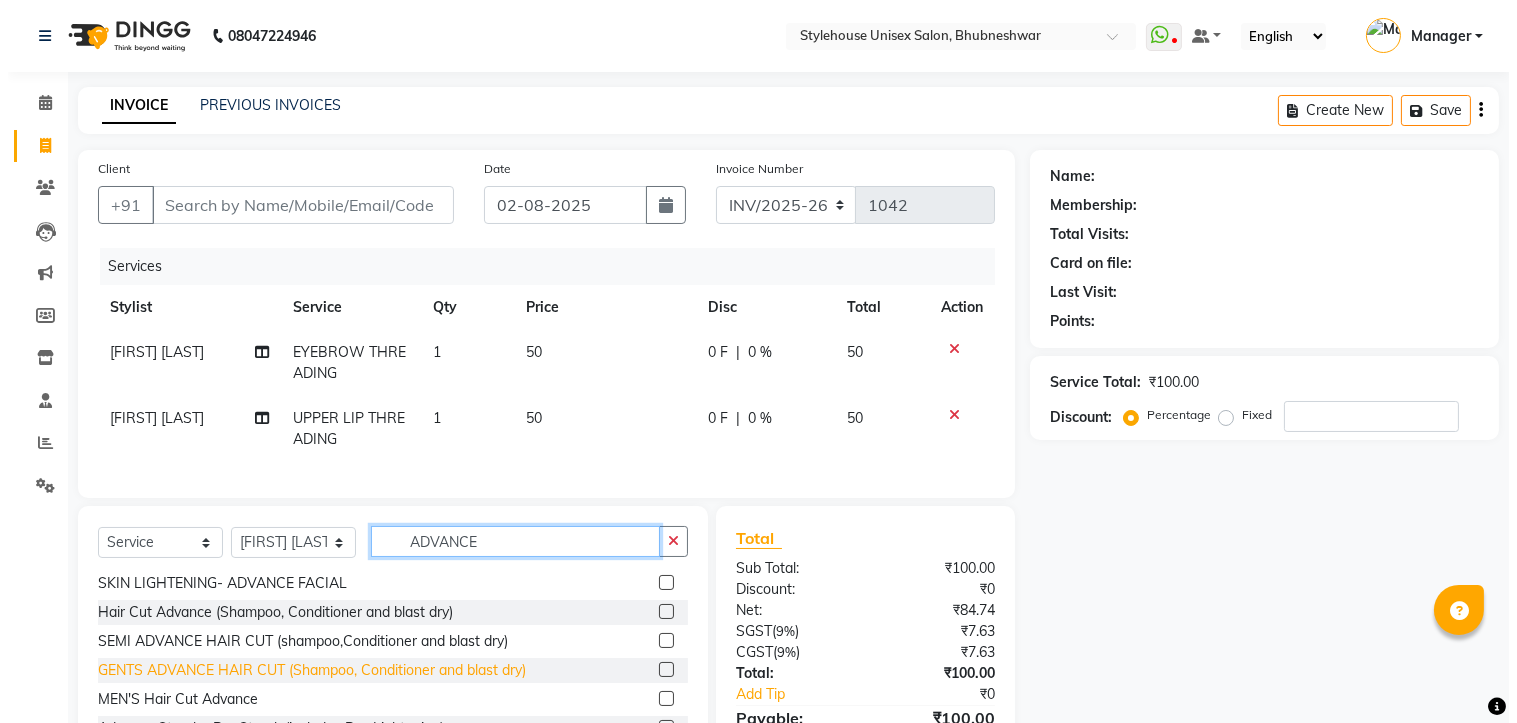 scroll, scrollTop: 0, scrollLeft: 0, axis: both 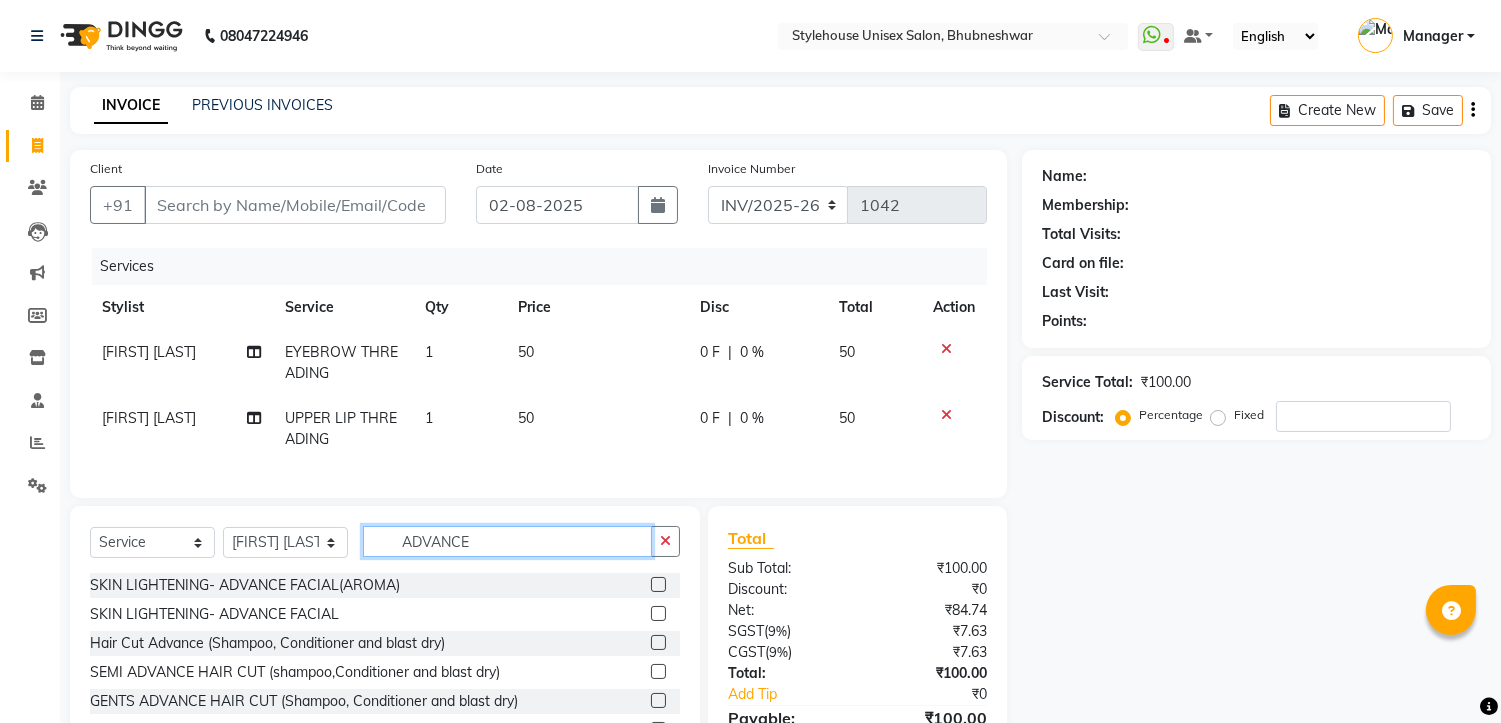 type on "ADVANCE" 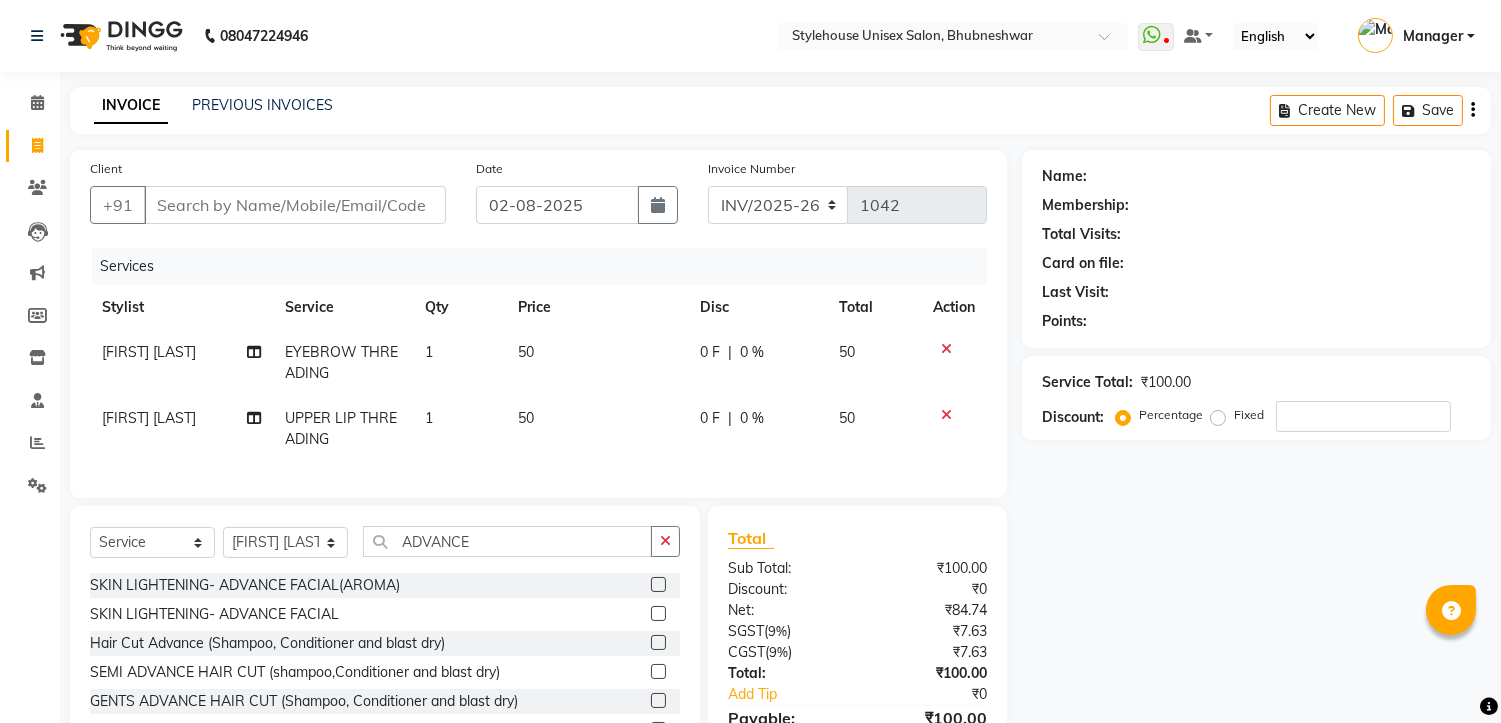 click 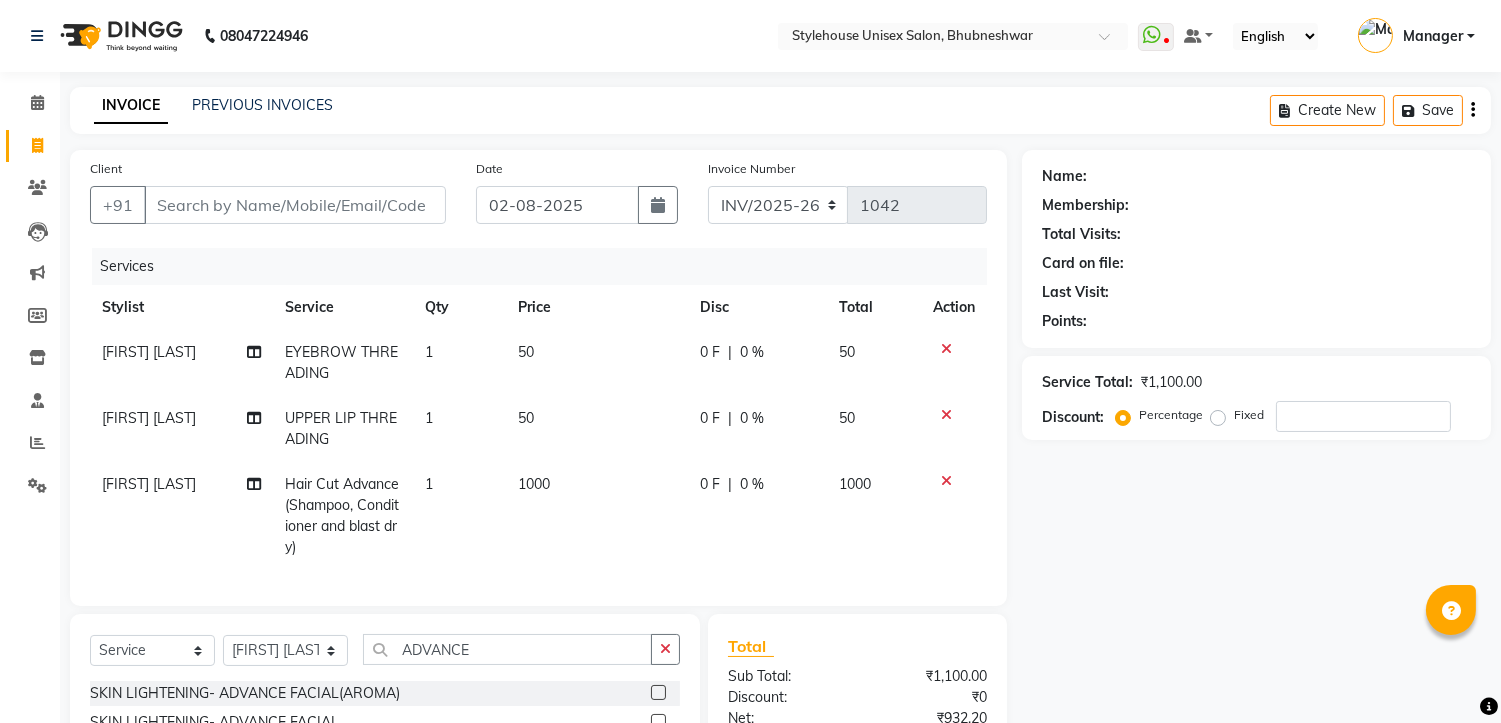 checkbox on "false" 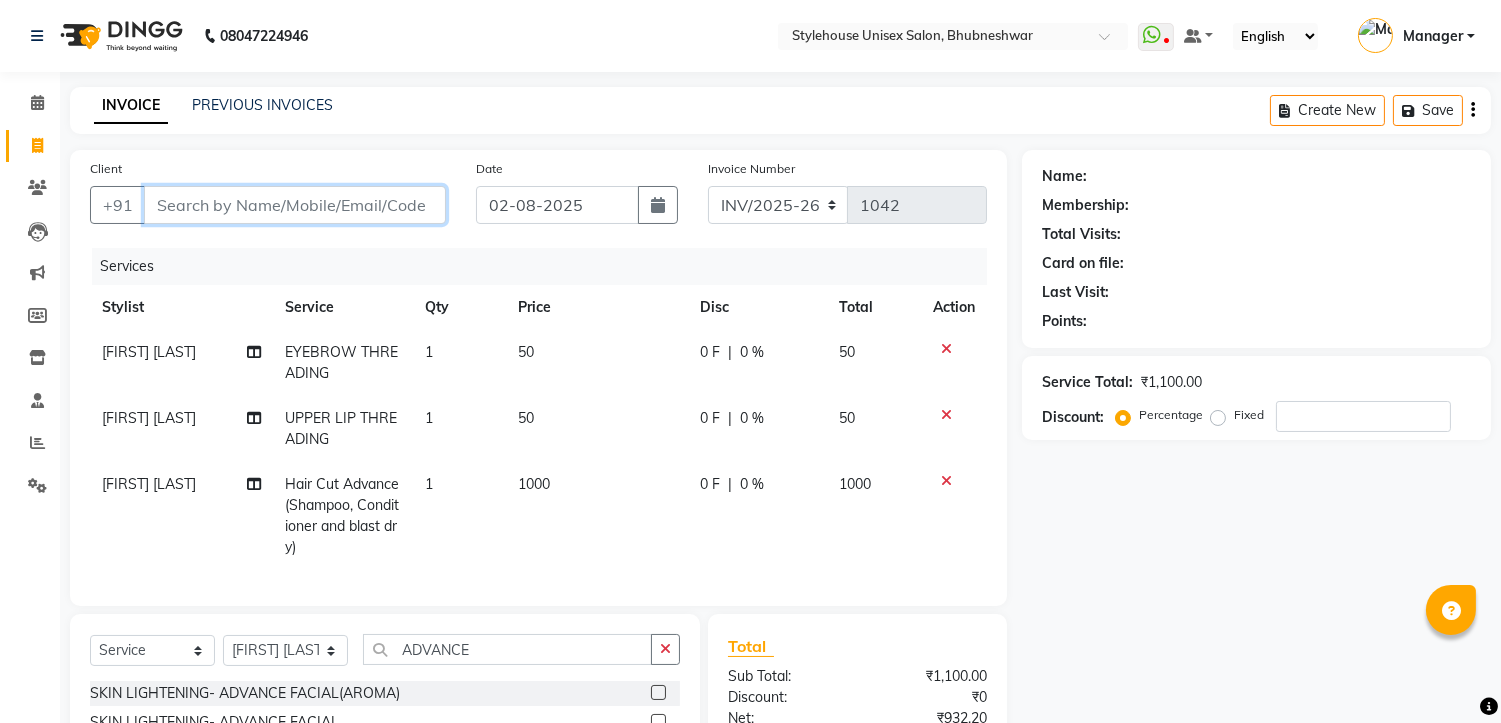 click on "Client" at bounding box center (295, 205) 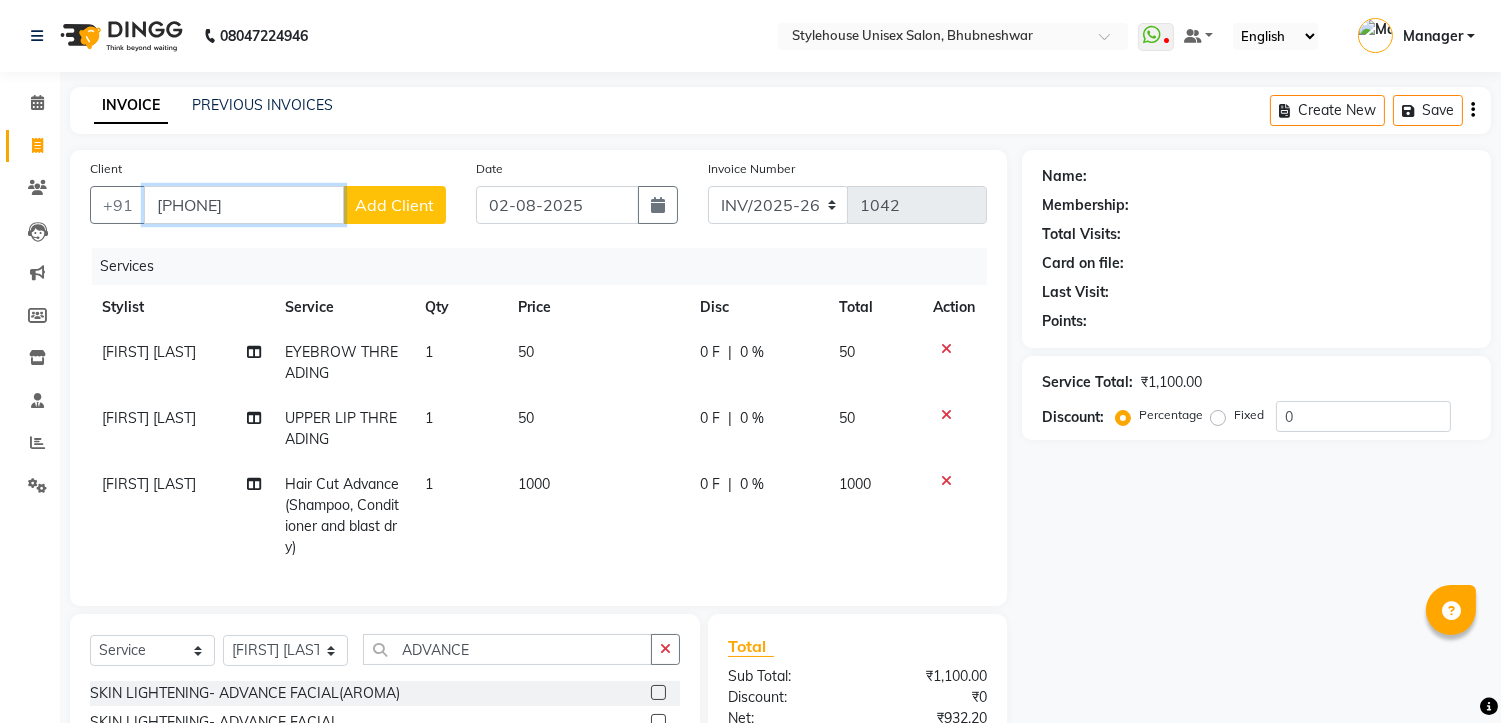 type on "8130932366" 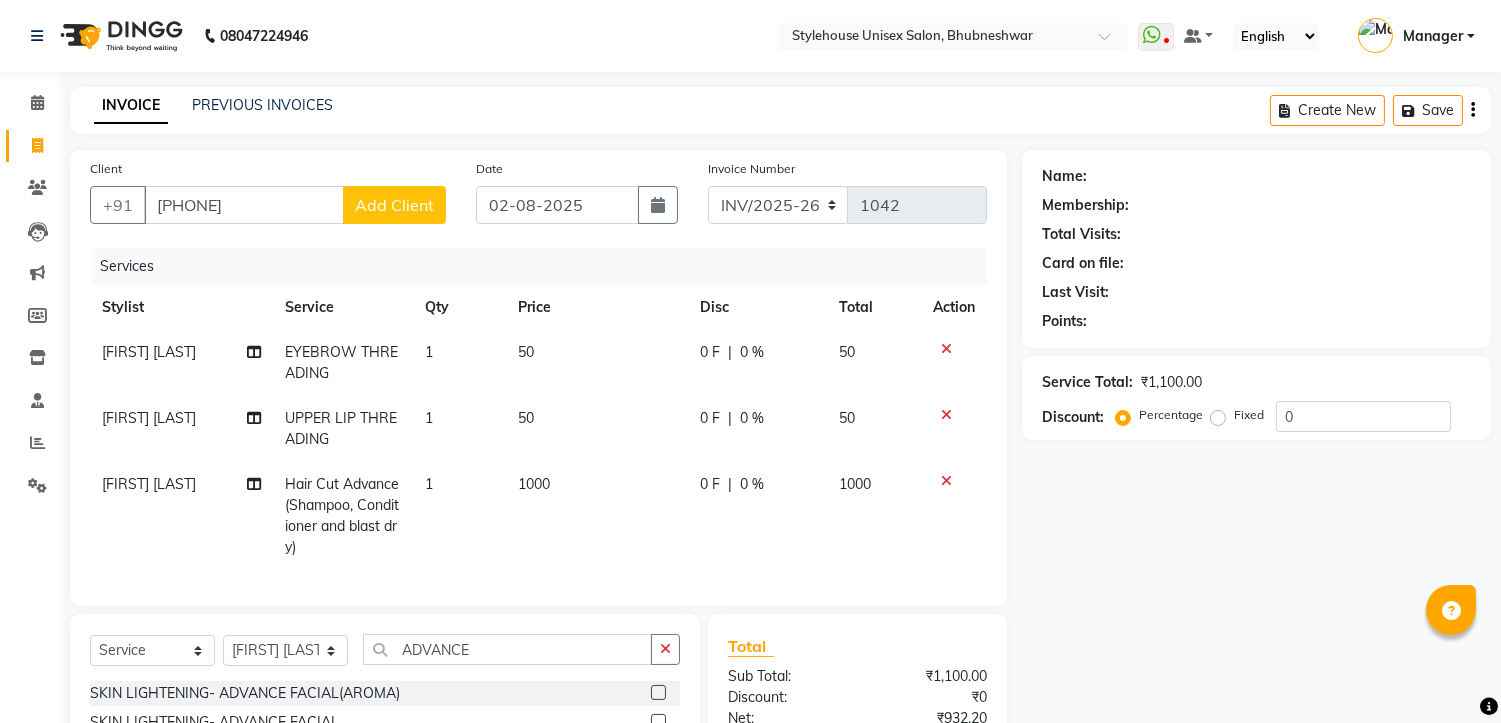 click on "Add Client" 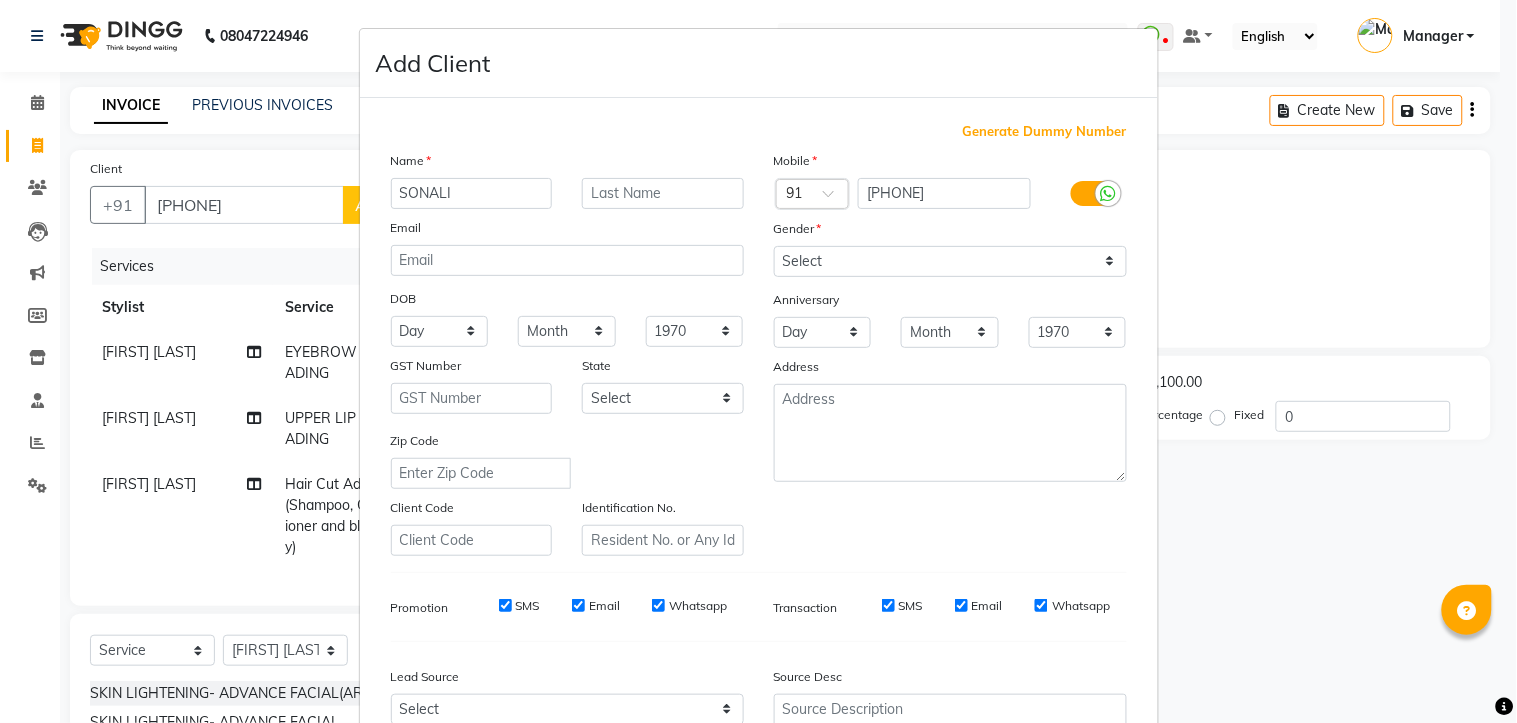 type on "SONALI" 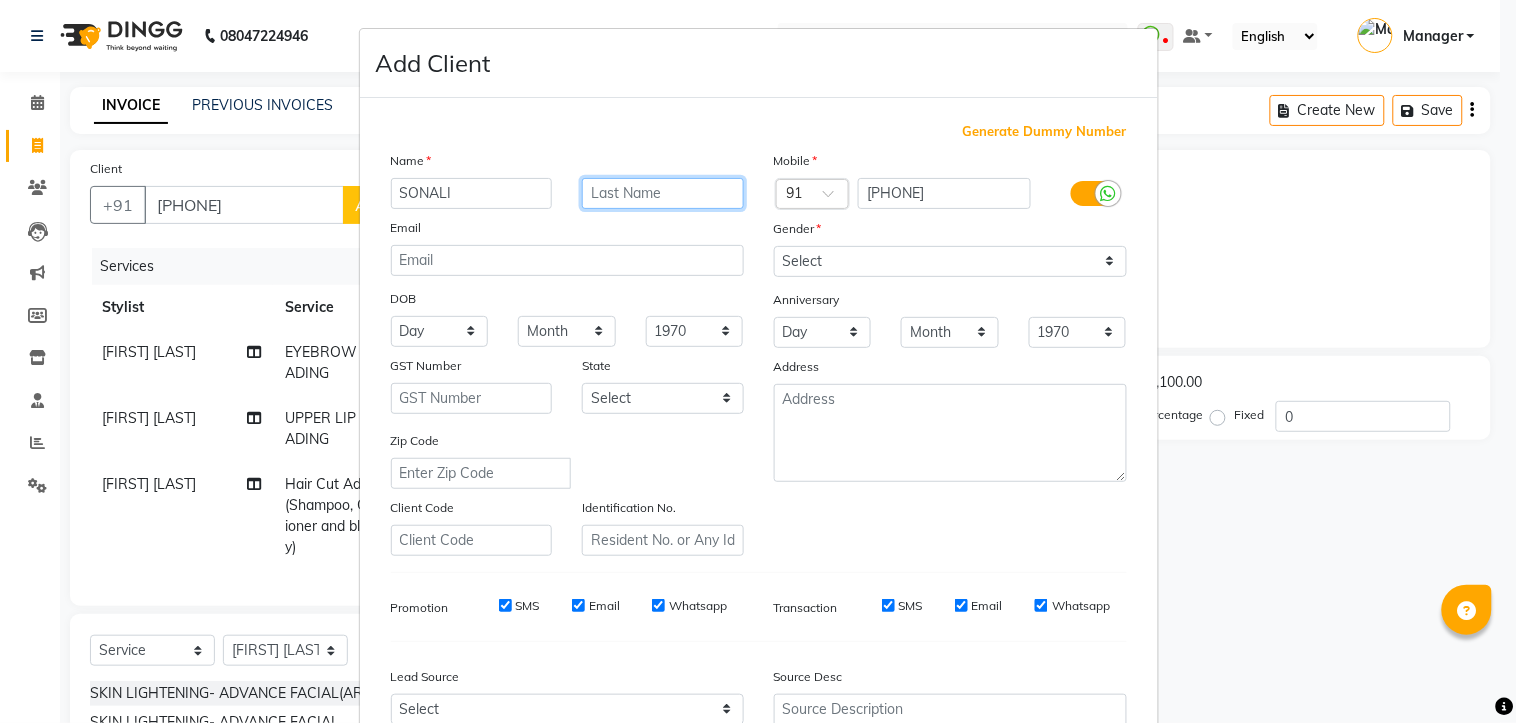 click at bounding box center [663, 193] 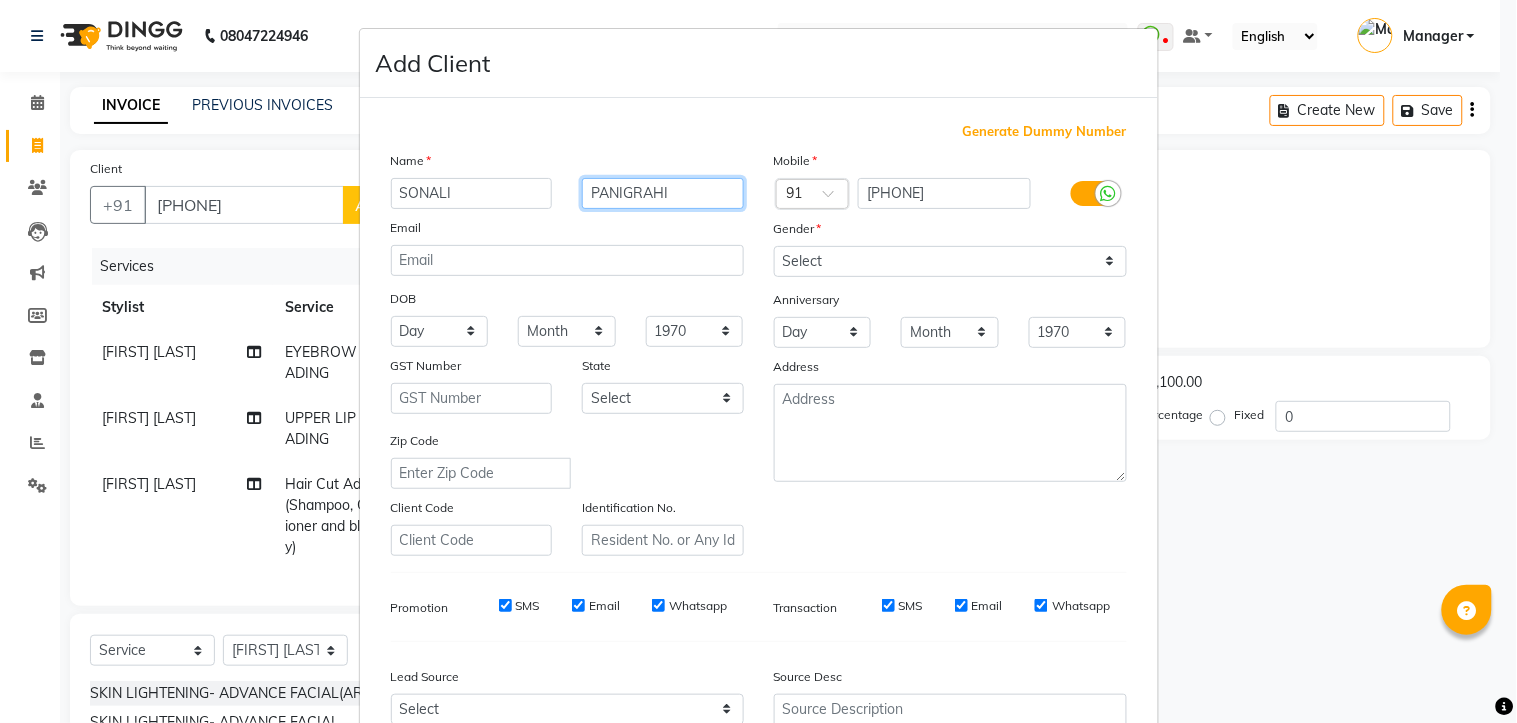 type on "PANIGRAHI" 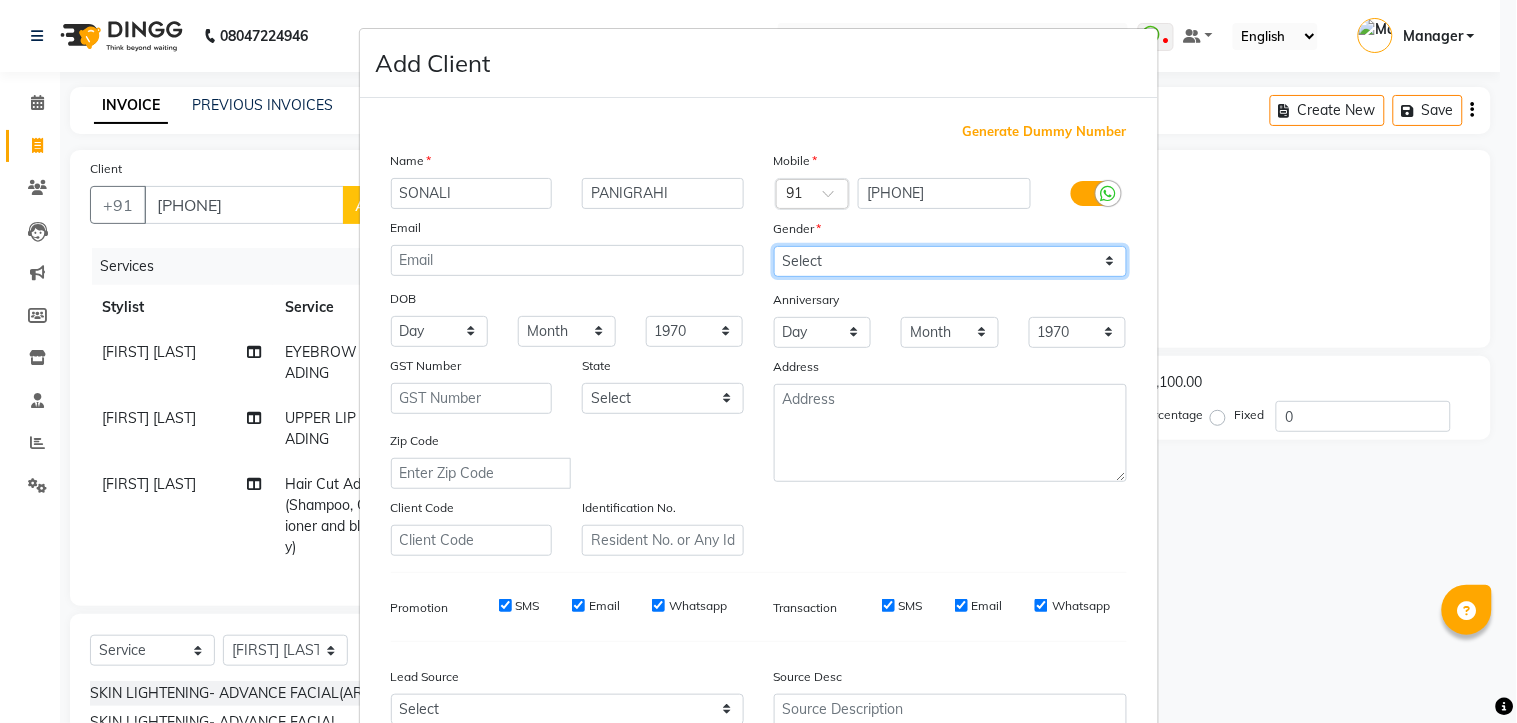 click on "Select Male Female Other Prefer Not To Say" at bounding box center [950, 261] 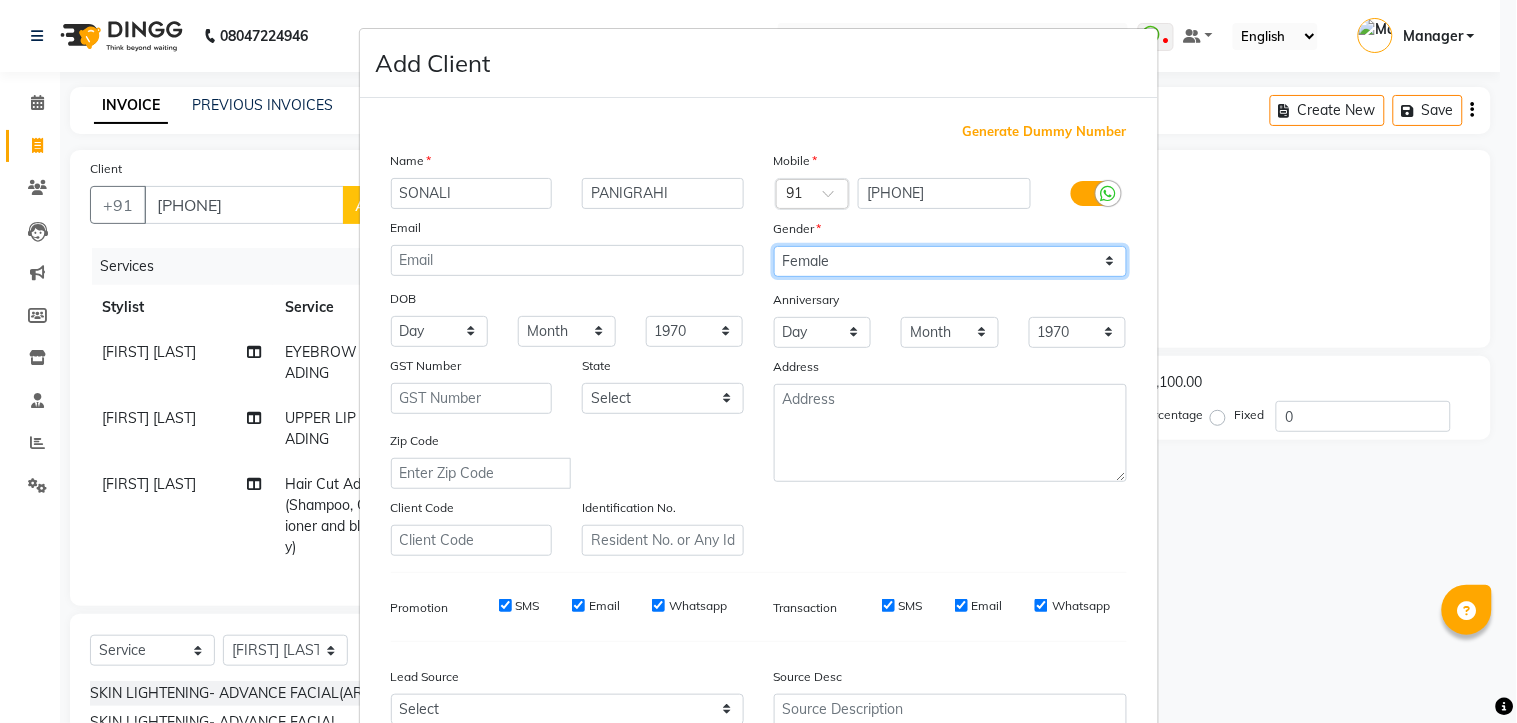click on "Select Male Female Other Prefer Not To Say" at bounding box center (950, 261) 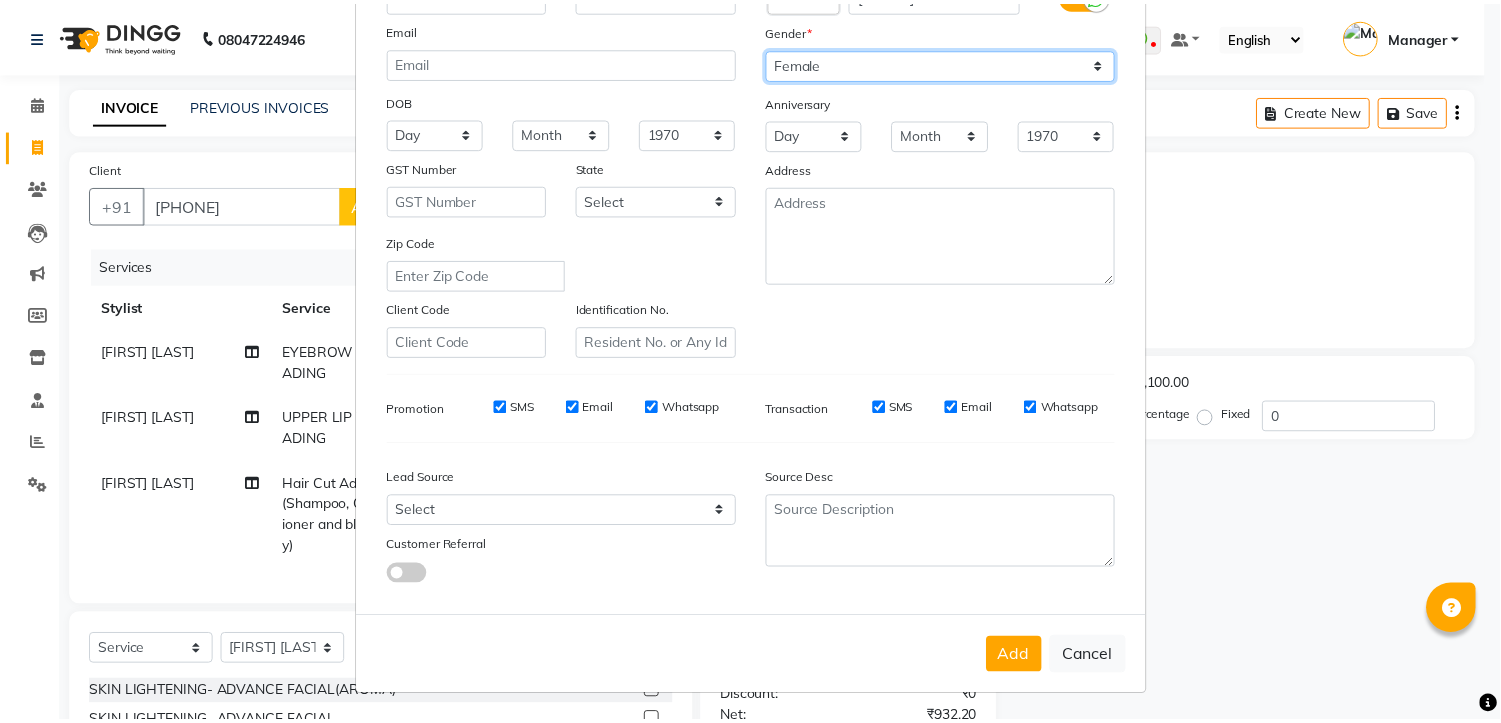 scroll, scrollTop: 201, scrollLeft: 0, axis: vertical 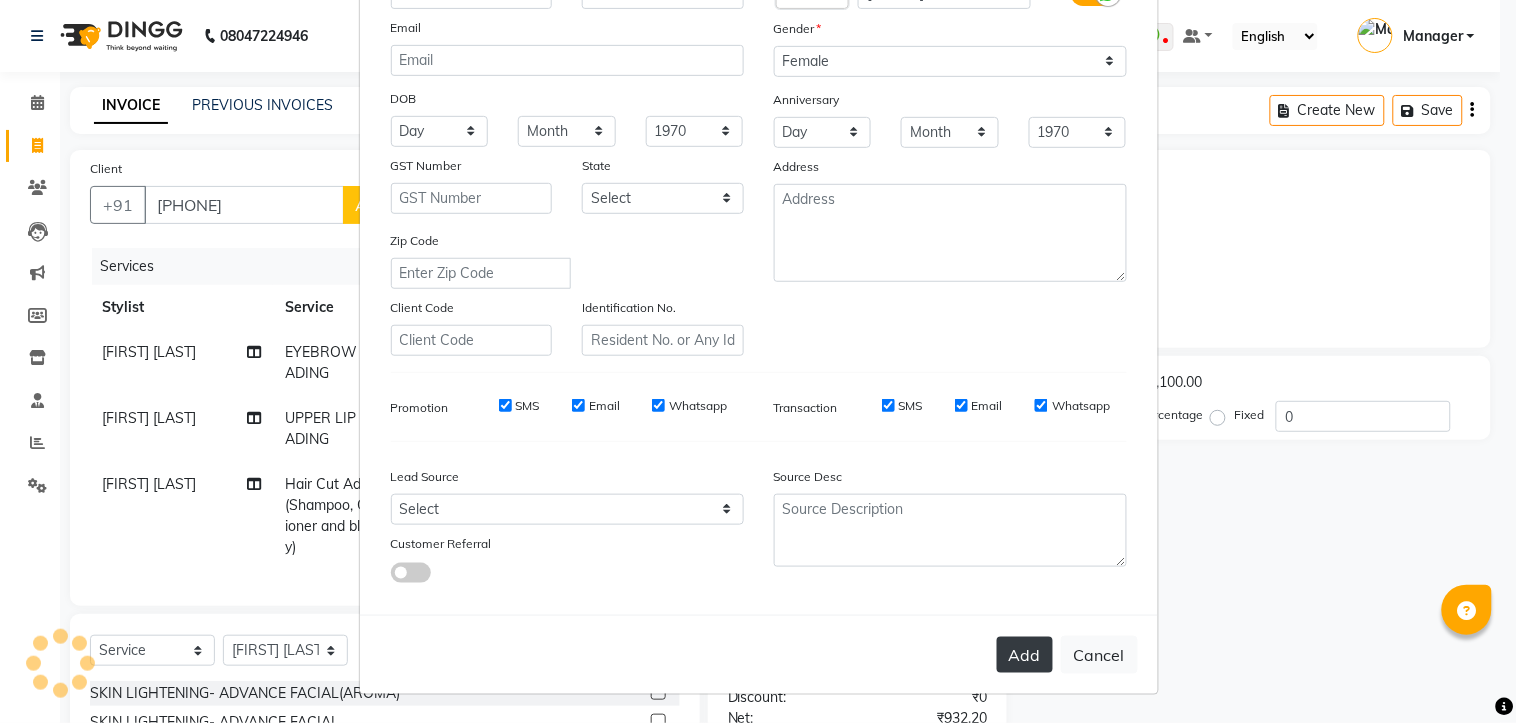 click on "Add" at bounding box center [1025, 655] 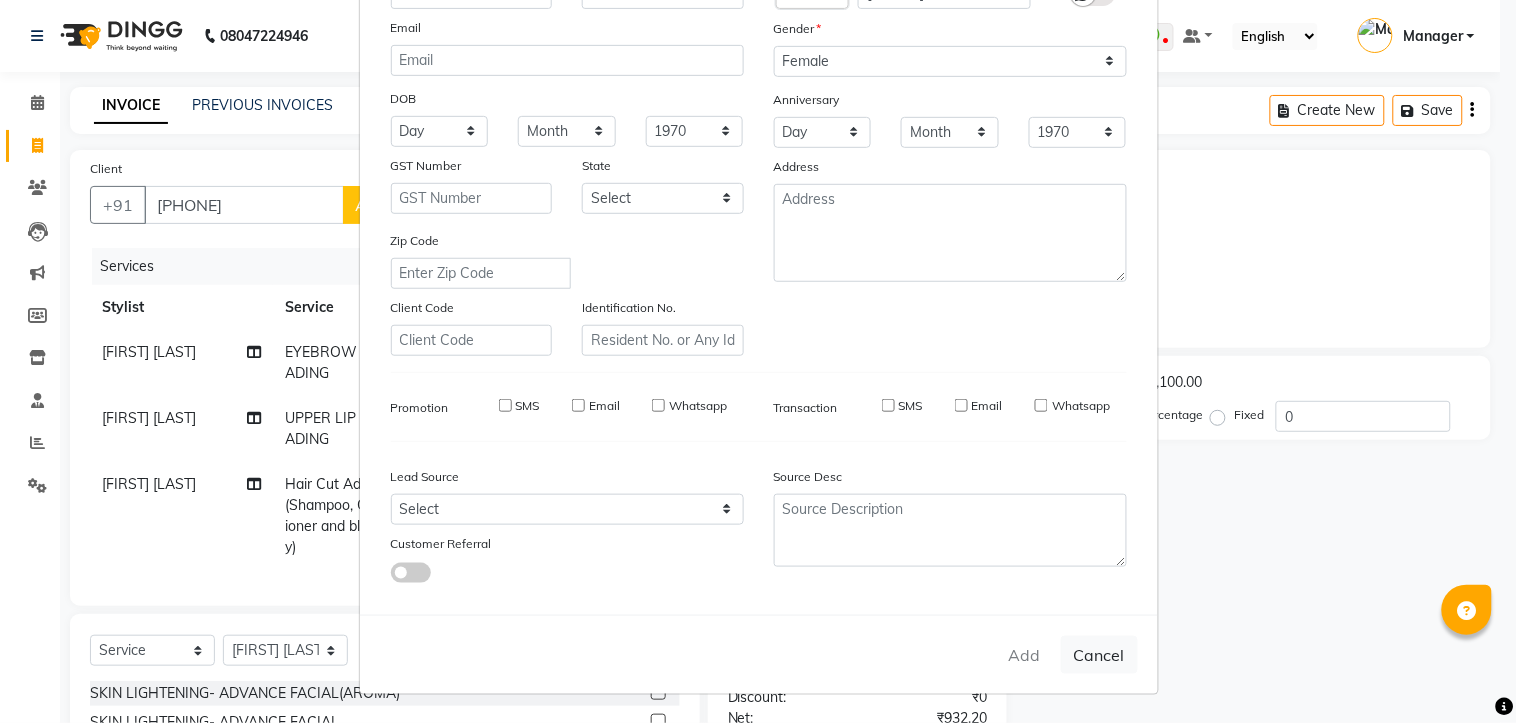 type 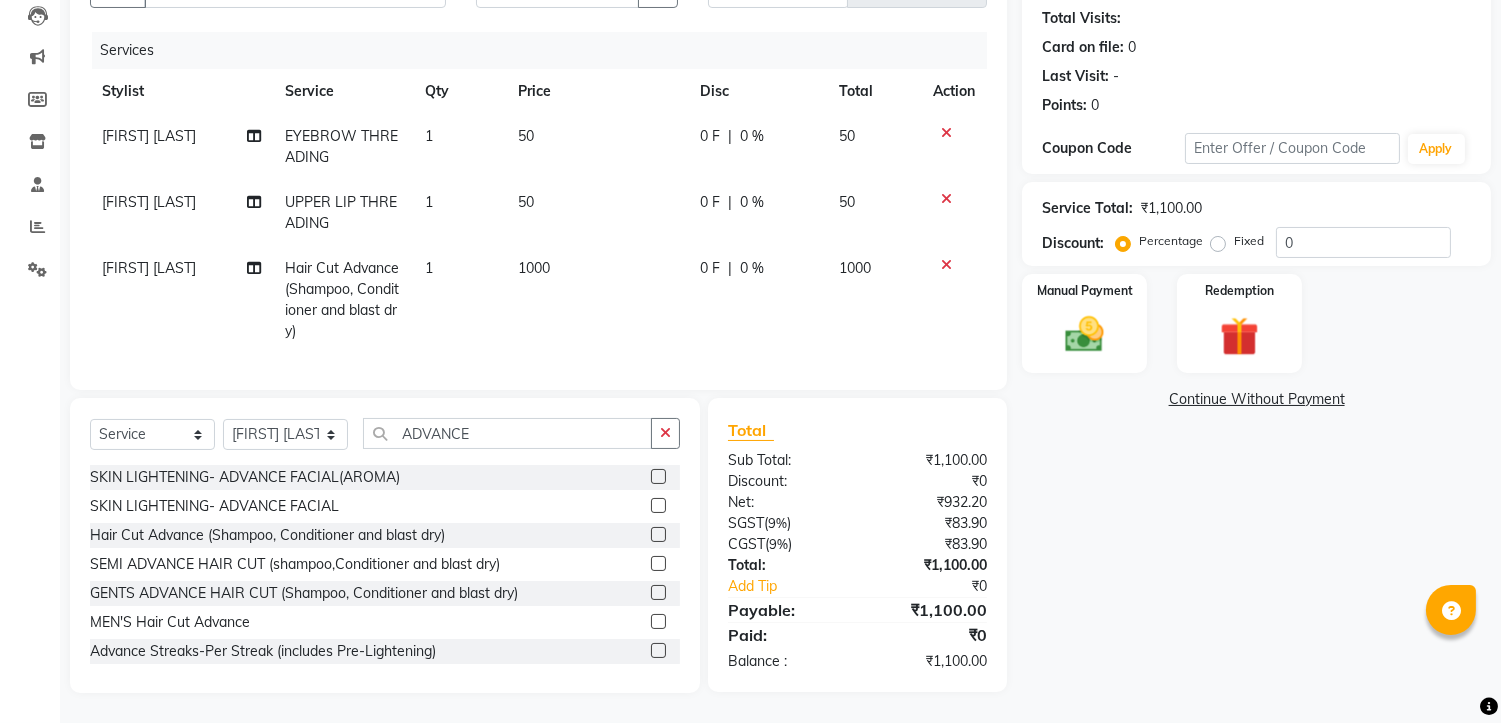 scroll, scrollTop: 0, scrollLeft: 0, axis: both 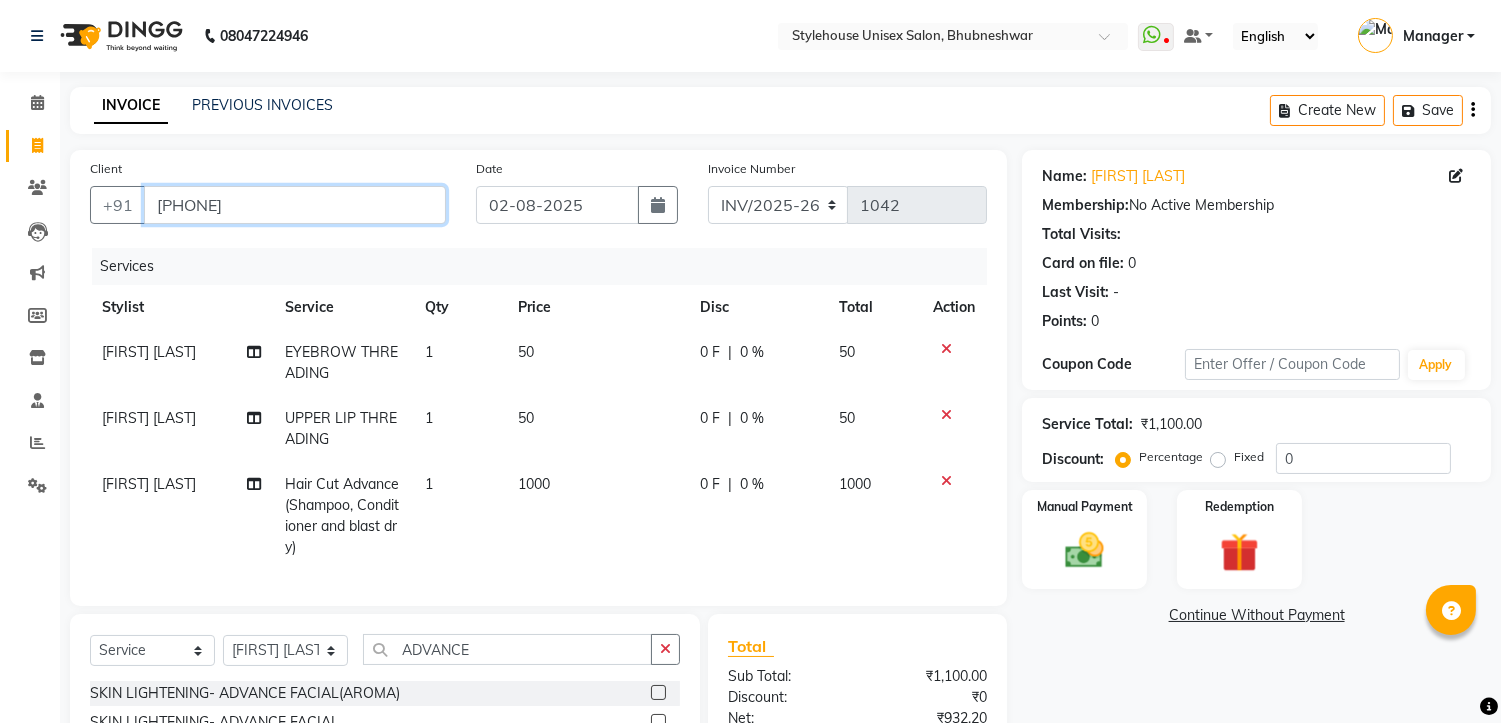 drag, startPoint x: 154, startPoint y: 198, endPoint x: 314, endPoint y: 197, distance: 160.00313 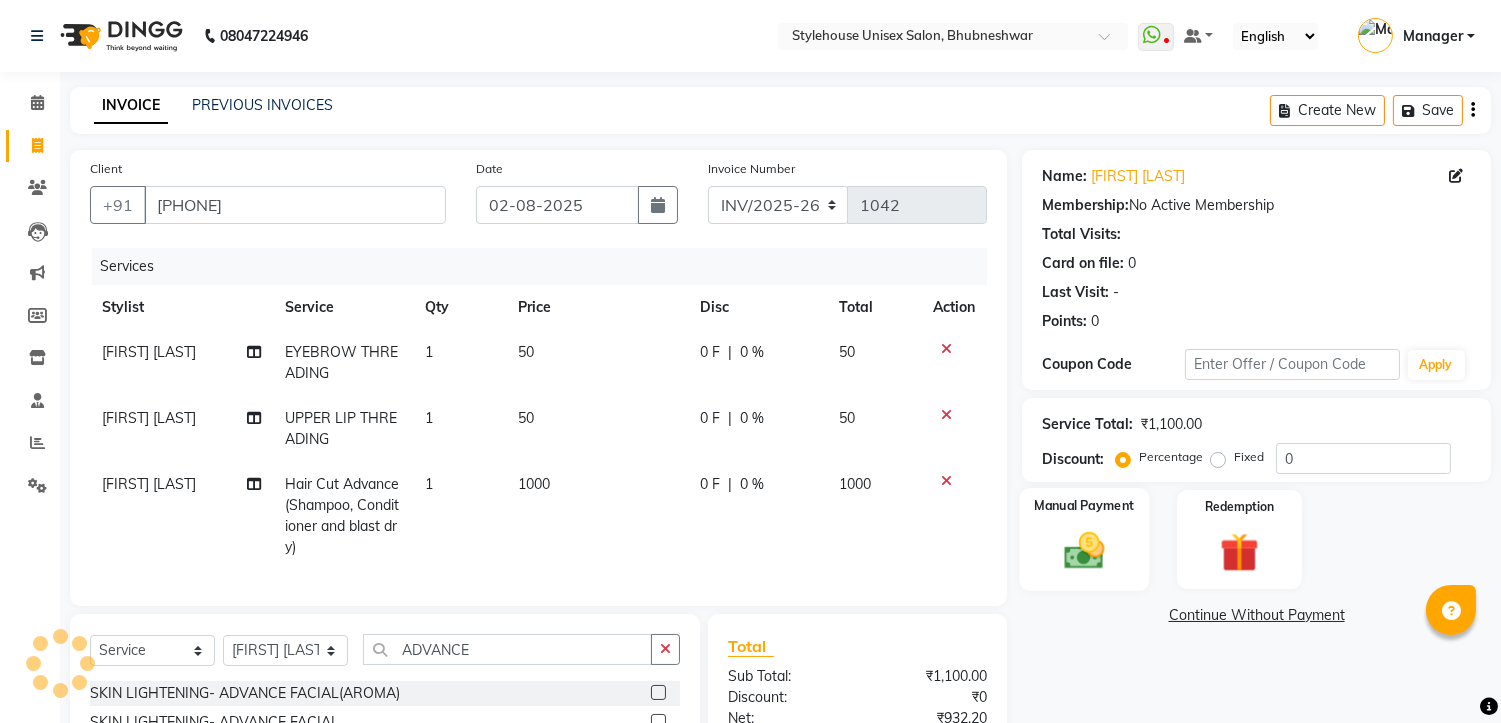 click 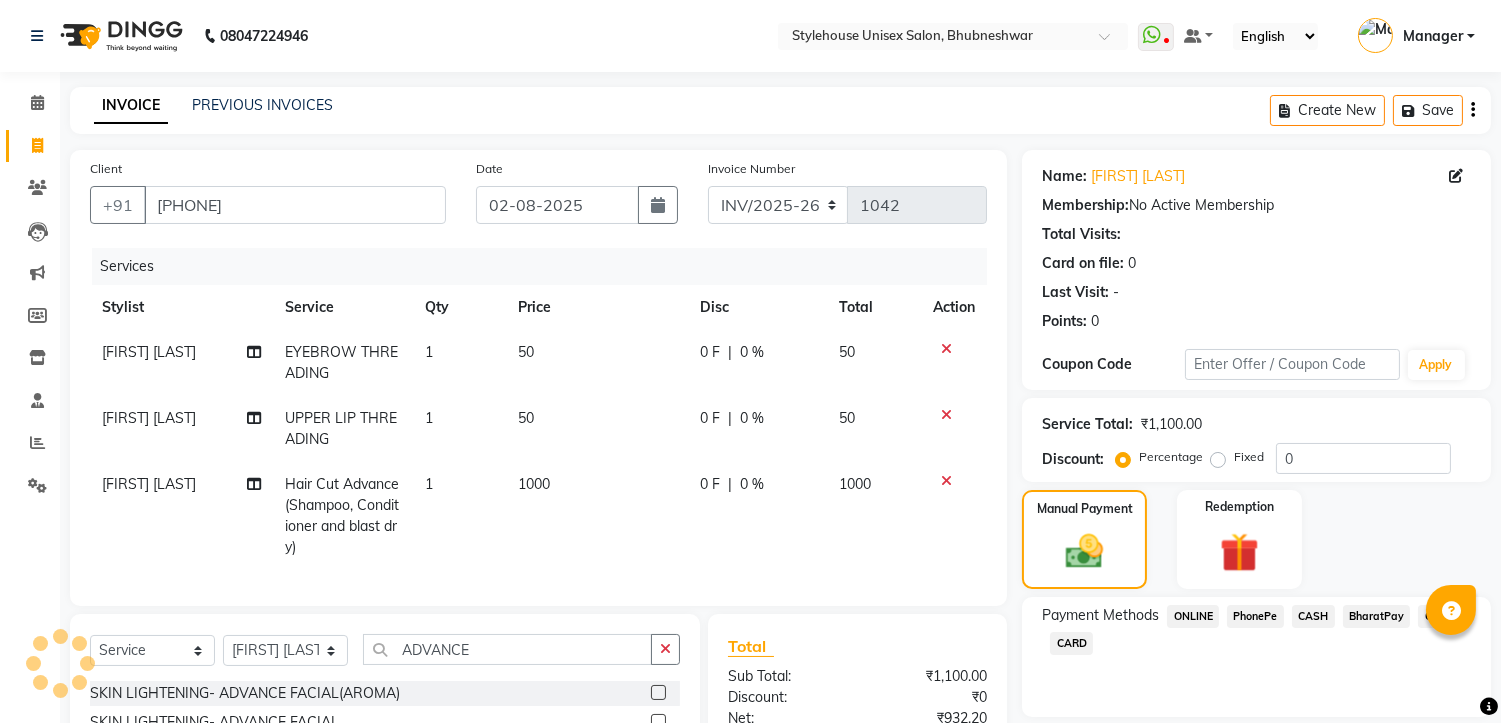scroll, scrollTop: 232, scrollLeft: 0, axis: vertical 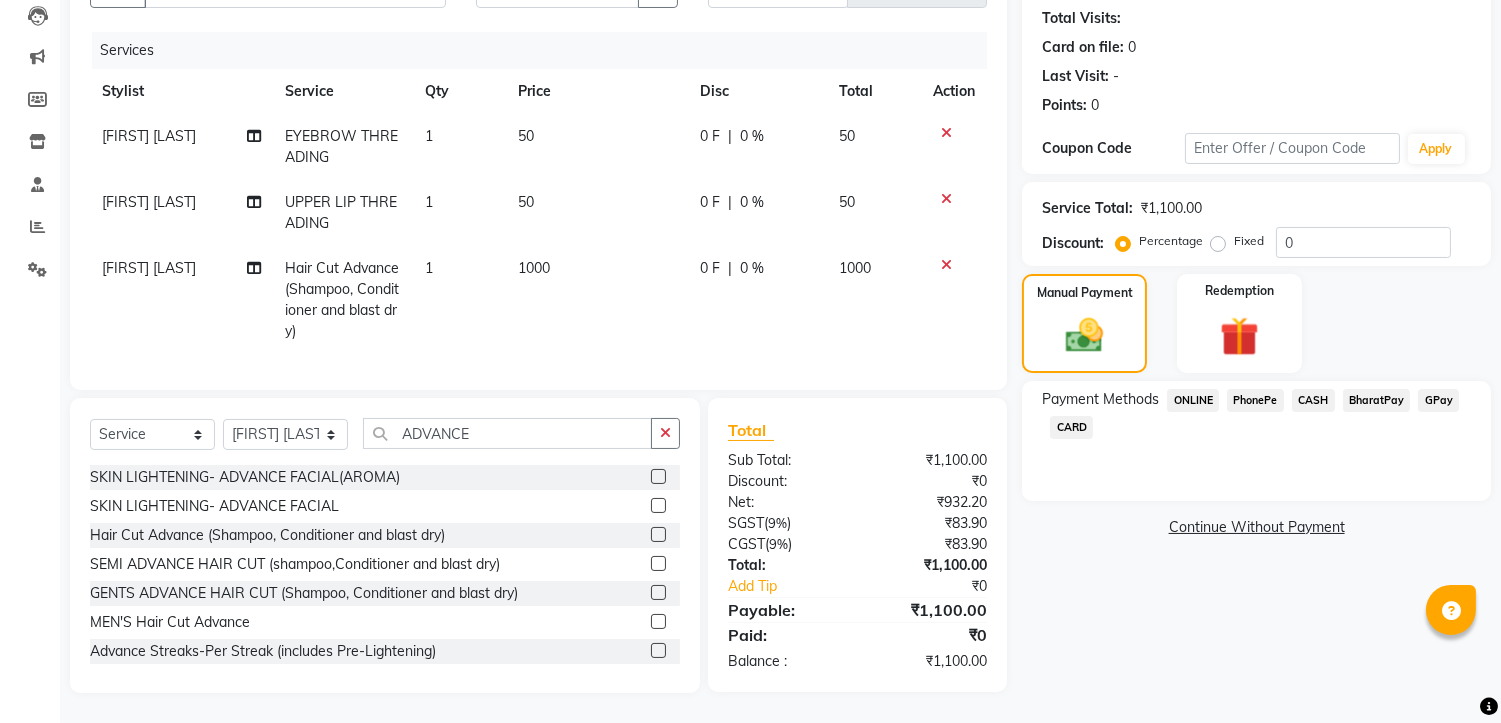 click on "CASH" 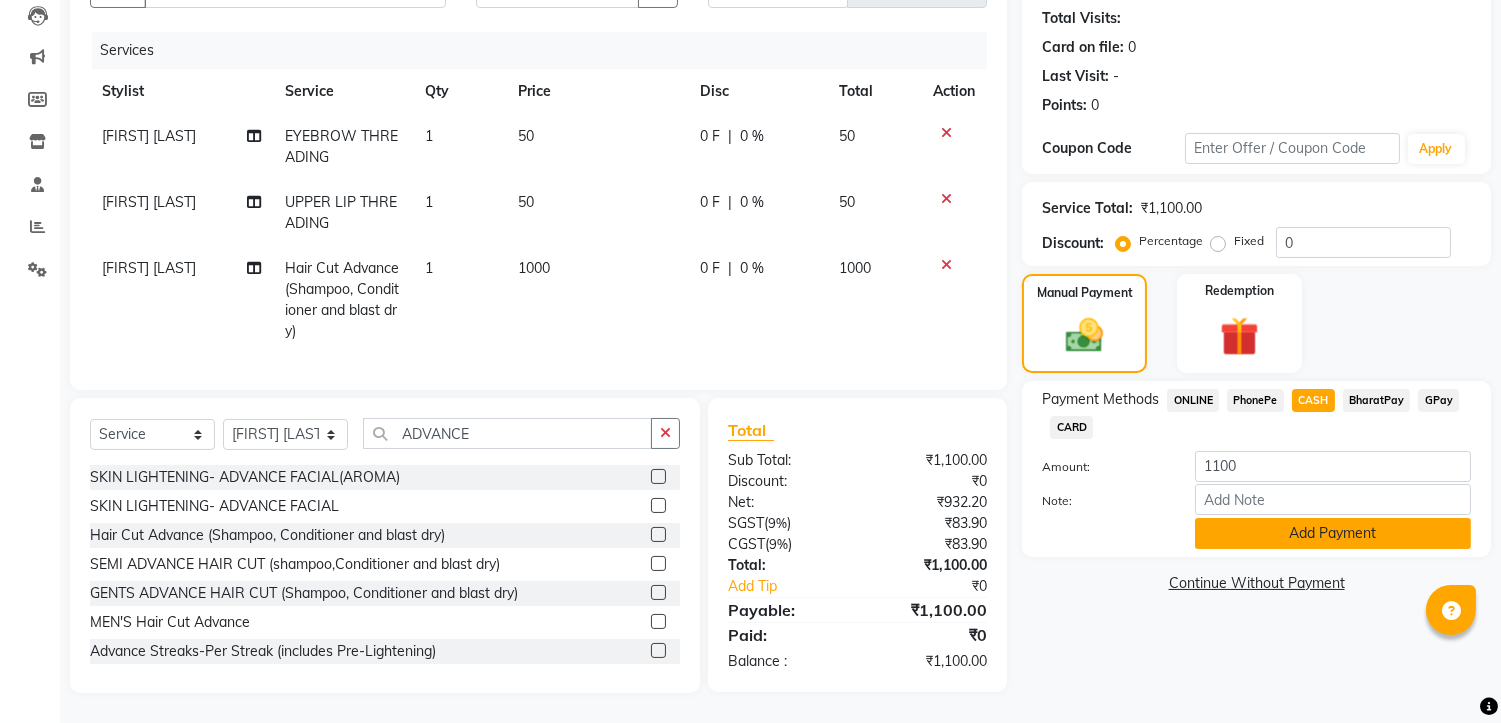 click on "Add Payment" 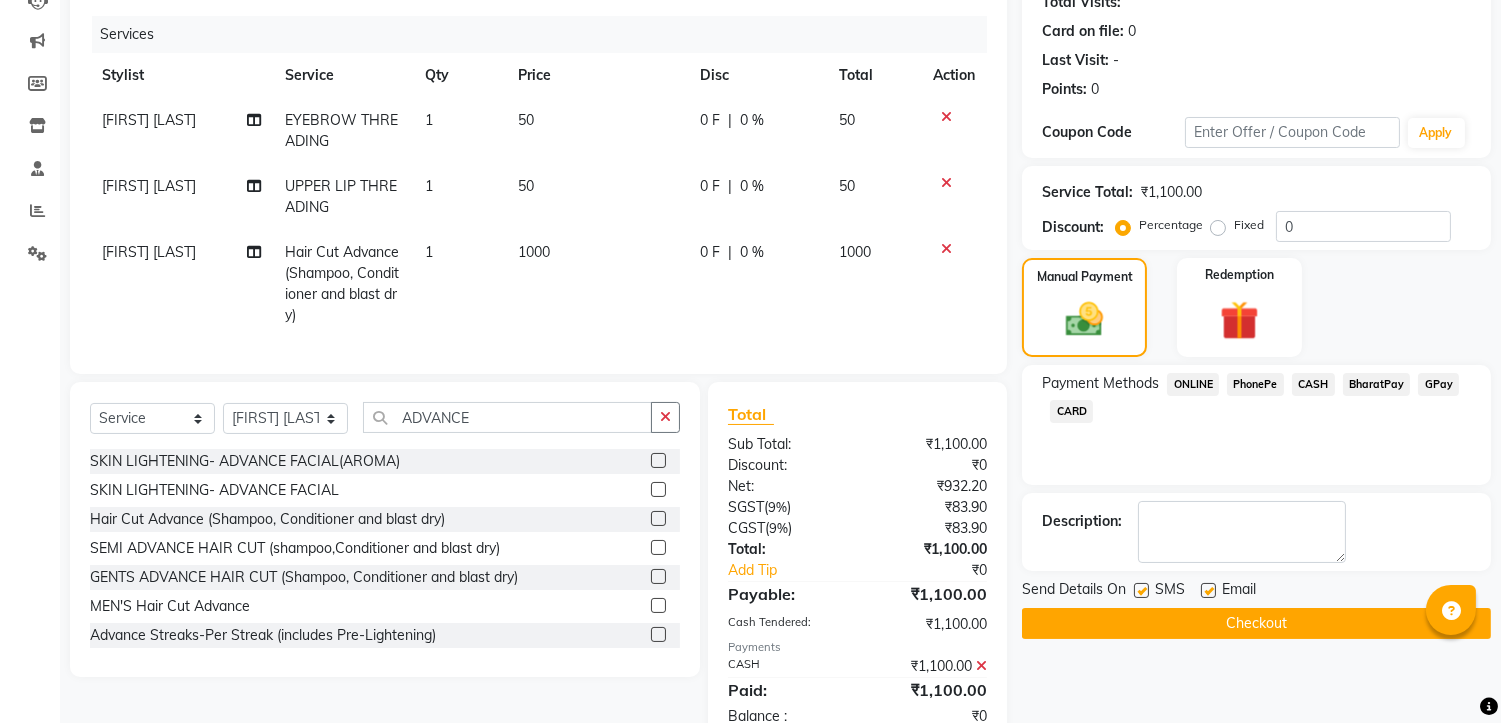 scroll, scrollTop: 302, scrollLeft: 0, axis: vertical 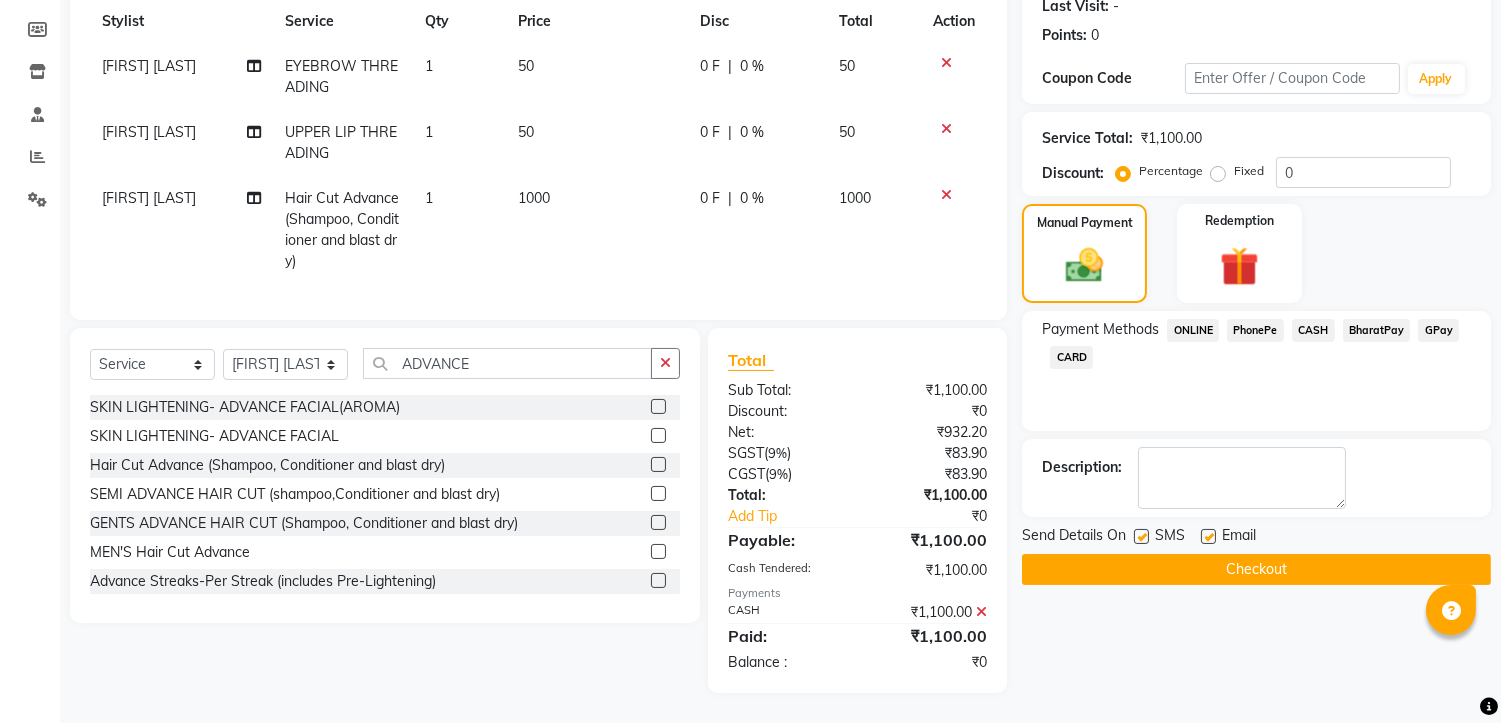 click on "Checkout" 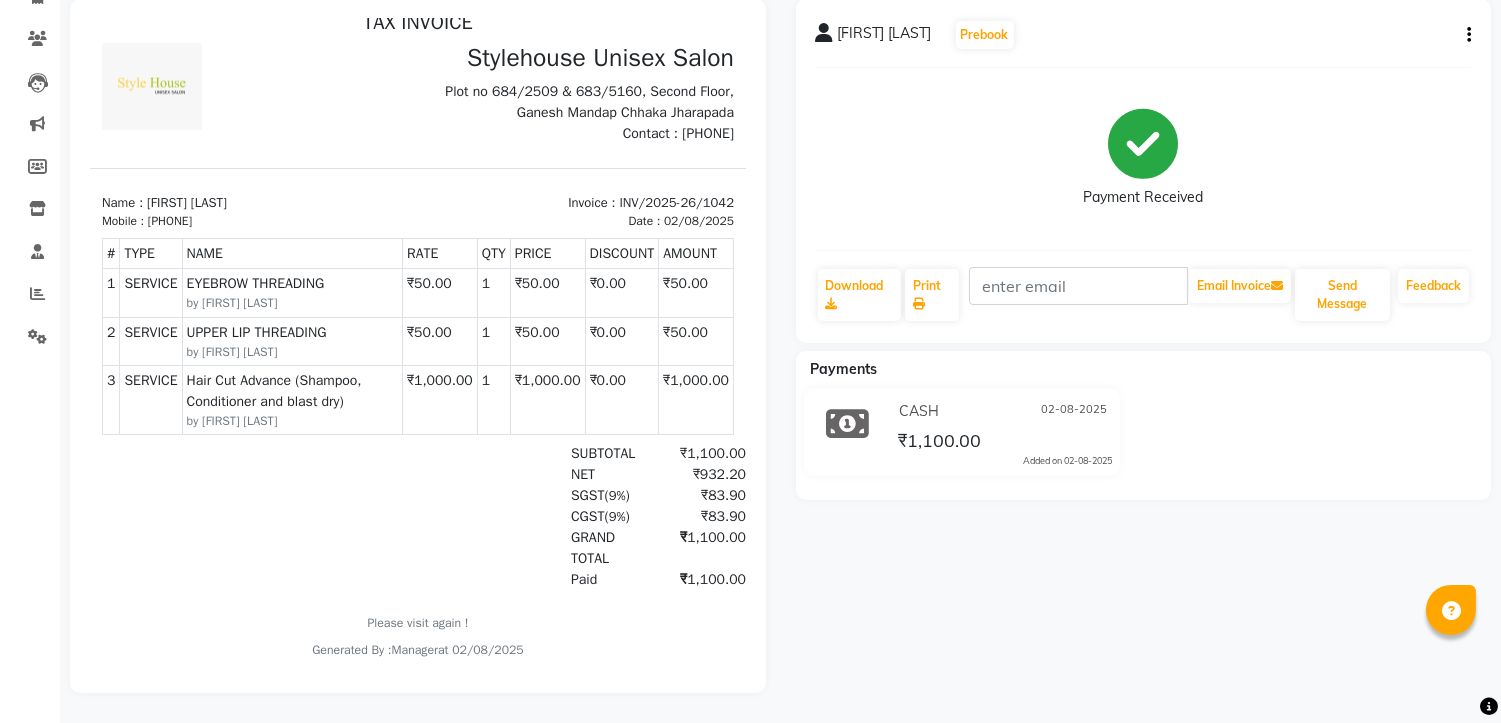 scroll, scrollTop: 0, scrollLeft: 0, axis: both 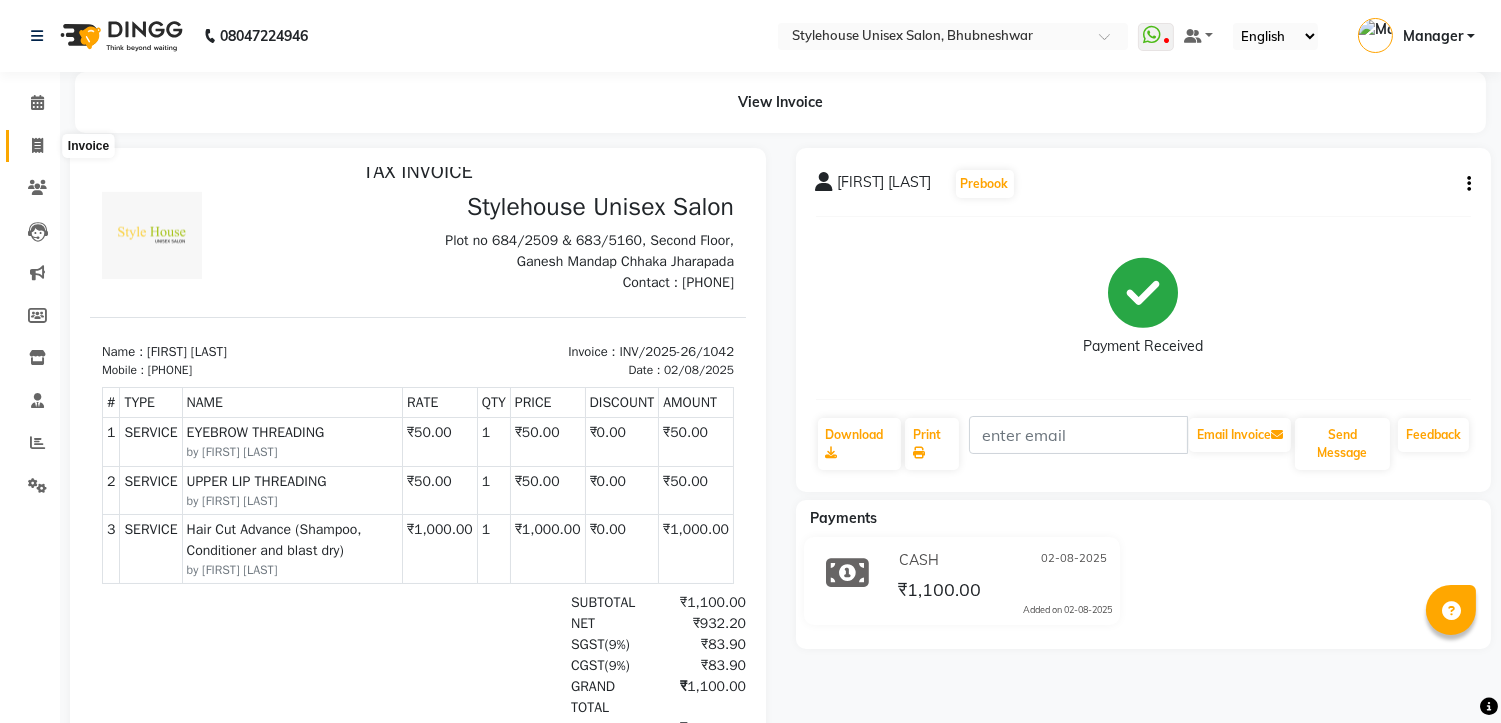 click 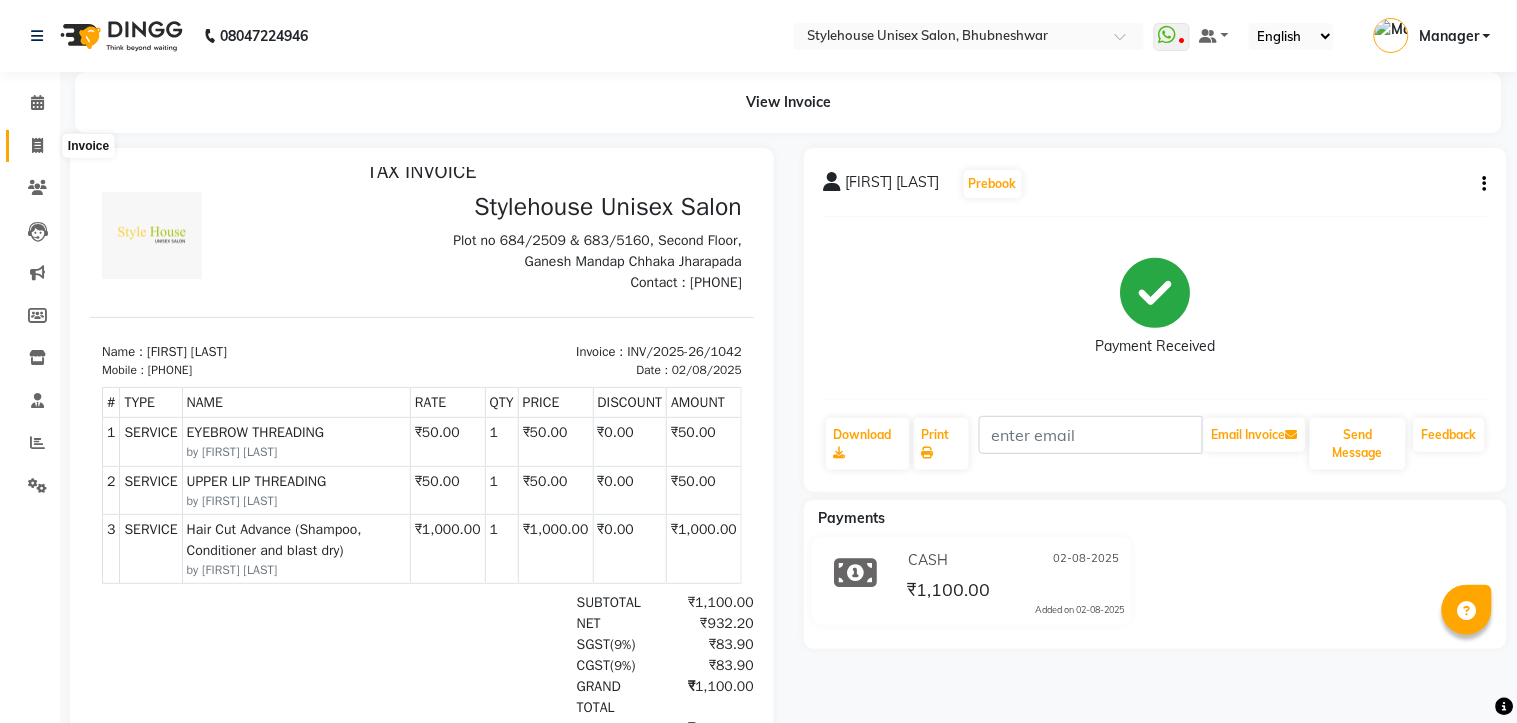 select on "service" 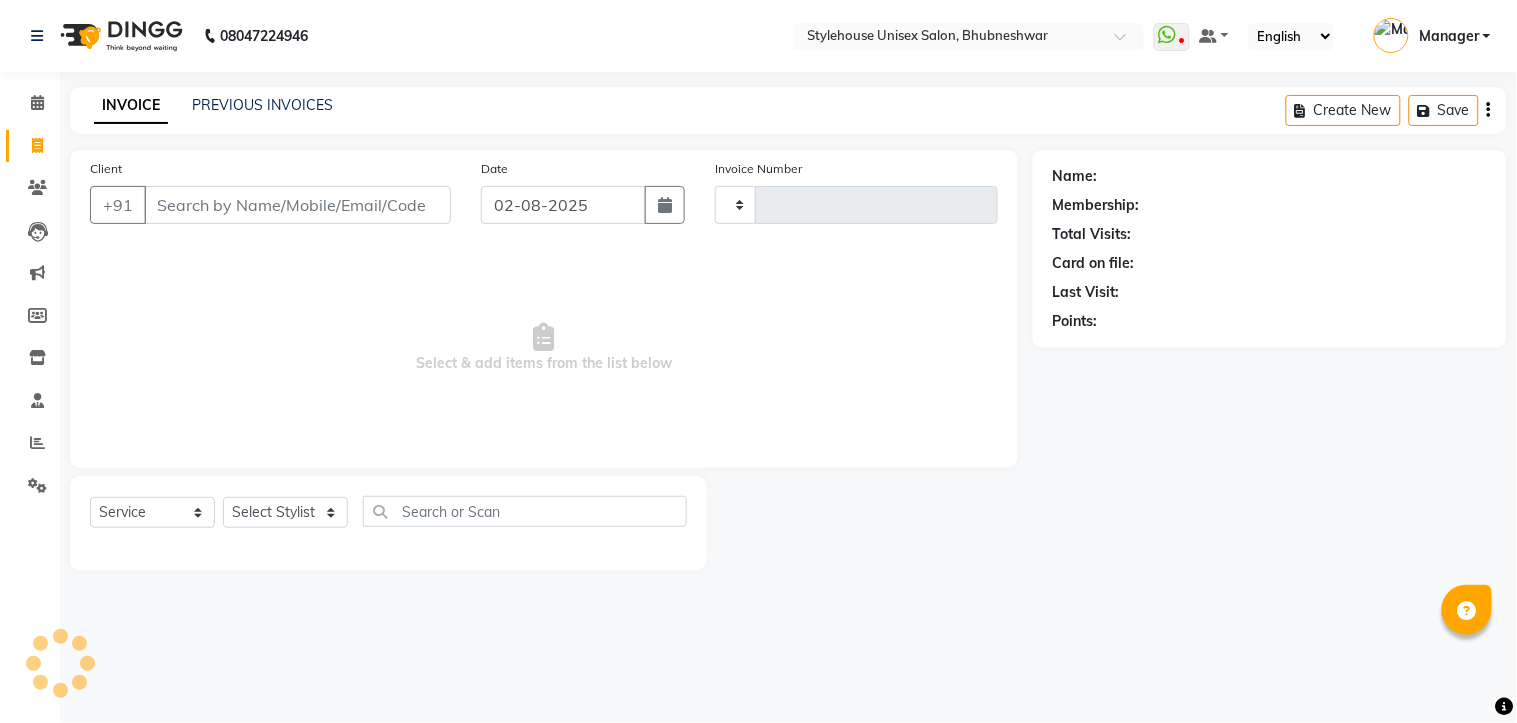 type on "1043" 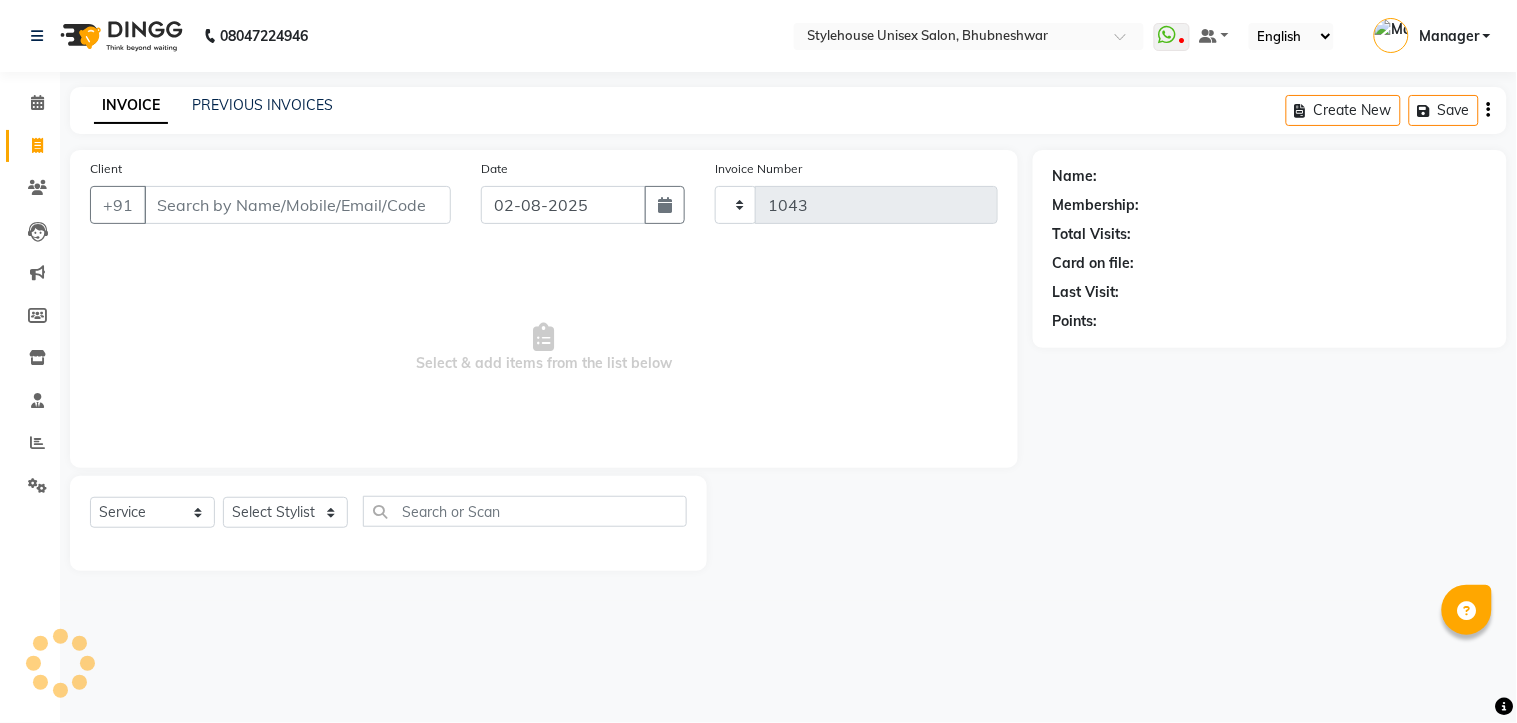 select on "7906" 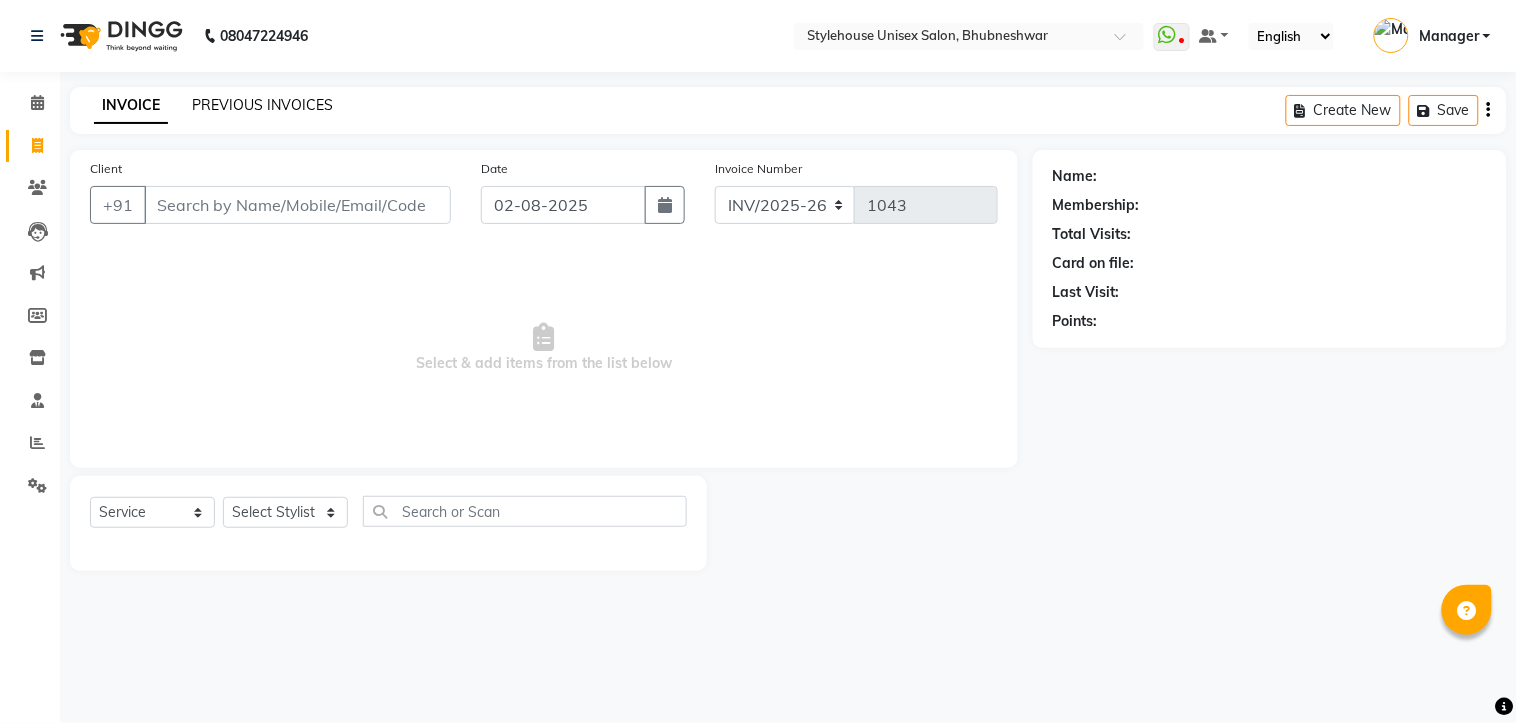 click on "PREVIOUS INVOICES" 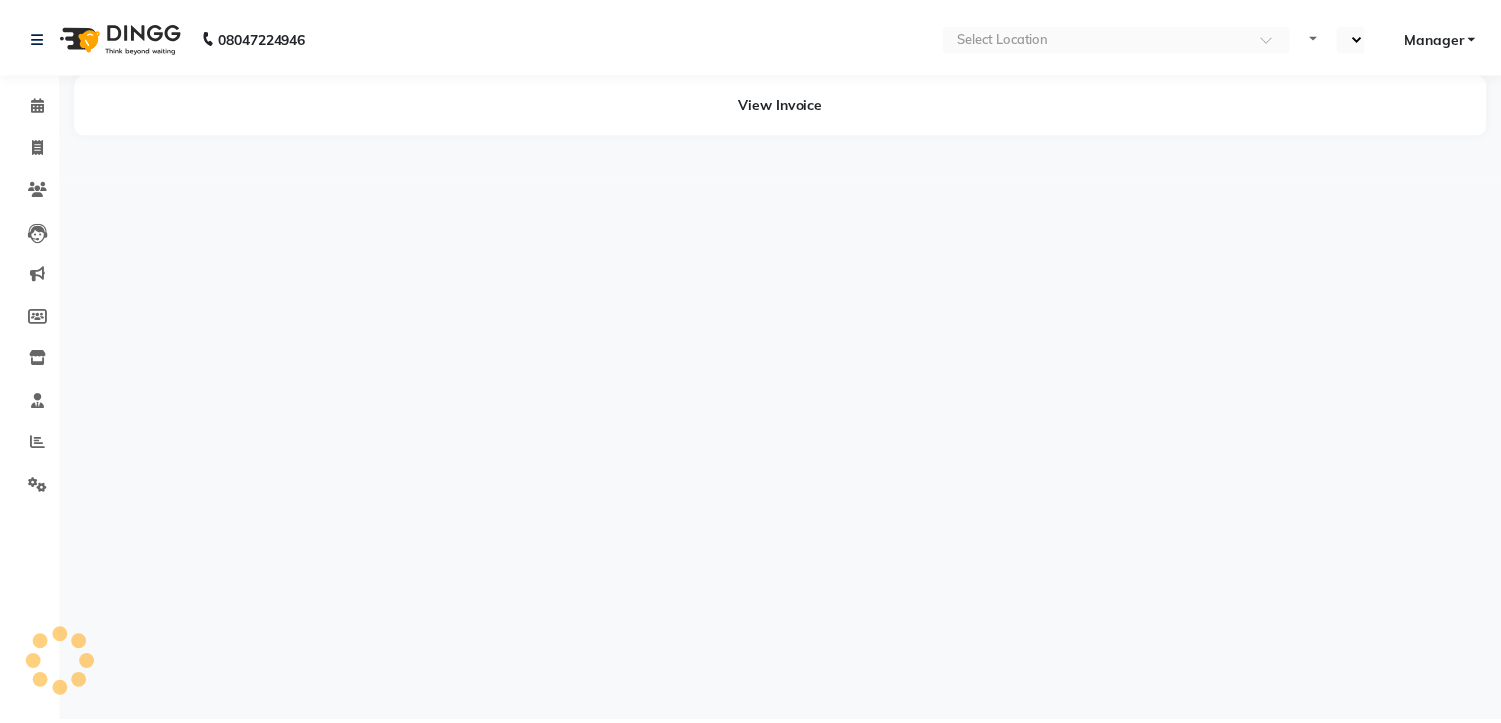 scroll, scrollTop: 0, scrollLeft: 0, axis: both 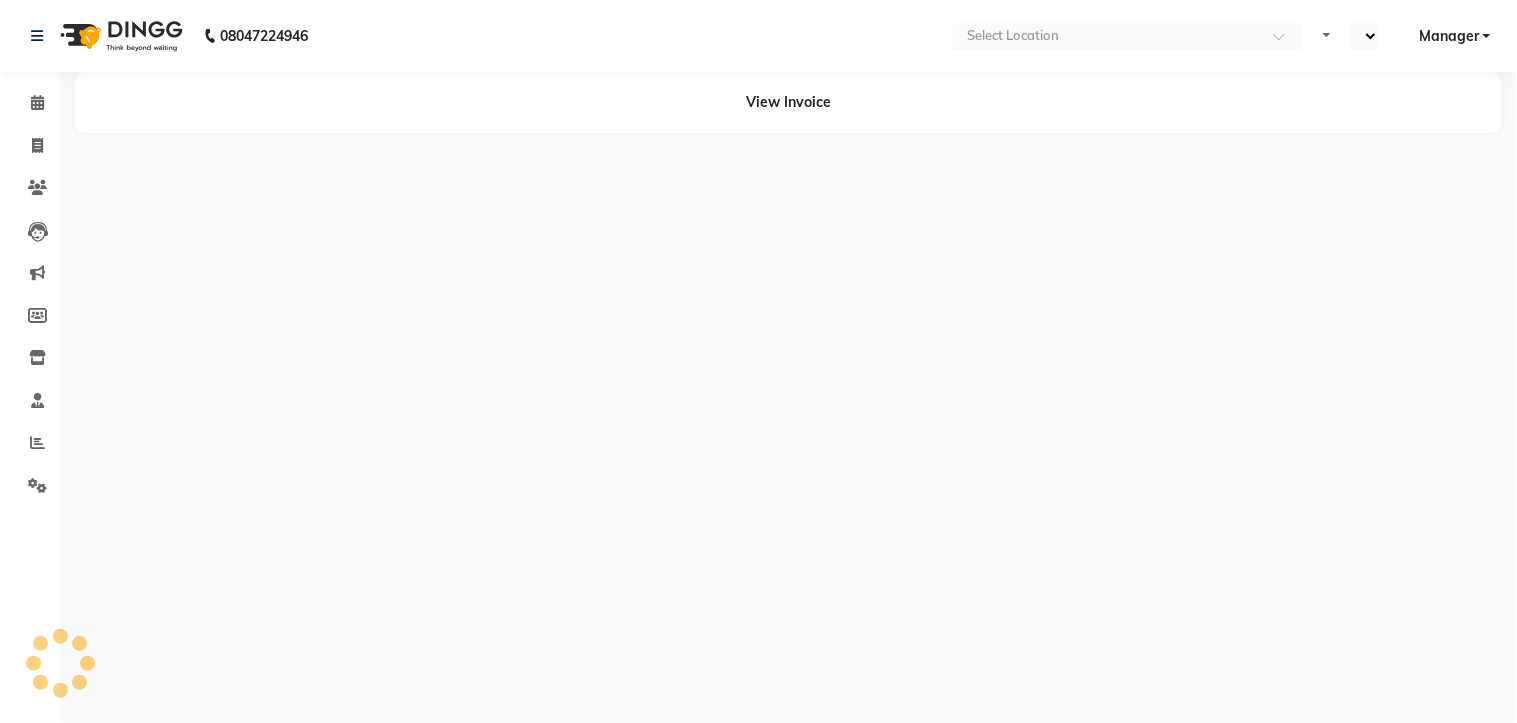 select on "en" 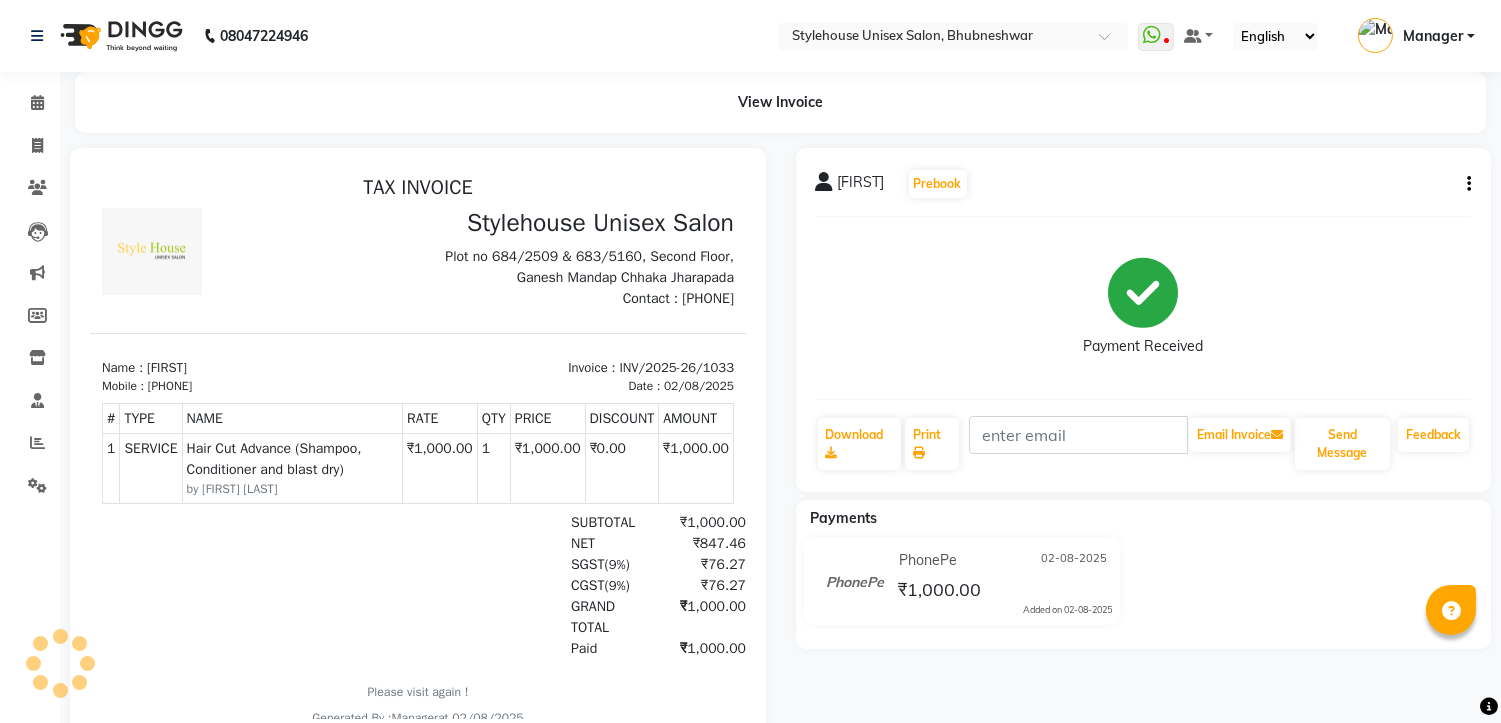scroll, scrollTop: 0, scrollLeft: 0, axis: both 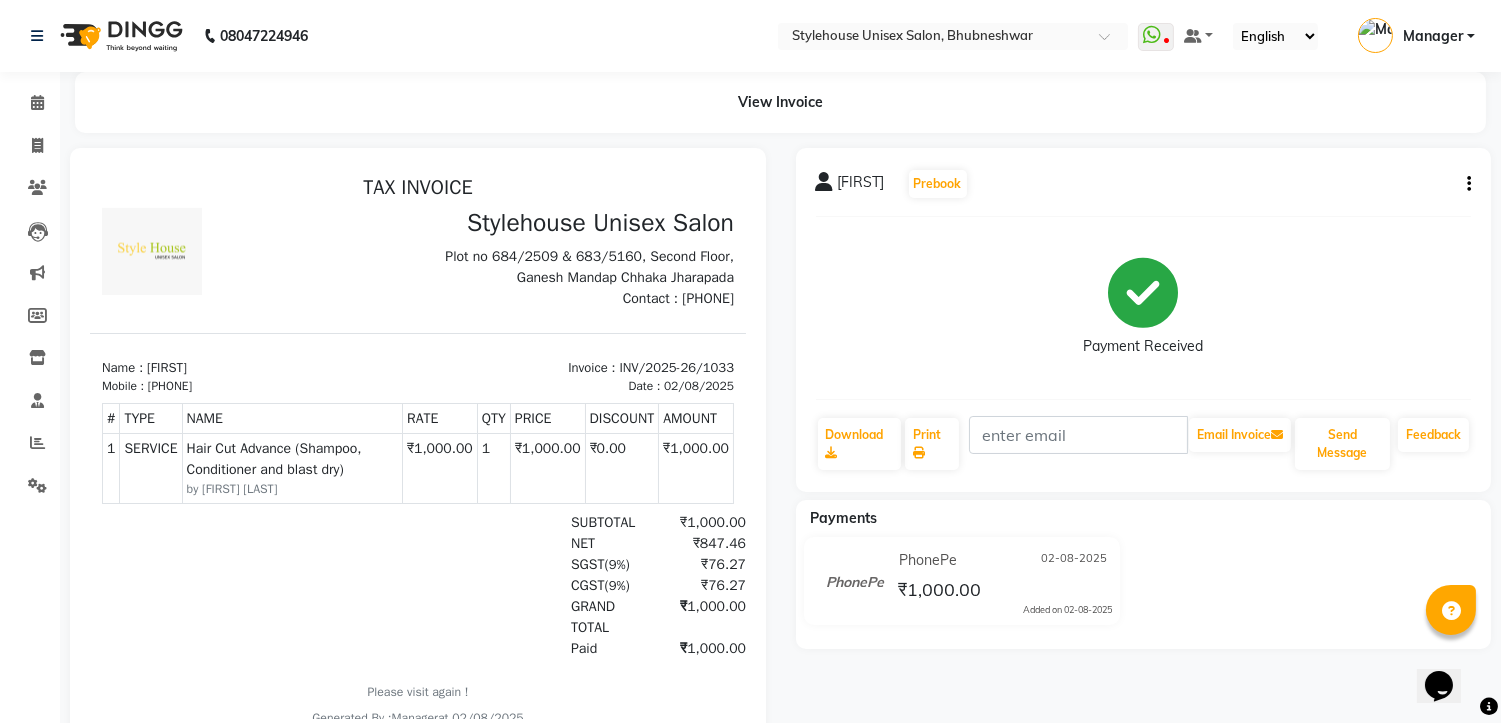 drag, startPoint x: 143, startPoint y: 361, endPoint x: 305, endPoint y: 360, distance: 162.00308 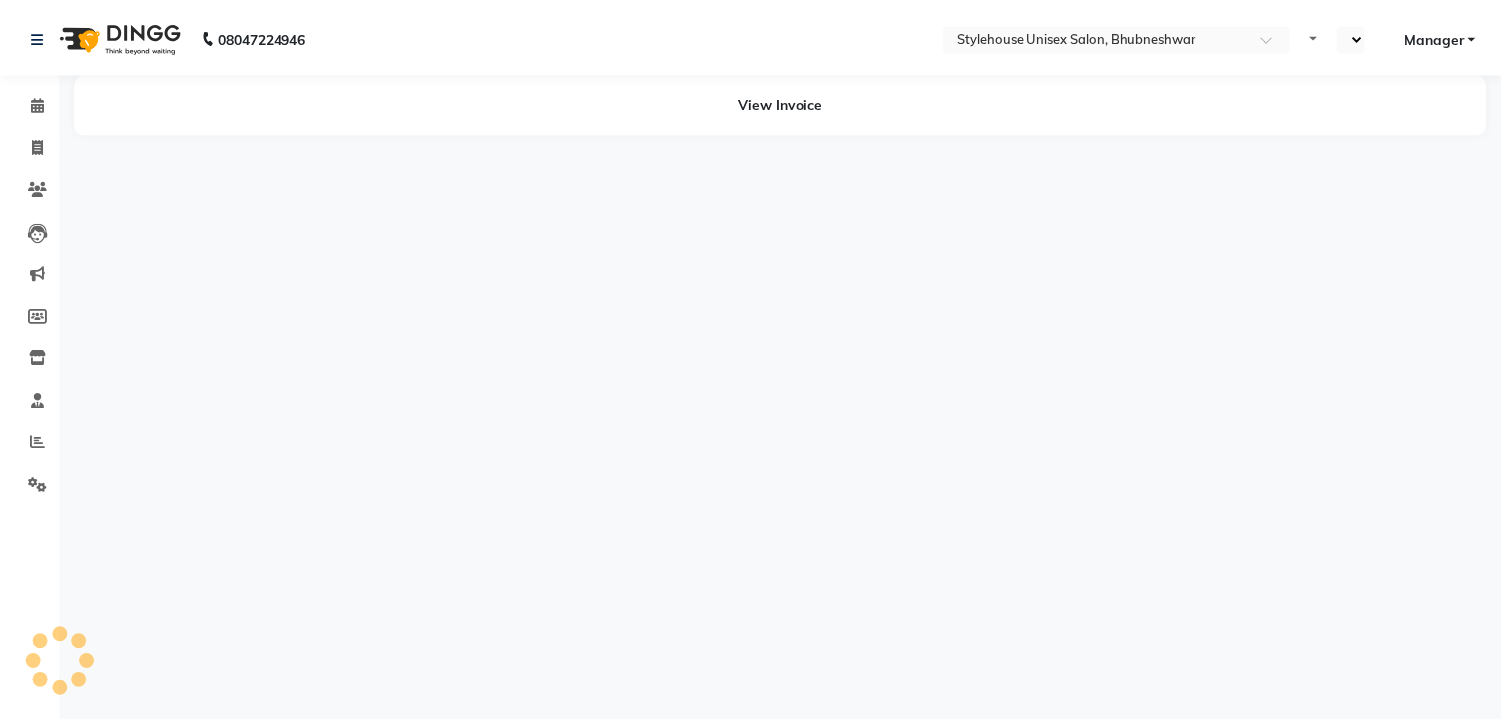 scroll, scrollTop: 0, scrollLeft: 0, axis: both 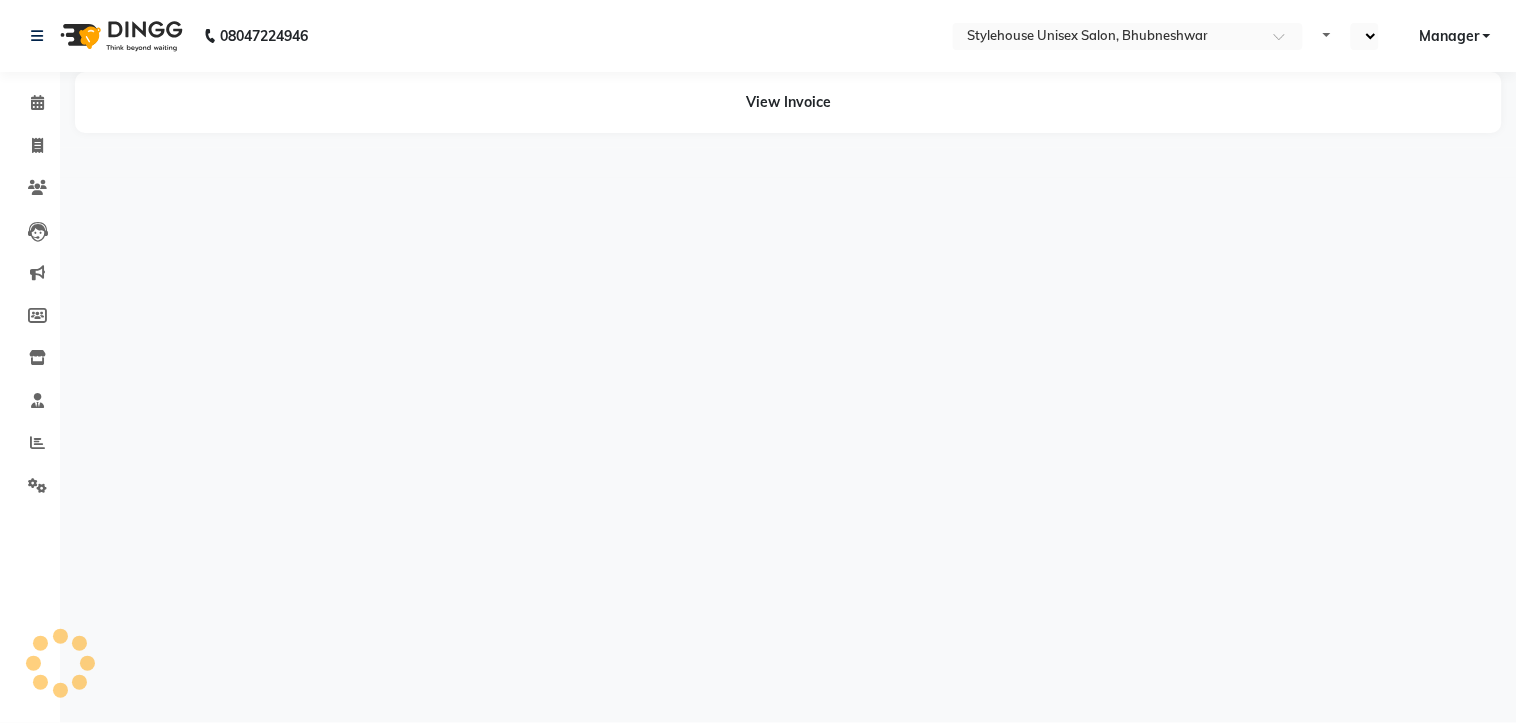 select on "en" 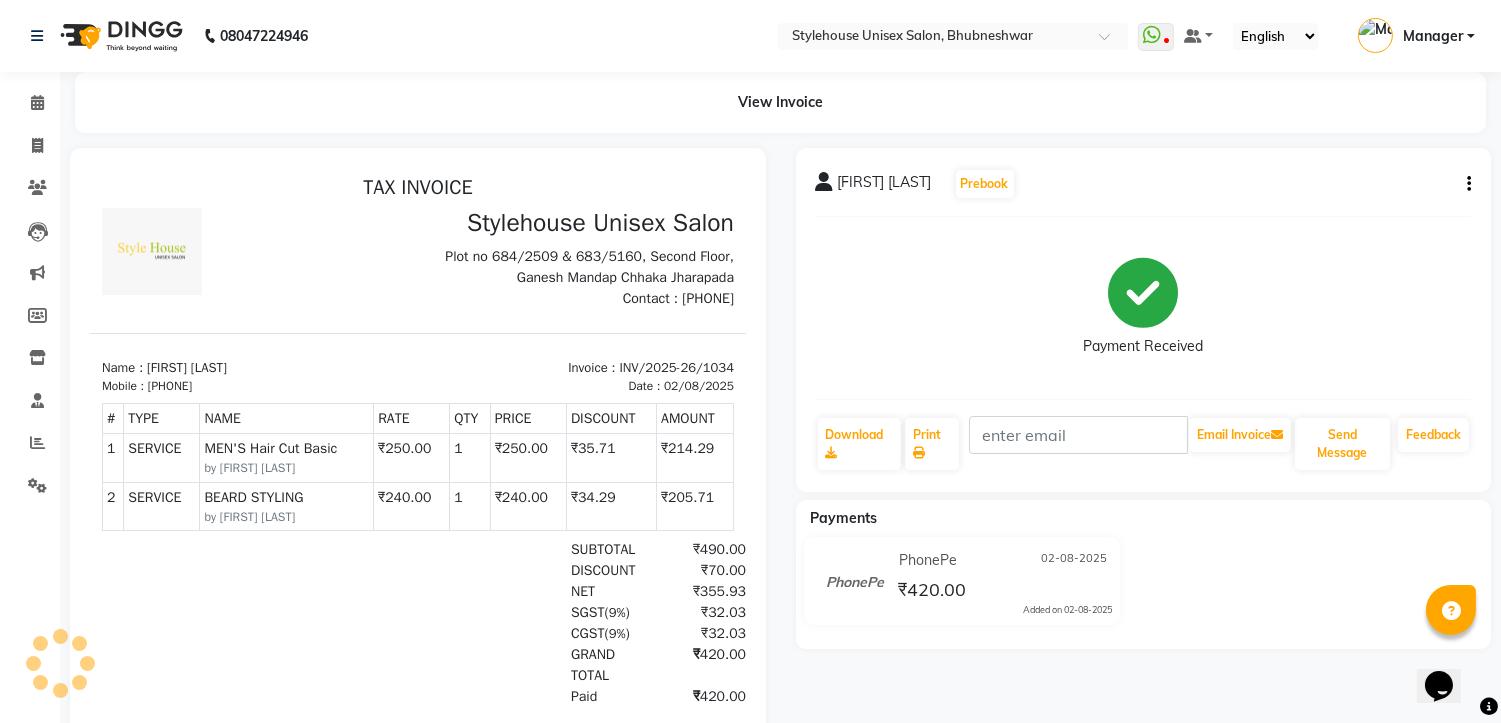 scroll, scrollTop: 0, scrollLeft: 0, axis: both 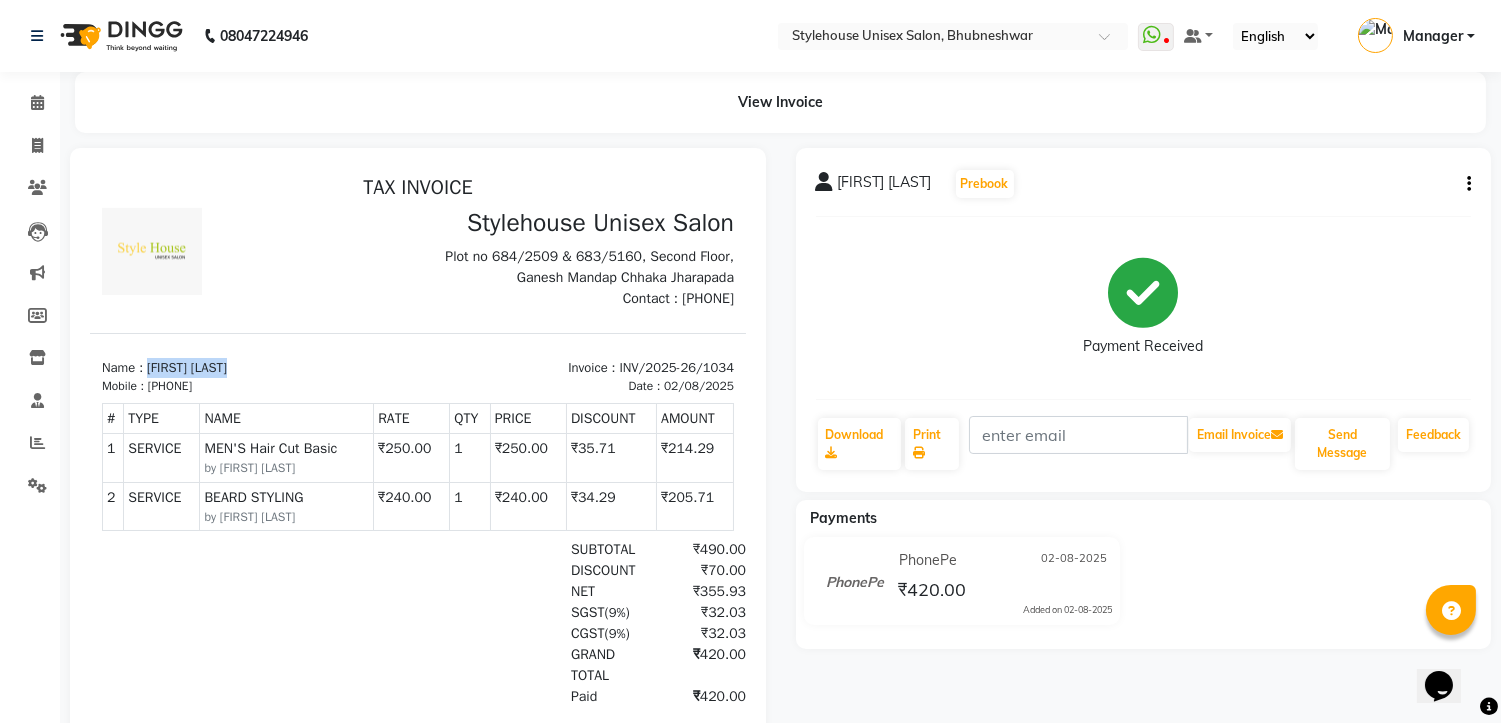 drag, startPoint x: 147, startPoint y: 365, endPoint x: 352, endPoint y: 361, distance: 205.03902 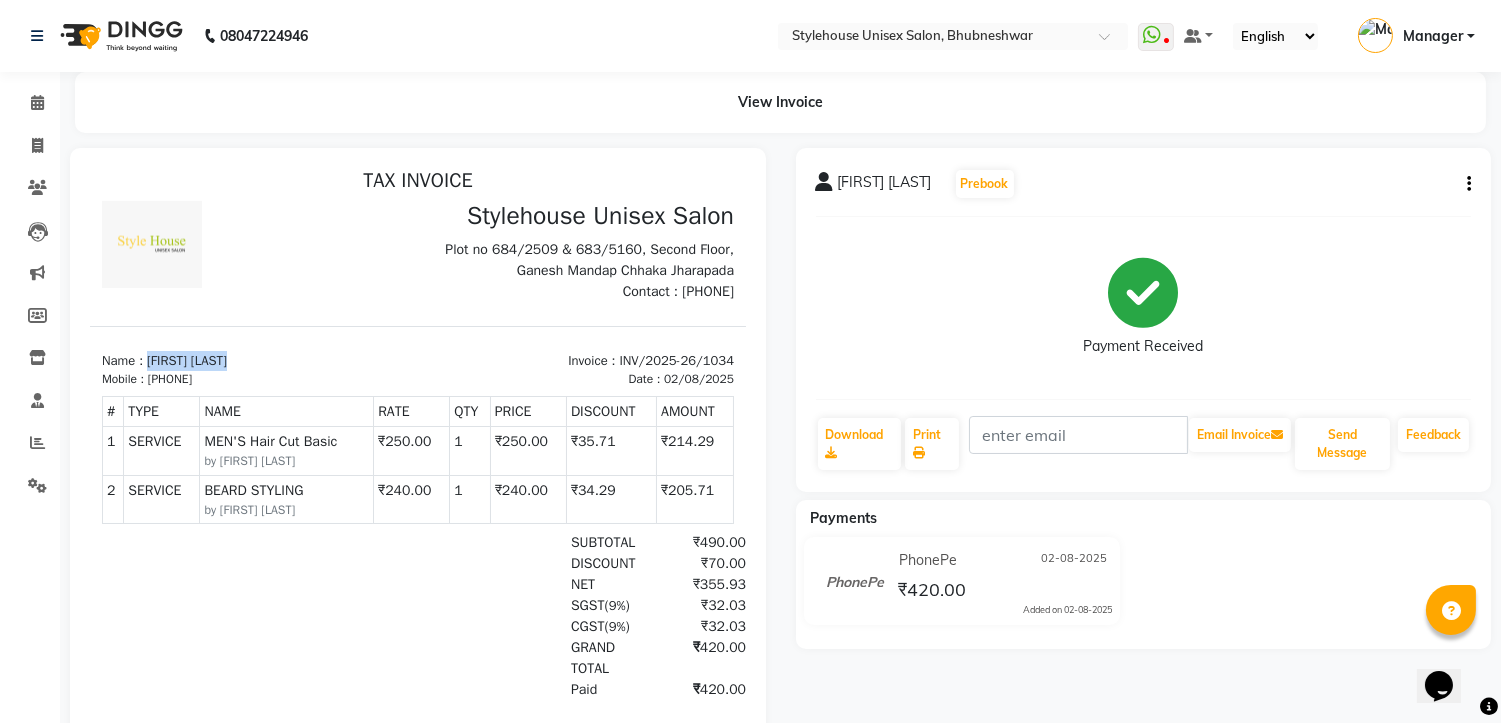 scroll, scrollTop: 15, scrollLeft: 0, axis: vertical 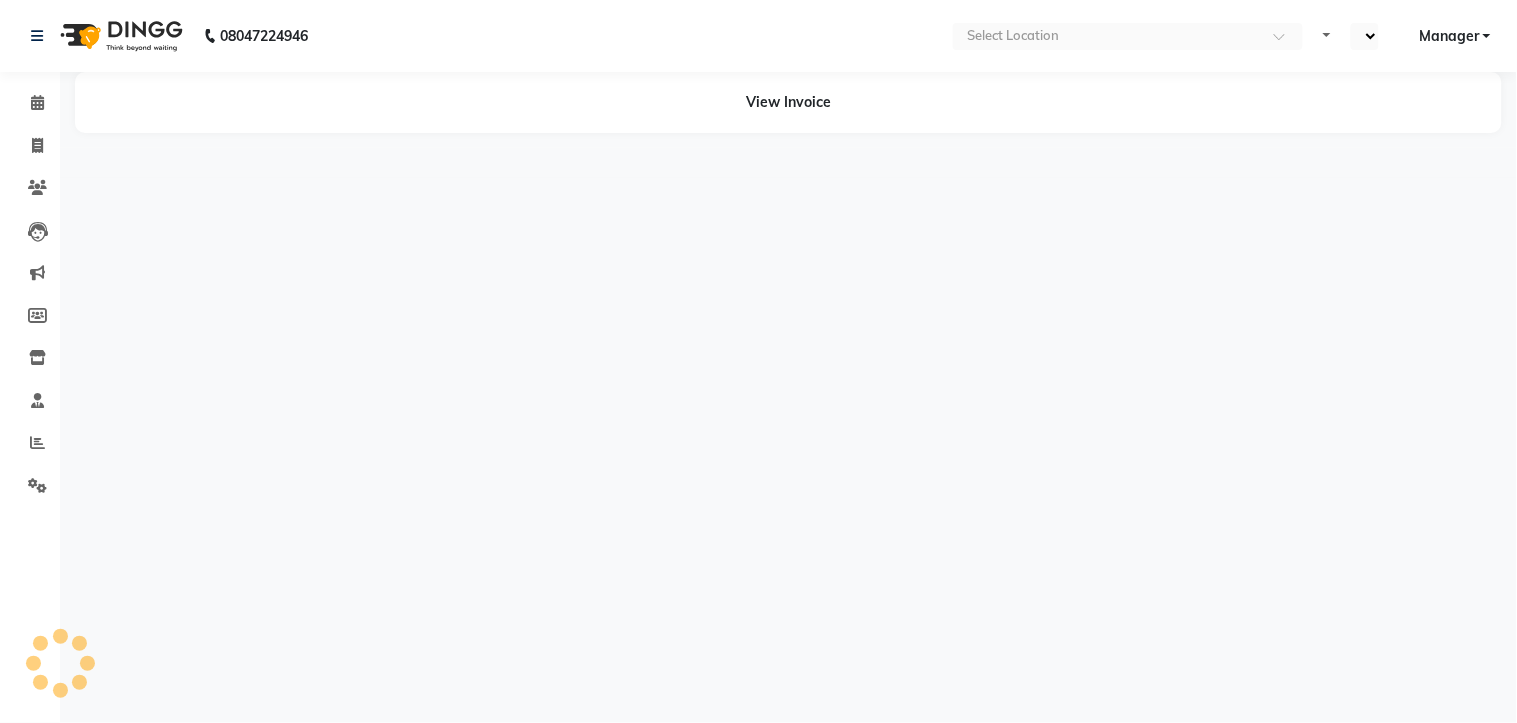 select on "en" 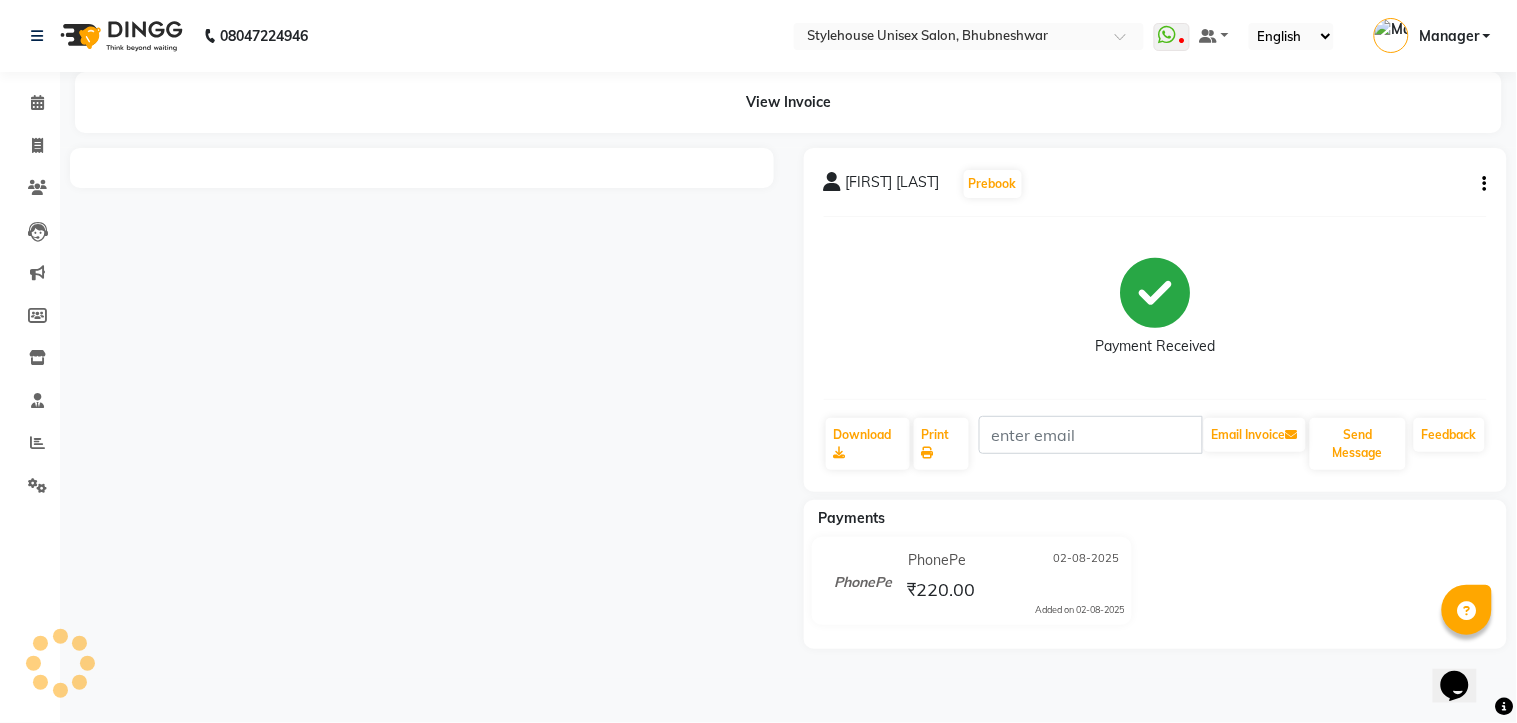 scroll, scrollTop: 0, scrollLeft: 0, axis: both 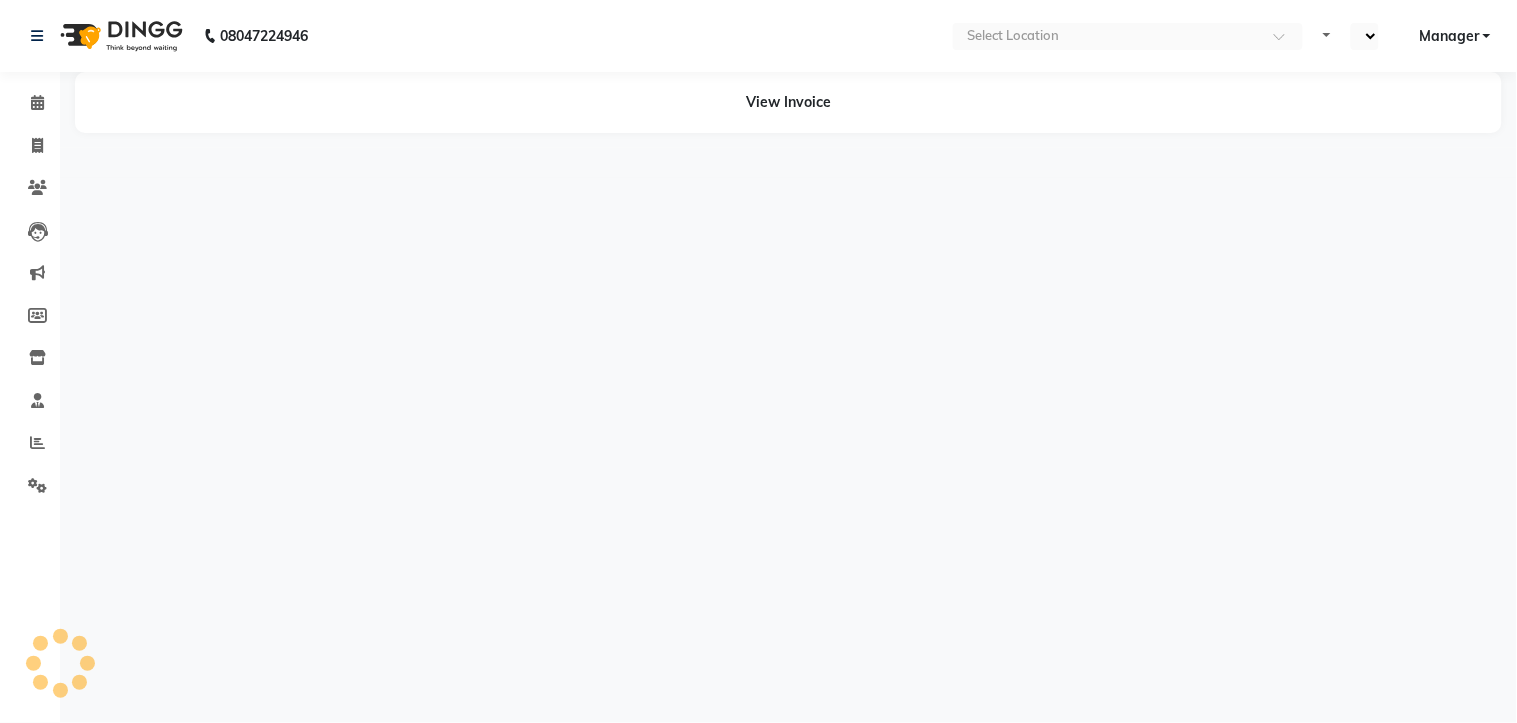 select on "en" 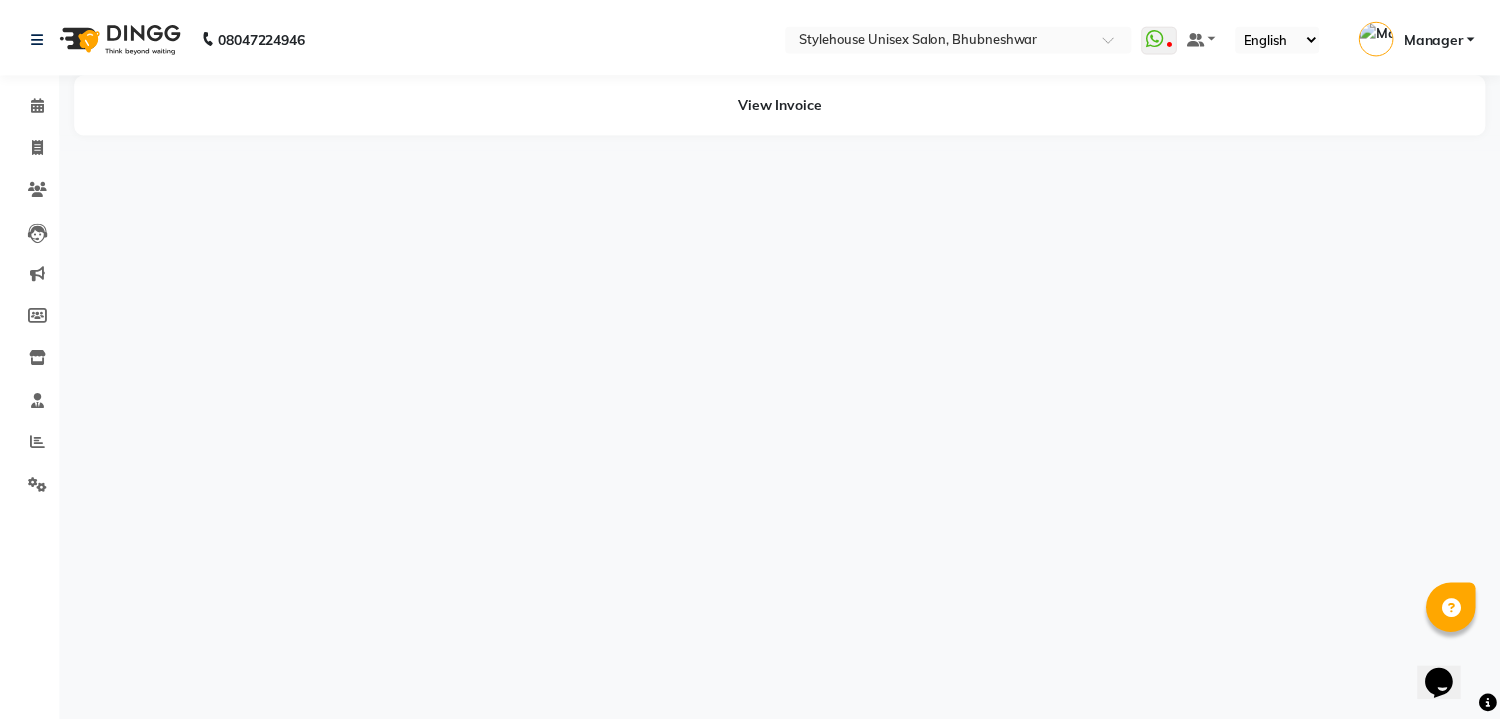 scroll, scrollTop: 0, scrollLeft: 0, axis: both 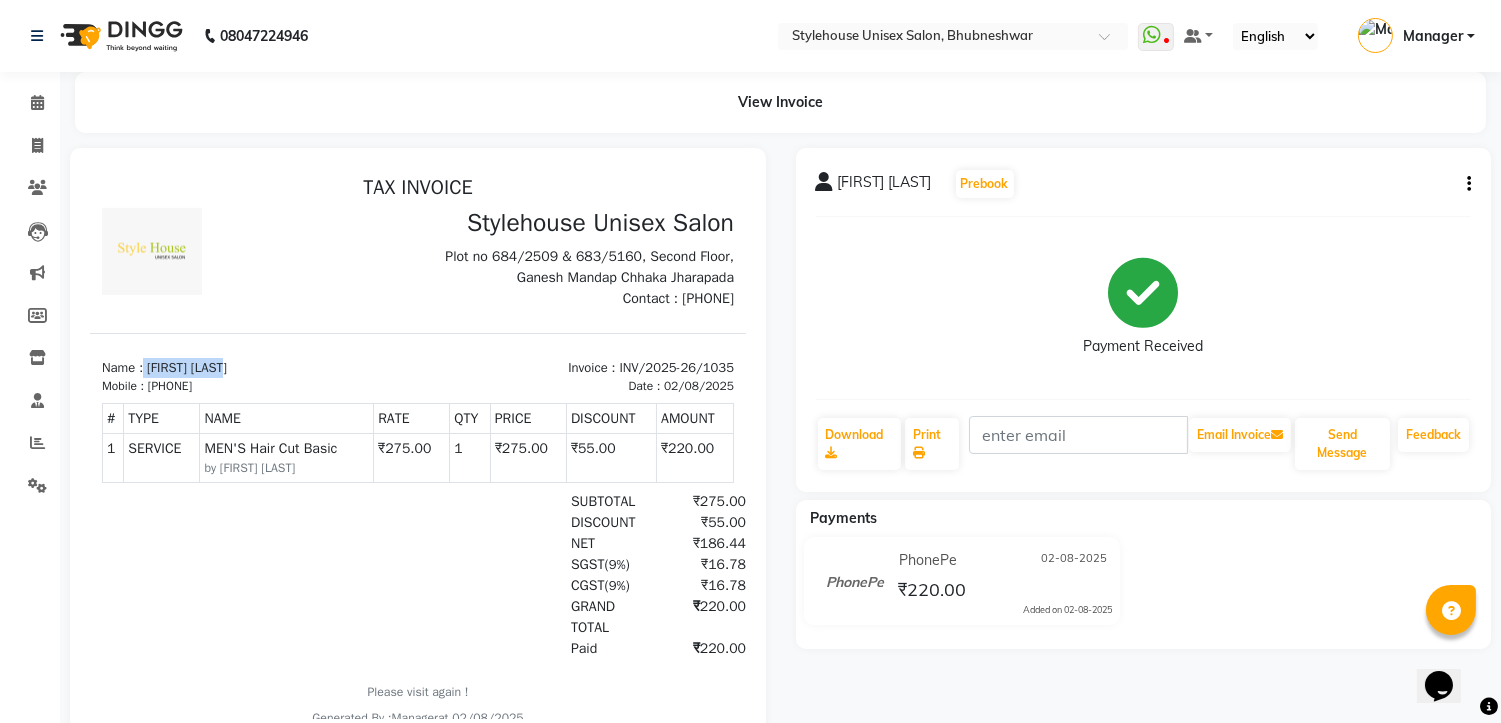 drag, startPoint x: 145, startPoint y: 363, endPoint x: 275, endPoint y: 357, distance: 130.13838 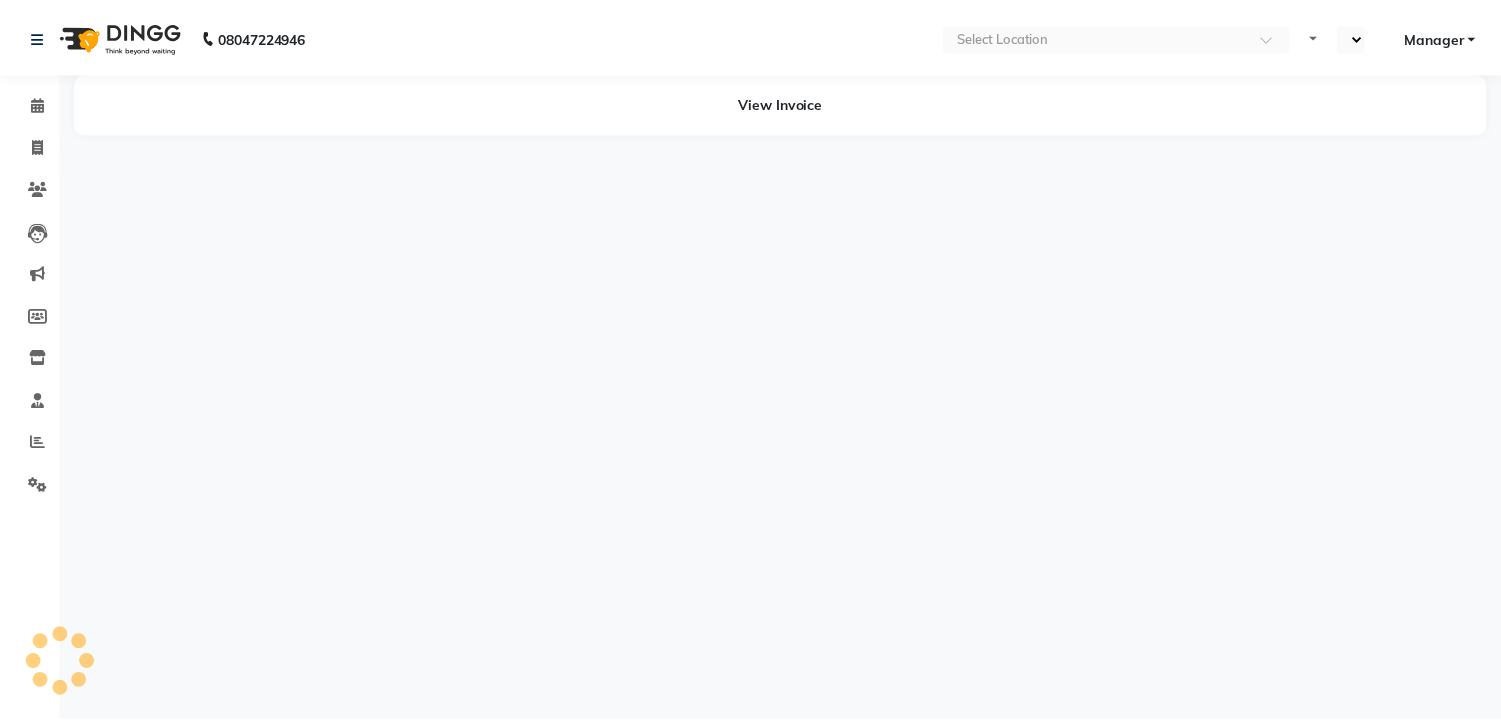 scroll, scrollTop: 0, scrollLeft: 0, axis: both 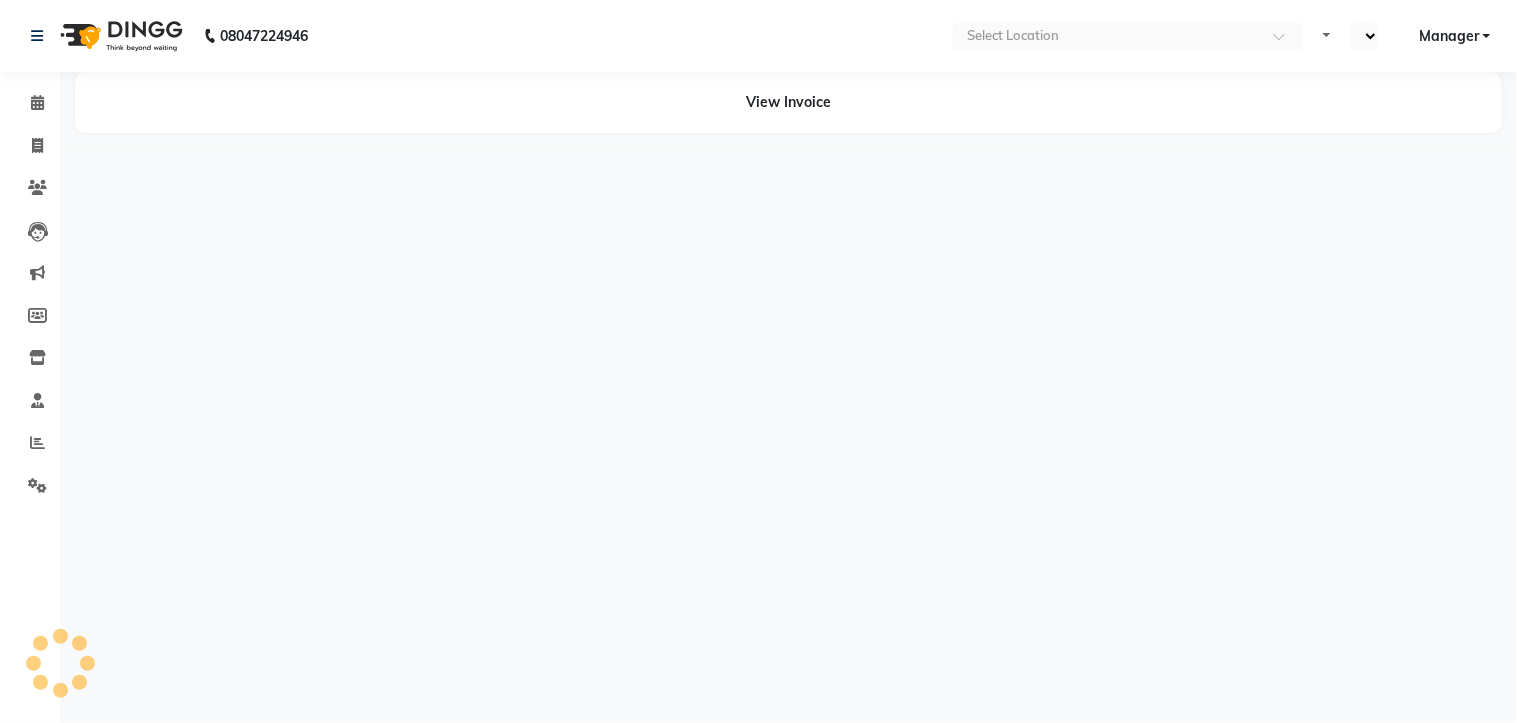 select on "en" 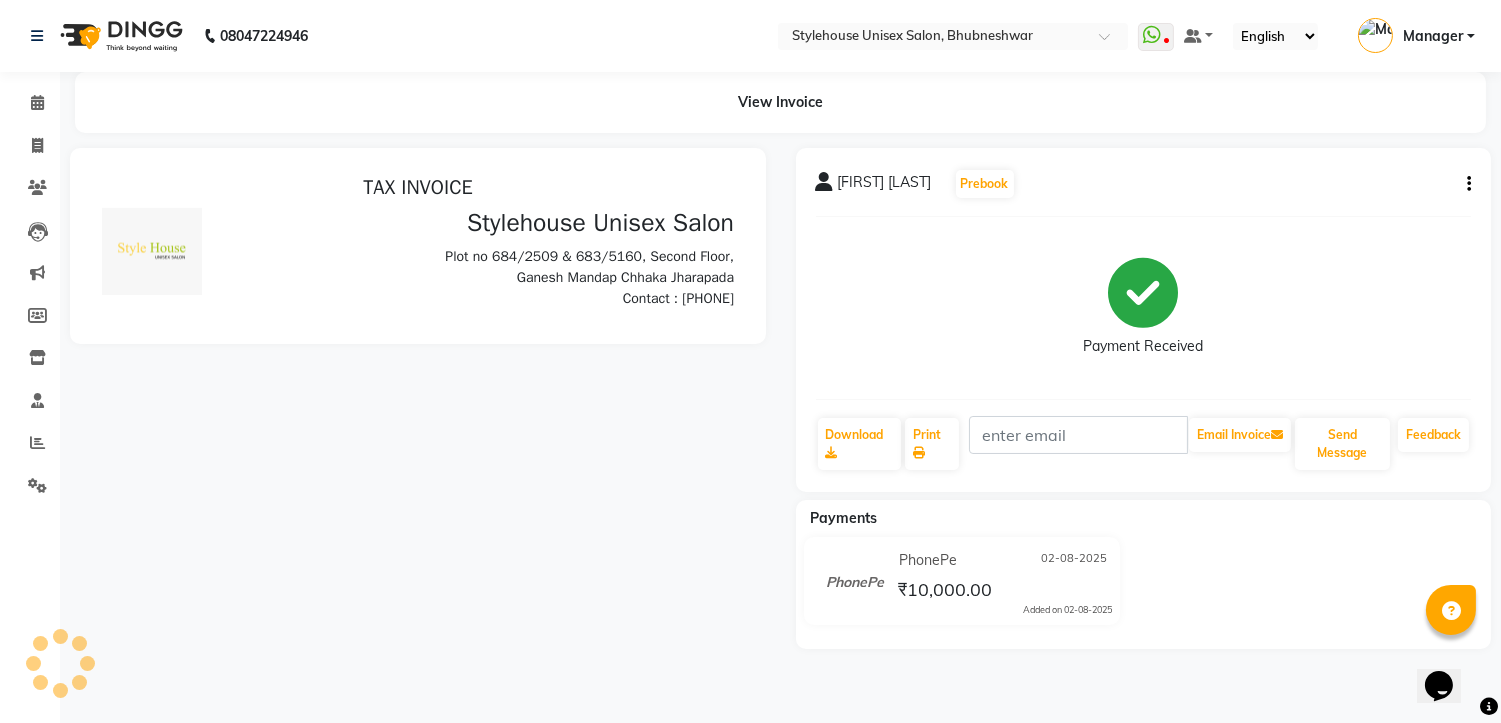 scroll, scrollTop: 0, scrollLeft: 0, axis: both 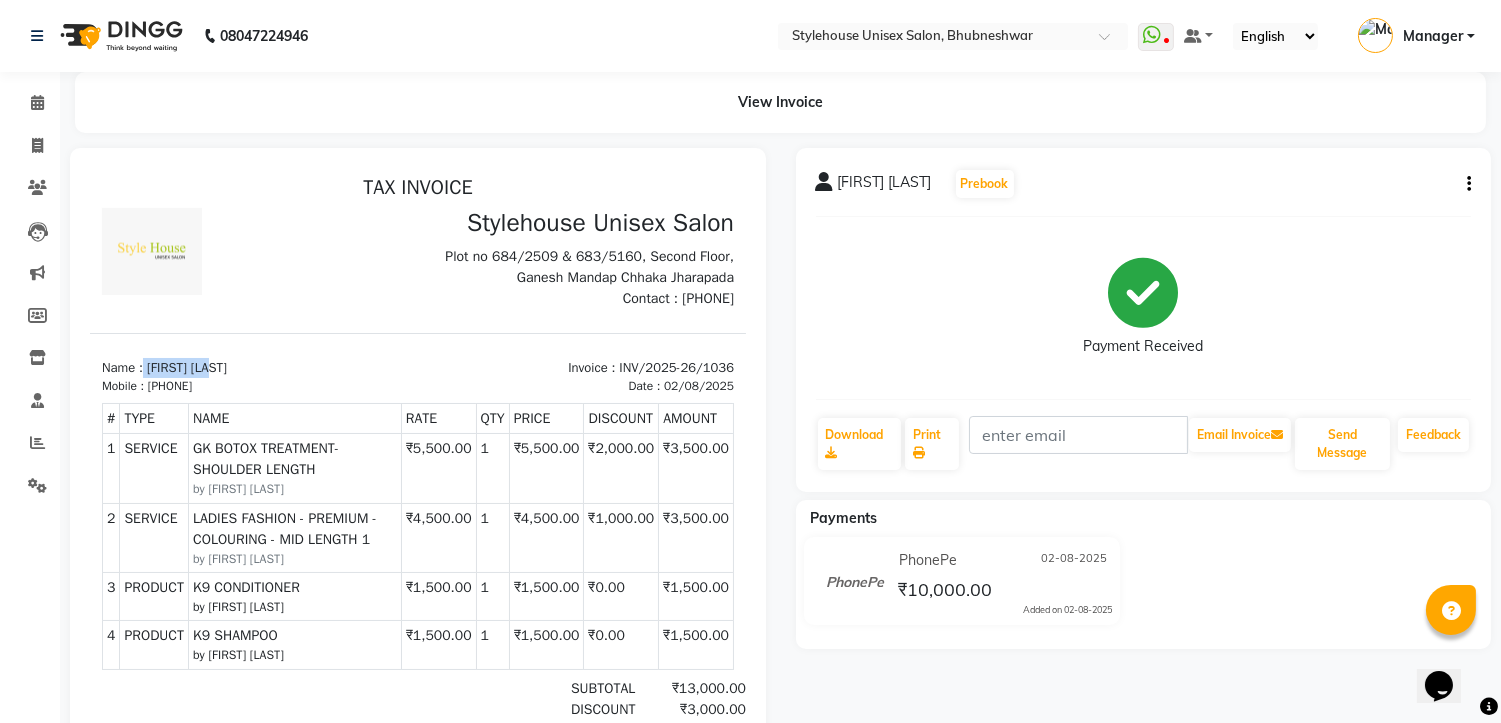 drag, startPoint x: 144, startPoint y: 364, endPoint x: 266, endPoint y: 359, distance: 122.10242 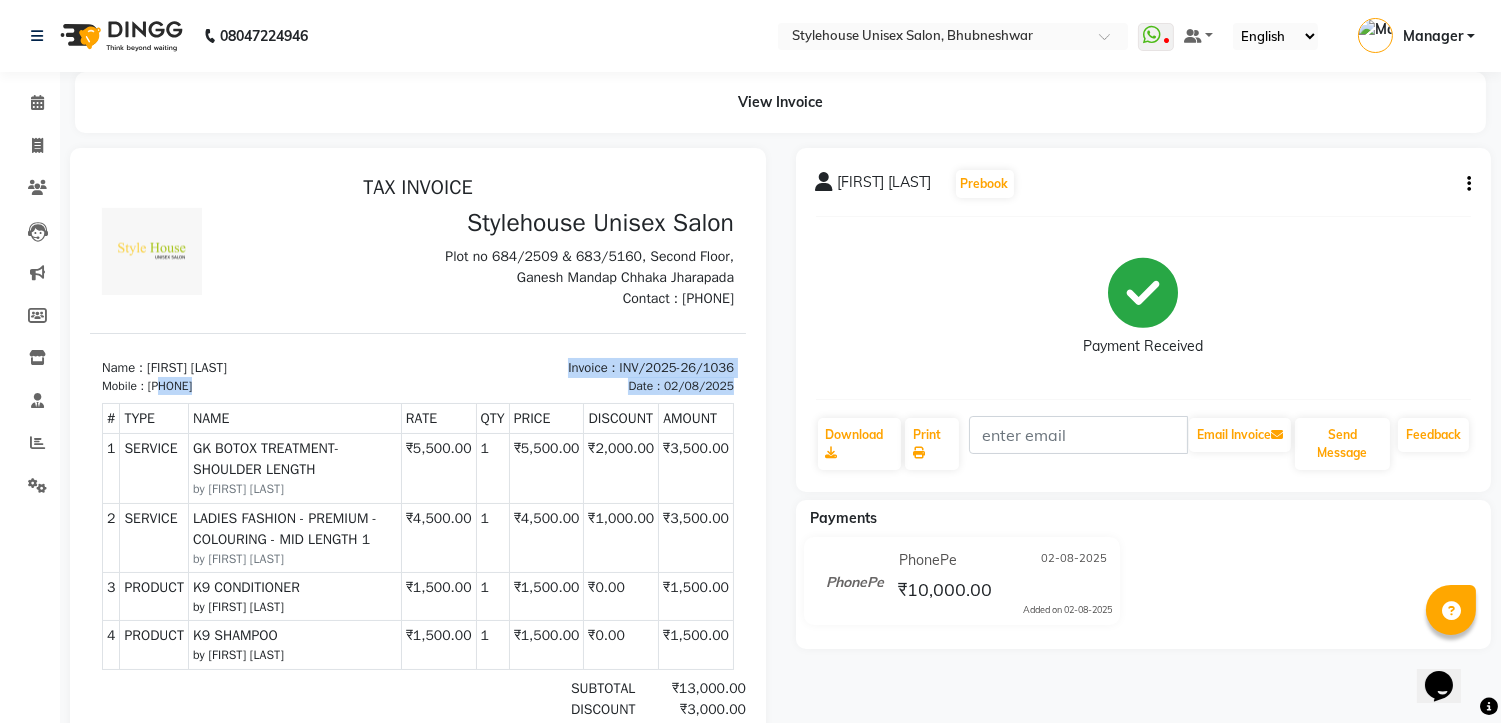 drag, startPoint x: 165, startPoint y: 382, endPoint x: 257, endPoint y: 394, distance: 92.779305 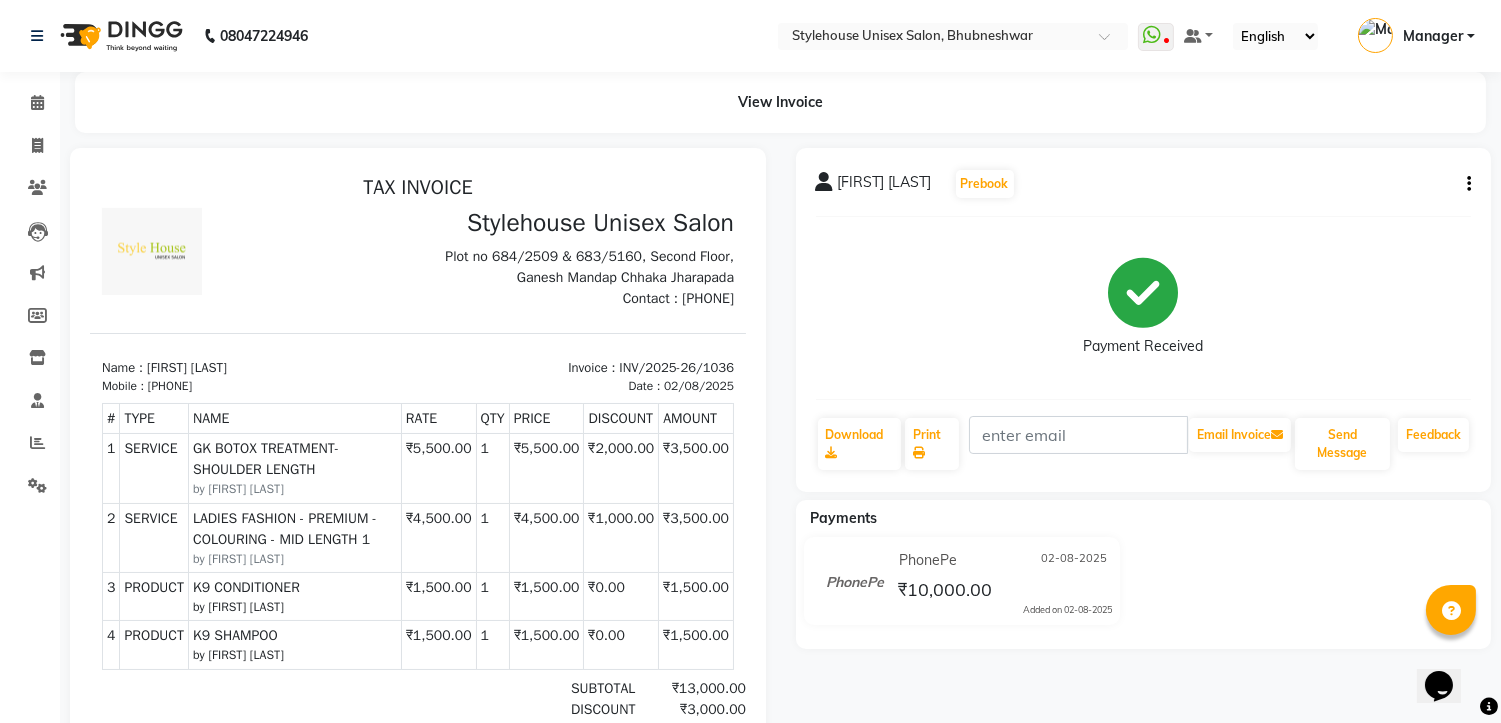 click on "Name  : SMITA PUHAN
Mobile :
919090975376
Invoice : INV/2025-26/1036
Date  :
02/08/2025" at bounding box center (418, 363) 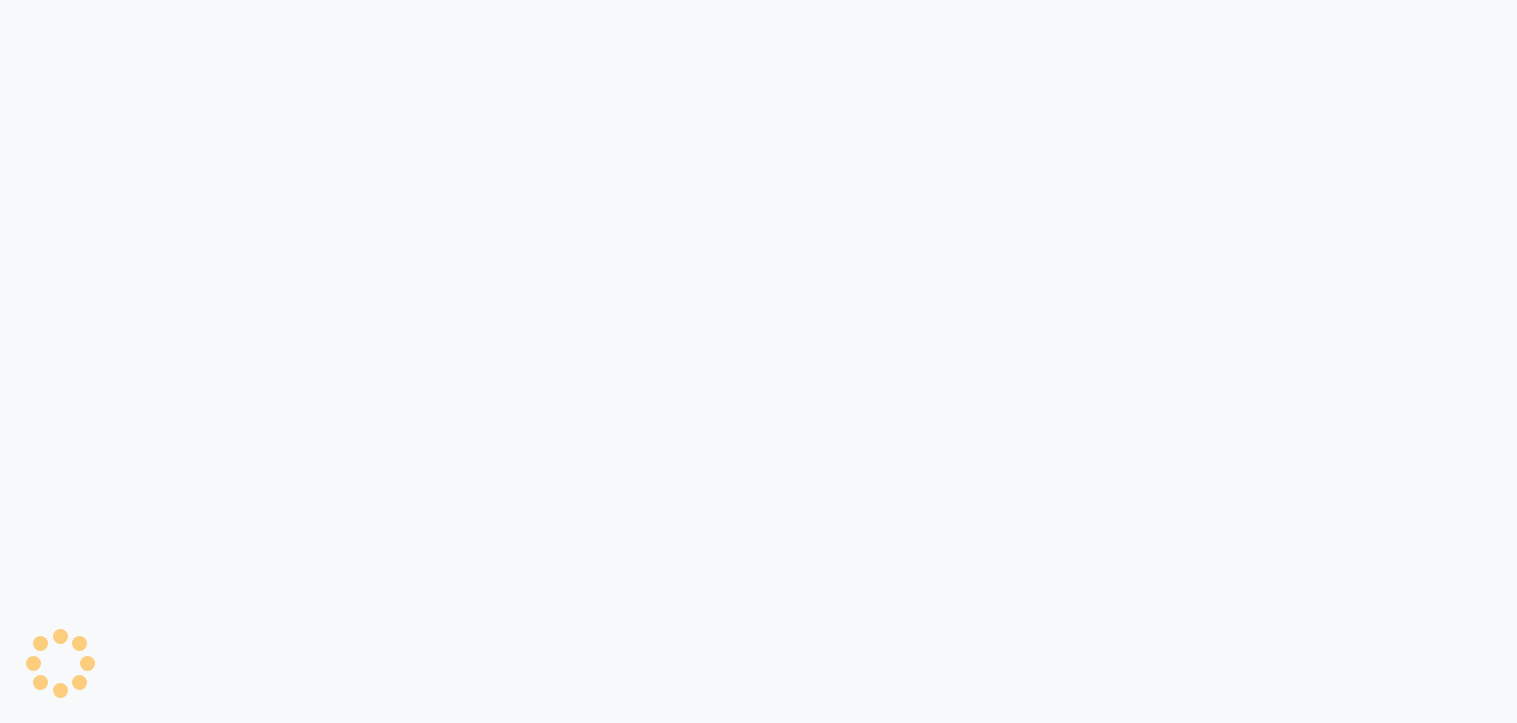 scroll, scrollTop: 0, scrollLeft: 0, axis: both 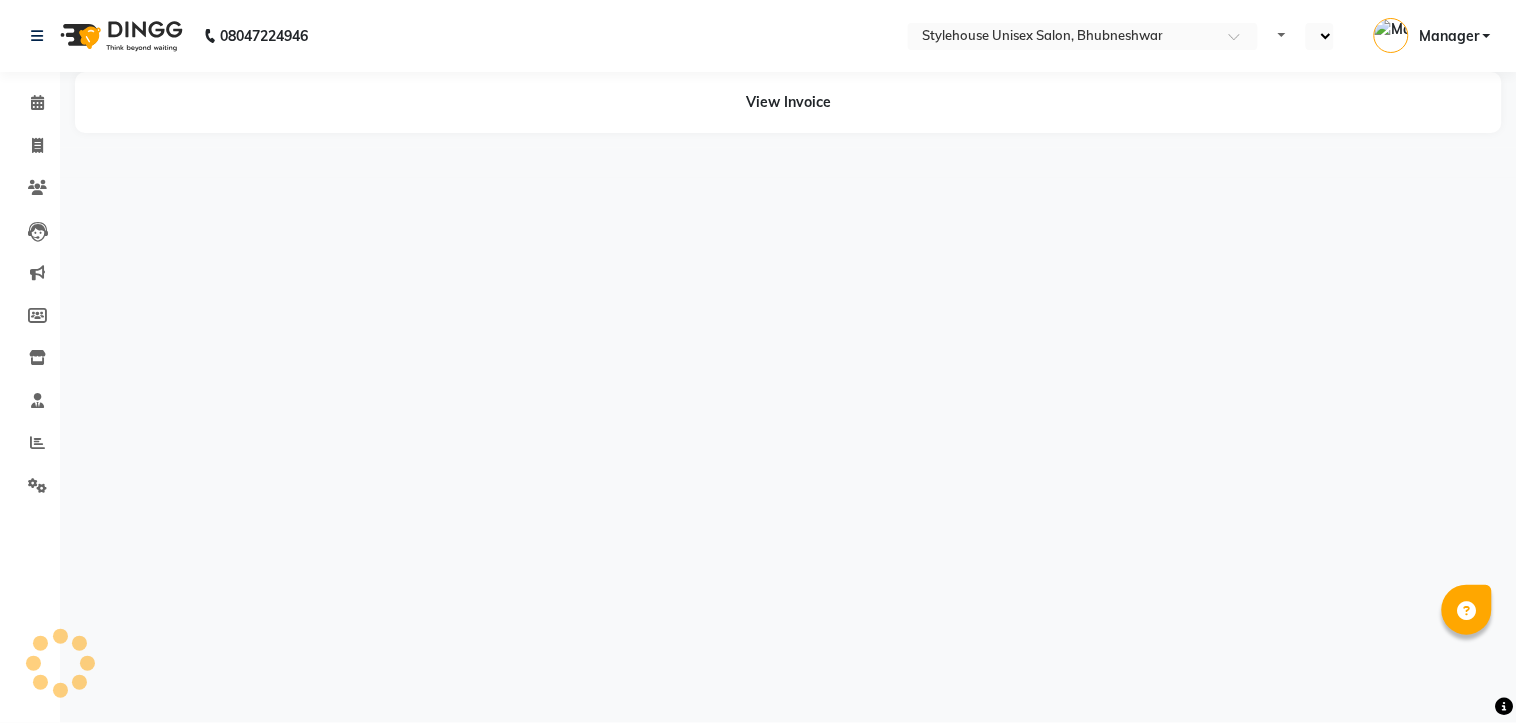 select on "en" 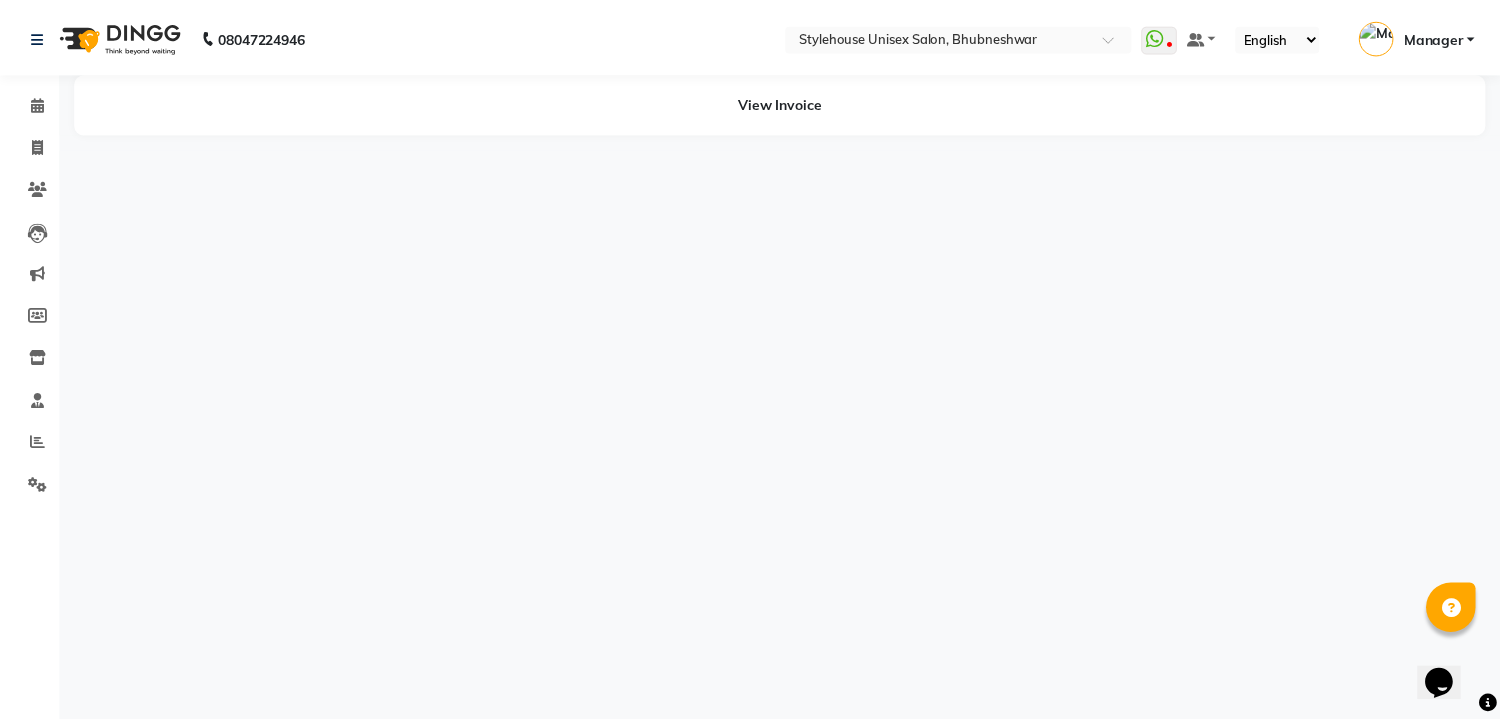 scroll, scrollTop: 0, scrollLeft: 0, axis: both 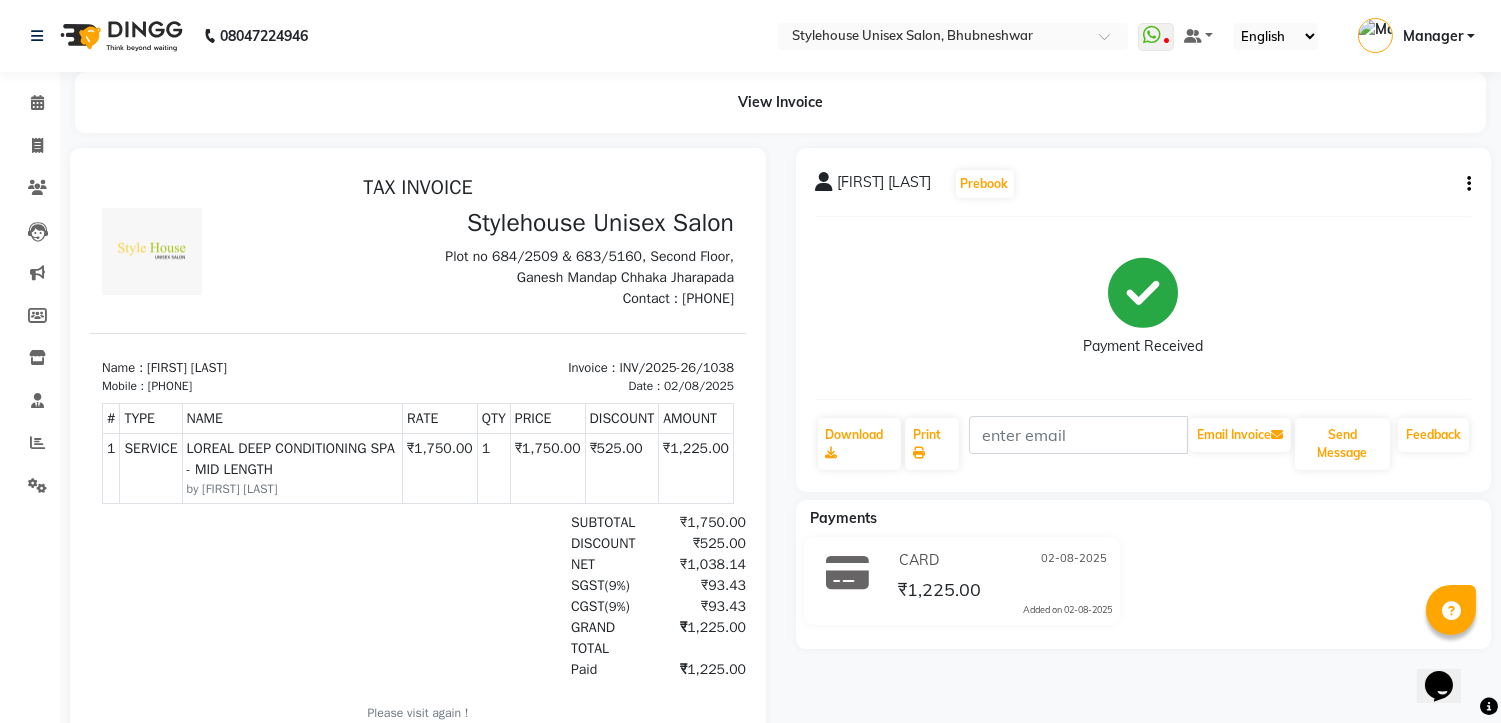 drag, startPoint x: 146, startPoint y: 363, endPoint x: 315, endPoint y: 363, distance: 169 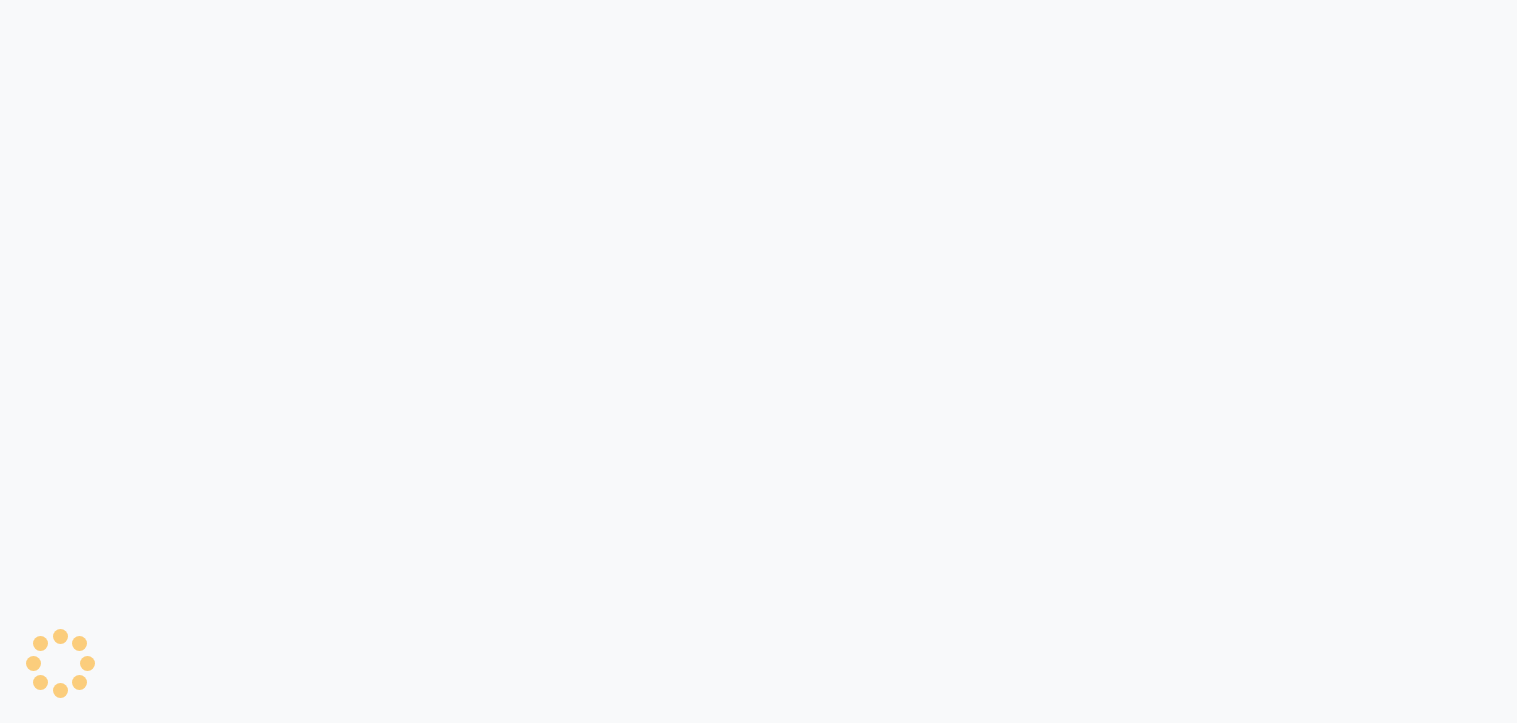 scroll, scrollTop: 0, scrollLeft: 0, axis: both 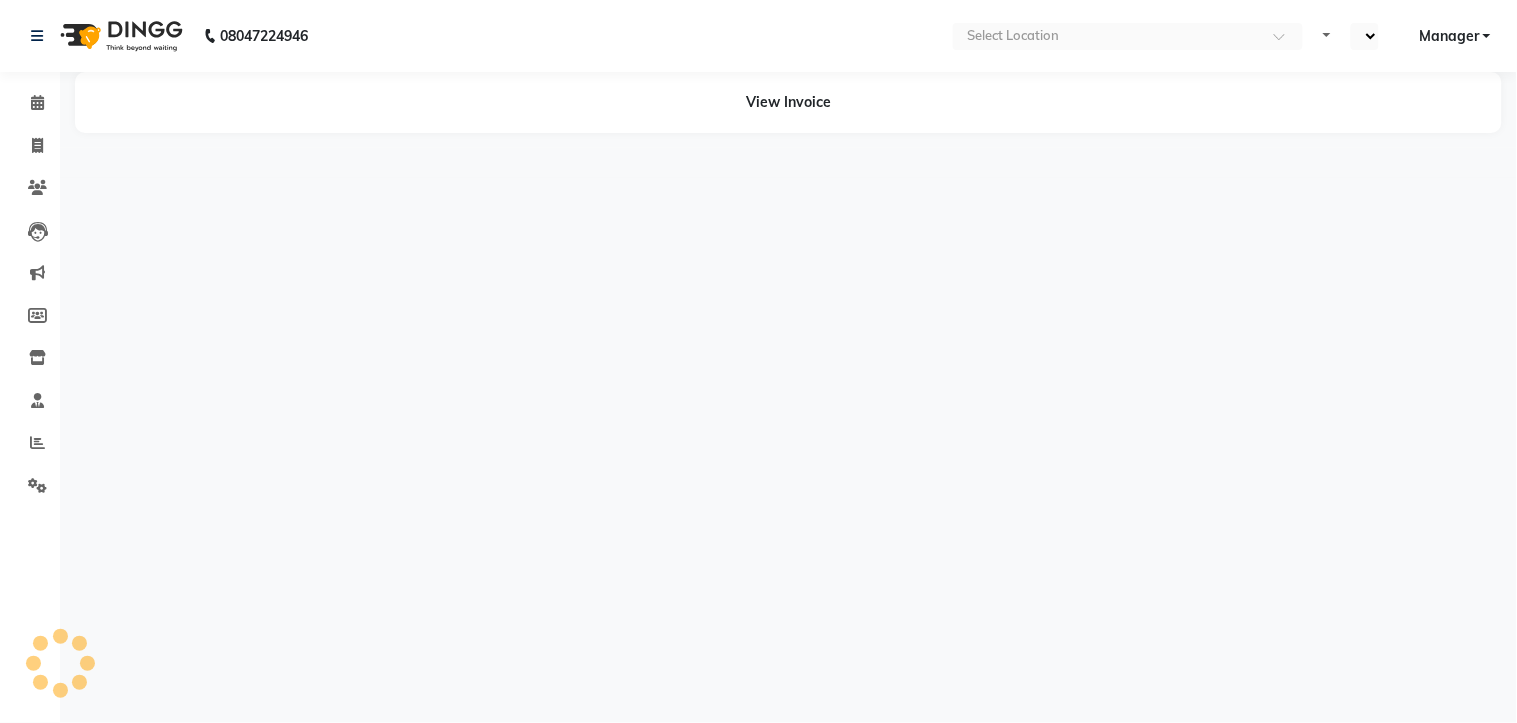 select on "en" 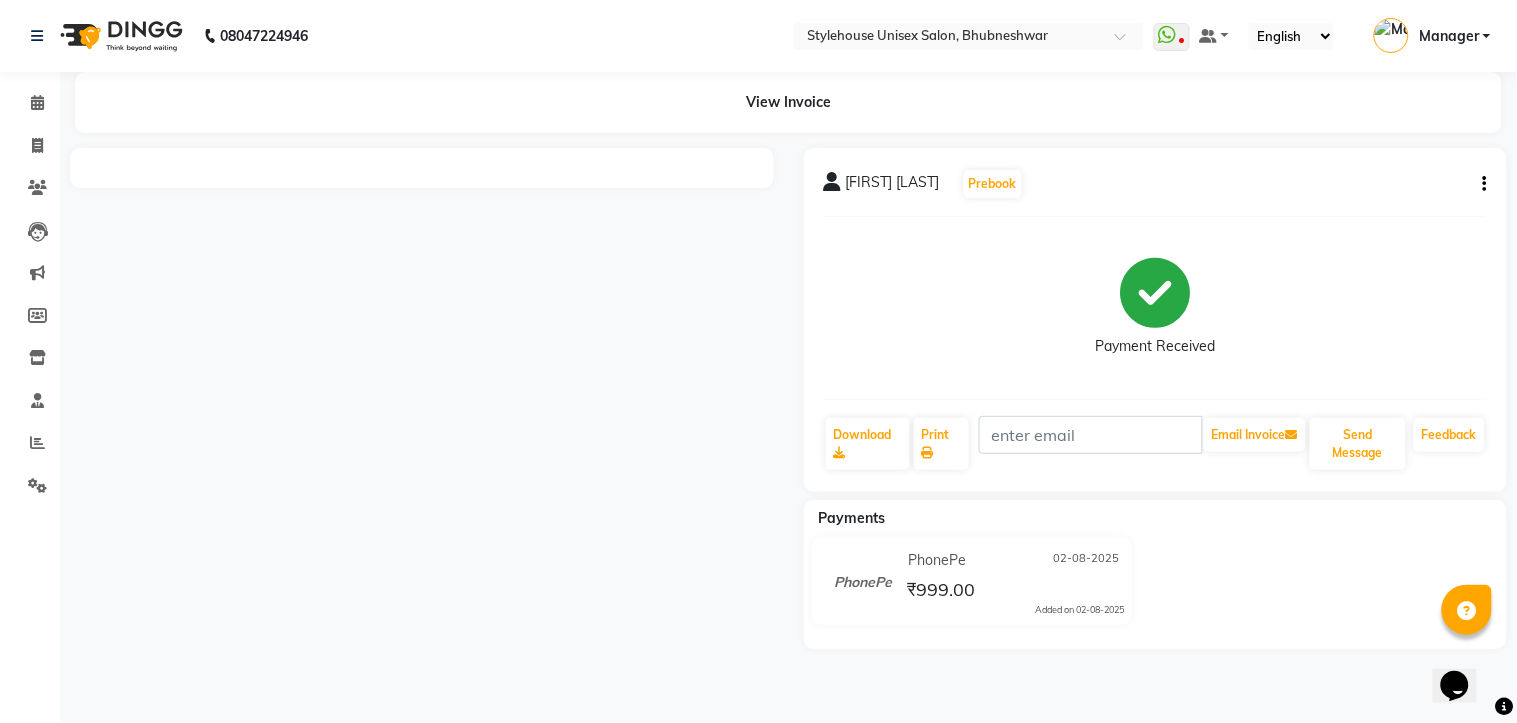 scroll, scrollTop: 0, scrollLeft: 0, axis: both 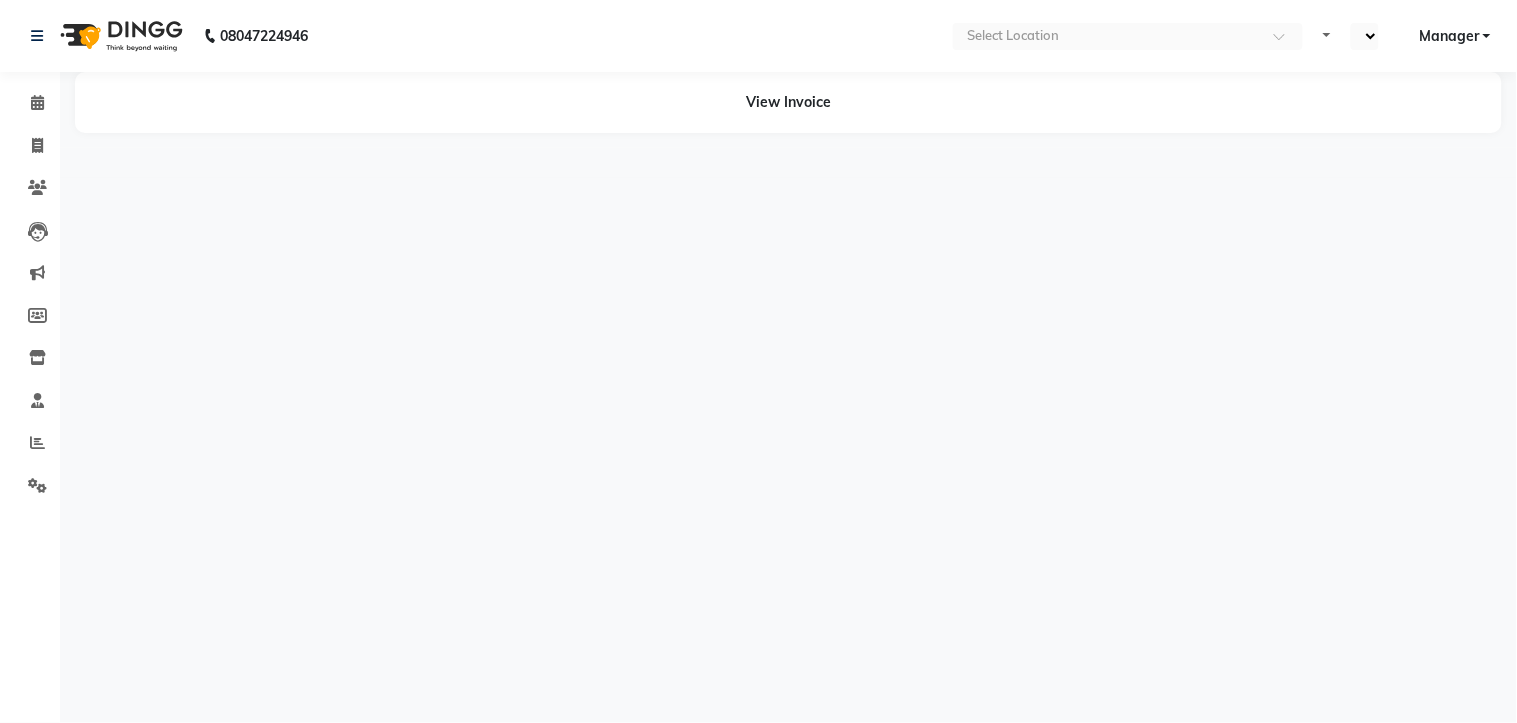 select on "en" 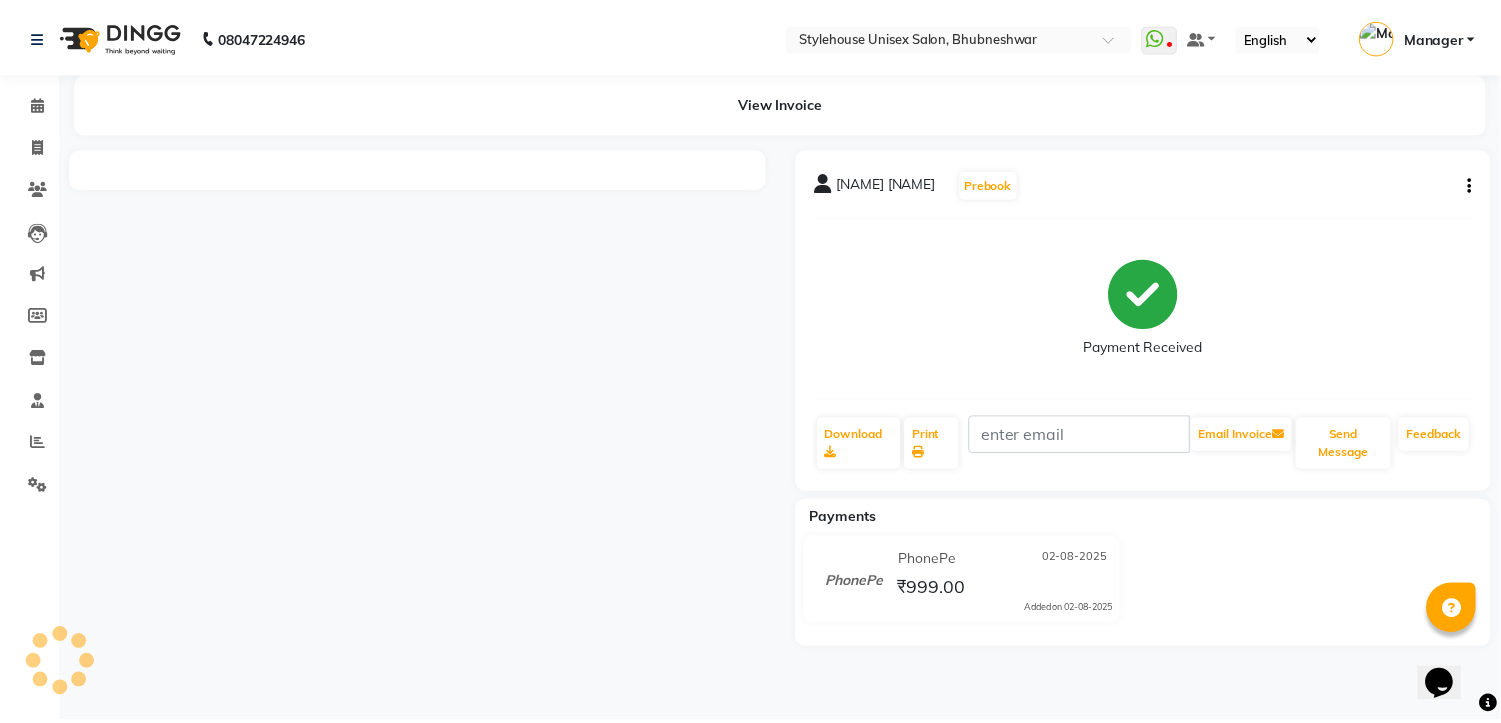scroll, scrollTop: 0, scrollLeft: 0, axis: both 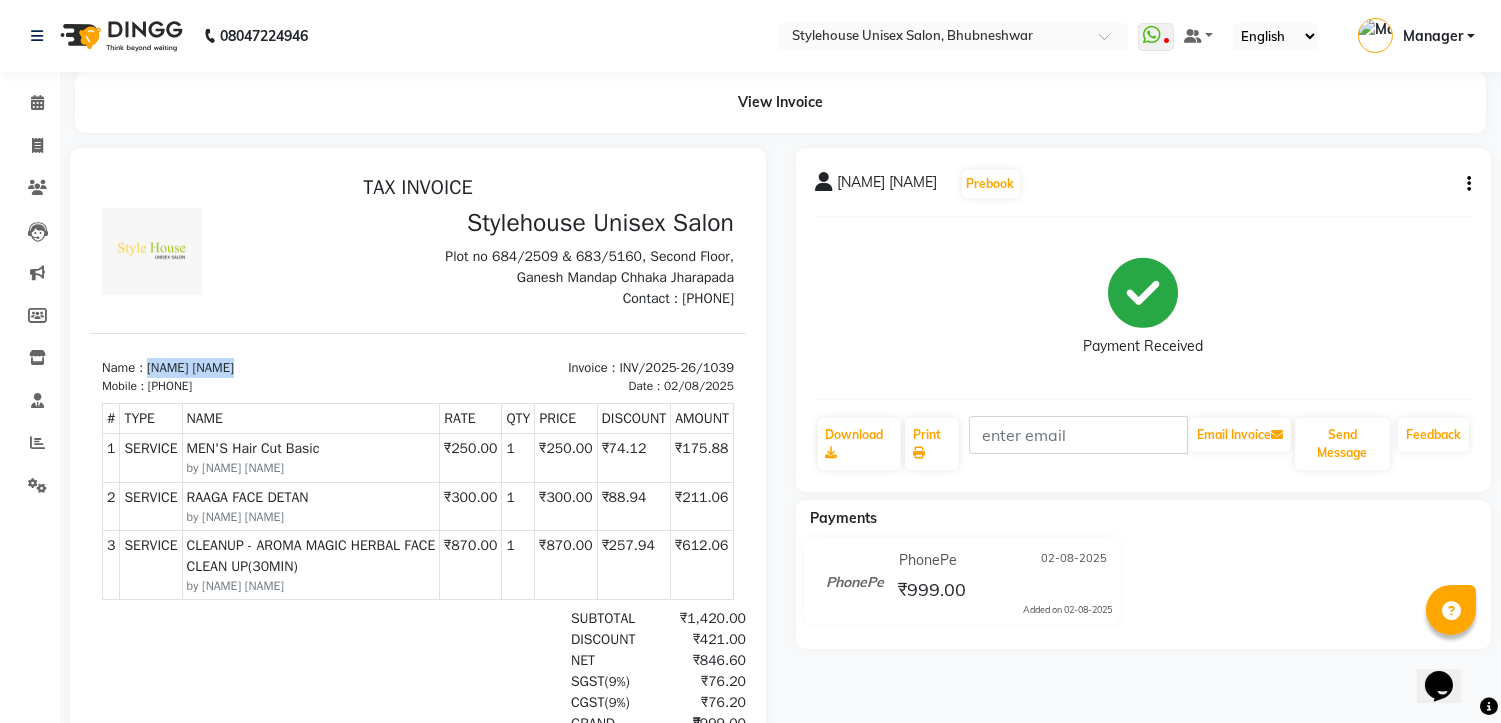 drag, startPoint x: 148, startPoint y: 364, endPoint x: 247, endPoint y: 366, distance: 99.0202 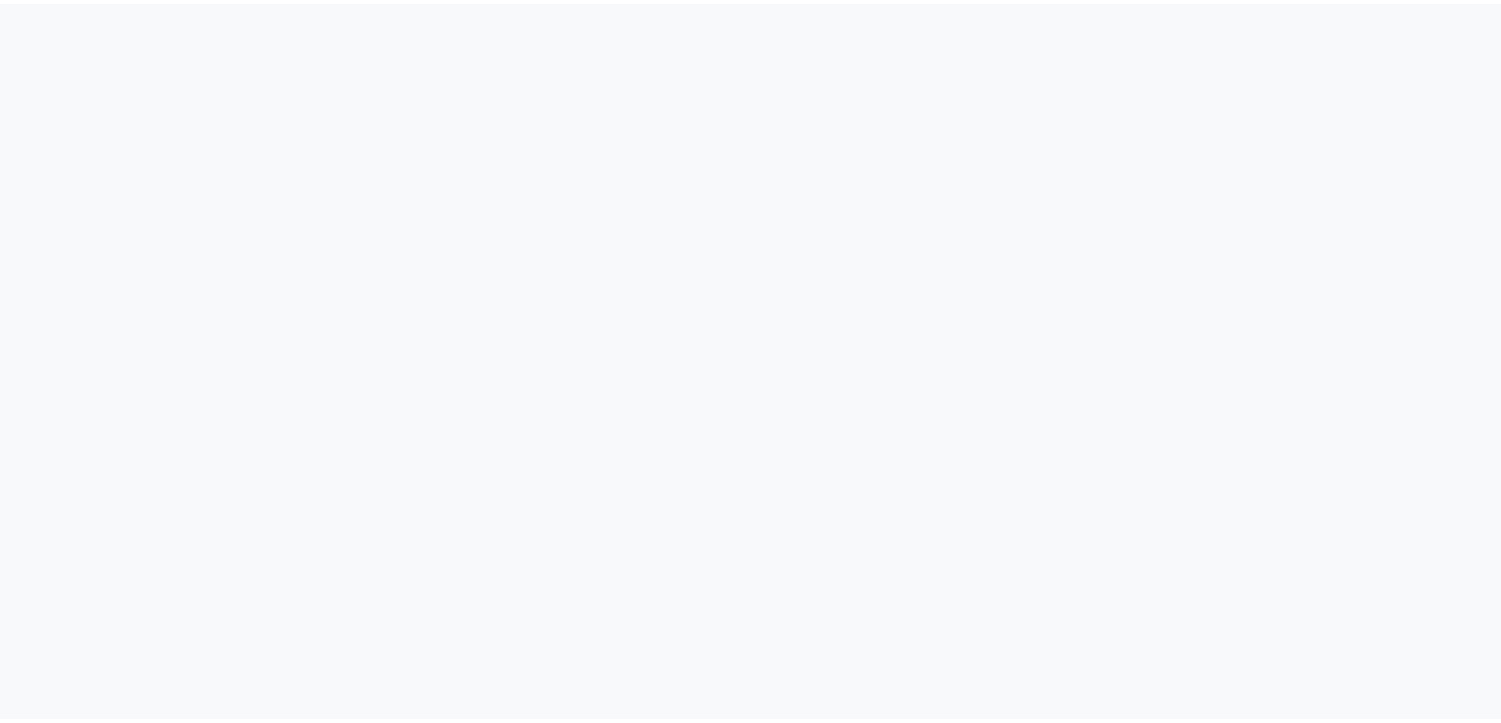 scroll, scrollTop: 0, scrollLeft: 0, axis: both 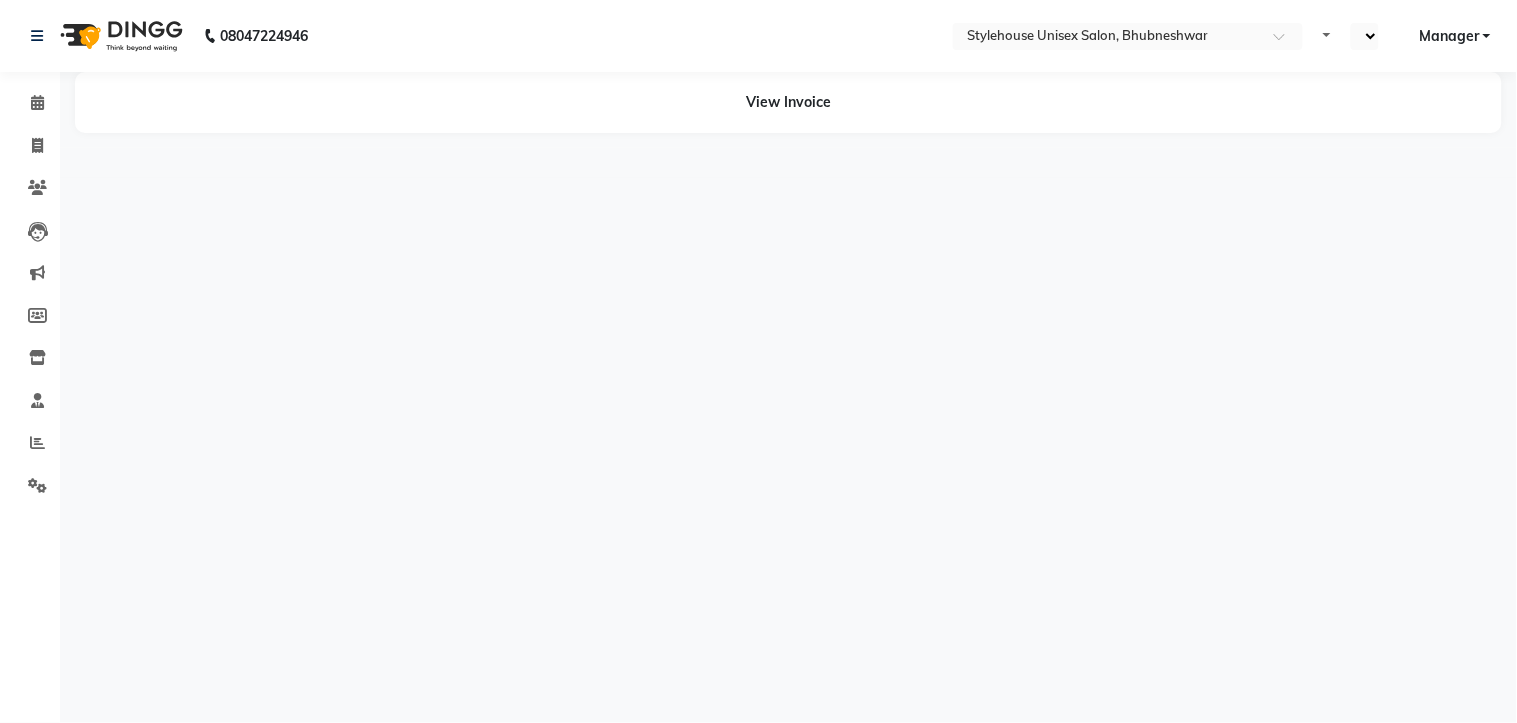 select on "en" 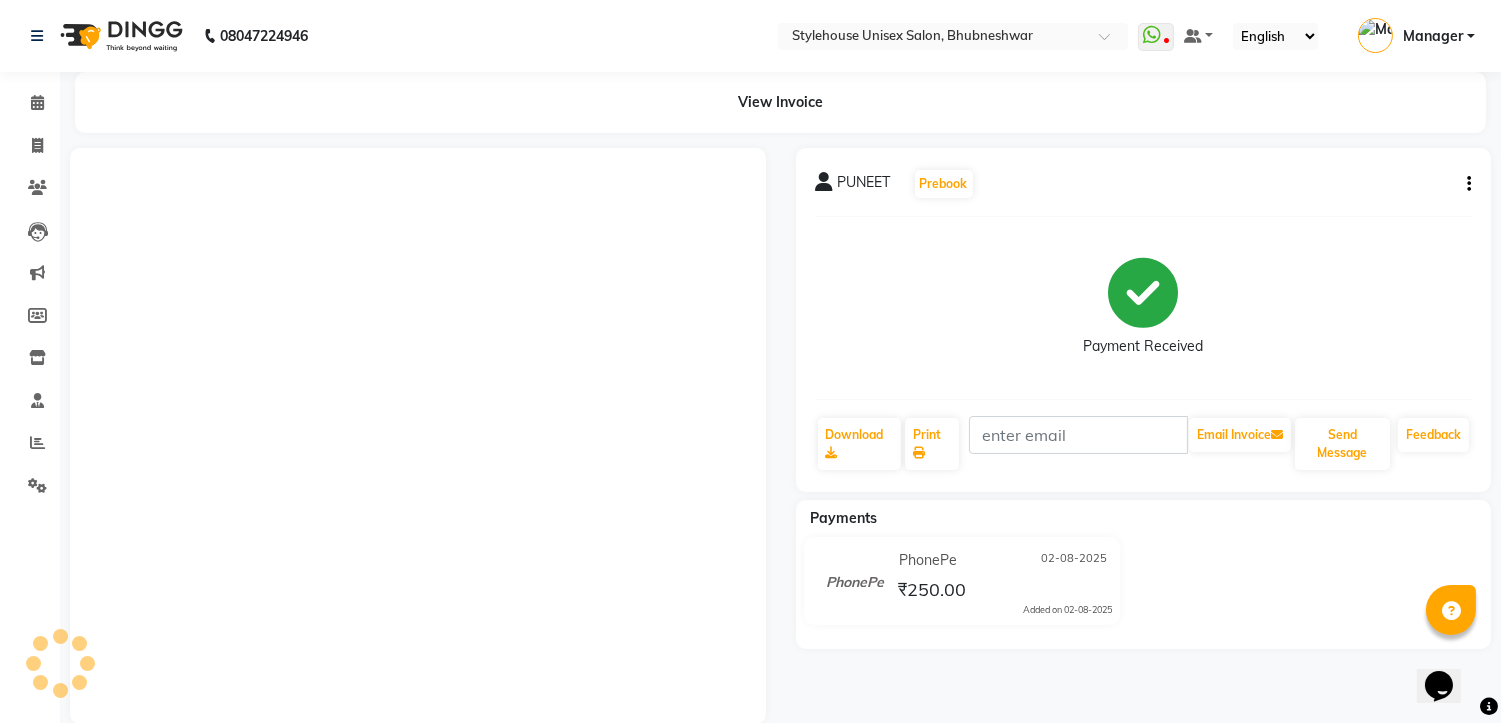 scroll, scrollTop: 0, scrollLeft: 0, axis: both 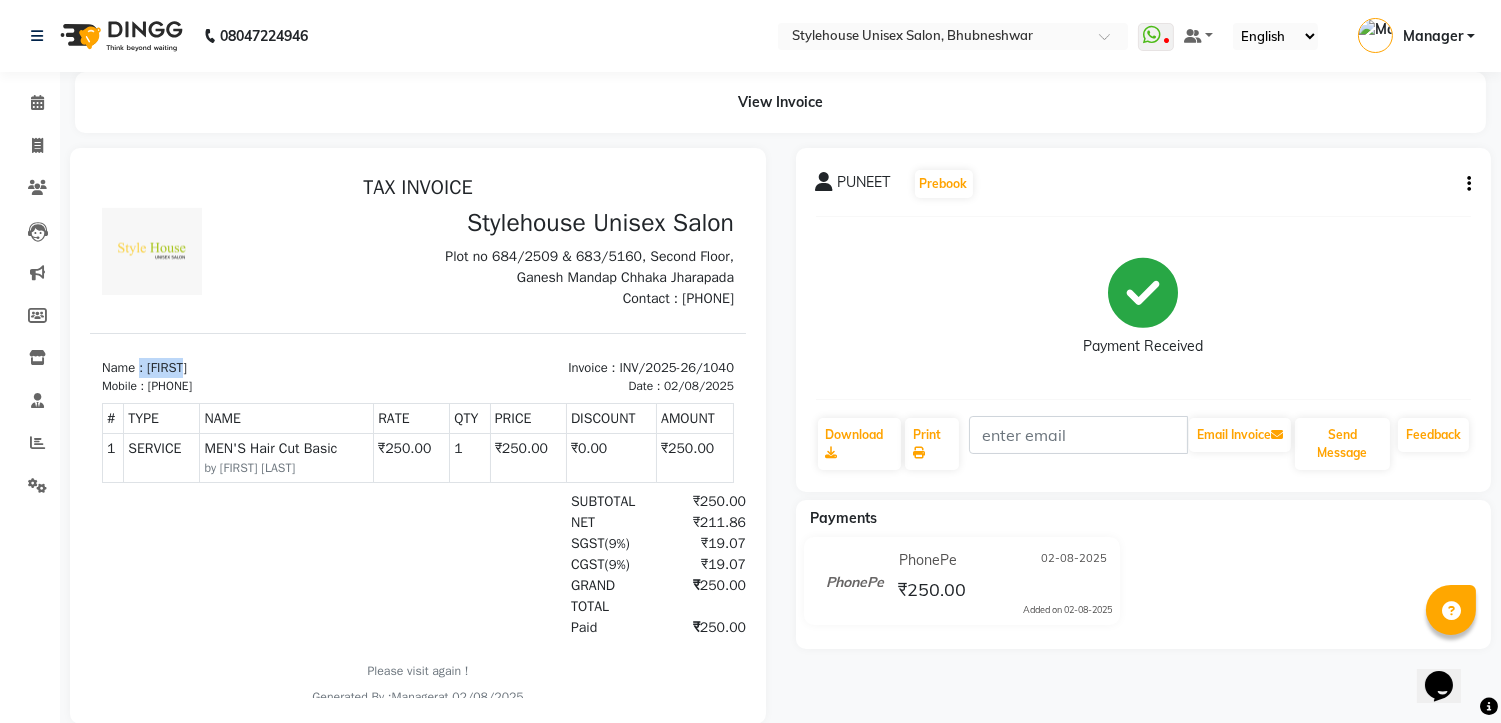 drag, startPoint x: 143, startPoint y: 363, endPoint x: 252, endPoint y: 364, distance: 109.004585 